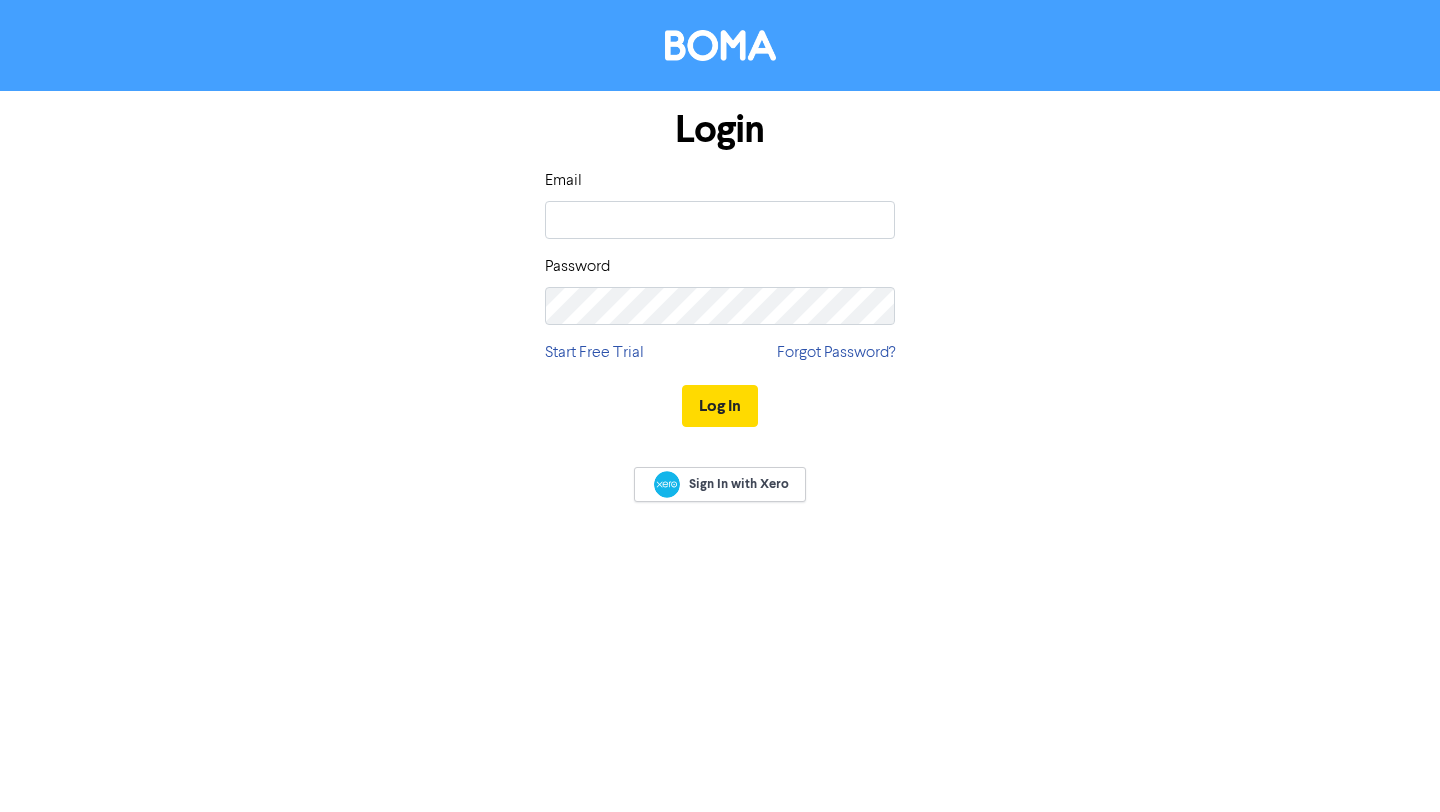 scroll, scrollTop: 0, scrollLeft: 0, axis: both 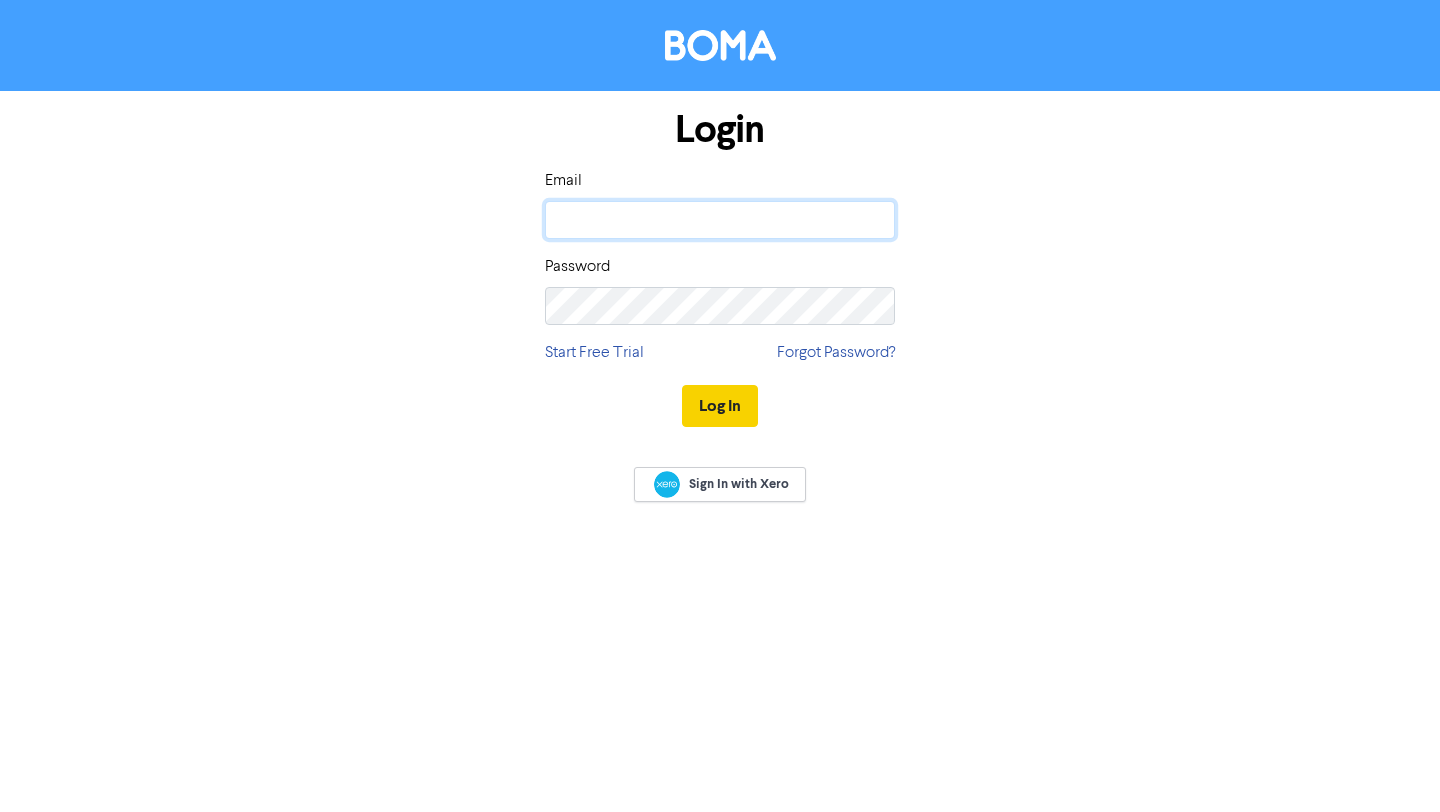 type on "[EMAIL]" 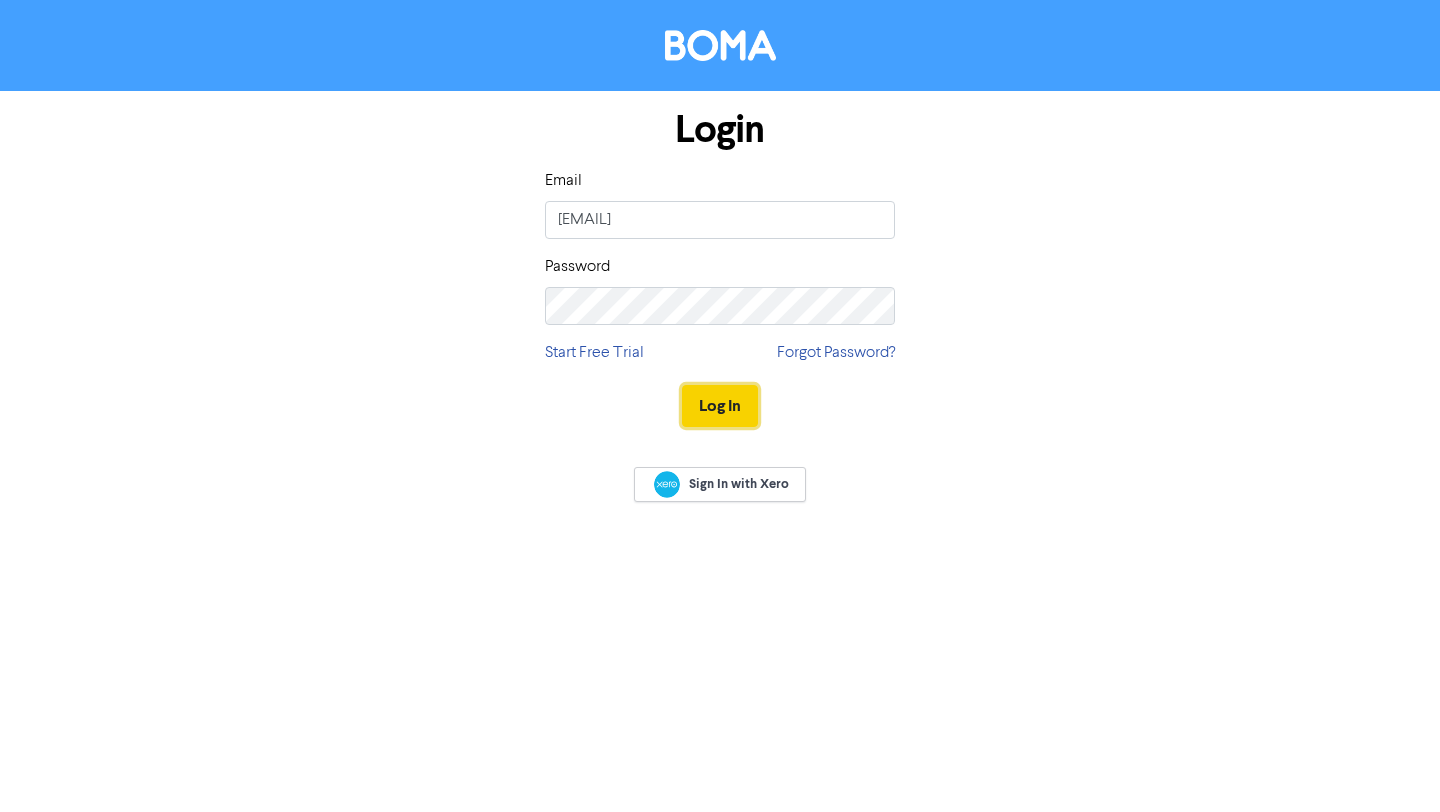 click on "Log In" at bounding box center [720, 406] 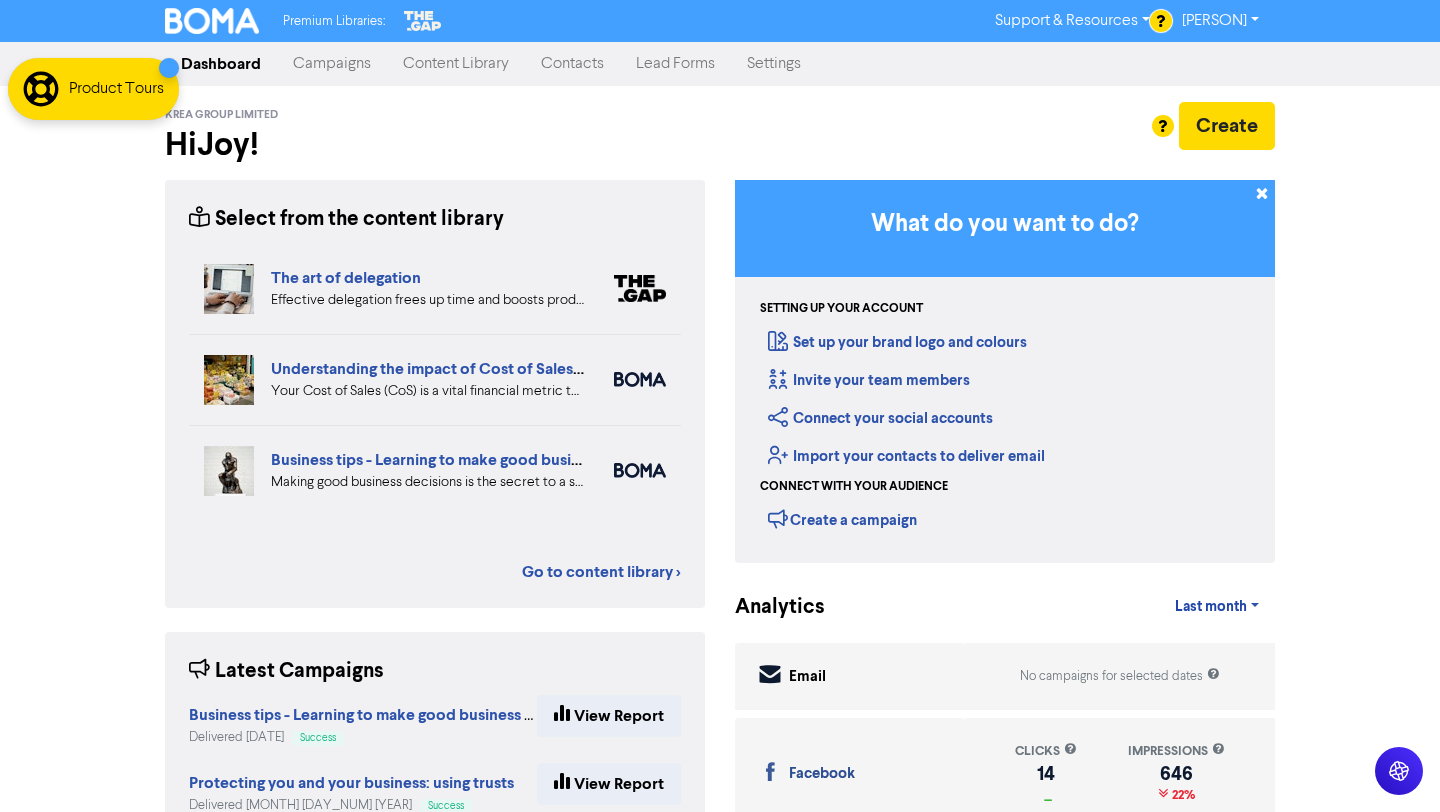 click on "Campaigns" at bounding box center [332, 64] 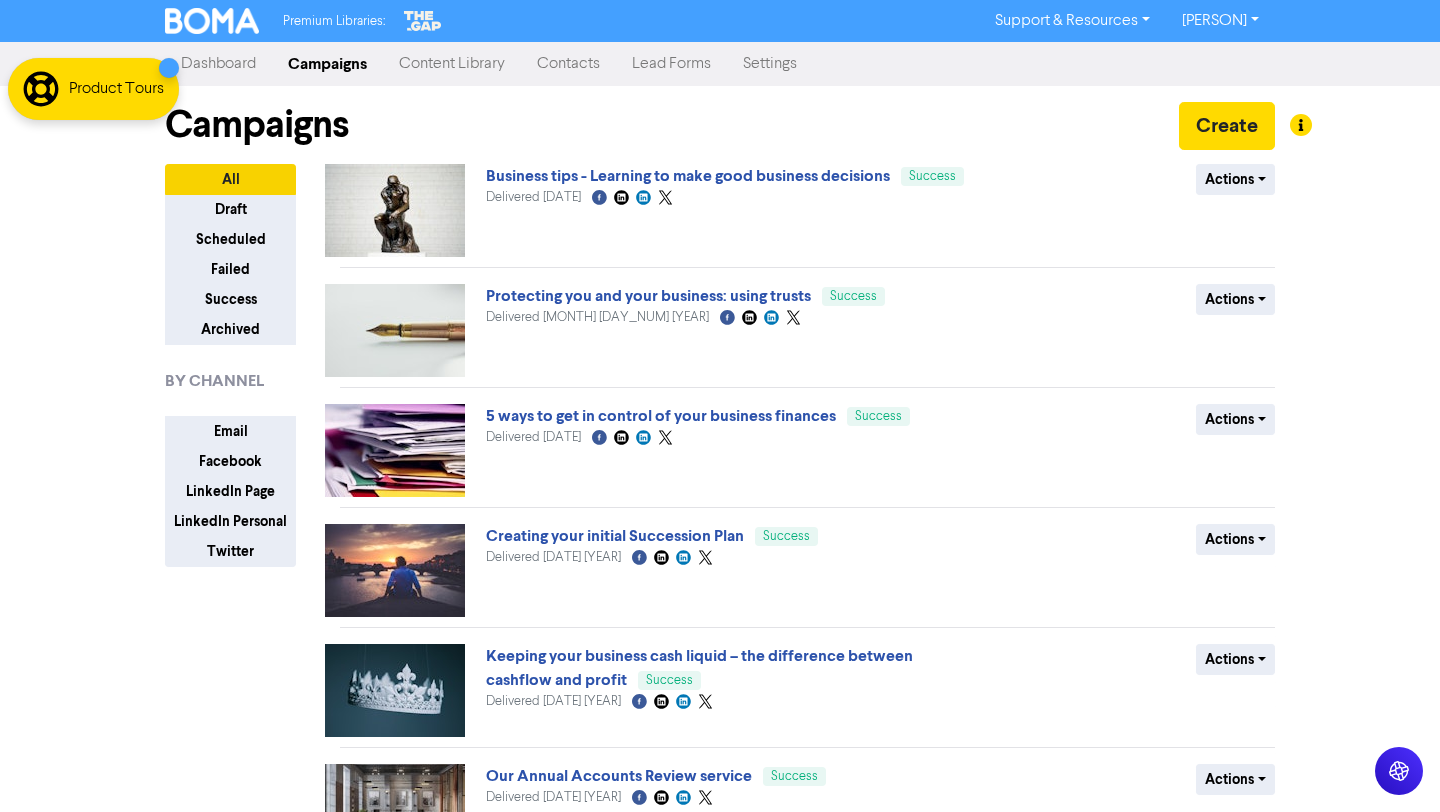 click on "Content Library" at bounding box center [452, 64] 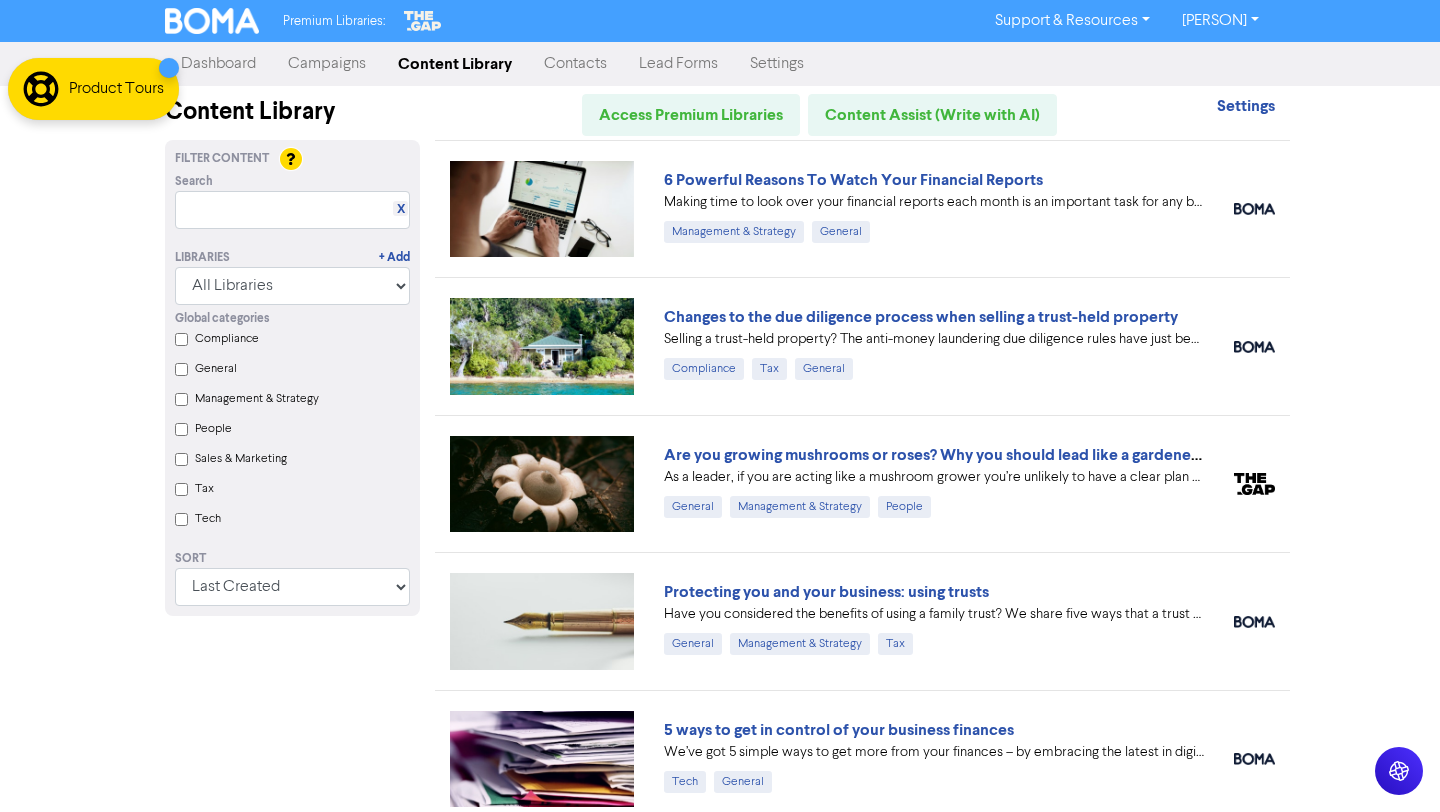 click on "6 Powerful Reasons To Watch Your Financial Reports" at bounding box center (853, 180) 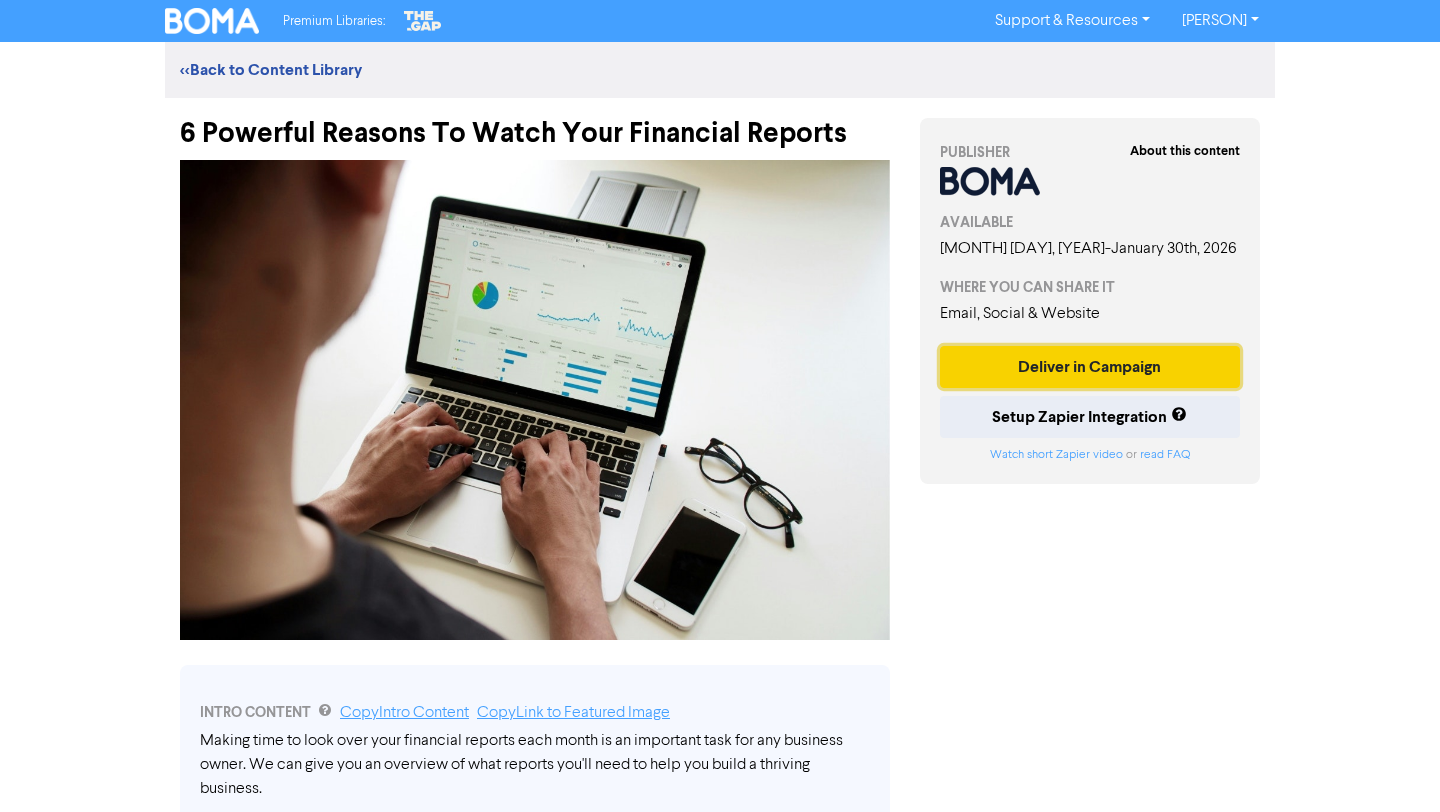 click on "Deliver in Campaign" at bounding box center (1090, 367) 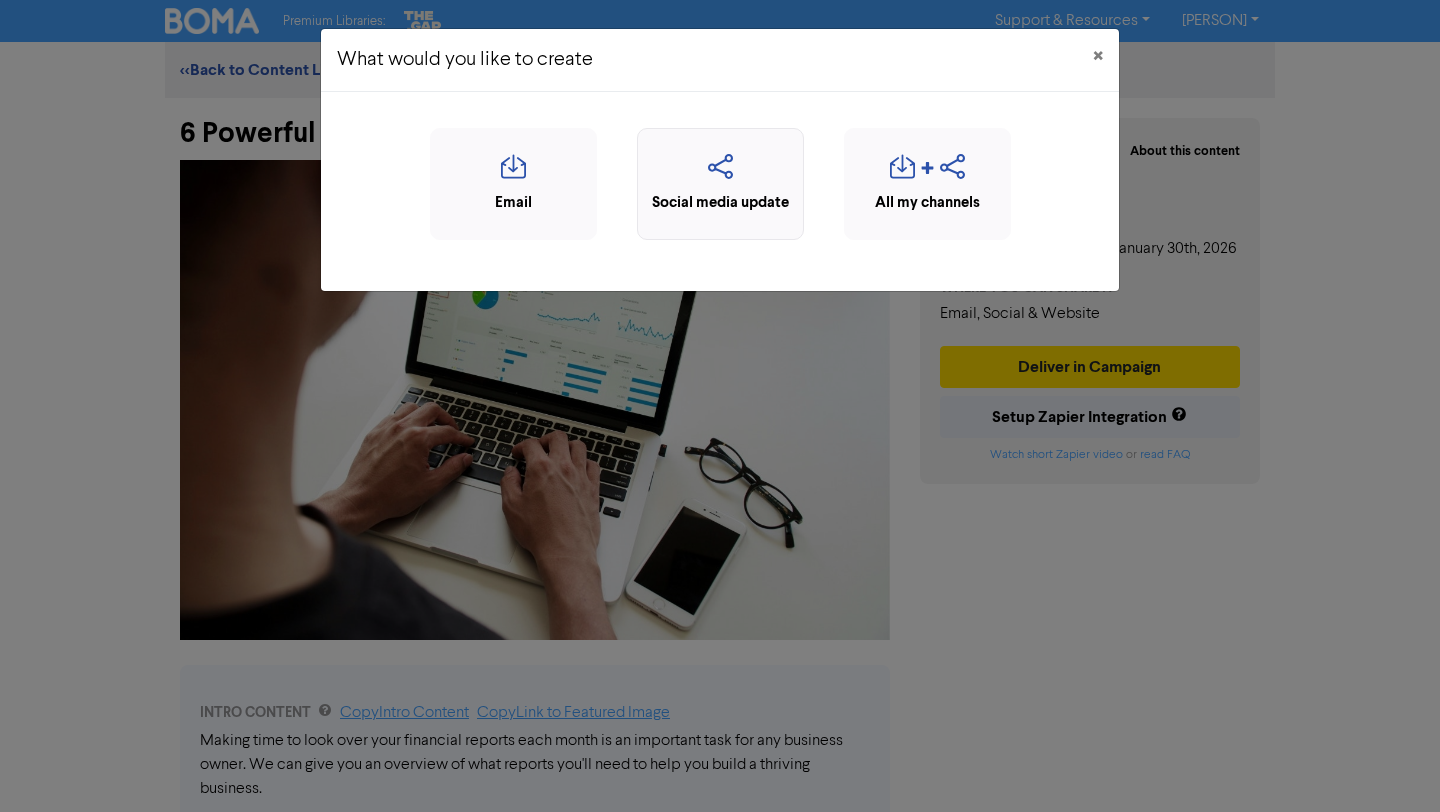 click at bounding box center (720, 173) 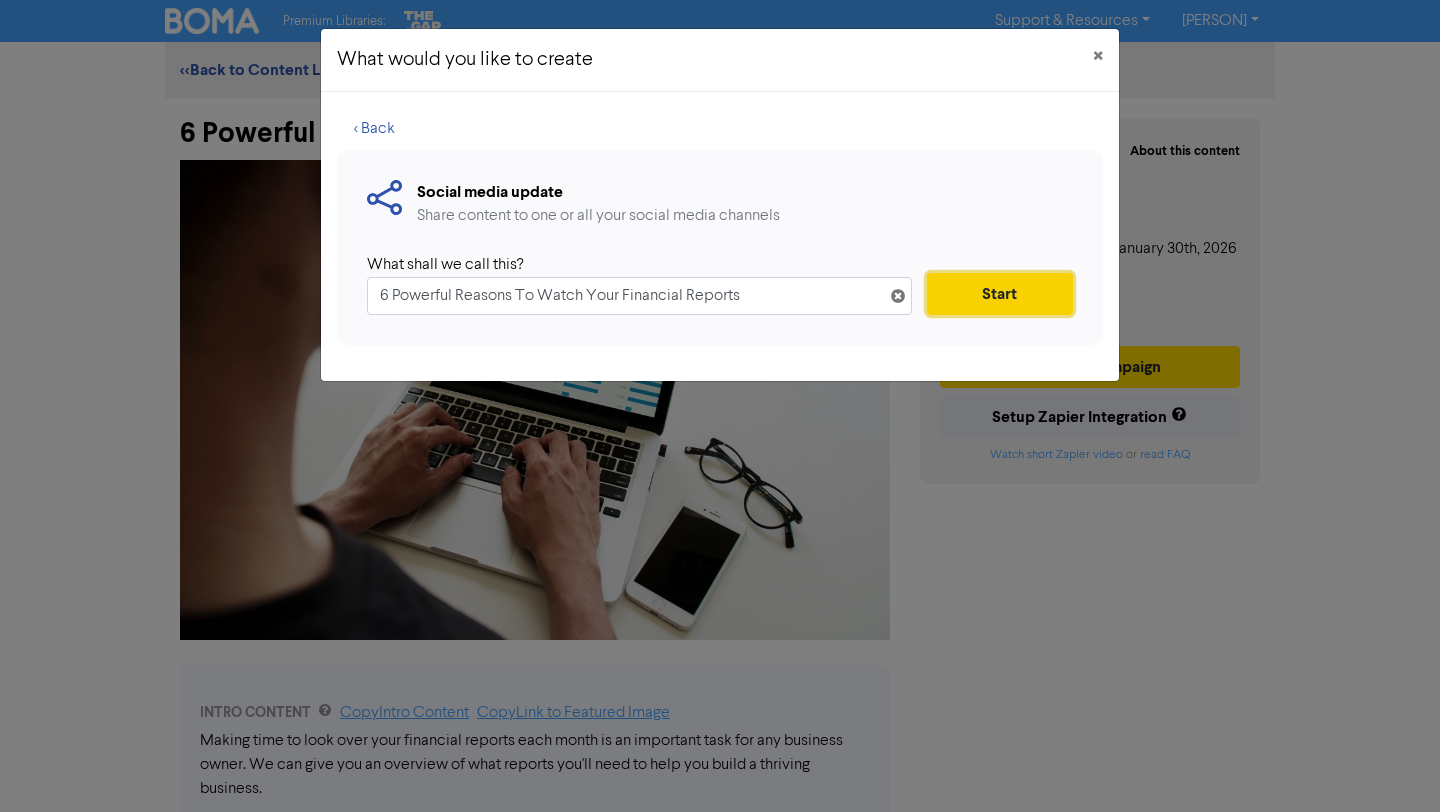 click on "Start" at bounding box center (1000, 294) 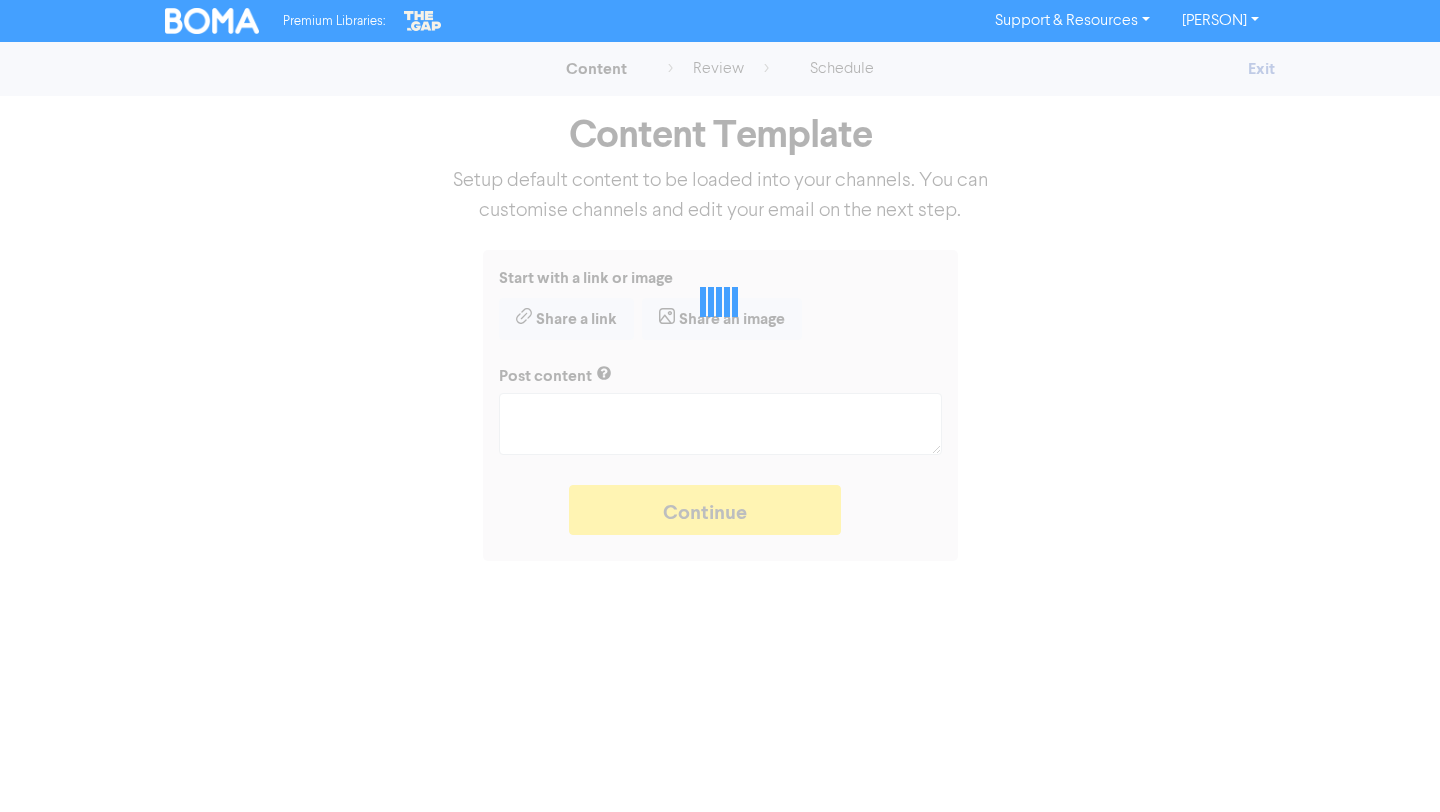 type on "x" 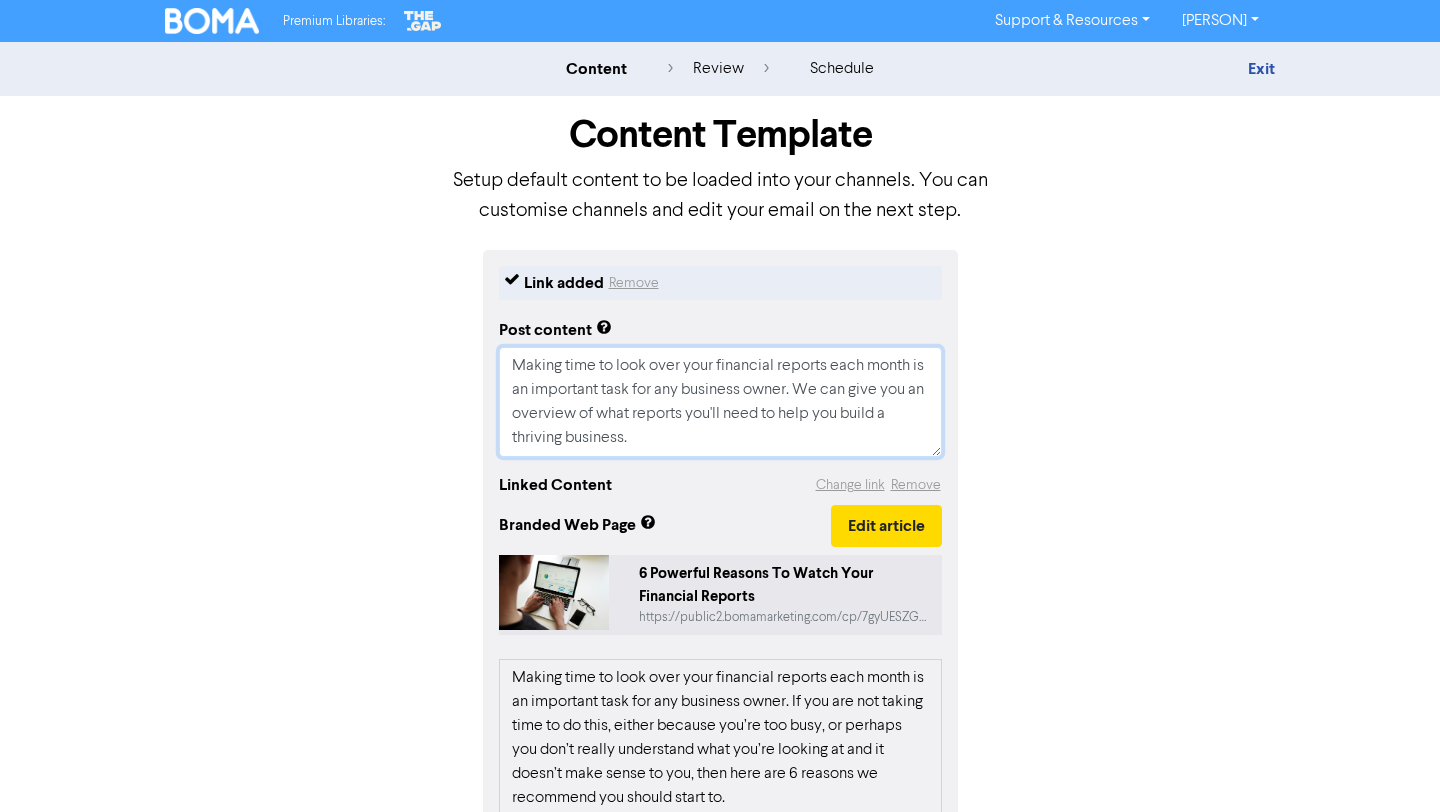 click on "Making time to look over your financial reports each month is an important task for any business owner. We can give you an overview of what reports you'll need to help you build a thriving business." at bounding box center (720, 402) 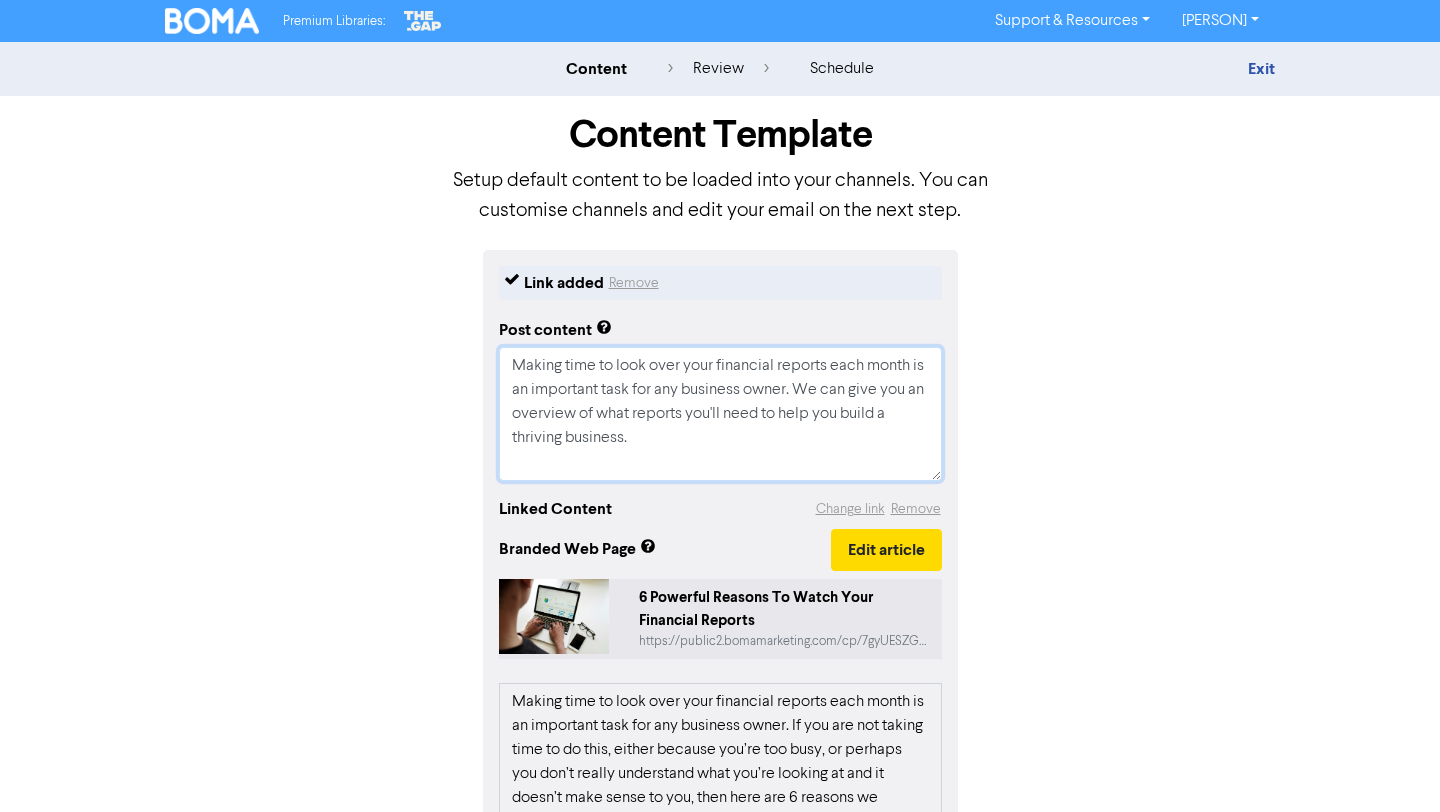 type on "x" 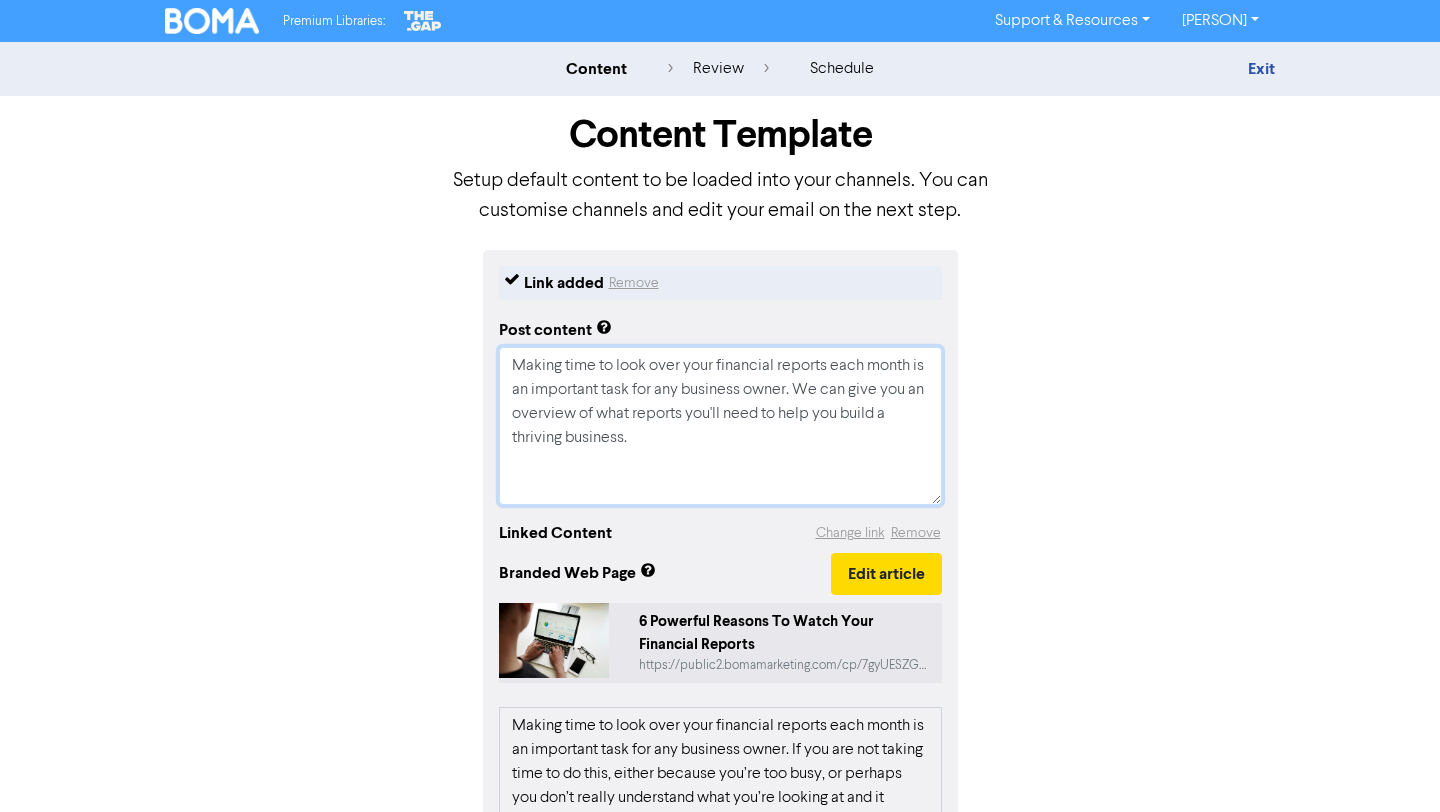 type on "Making time to look over your financial reports each month is an important task for any business owner. We can give you an overview of what reports you'll need to help you build a thriving business." 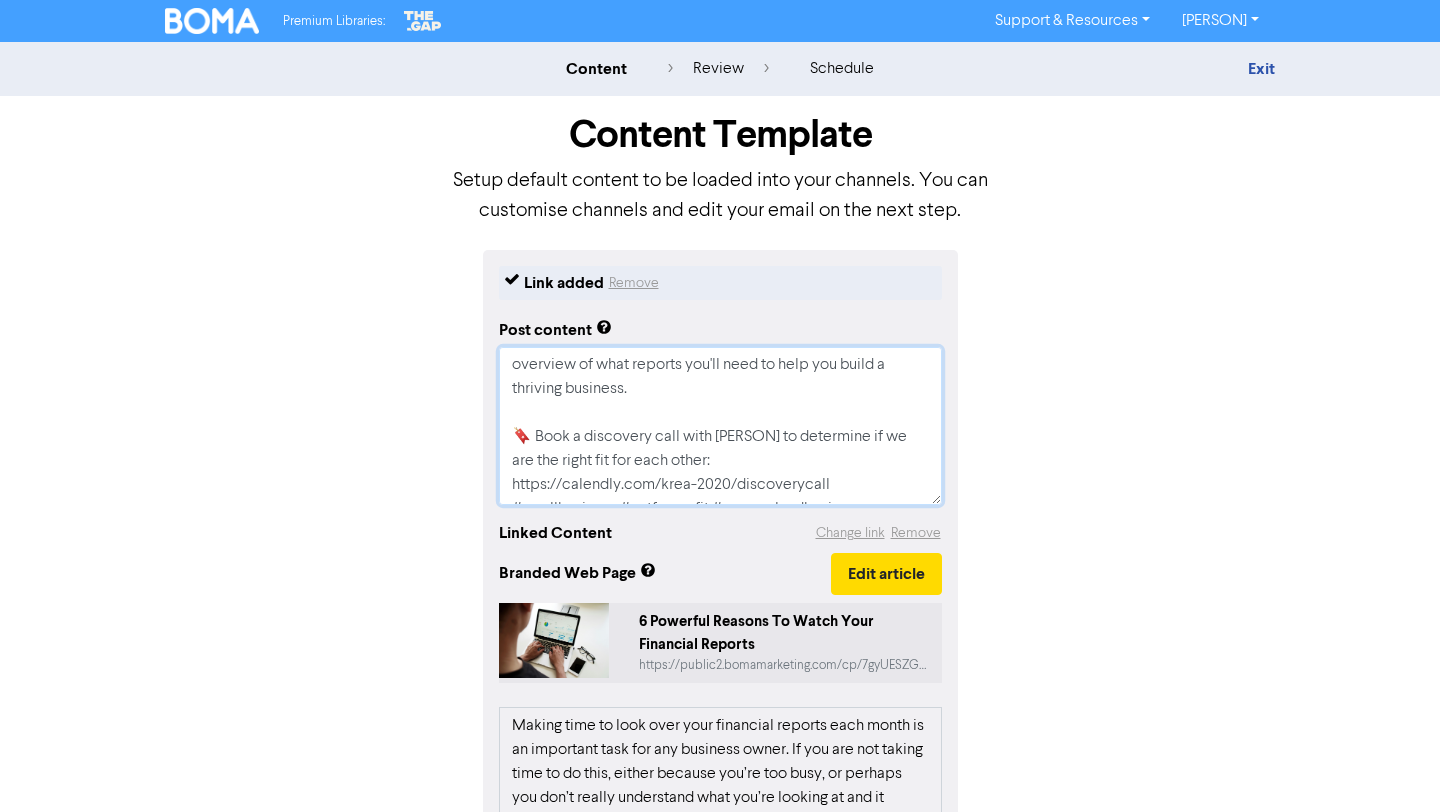 scroll, scrollTop: 96, scrollLeft: 0, axis: vertical 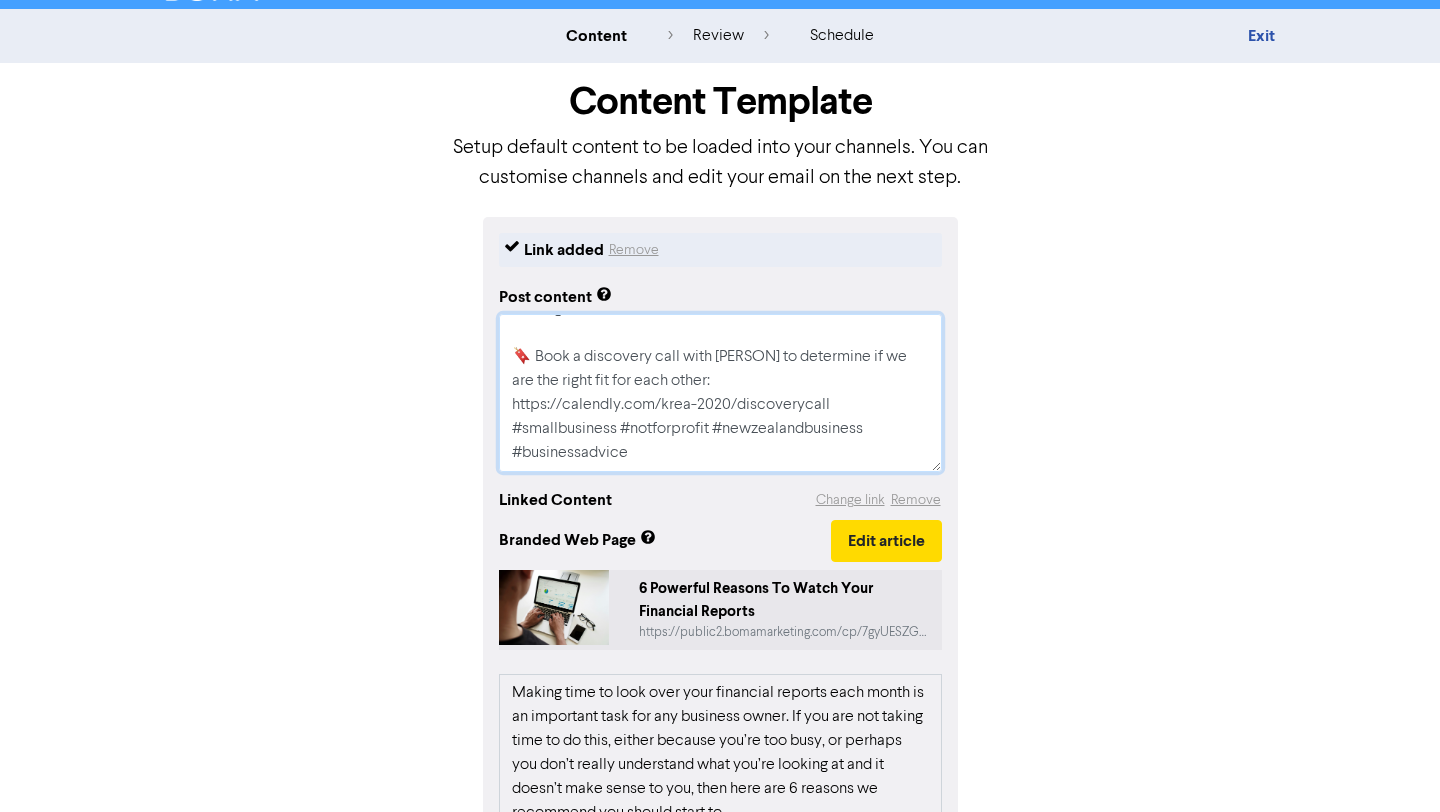 click on "Making time to look over your financial reports each month is an important task for any business owner. We can give you an overview of what reports you'll need to help you build a thriving business.
🔖 Book a discovery call with [PERSON] to determine if we are the right fit for each other:
https://calendly.com/krea-2020/discoverycall
#smallbusiness #notforprofit #newzealandbusiness
#businessadvice" at bounding box center (720, 393) 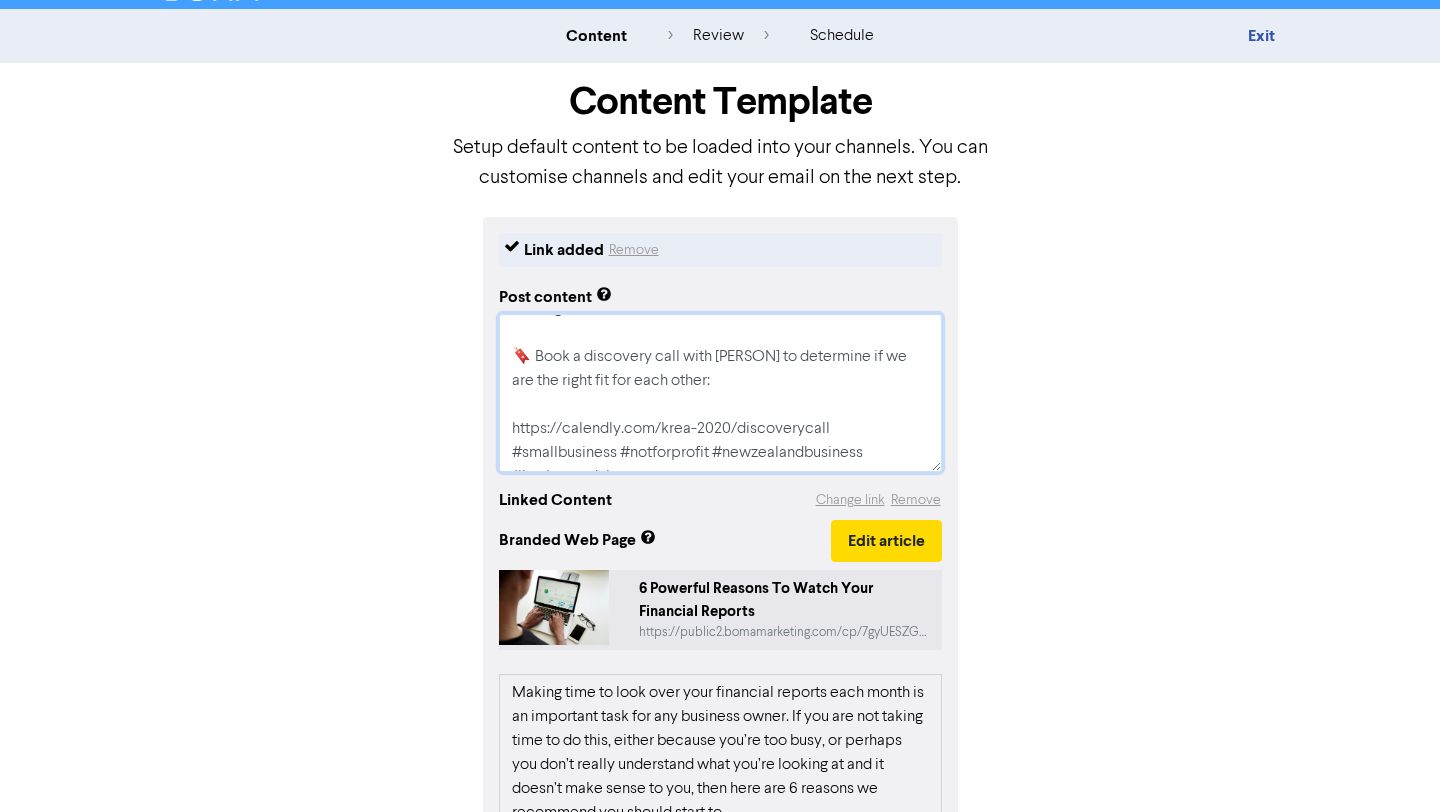 click on "Making time to look over your financial reports each month is an important task for any business owner. We can give you an overview of what reports you'll need to help you build a thriving business.
🔖 Book a discovery call with [PERSON] to determine if we are the right fit for each other:
https://calendly.com/krea-2020/discoverycall
#smallbusiness #notforprofit #newzealandbusiness
#businessadvice" at bounding box center (720, 393) 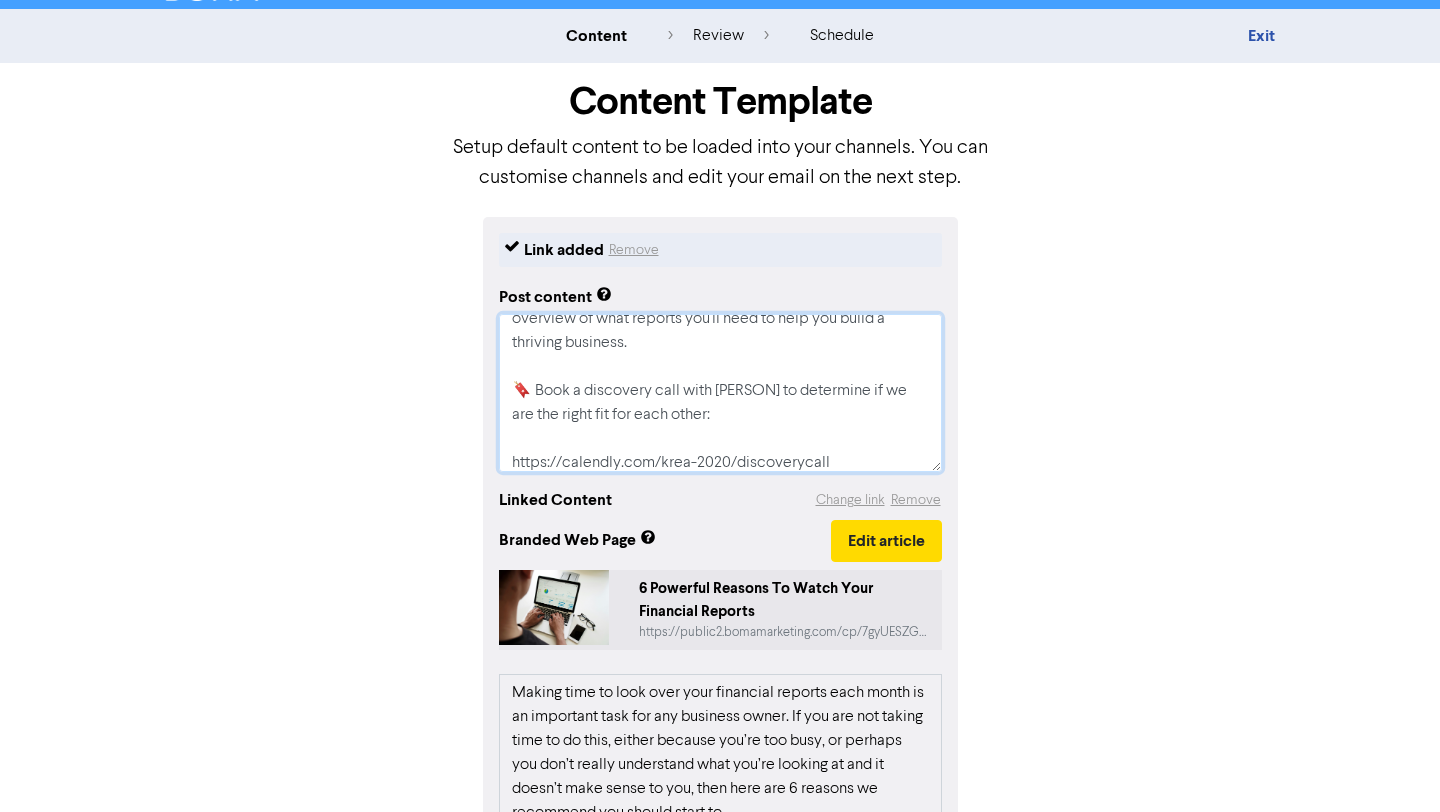 scroll, scrollTop: 0, scrollLeft: 0, axis: both 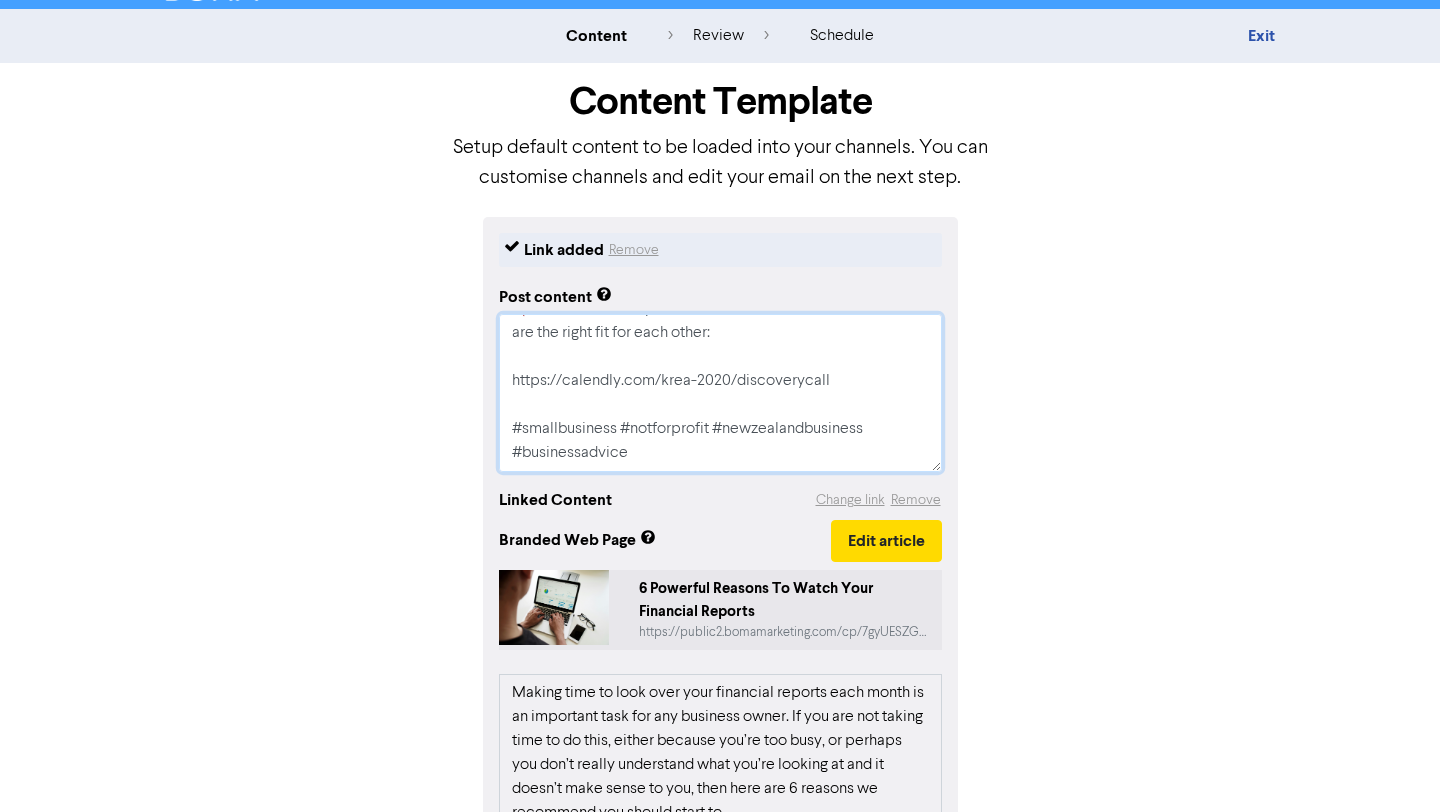 drag, startPoint x: 506, startPoint y: 327, endPoint x: 734, endPoint y: 602, distance: 357.22403 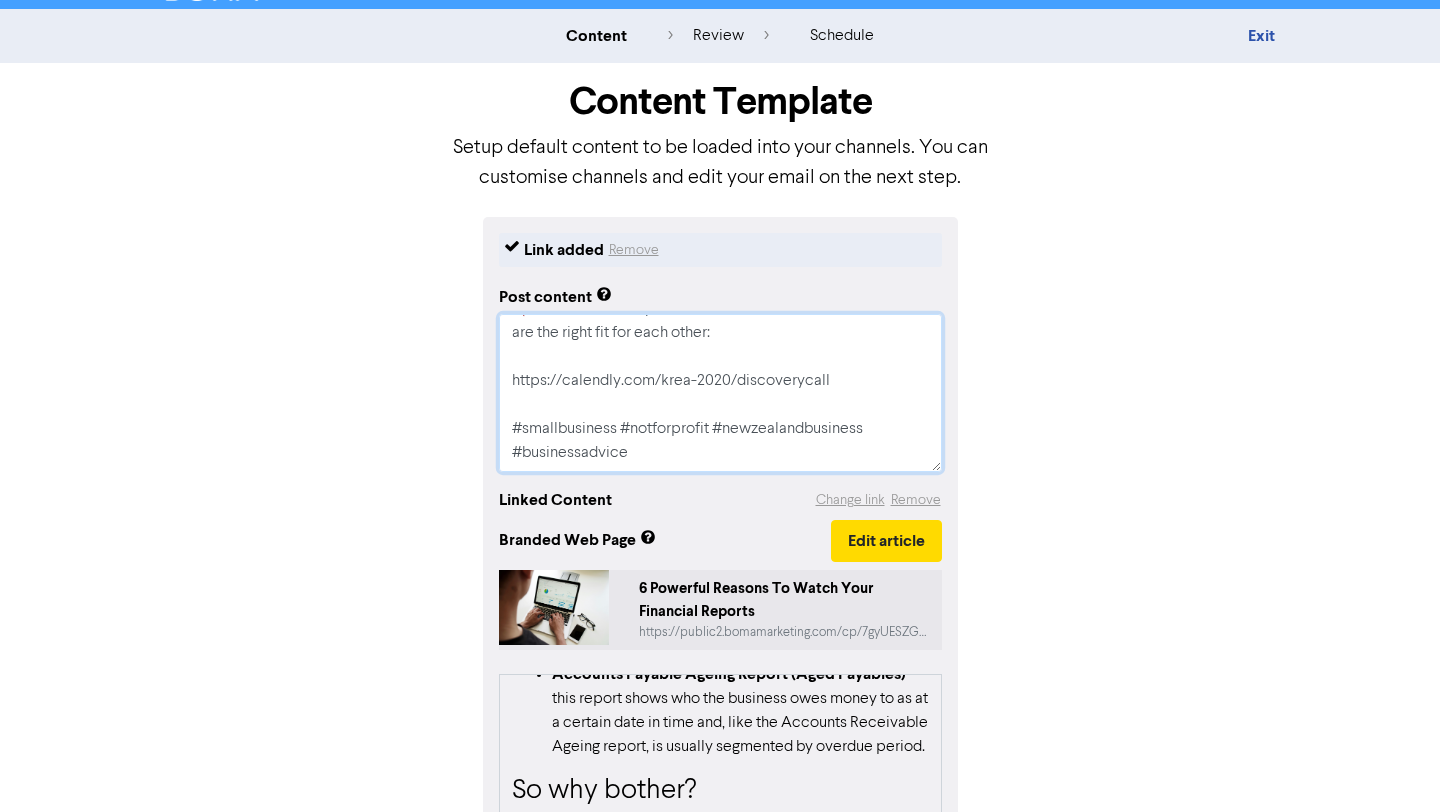 scroll, scrollTop: 2066, scrollLeft: 0, axis: vertical 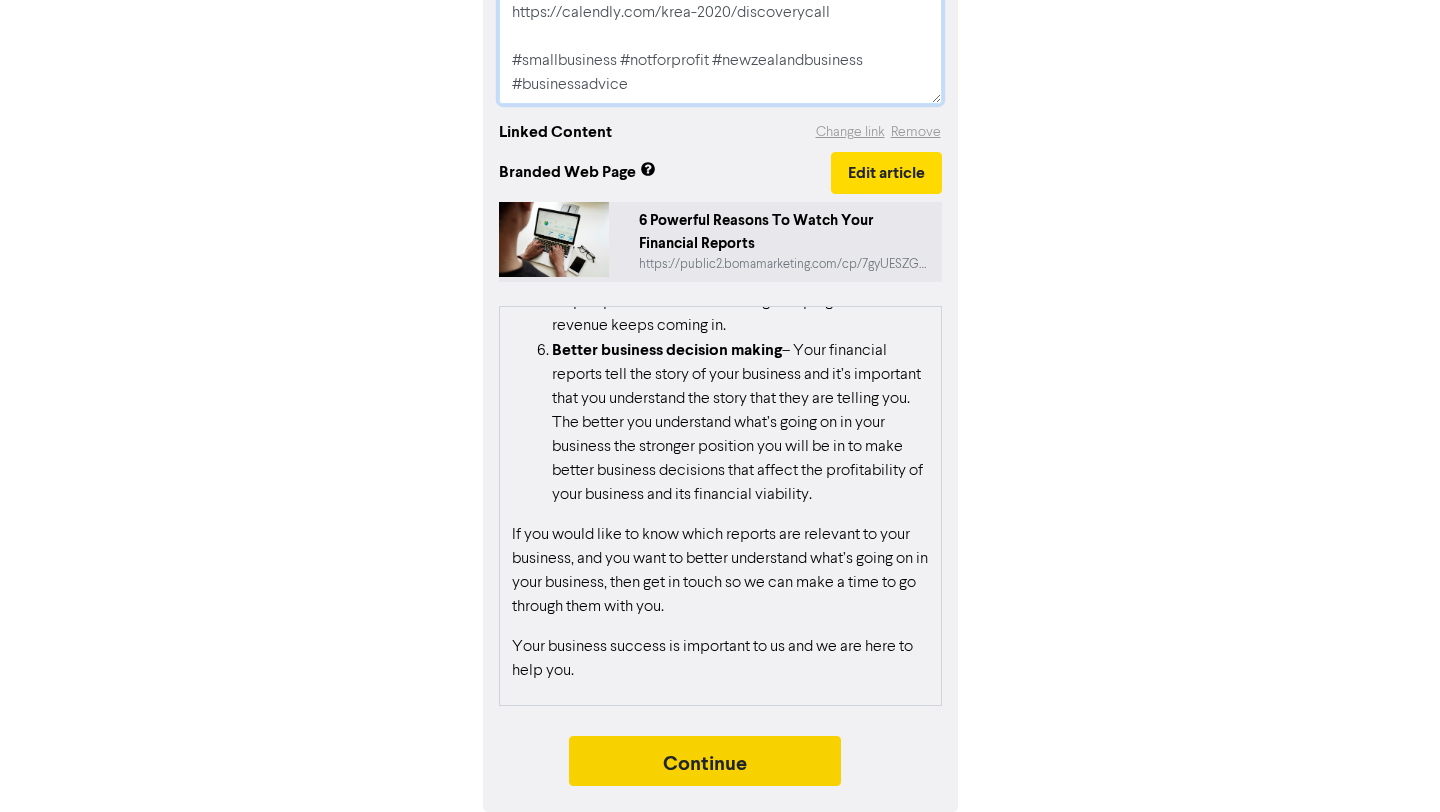 type on "Making time to look over your financial reports each month is an important task for any business owner. We can give you an overview of what reports you'll need to help you build a thriving business.
🔖 Book a discovery call with [PERSON] to determine if we are the right fit for each other:
https://calendly.com/krea-2020/discoverycall
#smallbusiness #notforprofit #newzealandbusiness
#businessadvice" 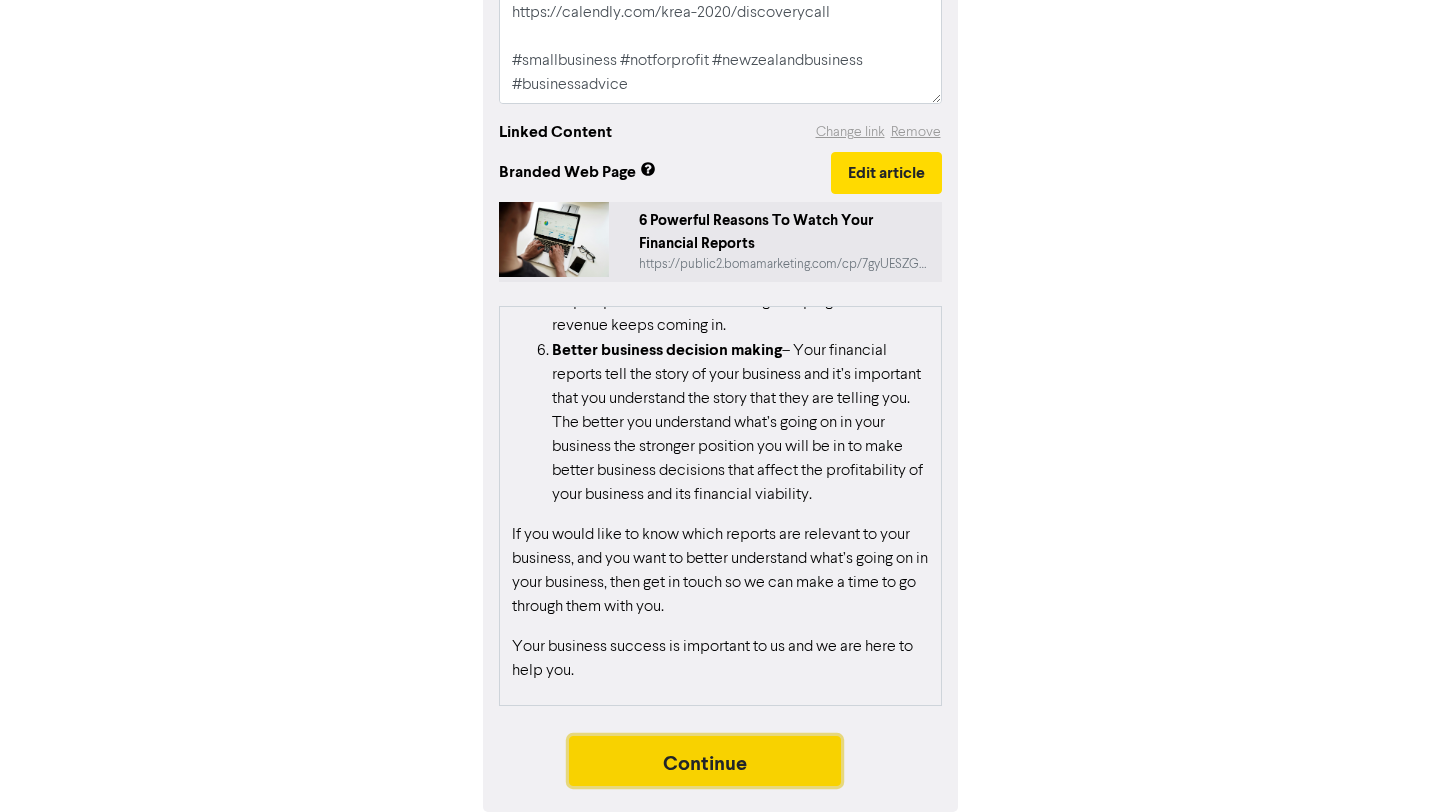 click on "Continue" at bounding box center (705, 761) 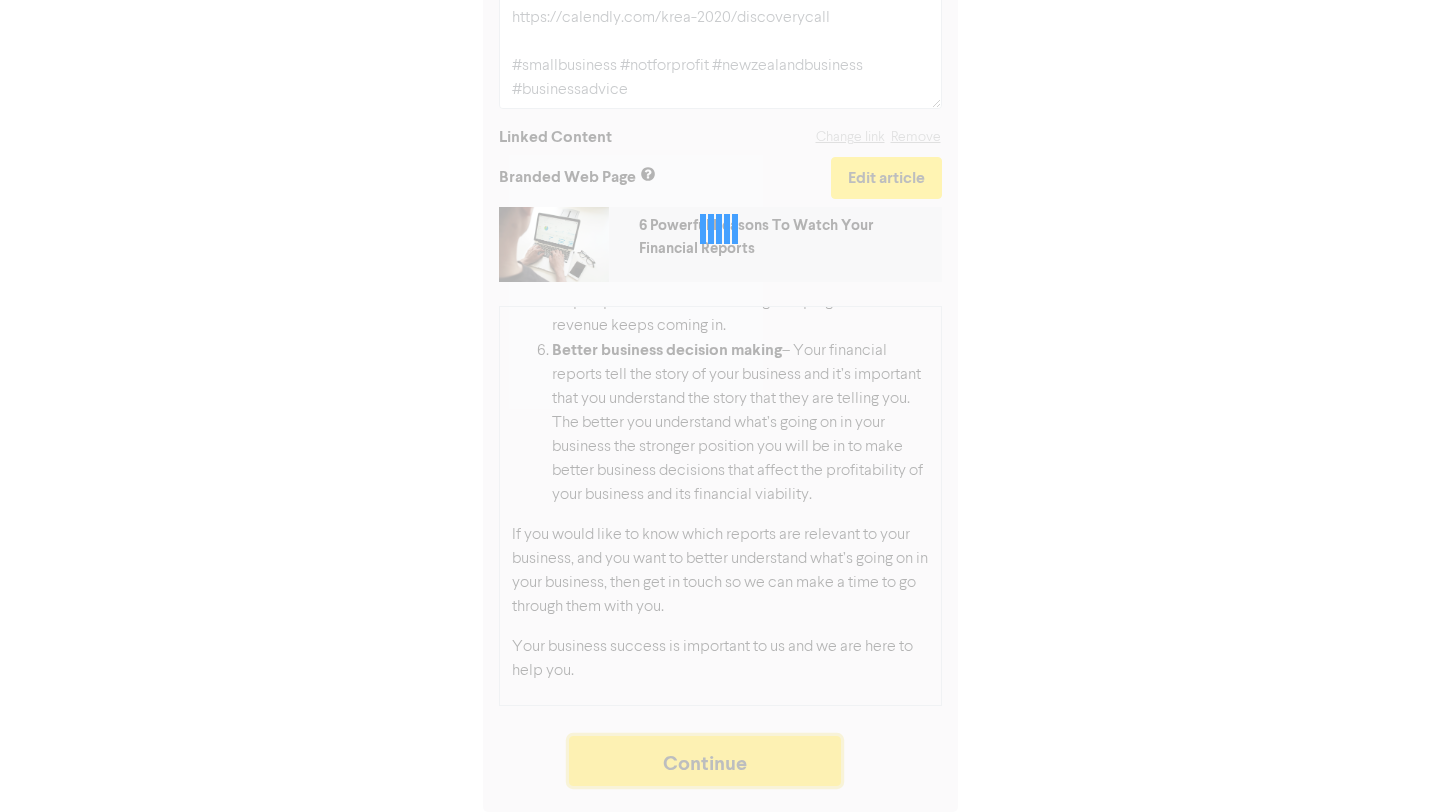 scroll, scrollTop: 396, scrollLeft: 0, axis: vertical 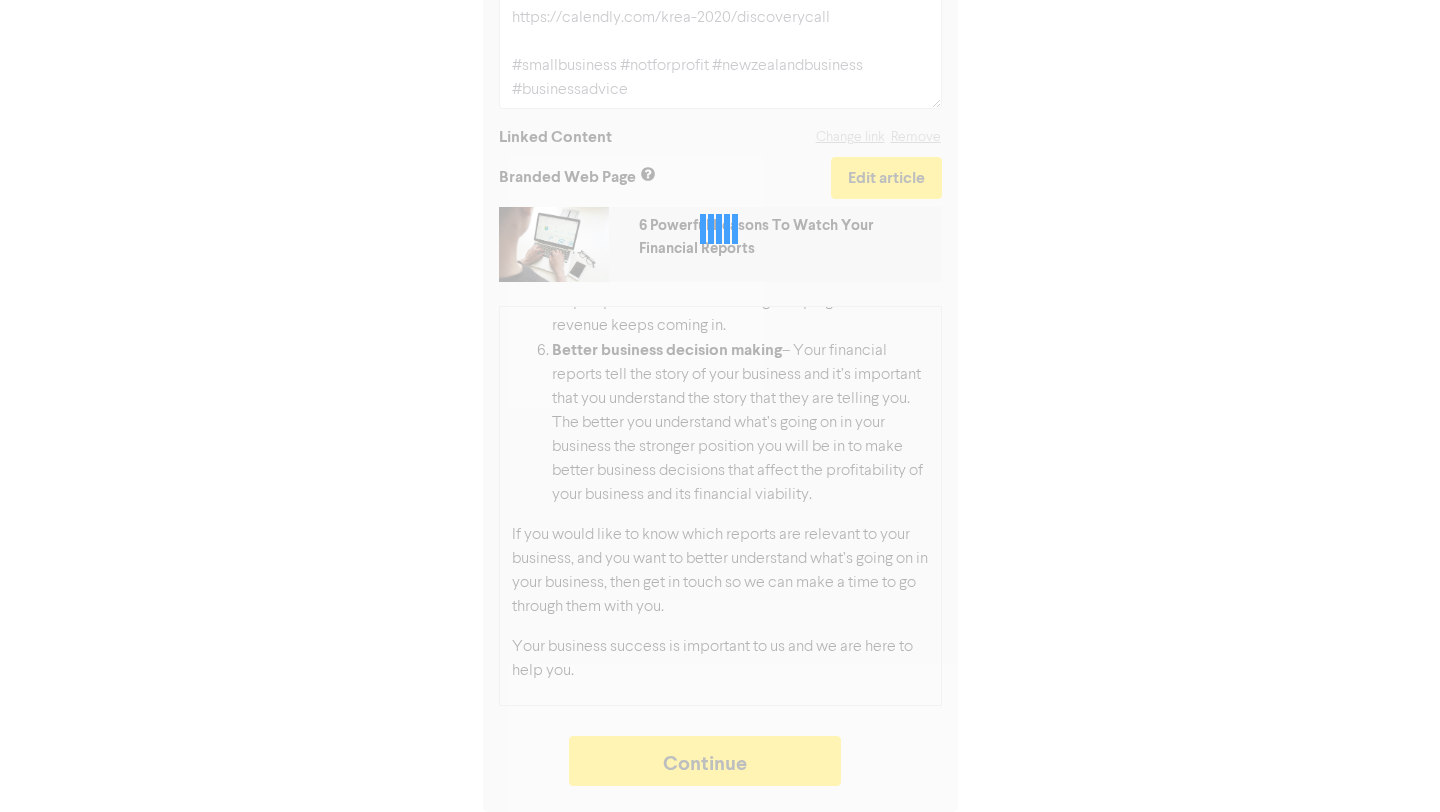 type on "x" 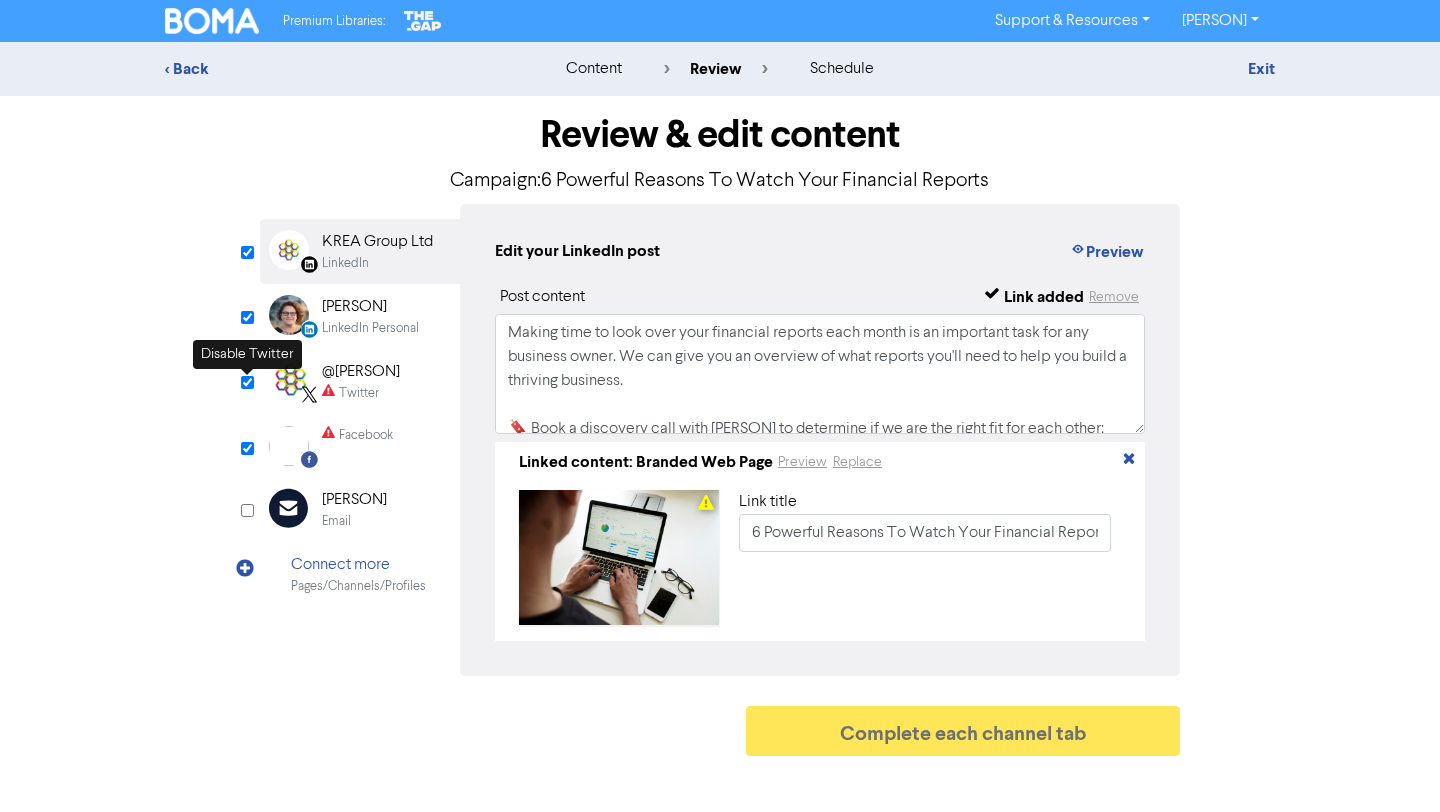 click at bounding box center (247, 382) 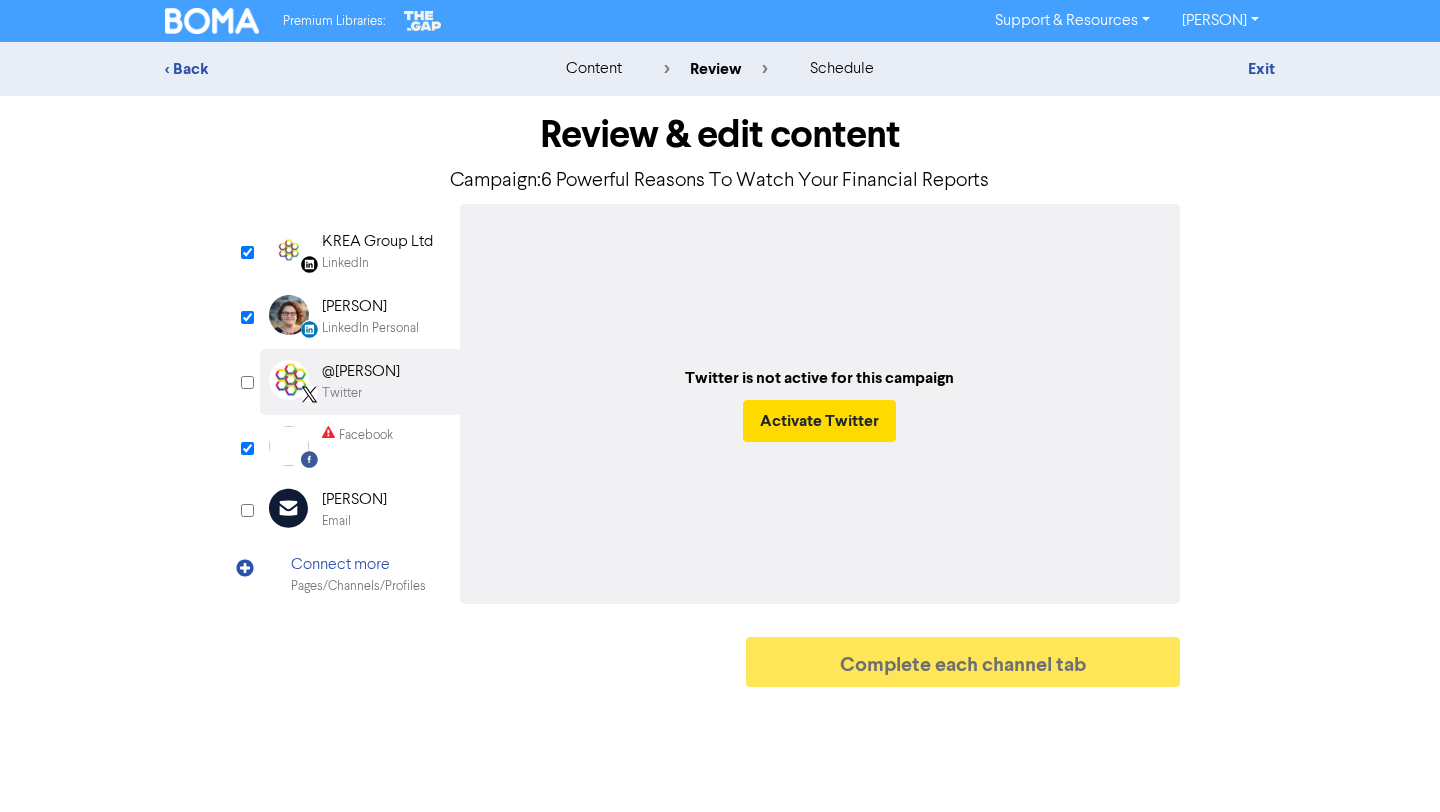 click at bounding box center (247, 382) 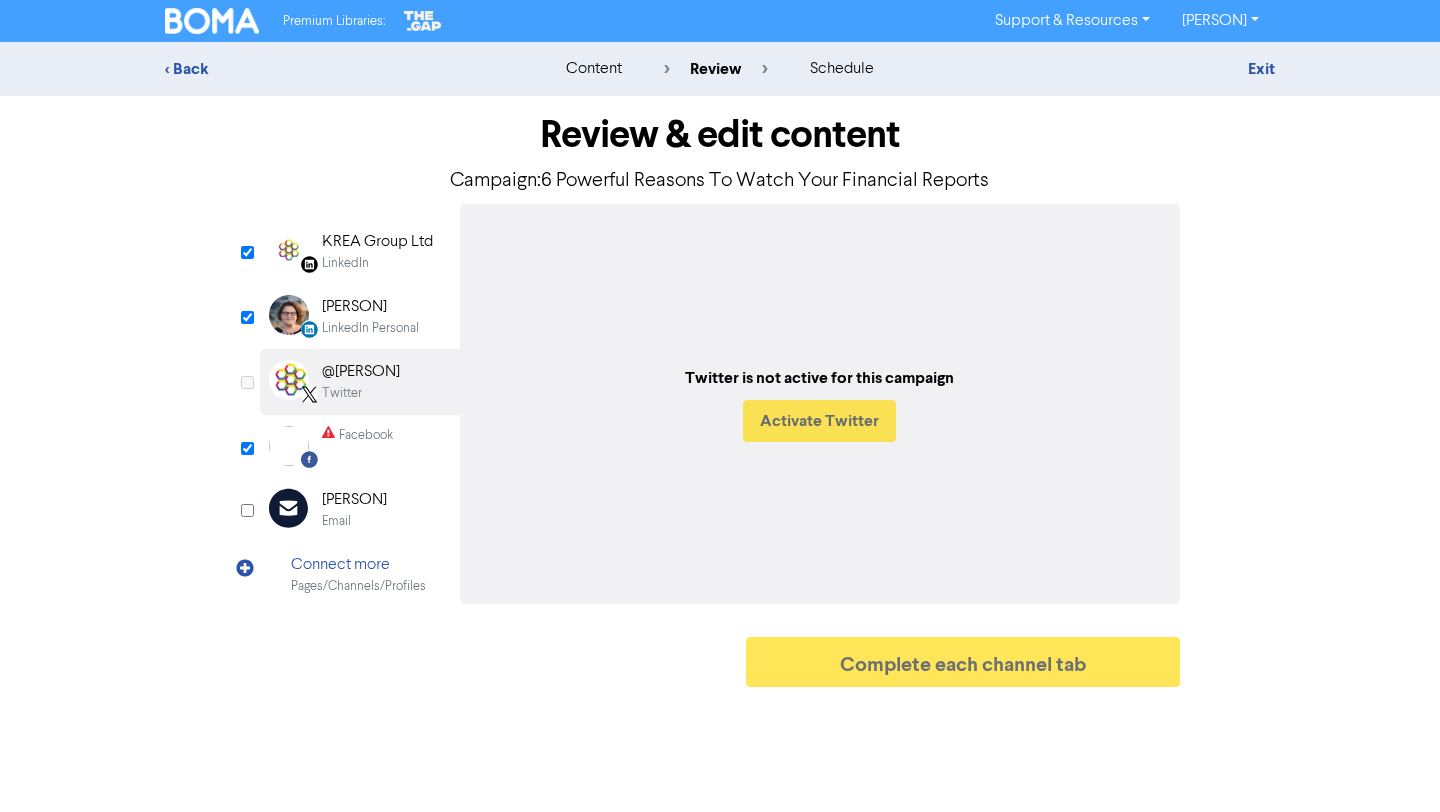 checkbox on "true" 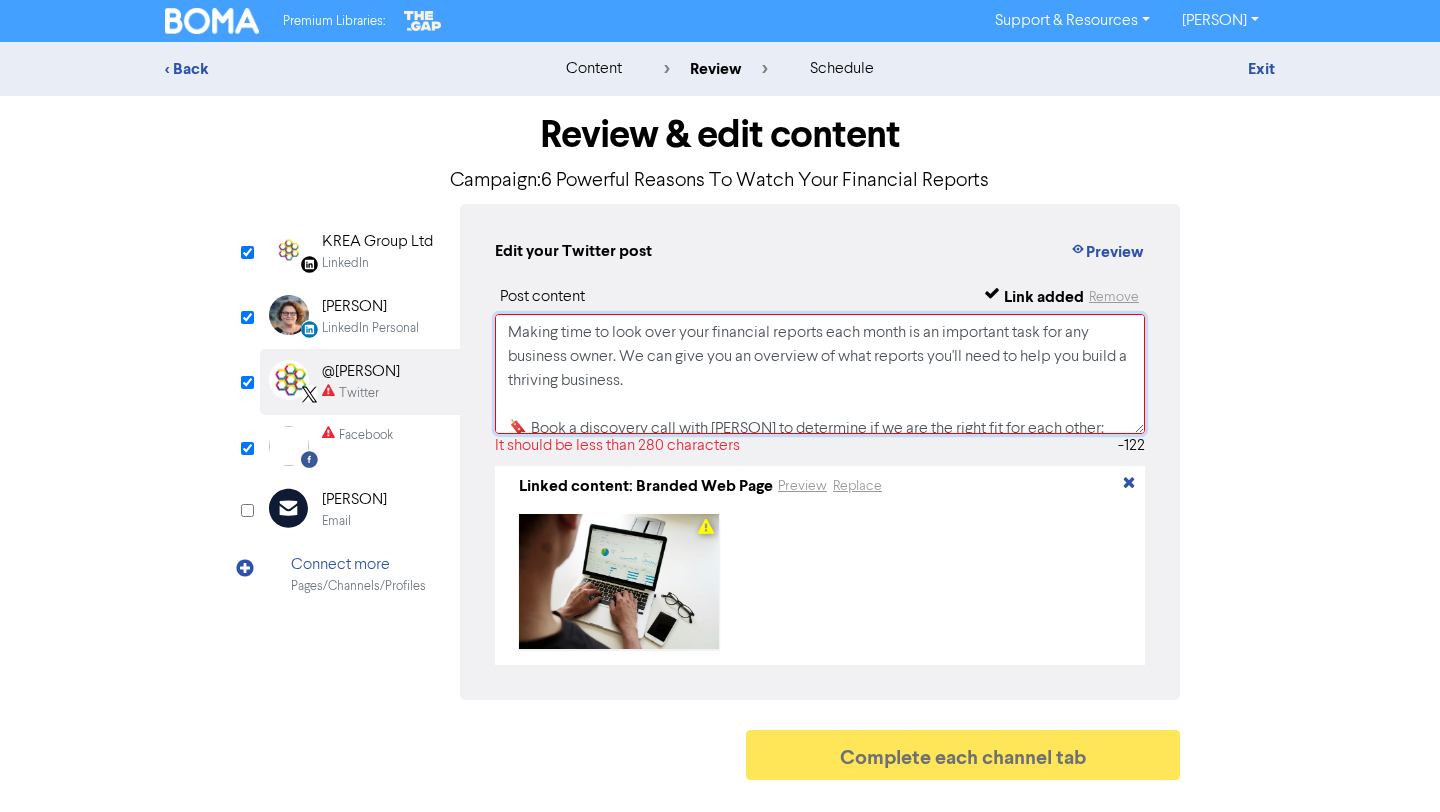 click on "Making time to look over your financial reports each month is an important task for any business owner. We can give you an overview of what reports you'll need to help you build a thriving business.
🔖 Book a discovery call with [PERSON] to determine if we are the right fit for each other:
https://calendly.com/krea-2020/discoverycall
#smallbusiness #notforprofit #[COUNTRY]business
#businessadvice
https://public2.bomamarketing.com/cp/7gyUESZGKkYcXl6iYwOsc7?sa=eleesxENOf0gRP" at bounding box center (820, 374) 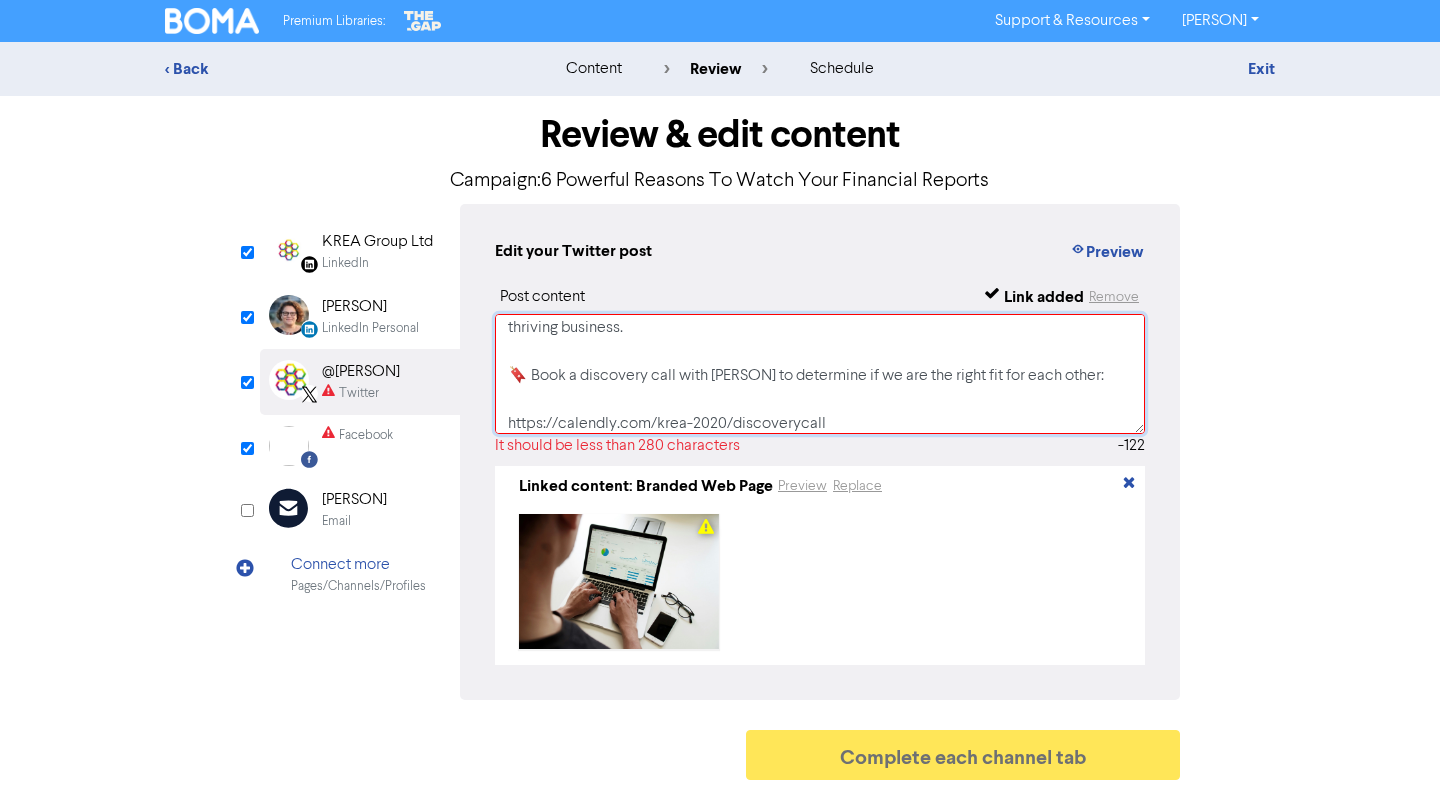 scroll, scrollTop: 58, scrollLeft: 0, axis: vertical 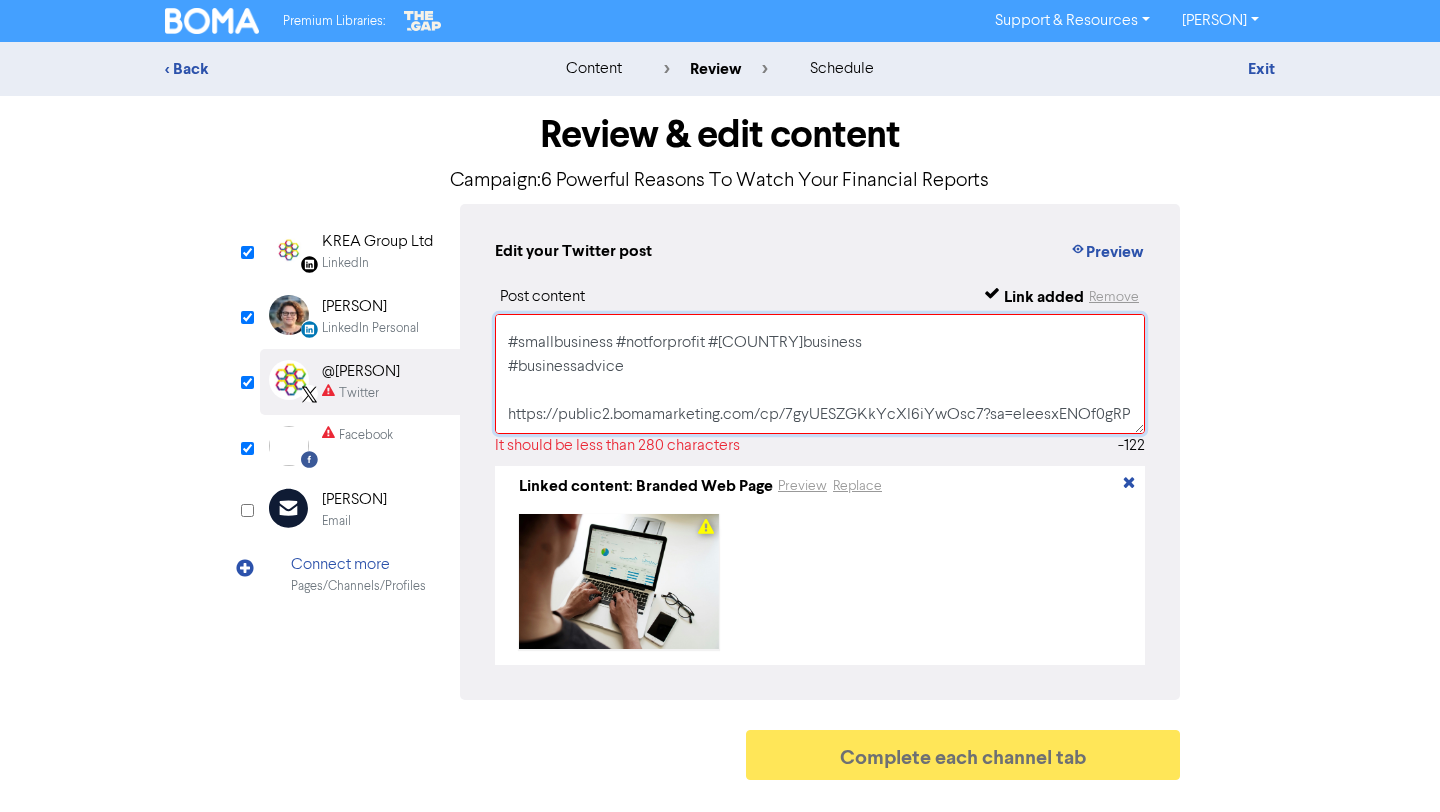 drag, startPoint x: 507, startPoint y: 368, endPoint x: 852, endPoint y: 360, distance: 345.09274 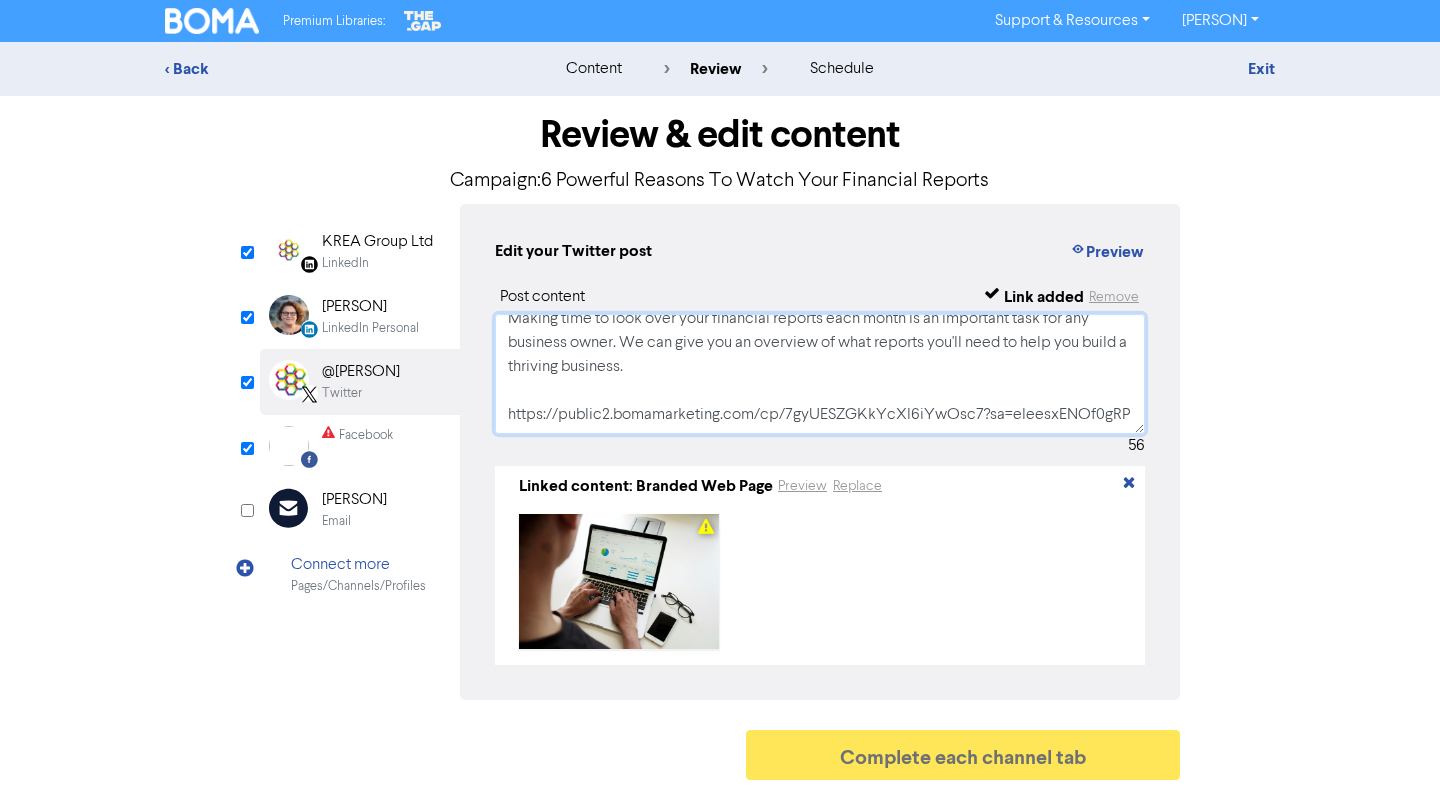 scroll, scrollTop: 14, scrollLeft: 0, axis: vertical 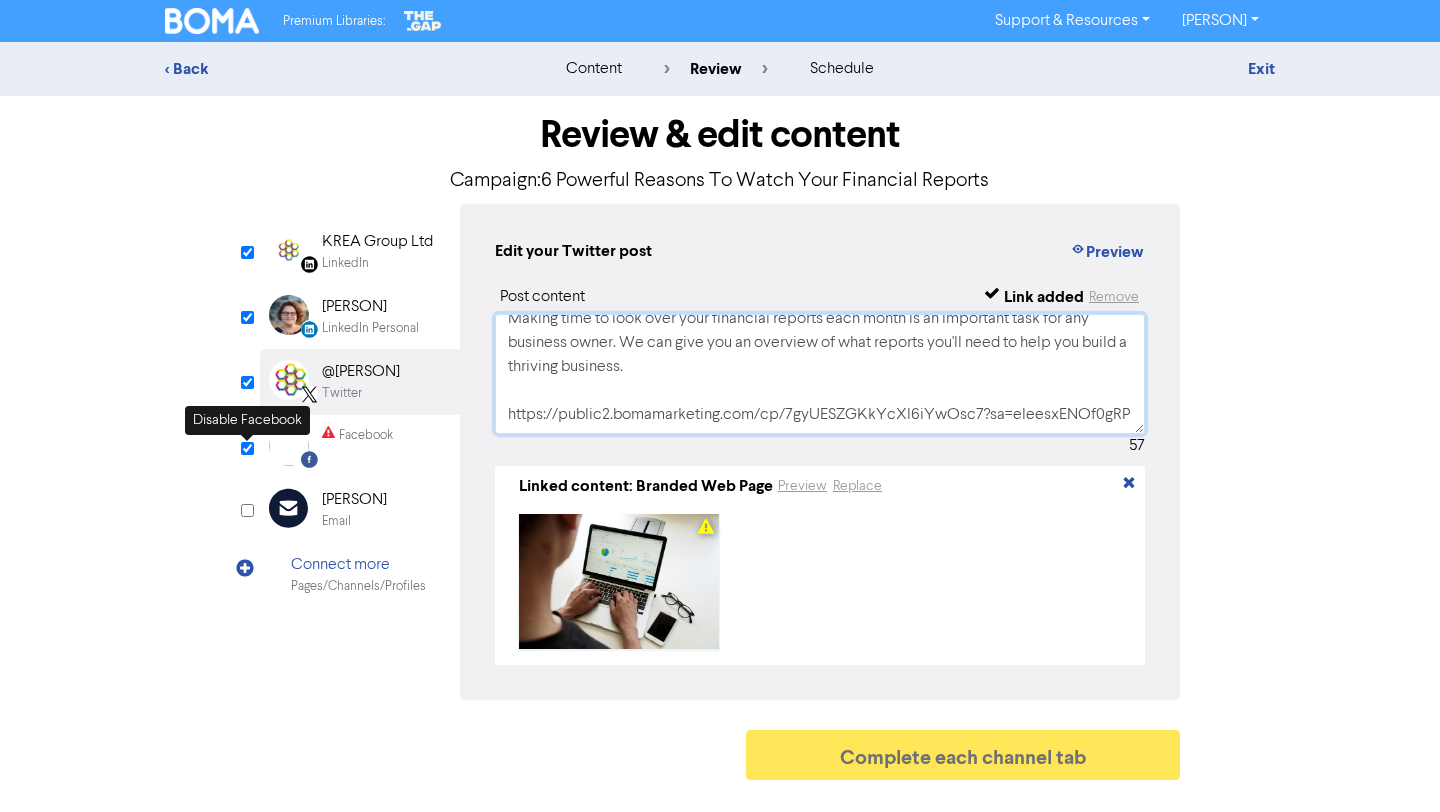 type on "Making time to look over your financial reports each month is an important task for any business owner. We can give you an overview of what reports you'll need to help you build a thriving business.
https://public2.bomamarketing.com/cp/7gyUESZGKkYcXl6iYwOsc7?sa=eleesxENOf0gRP" 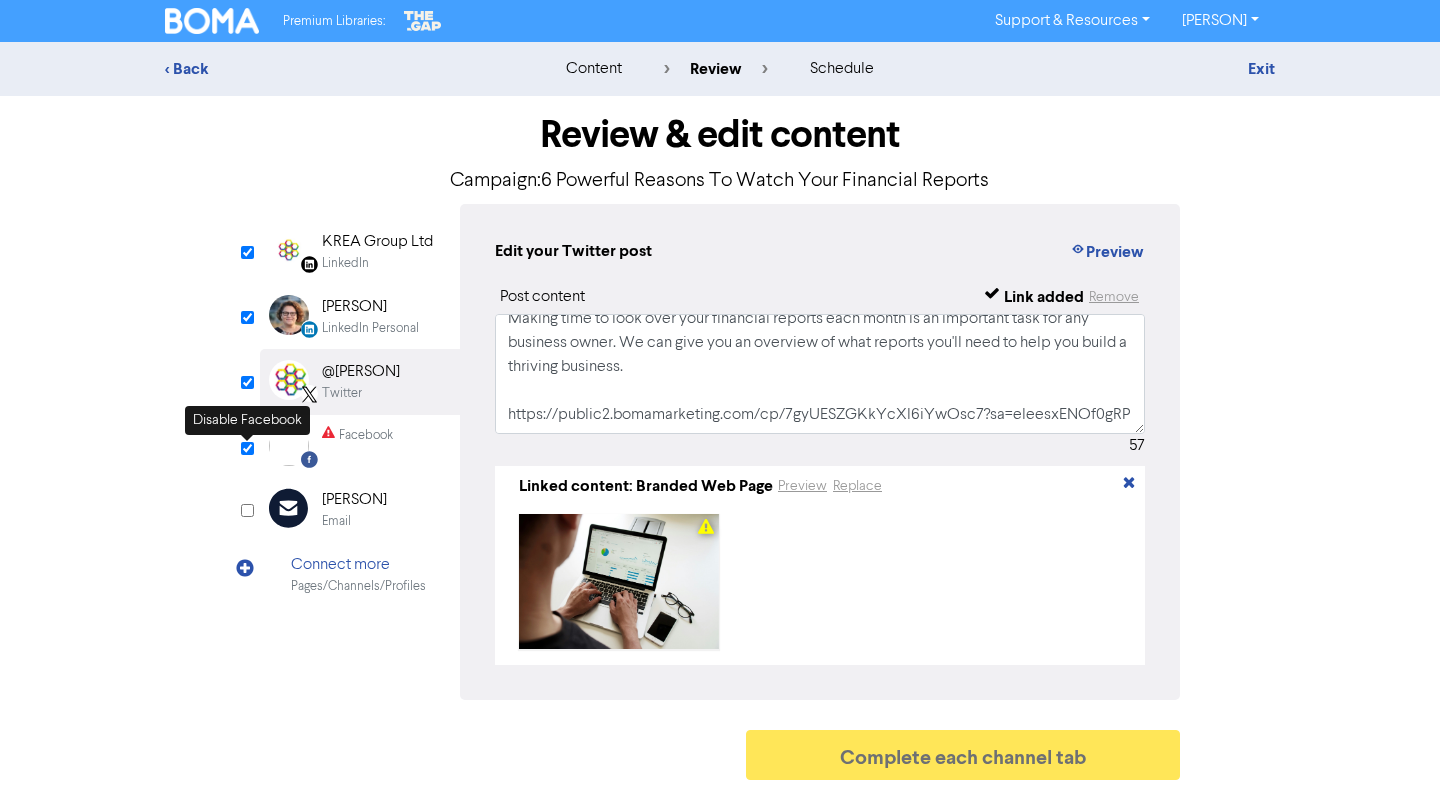 click at bounding box center (247, 448) 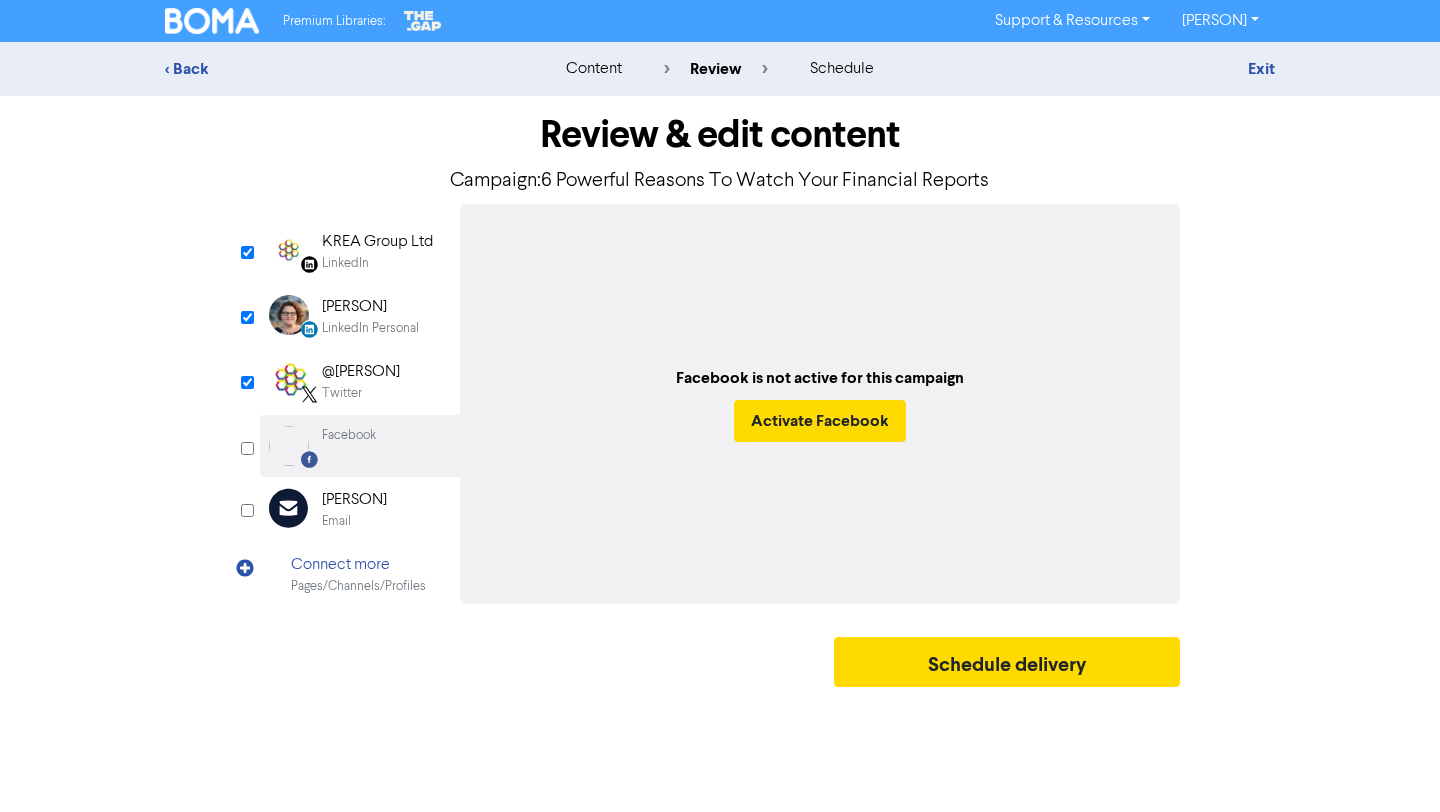click at bounding box center [247, 448] 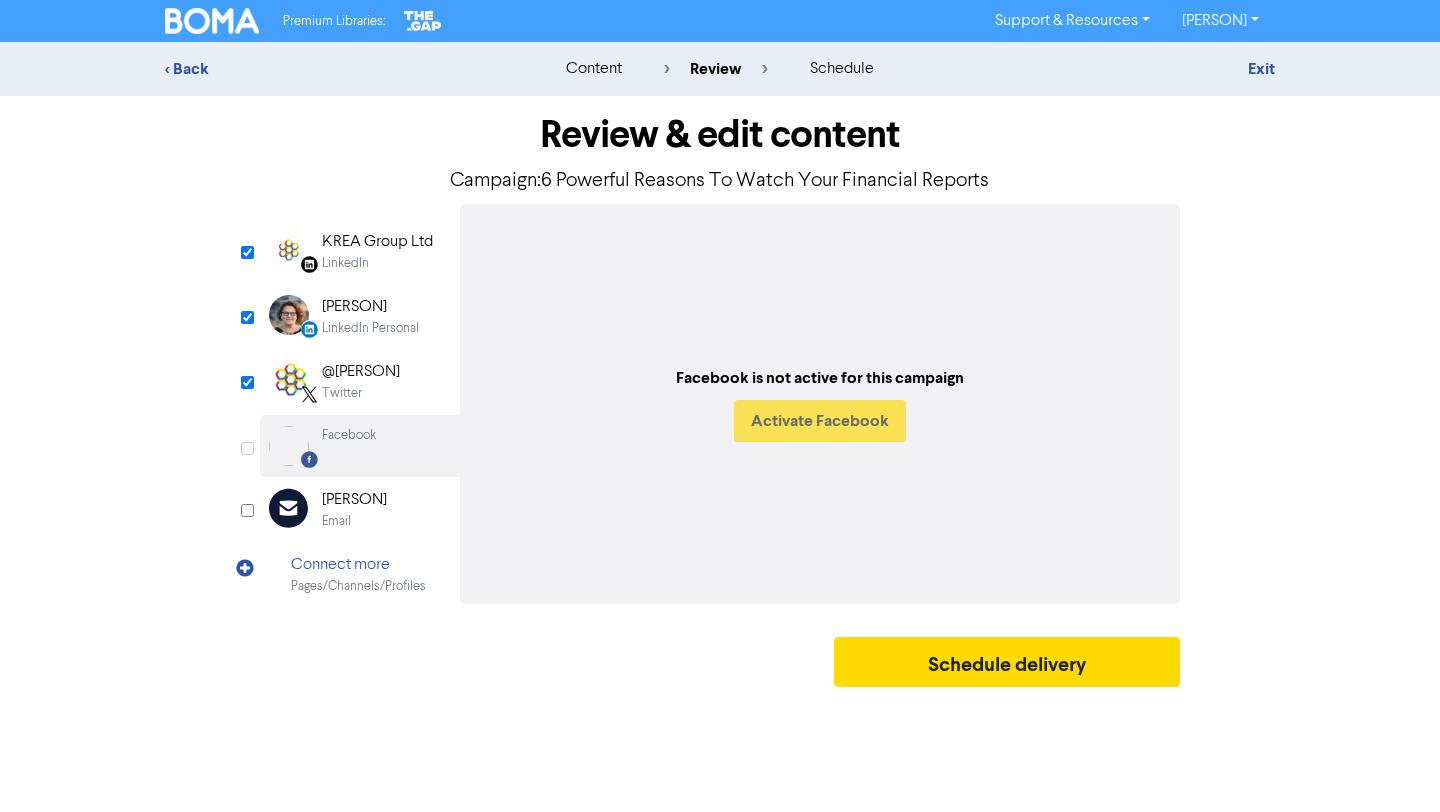 checkbox on "true" 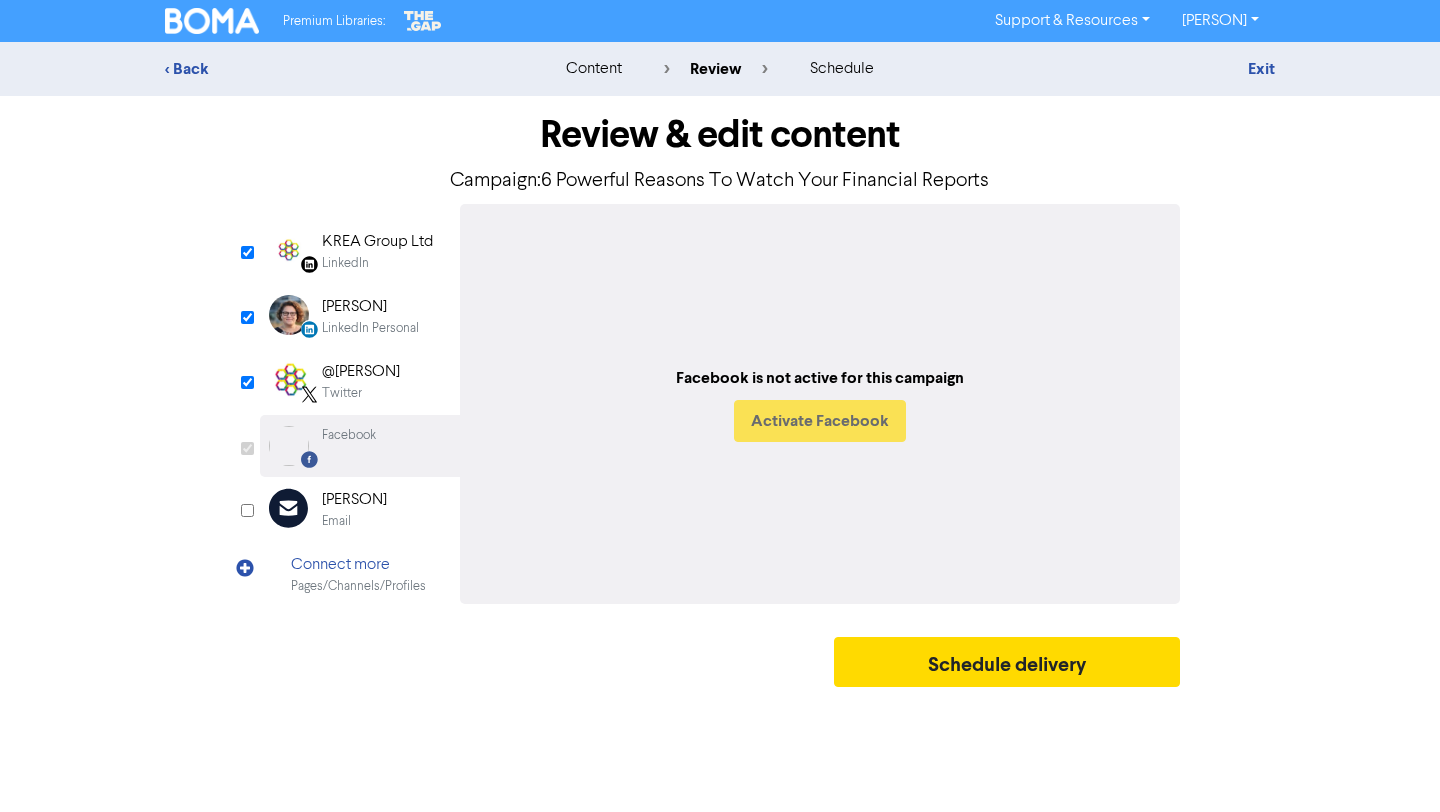 select on "LEARN_MORE" 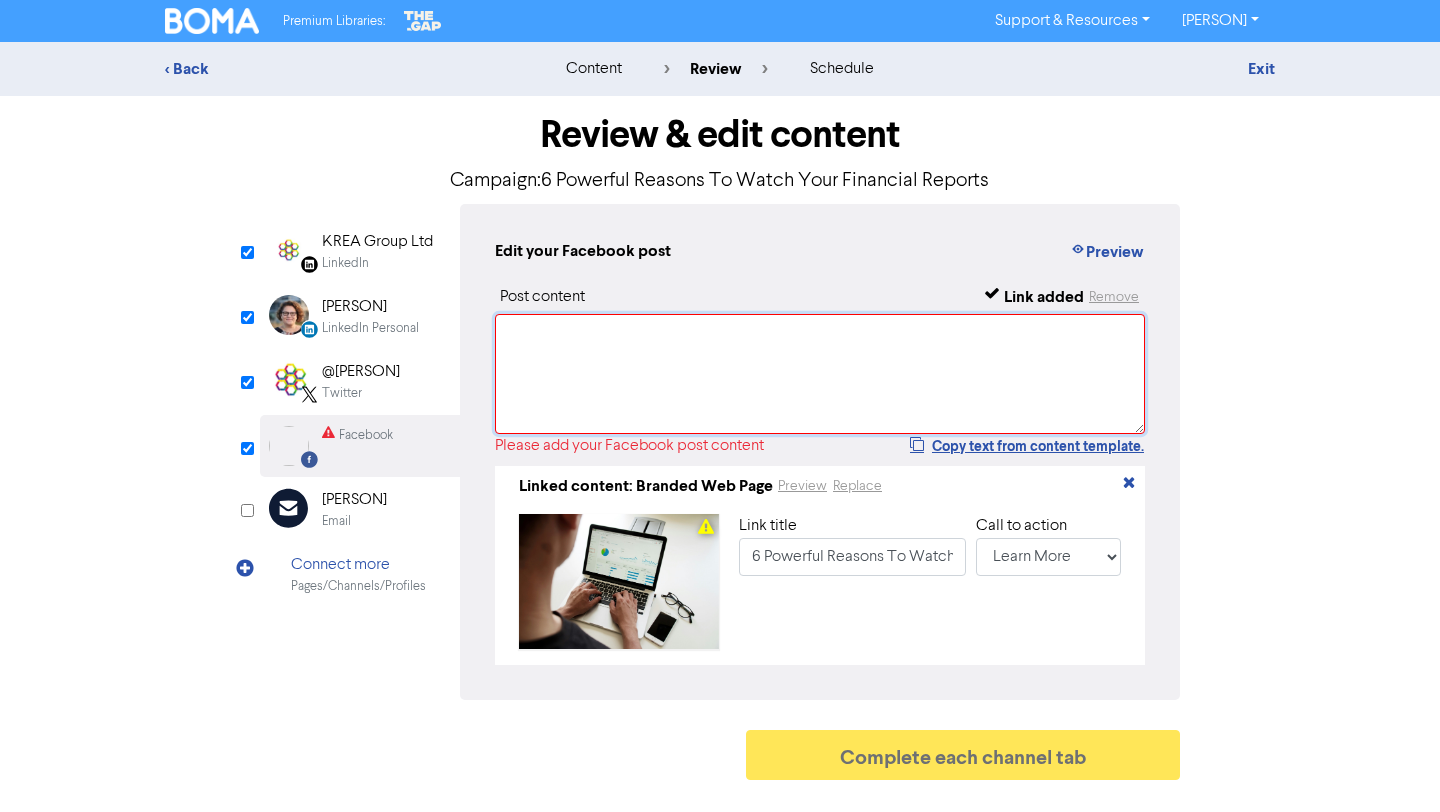 click at bounding box center [820, 374] 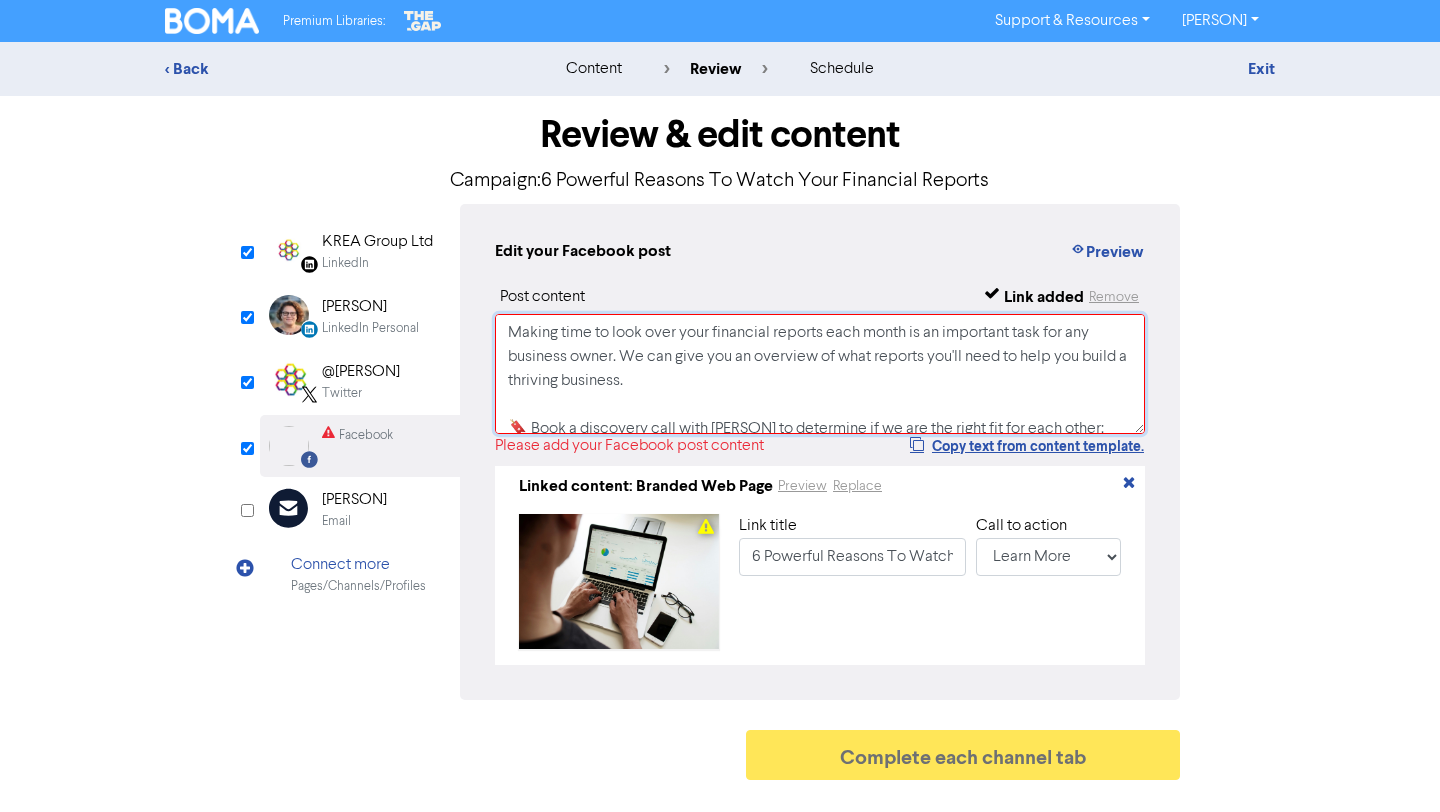 scroll, scrollTop: 124, scrollLeft: 0, axis: vertical 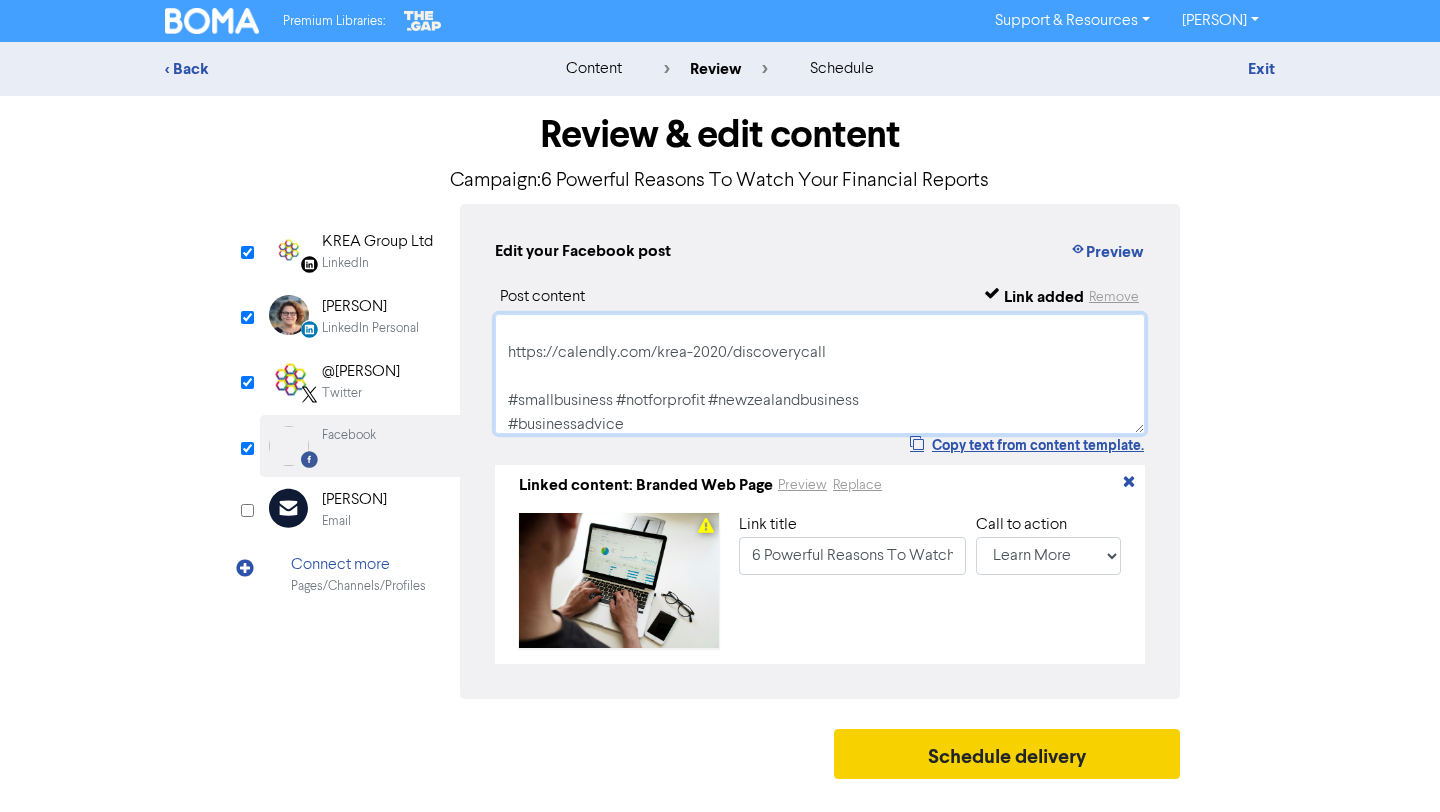 type on "Making time to look over your financial reports each month is an important task for any business owner. We can give you an overview of what reports you'll need to help you build a thriving business.
🔖 Book a discovery call with [PERSON] to determine if we are the right fit for each other:
https://calendly.com/krea-2020/discoverycall
#smallbusiness #notforprofit #newzealandbusiness
#businessadvice" 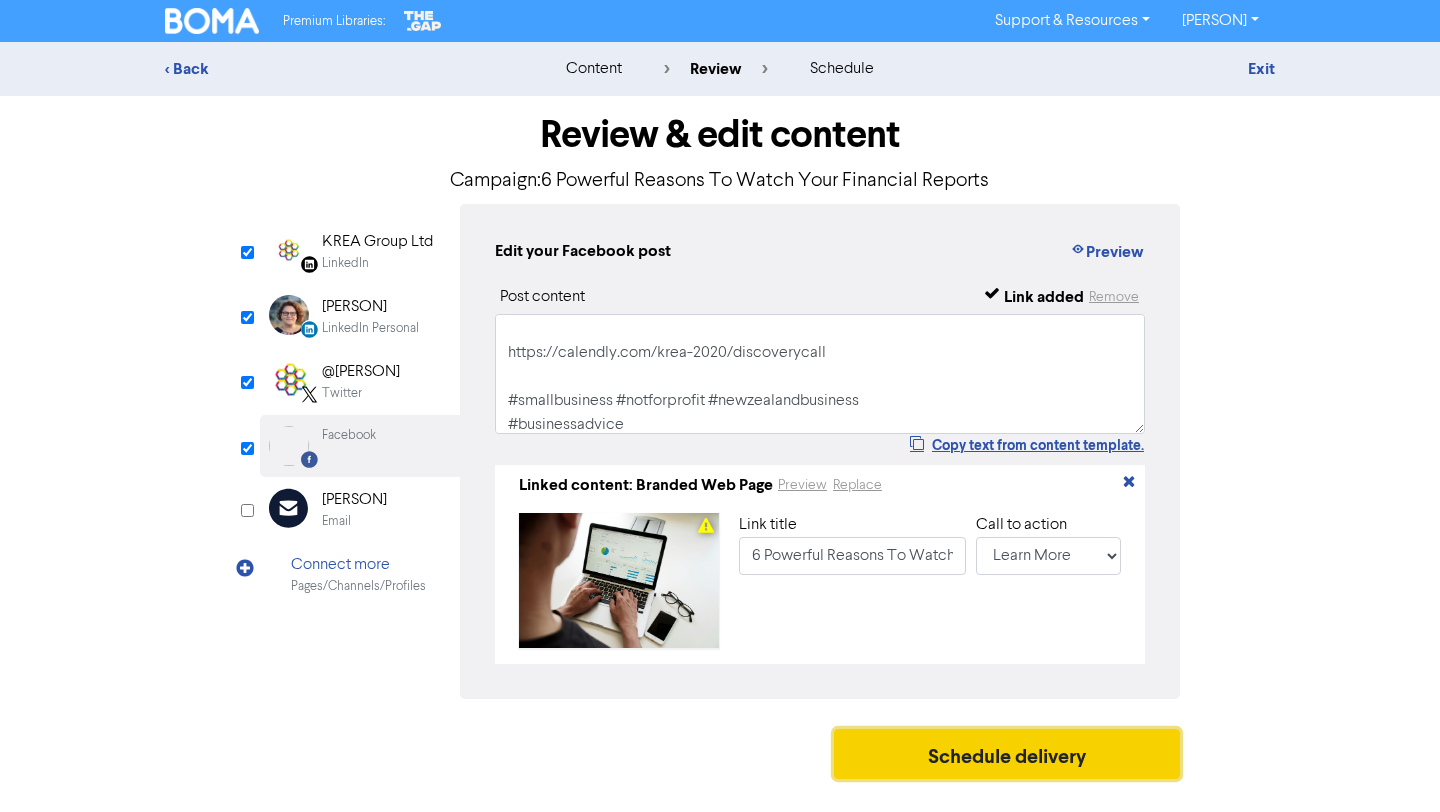 click on "Schedule delivery" at bounding box center [1007, 754] 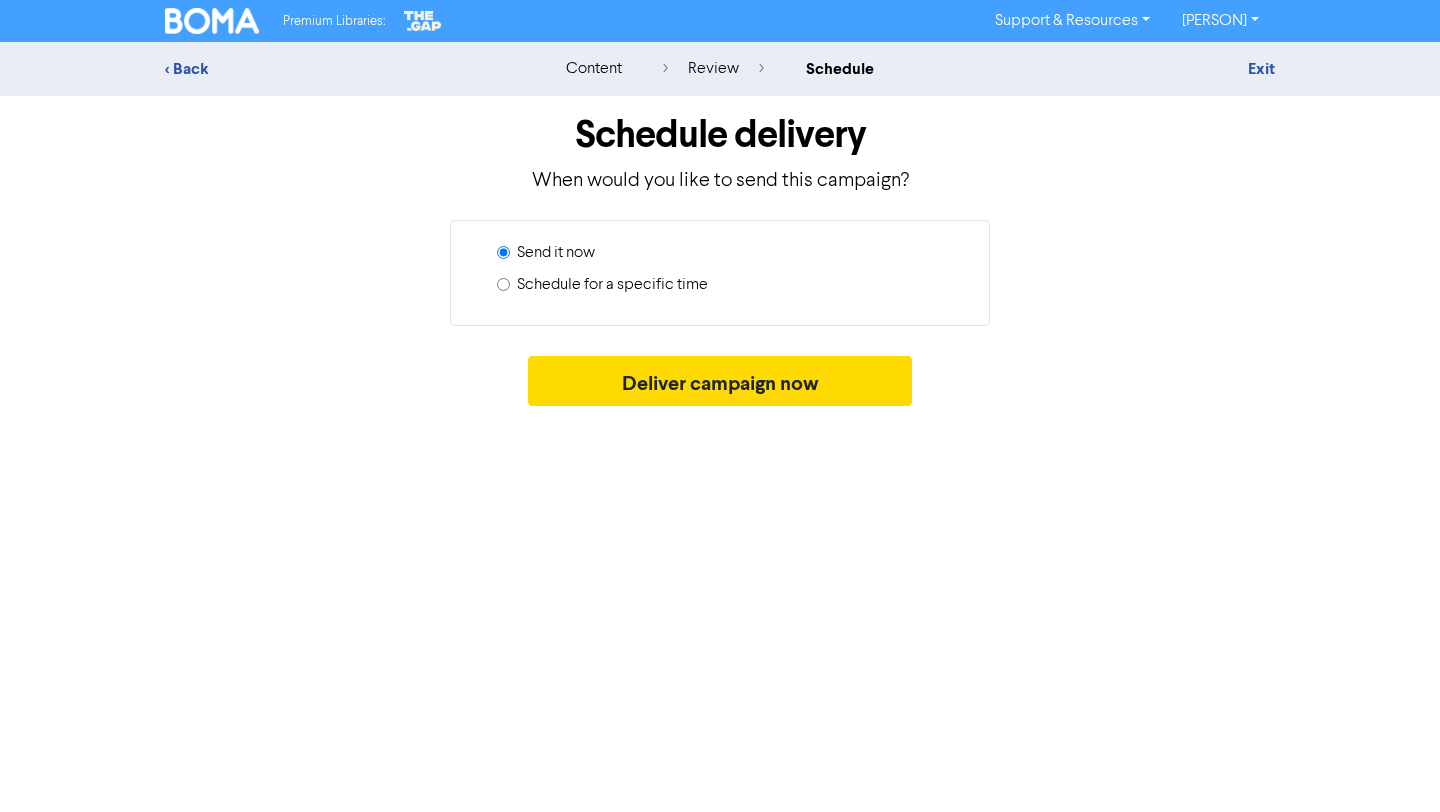 click on "Schedule for a specific time" at bounding box center [612, 285] 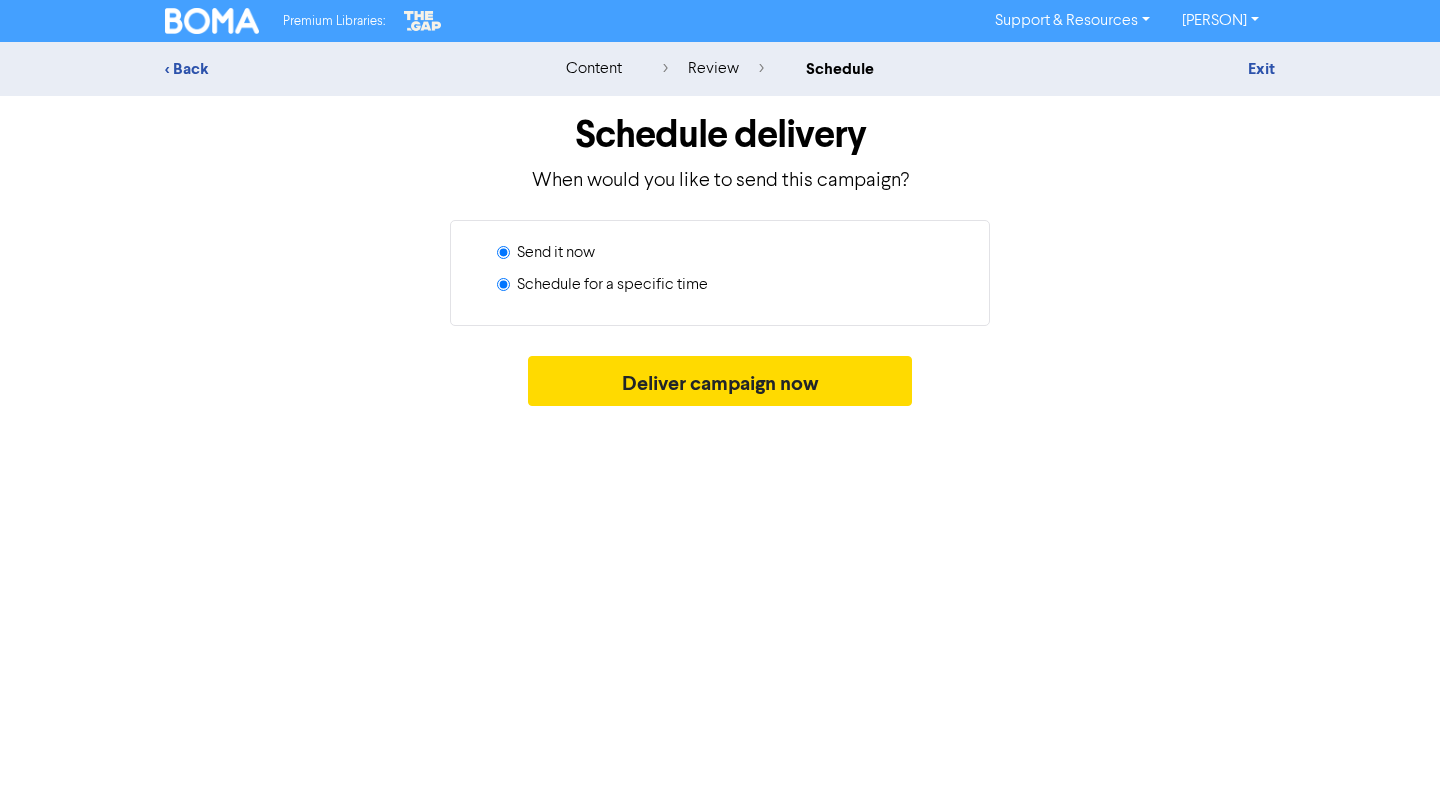 radio on "true" 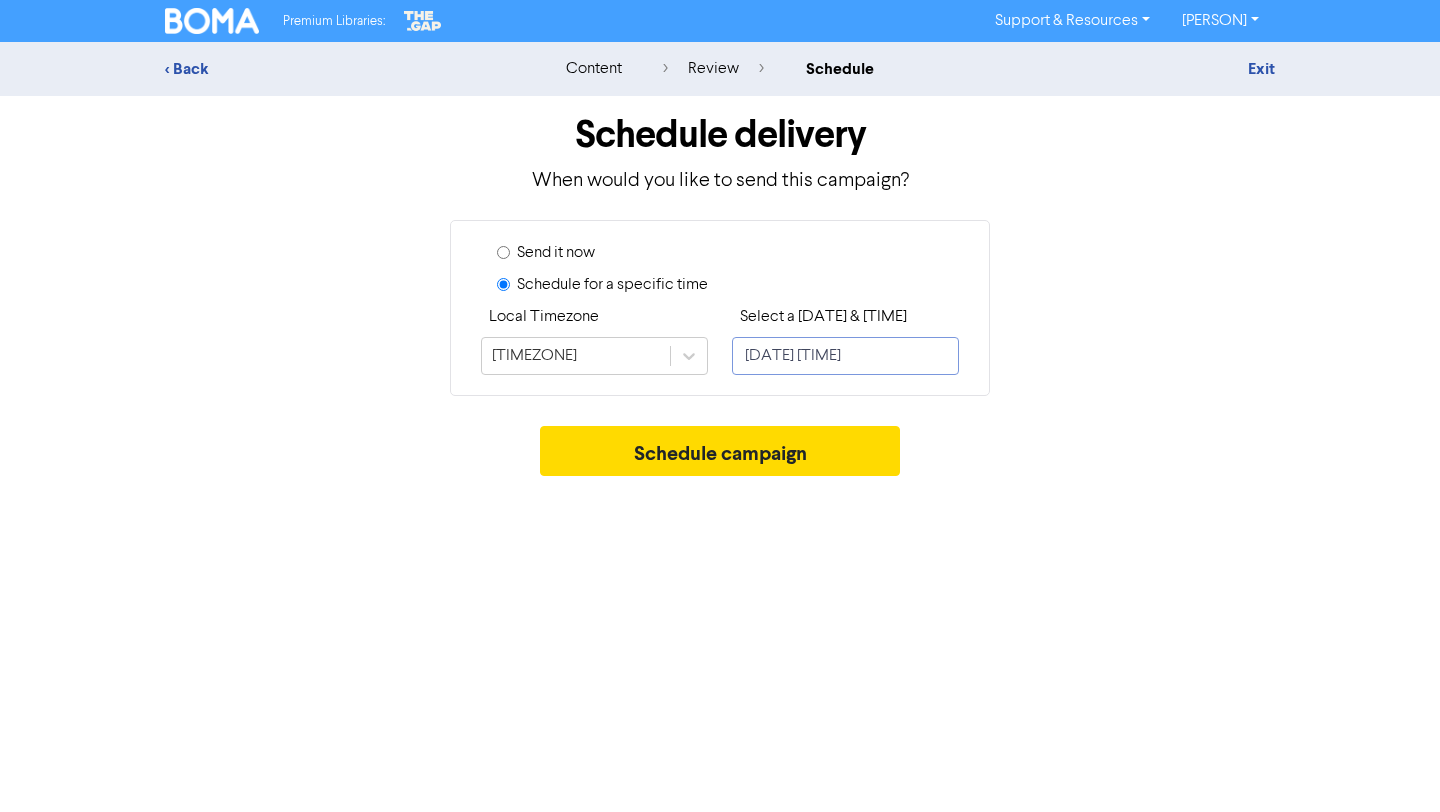 click on "[DATE] [TIME]" at bounding box center (845, 356) 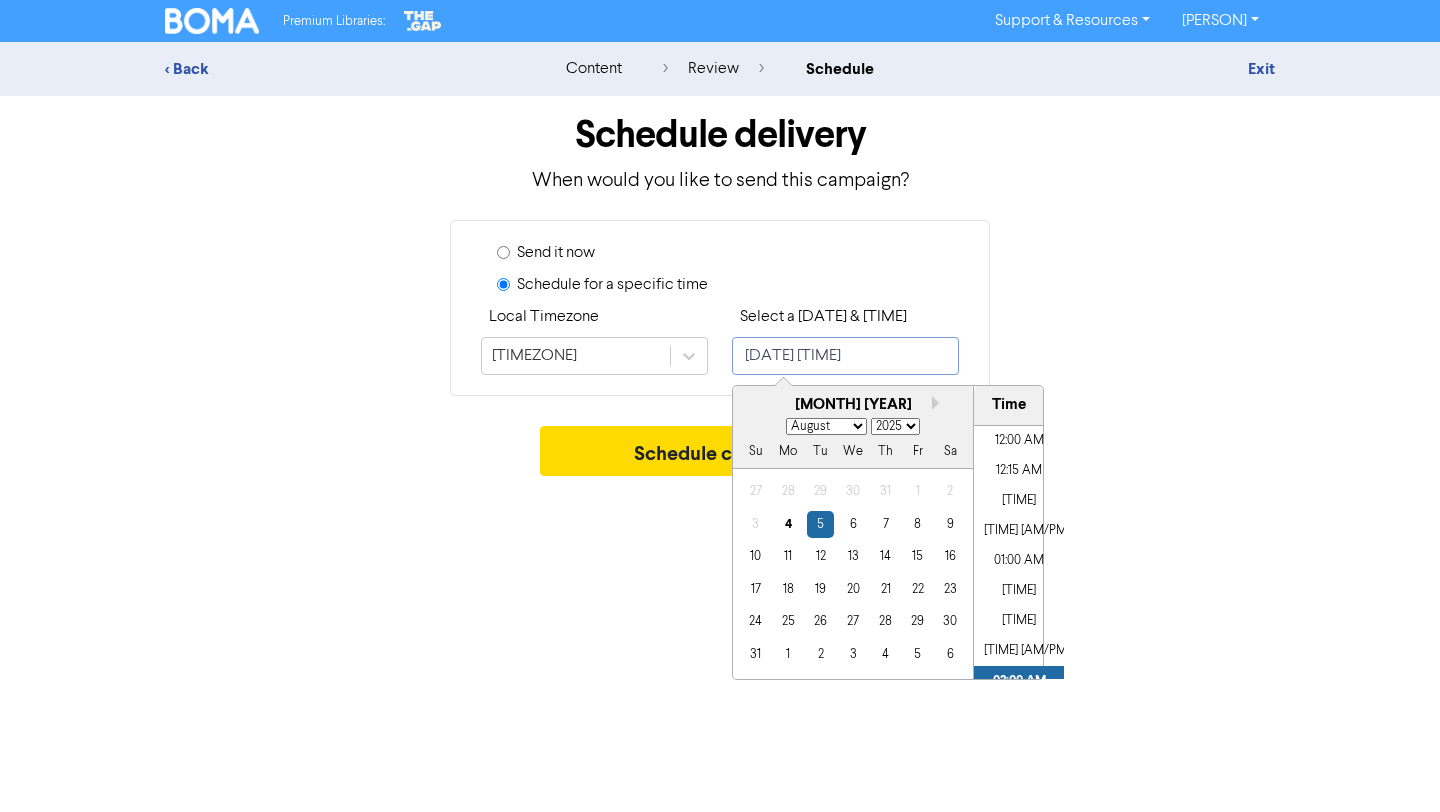 scroll, scrollTop: 128, scrollLeft: 0, axis: vertical 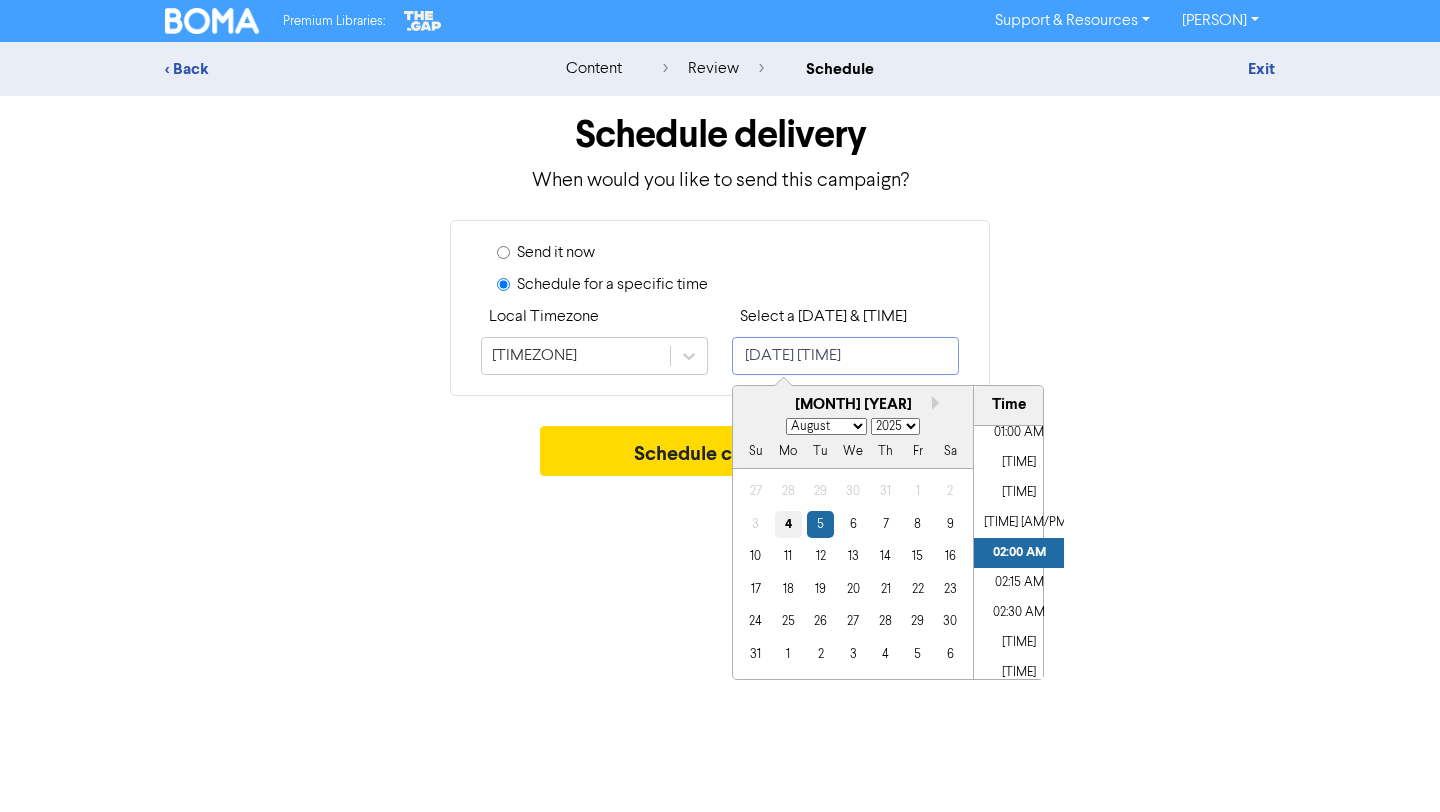 click on "4" at bounding box center [788, 524] 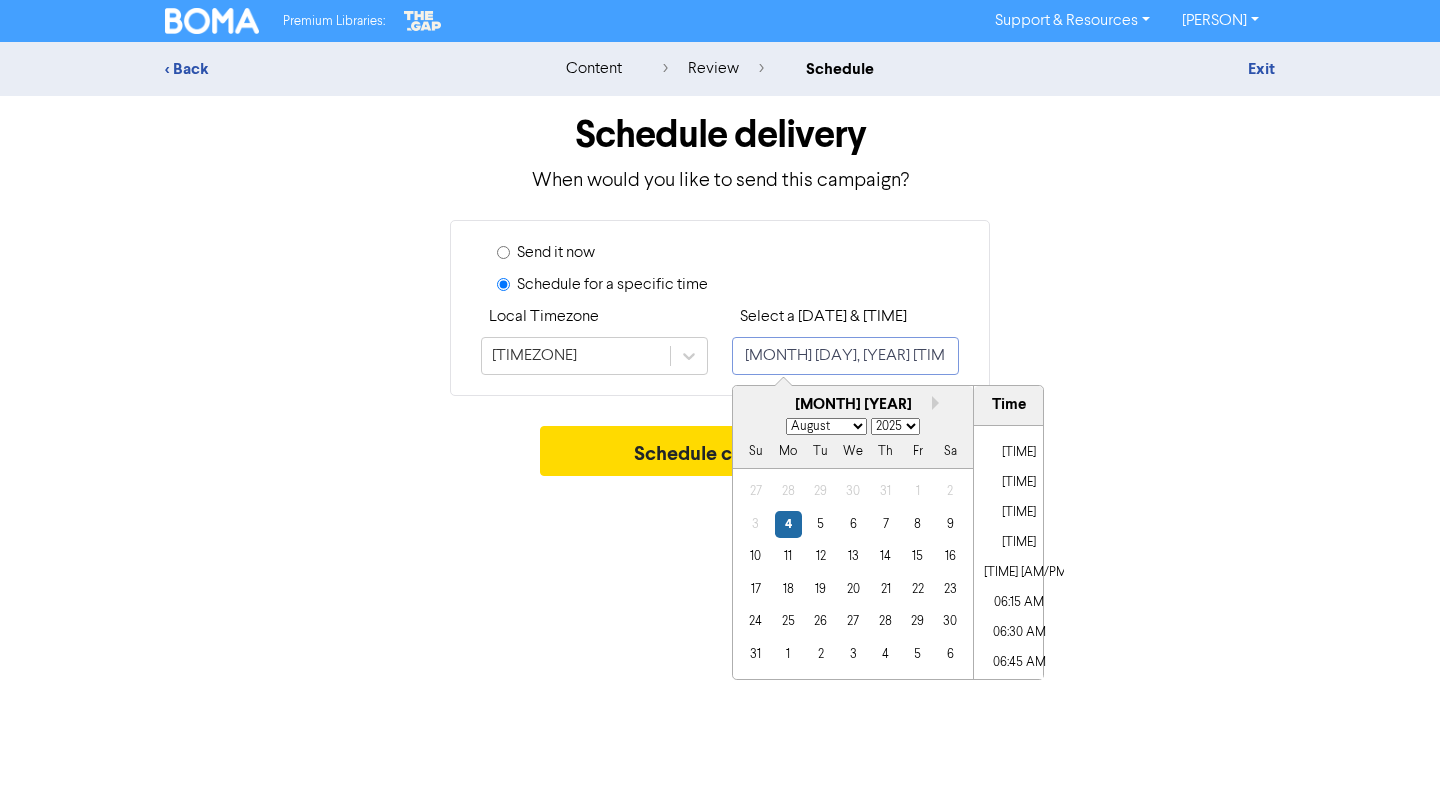 scroll, scrollTop: 603, scrollLeft: 0, axis: vertical 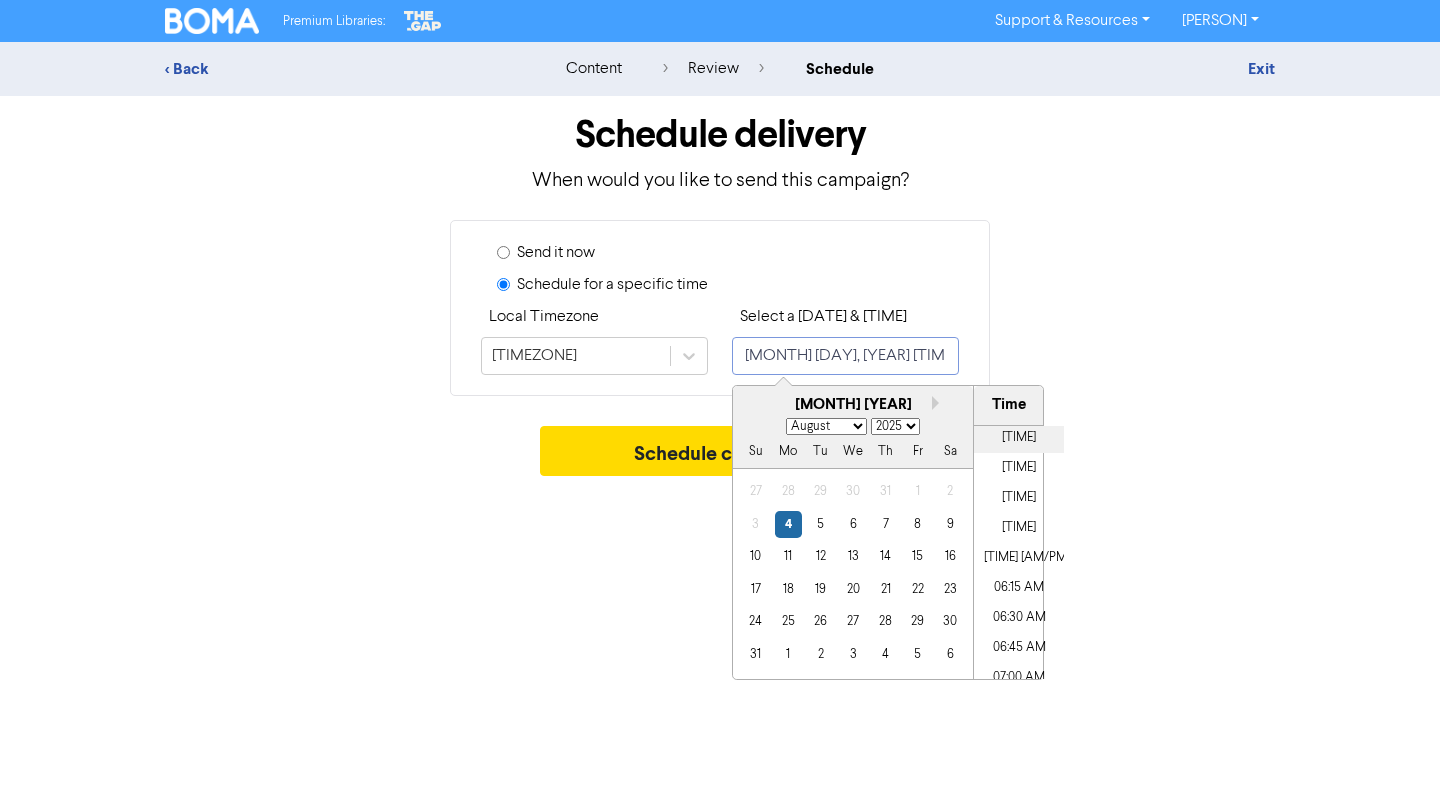 click on "[TIME]" at bounding box center [1019, 438] 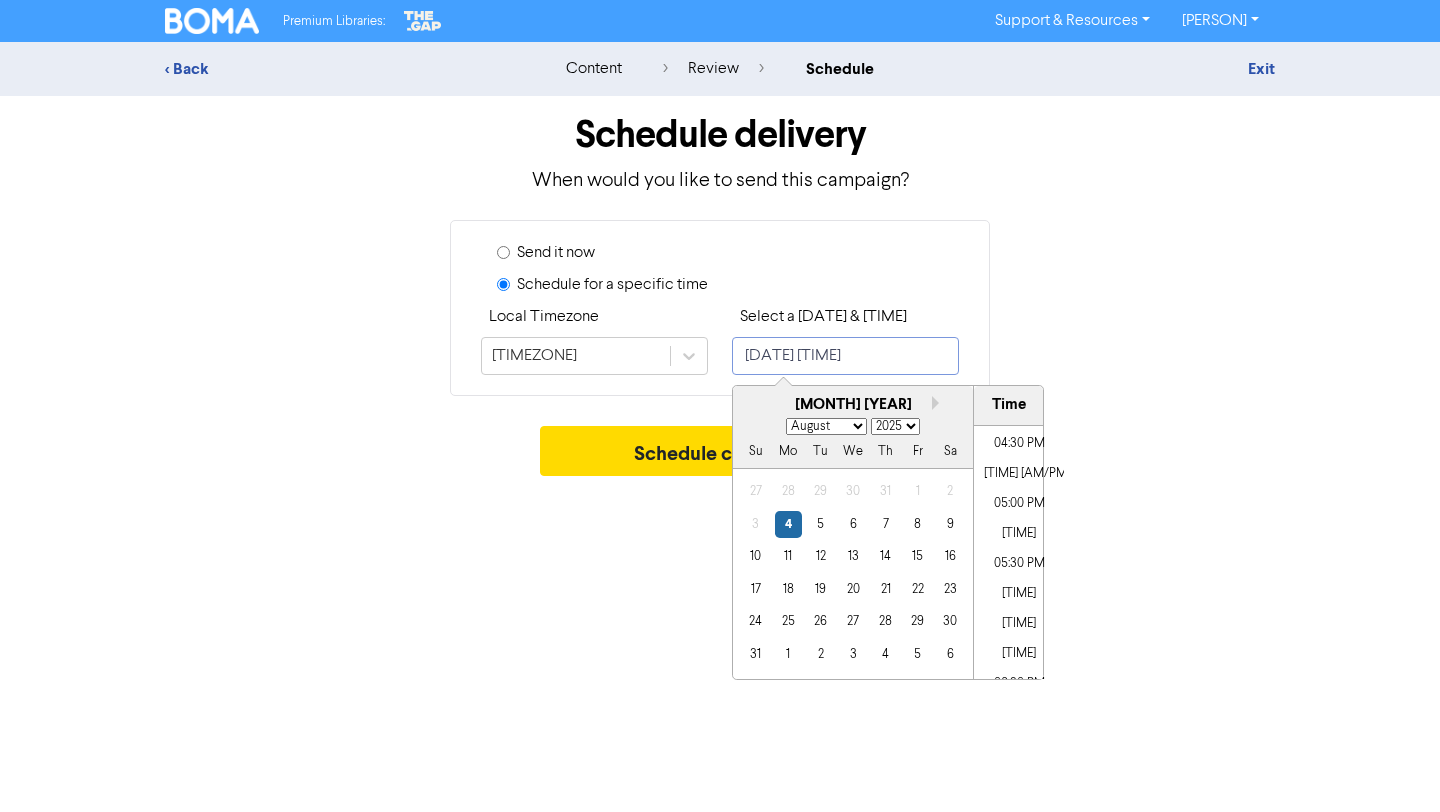 scroll, scrollTop: 1979, scrollLeft: 0, axis: vertical 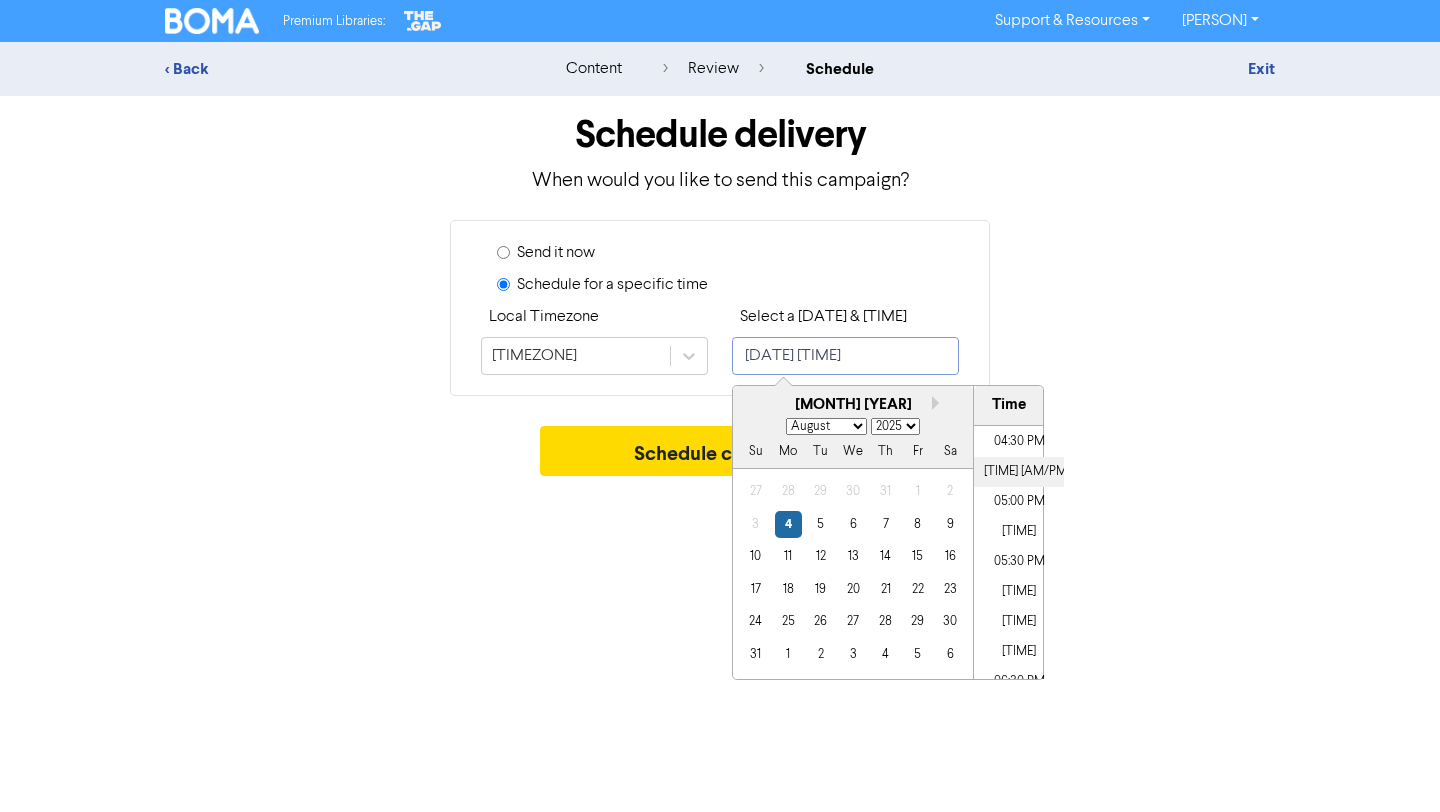 click on "[TIME] [AM/PM]" at bounding box center (1019, 472) 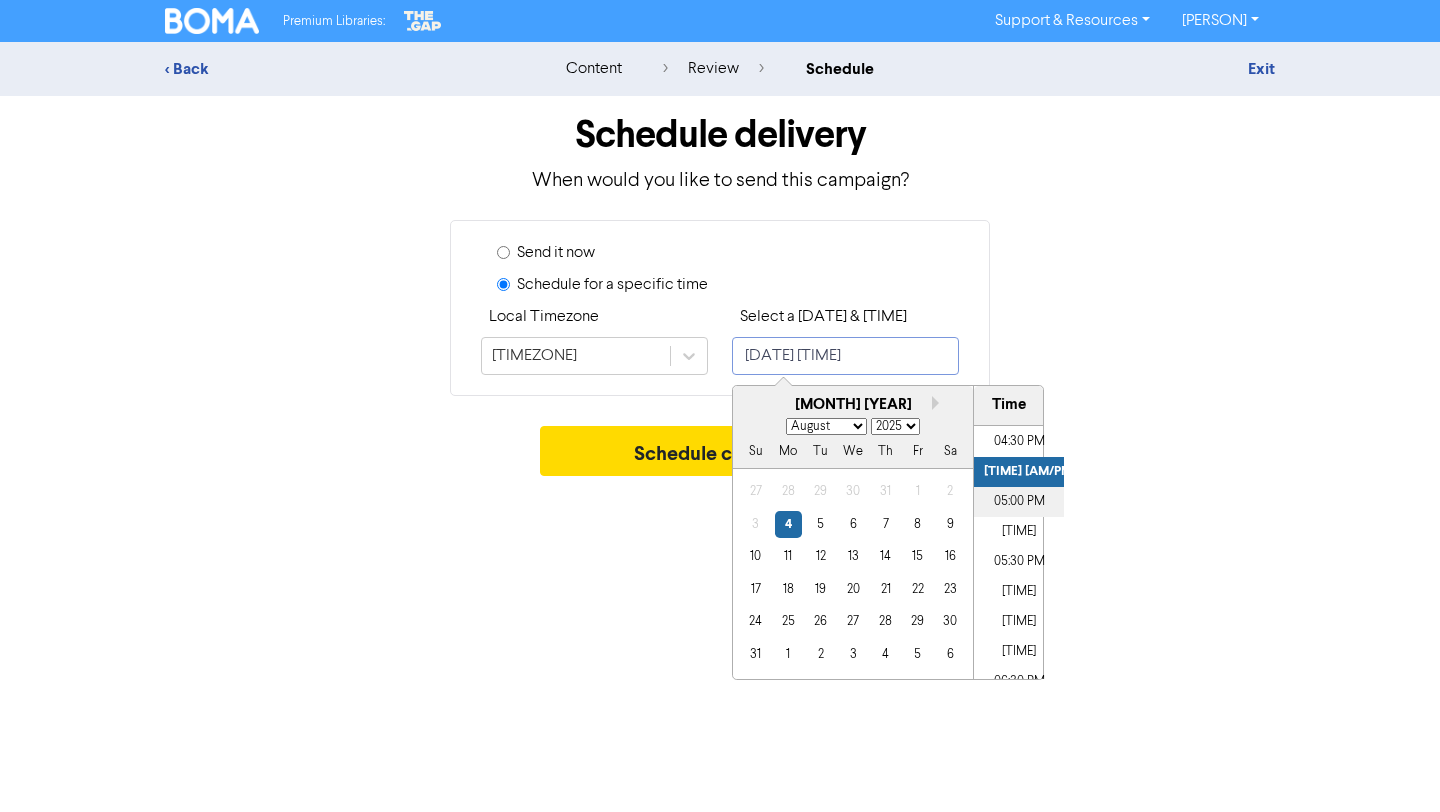 click on "05:00 PM" at bounding box center [1019, 502] 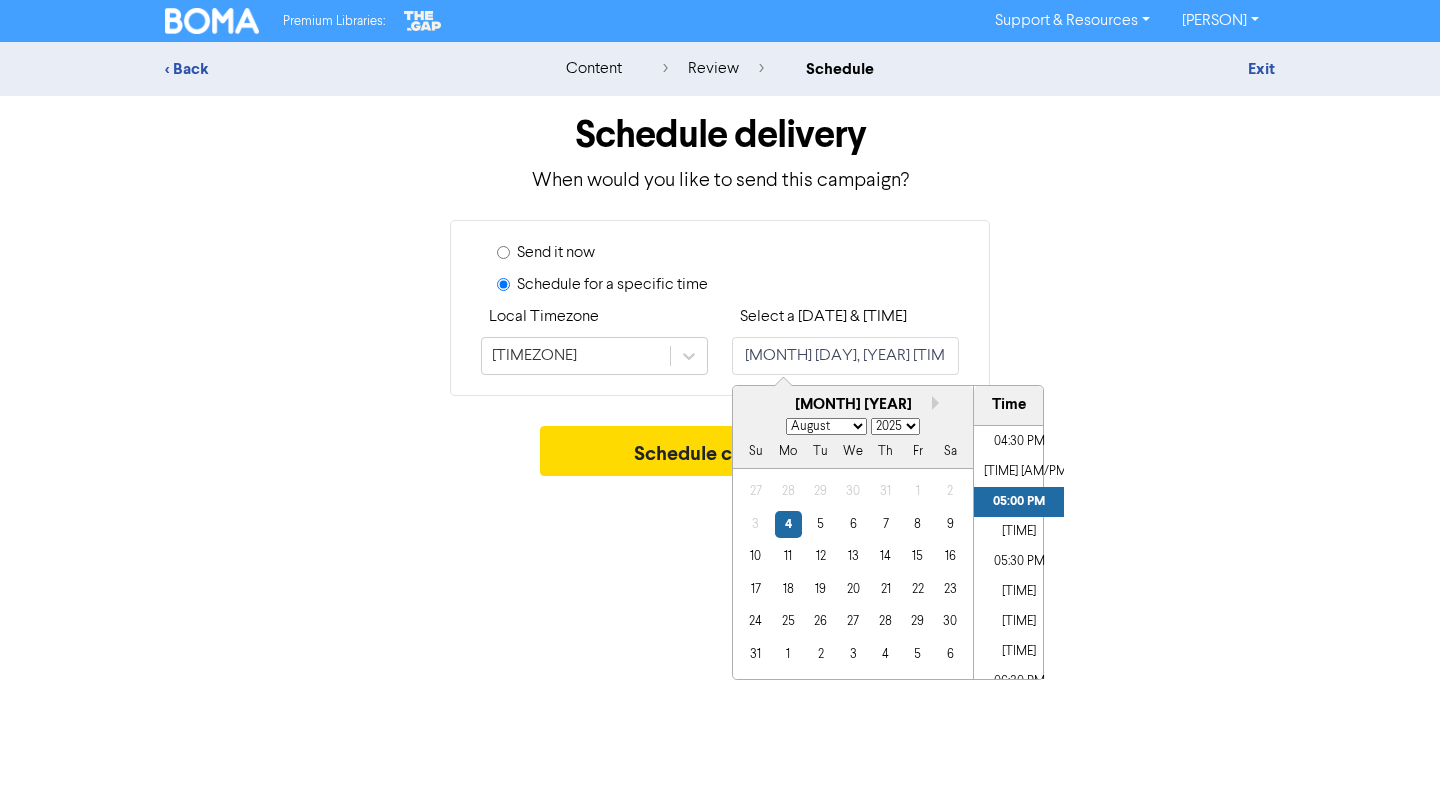 click on "Premium Libraries: Support & Resources Video Tutorials FAQ & Guides Marketing Education Joy Bellen Log Out < Back content review schedule Exit Schedule delivery When would you like to send this campaign?   Send it now   Schedule for a specific time Local Timezone Pacific/Auckland Select a date & time August 4, 2025 5:00 PM Next month August 2025 January February March April May June July August September October November December 2025 2026 2027 2028 2029 2030 2031 2032 2033 2034 2035 2036 2037 2038 2039 2040 2041 2042 2043 2044 2045 2046 2047 2048 2049 2050 2051 2052 2053 2054 2055 2056 2057 2058 2059 2060 2061 2062 2063 2064 2065 2066 2067 2068 2069 2070 2071 2072 2073 2074 2075 2076 2077 2078 2079 2080 2081 2082 2083 2084 2085 2086 2087 2088 2089 2090 2091 2092 2093 2094 2095 2096 2097 2098 2099 2100 Su Mo Tu We Th Fr Sa 27 28 29 30 31 1 2 3 4 5 6 7 8 9 10 11 12 13 14 15 16 17 18 19 20 21 22 23 24 25 26 27 28 29 30 31 1 2 3 4 5 6 Time 12:00 AM 12:15 AM 12:30 AM 12:45 AM 01:00 AM 01:15 AM 01:30 AM 01:45 AM" at bounding box center [720, 406] 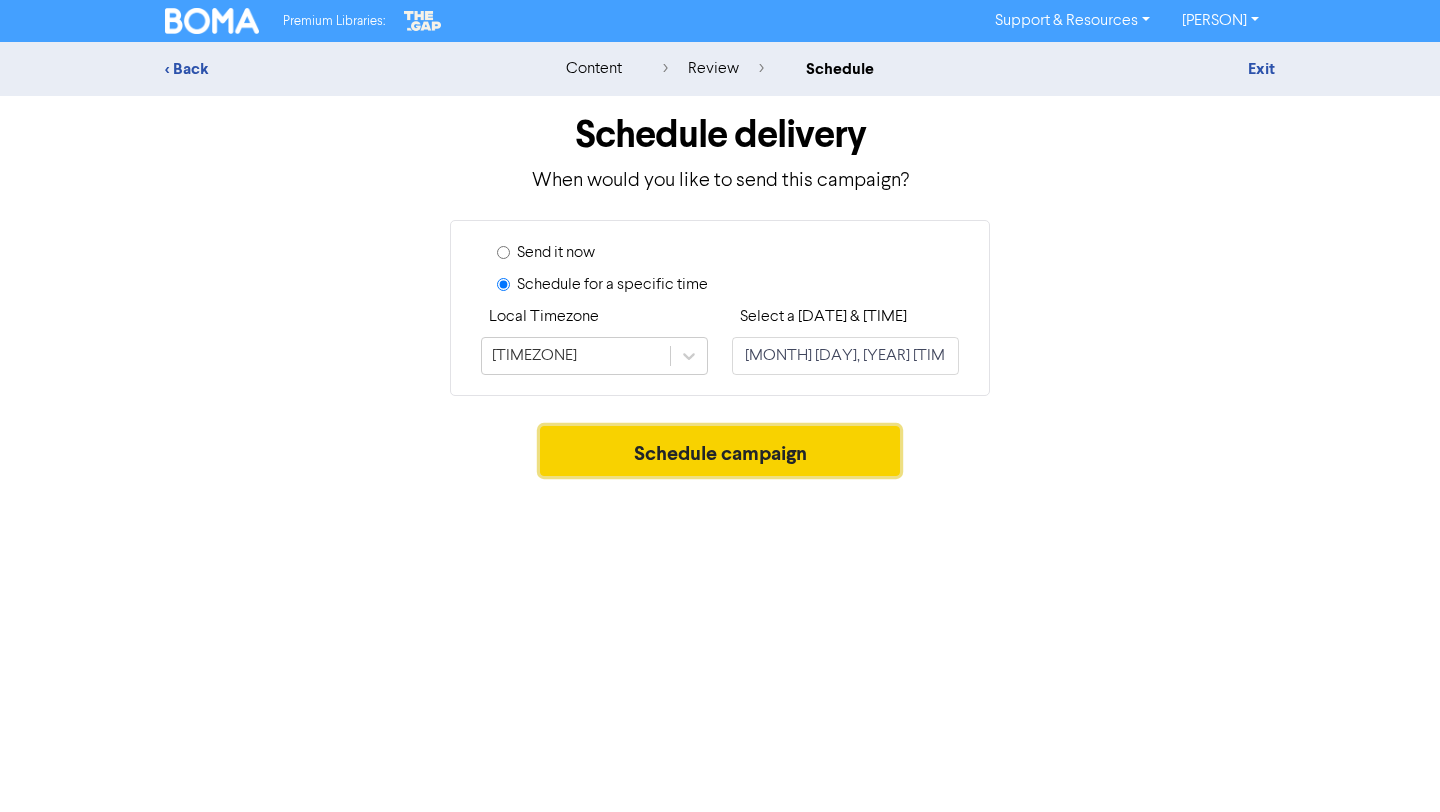 click on "Schedule campaign" at bounding box center [720, 451] 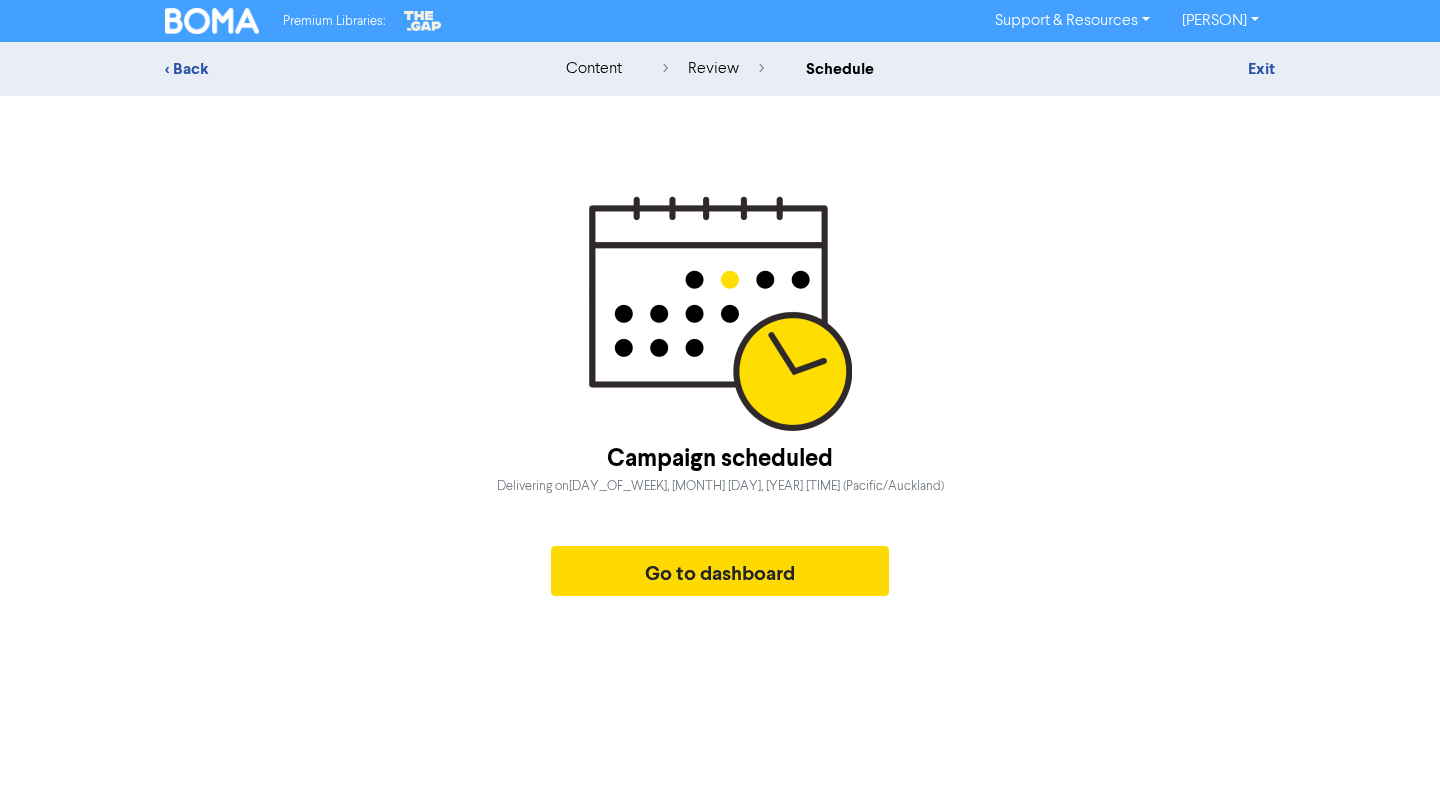 click on "content" at bounding box center [594, 69] 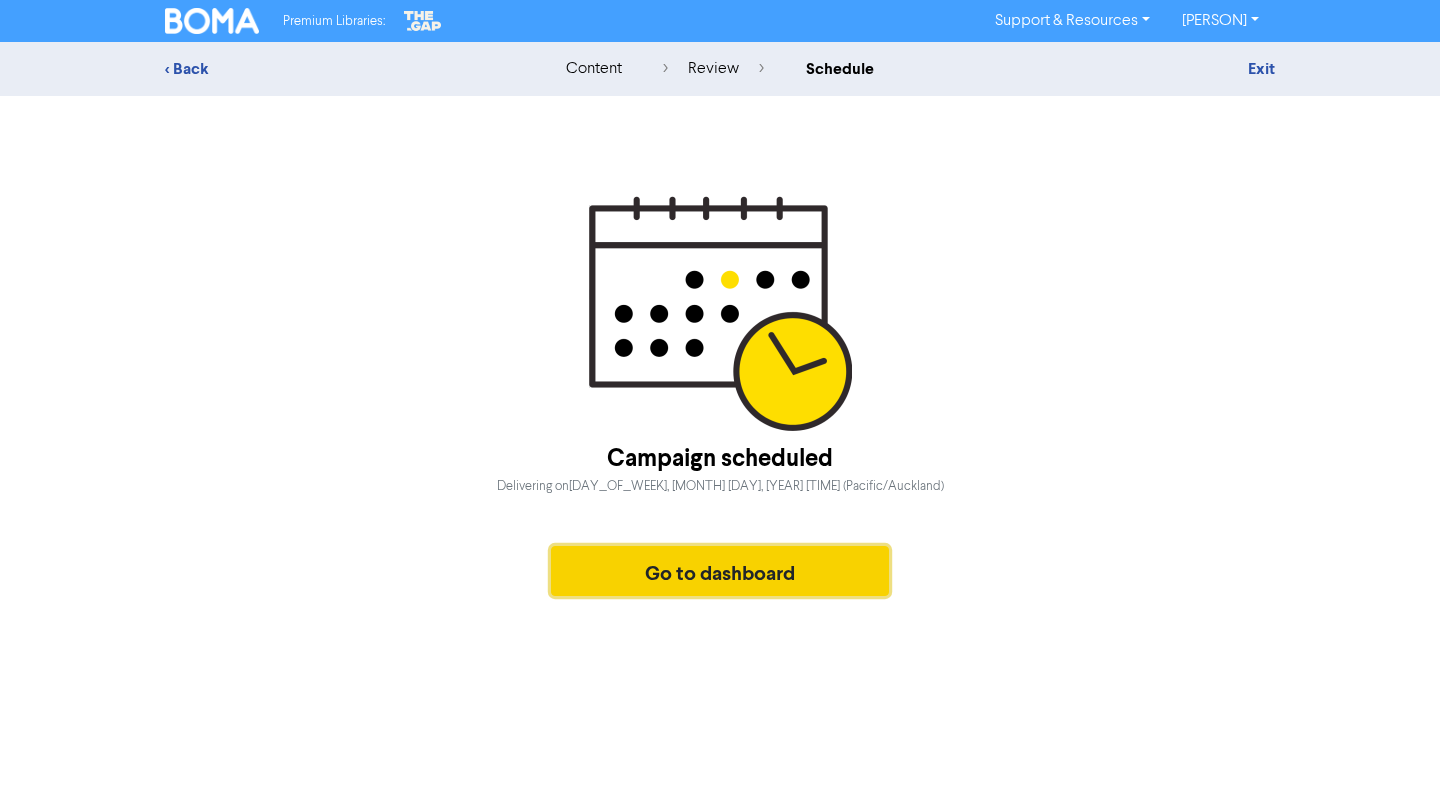 click on "Go to dashboard" at bounding box center [720, 571] 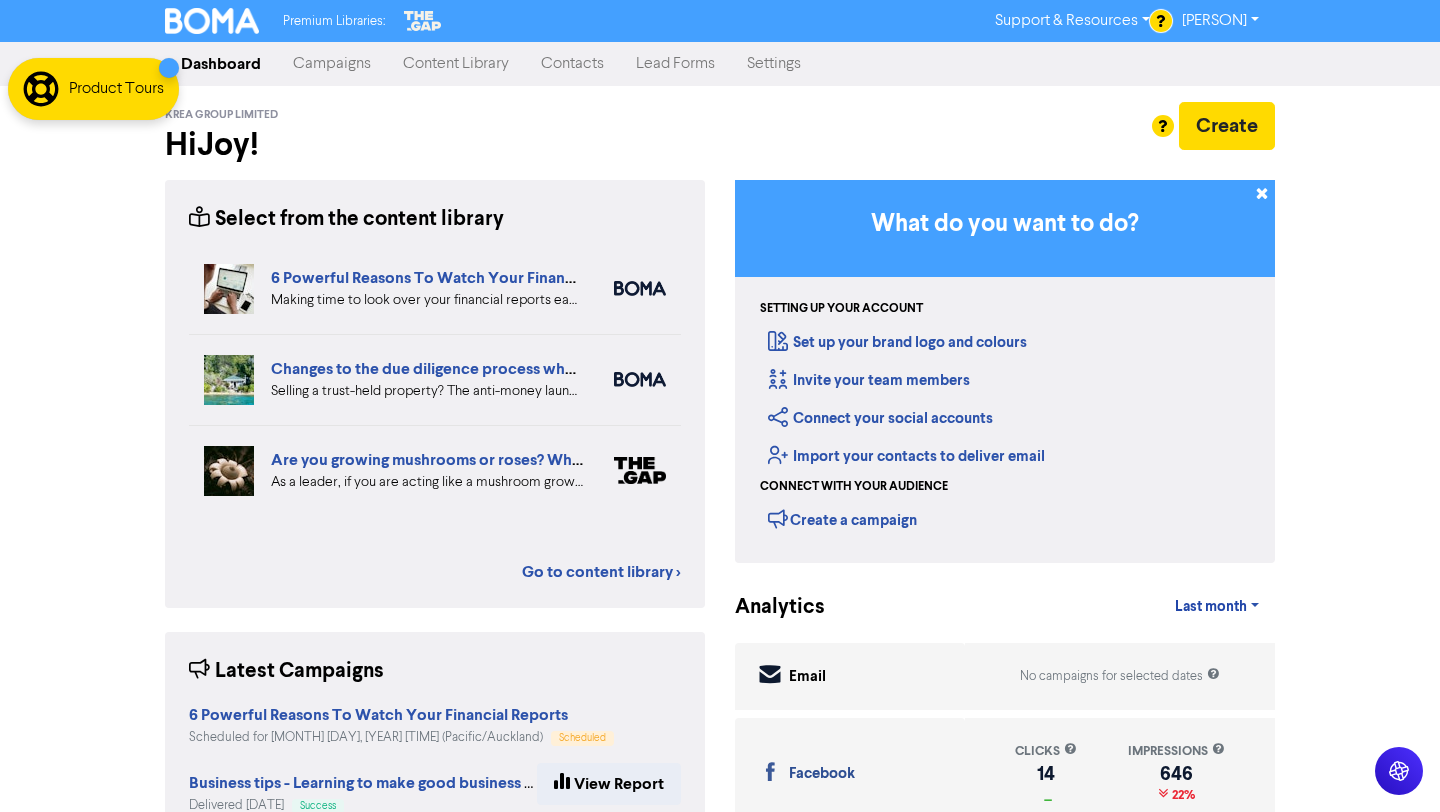 click on "Campaigns" at bounding box center [332, 64] 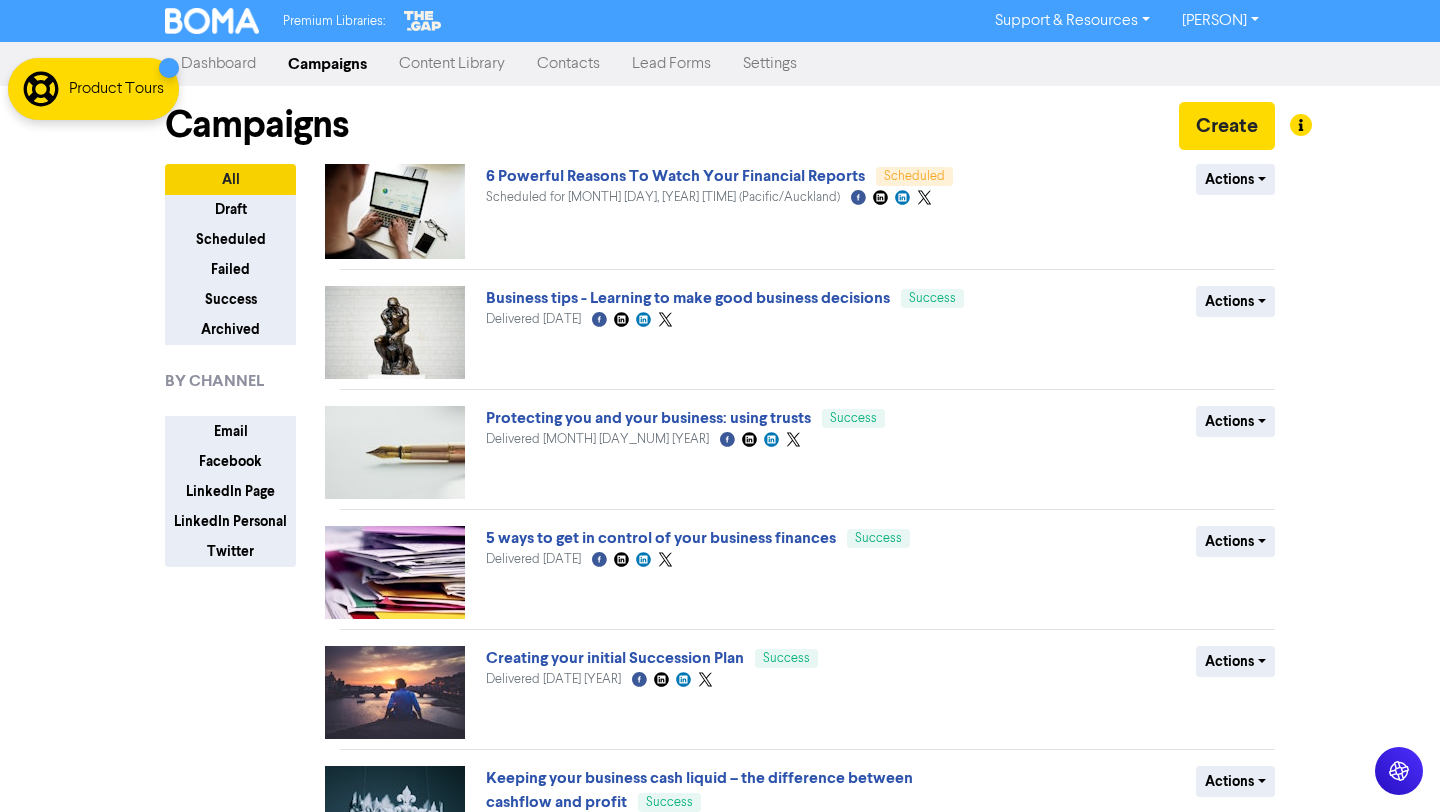 click on "Content Library" at bounding box center [452, 64] 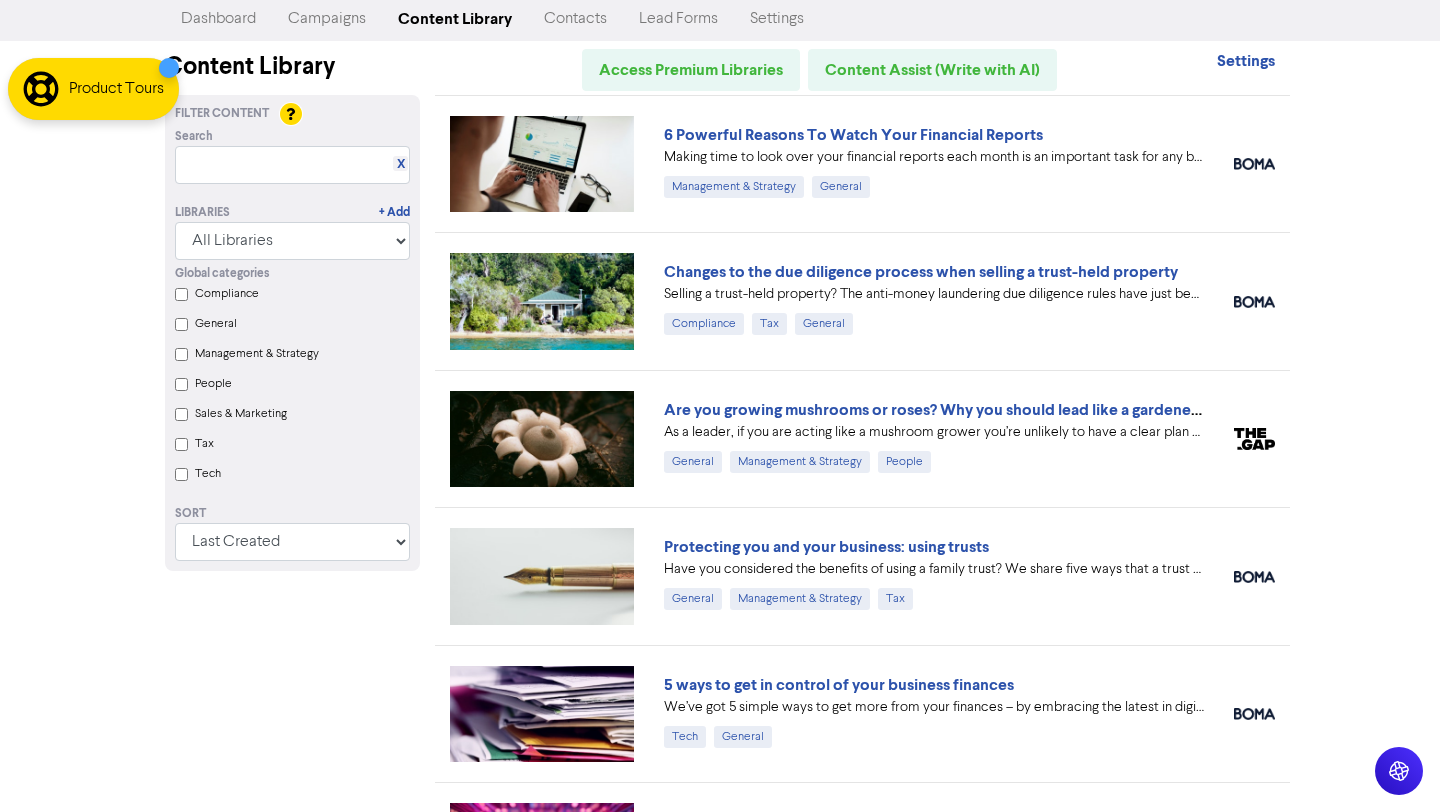 scroll, scrollTop: 47, scrollLeft: 0, axis: vertical 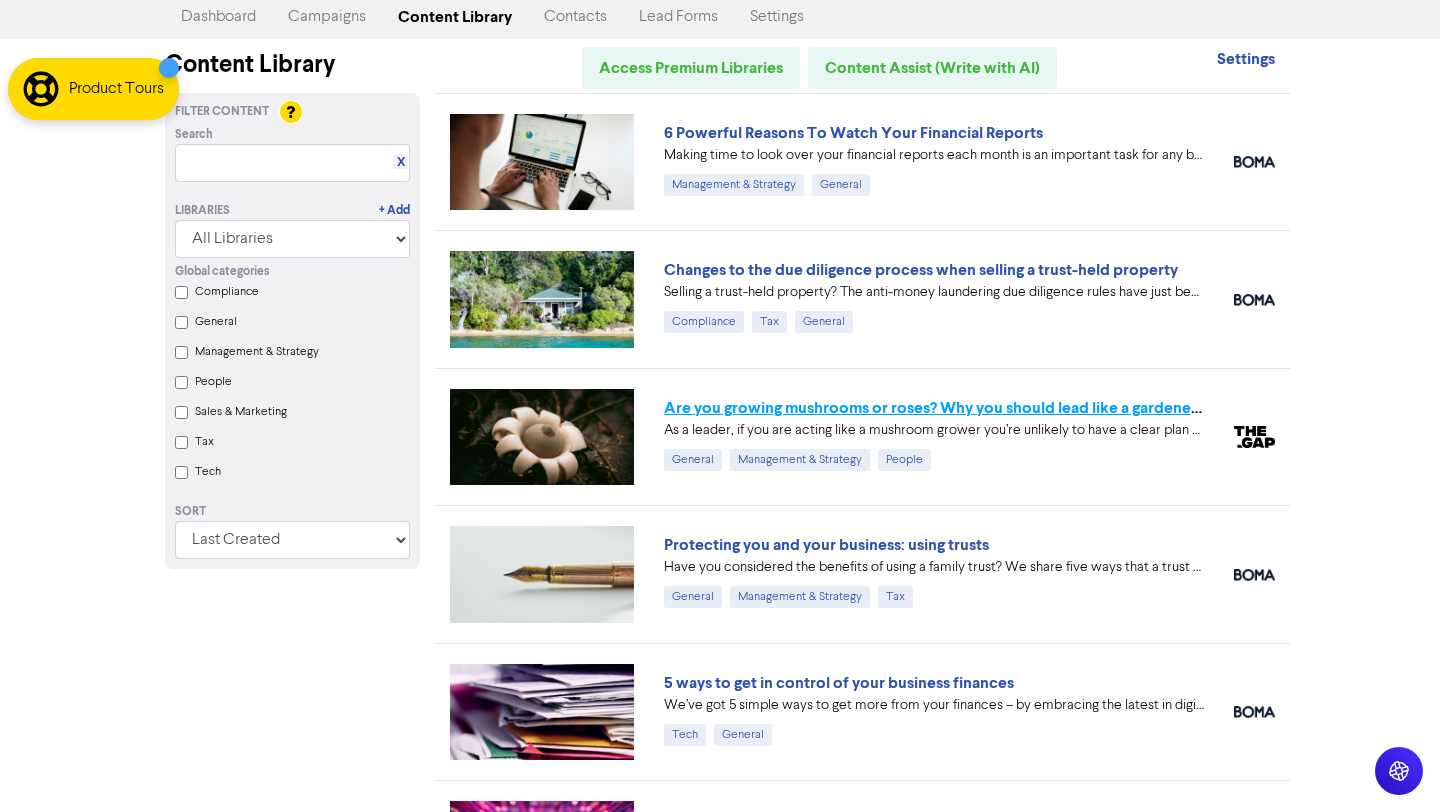 click on "Are you growing mushrooms or roses? Why you should lead like a gardener, not a grower" at bounding box center (979, 408) 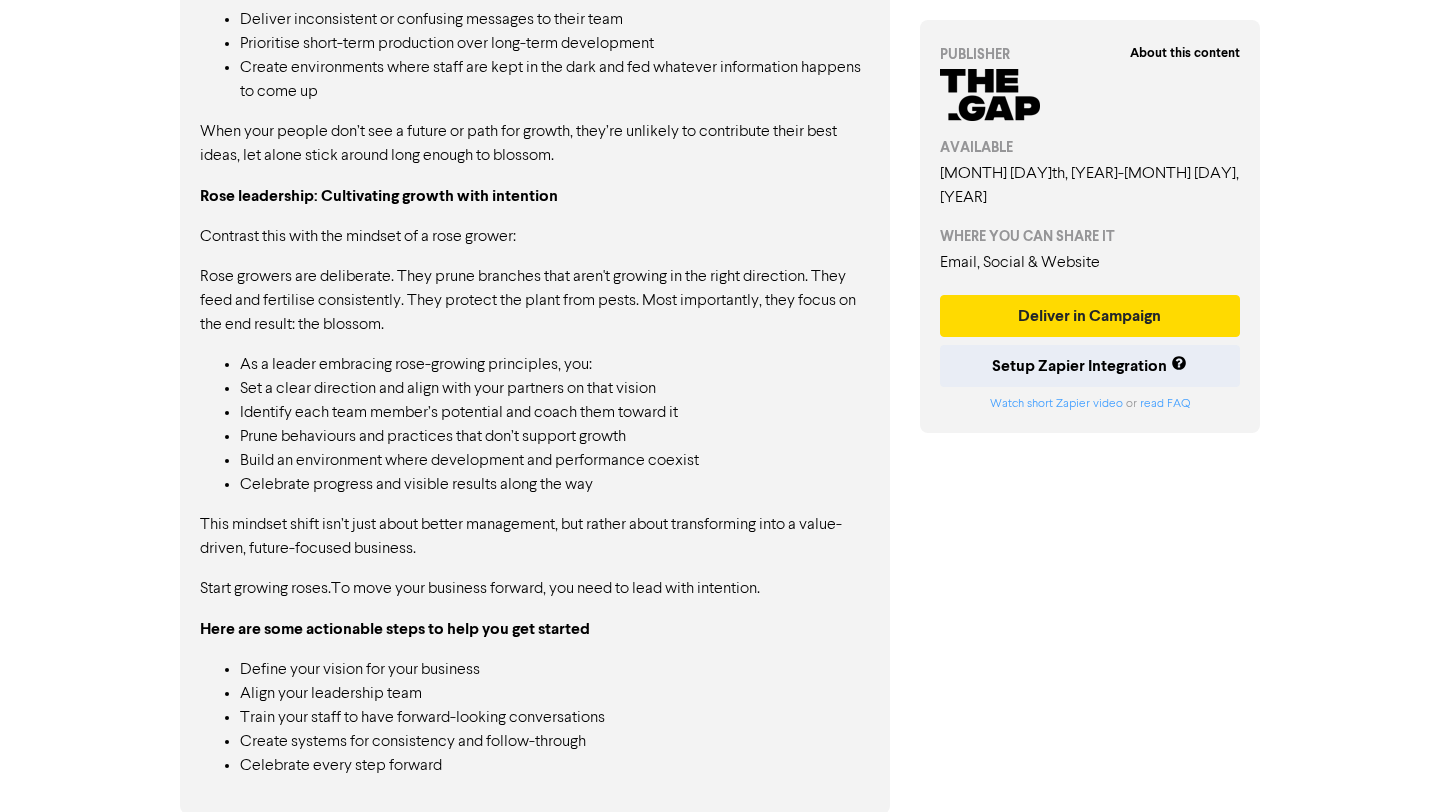 scroll, scrollTop: 1400, scrollLeft: 0, axis: vertical 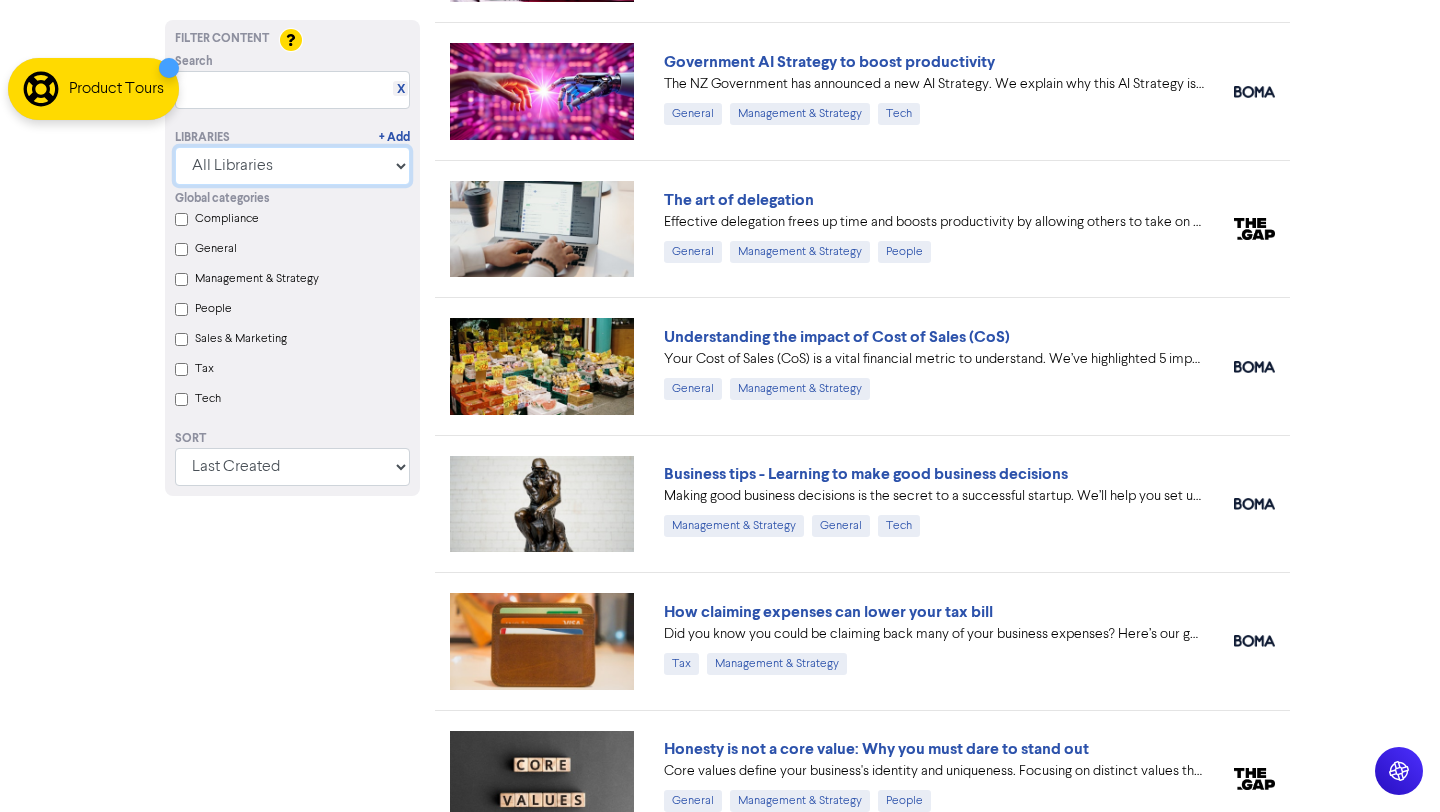 click on "All Libraries BOMA Other Partners The Gap Xero" at bounding box center (292, 166) 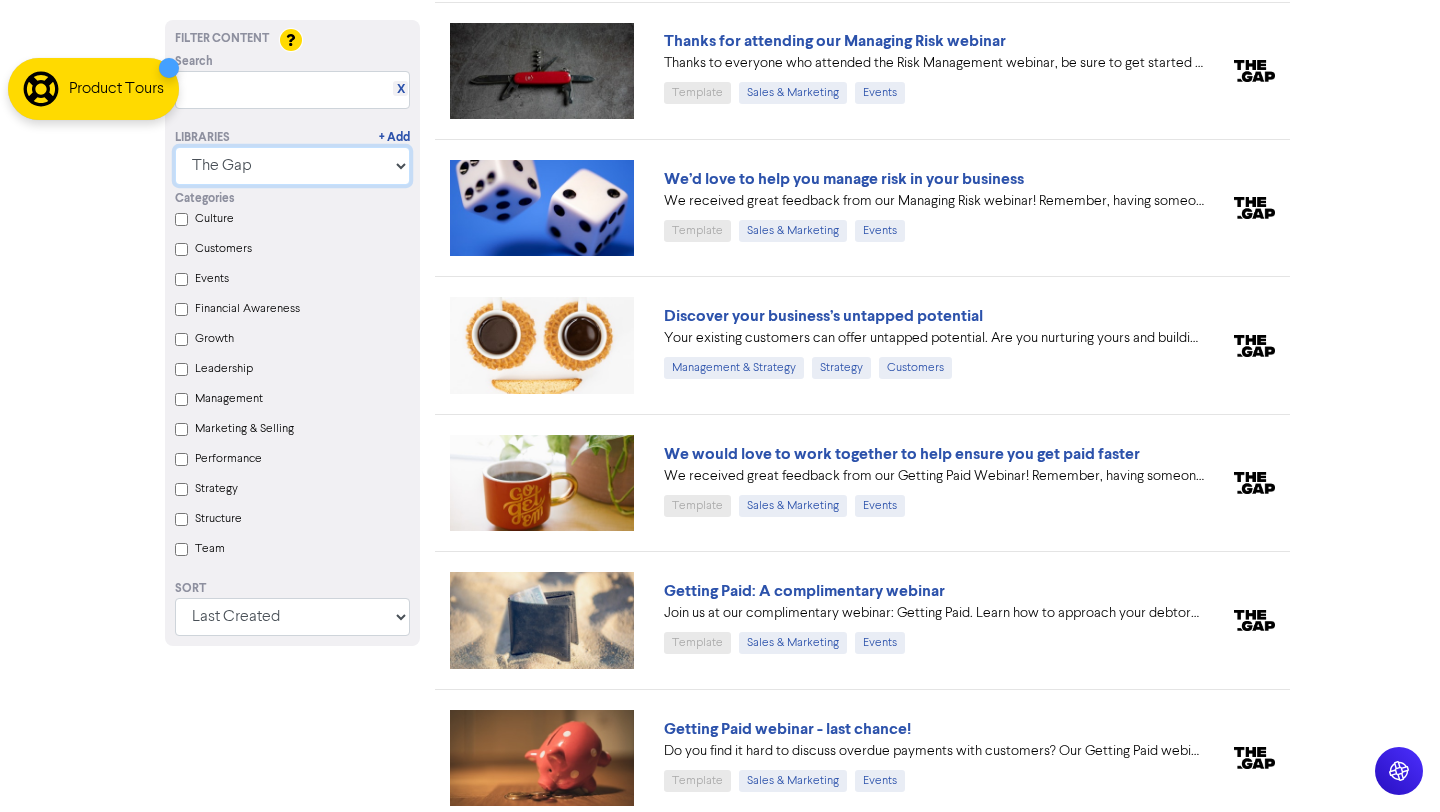 scroll, scrollTop: 4574, scrollLeft: 0, axis: vertical 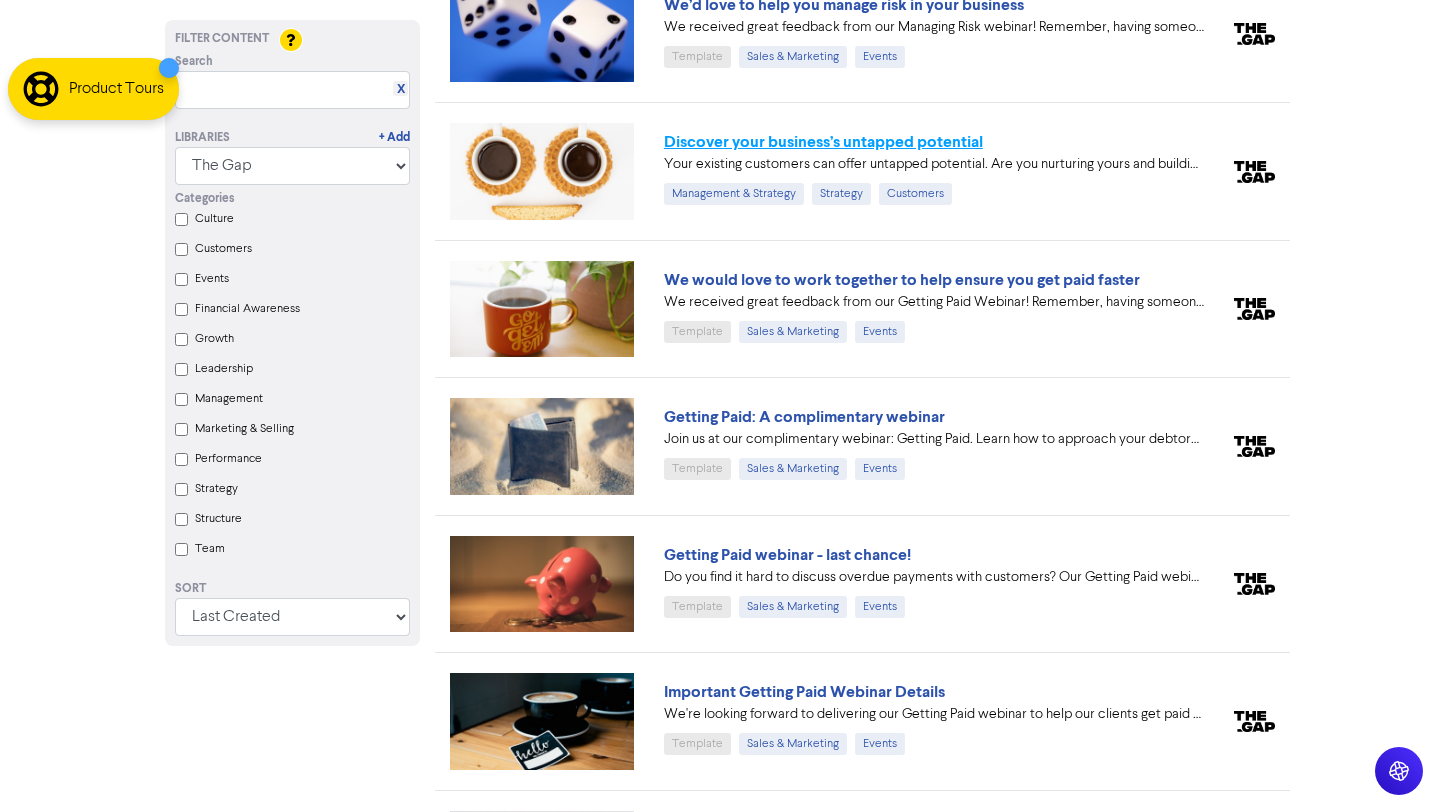 click on "Discover your business’s untapped potential" at bounding box center (823, 142) 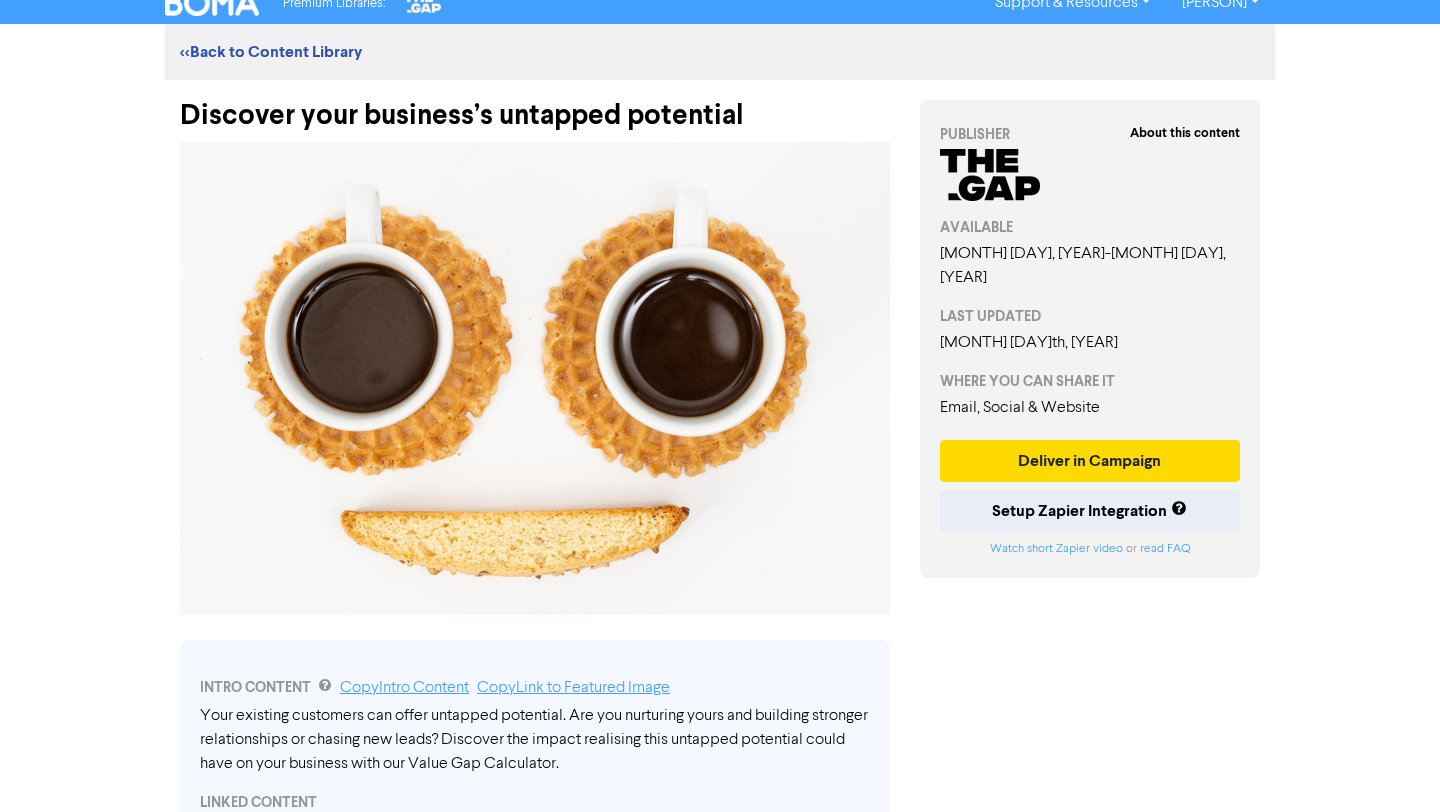 scroll, scrollTop: 24, scrollLeft: 0, axis: vertical 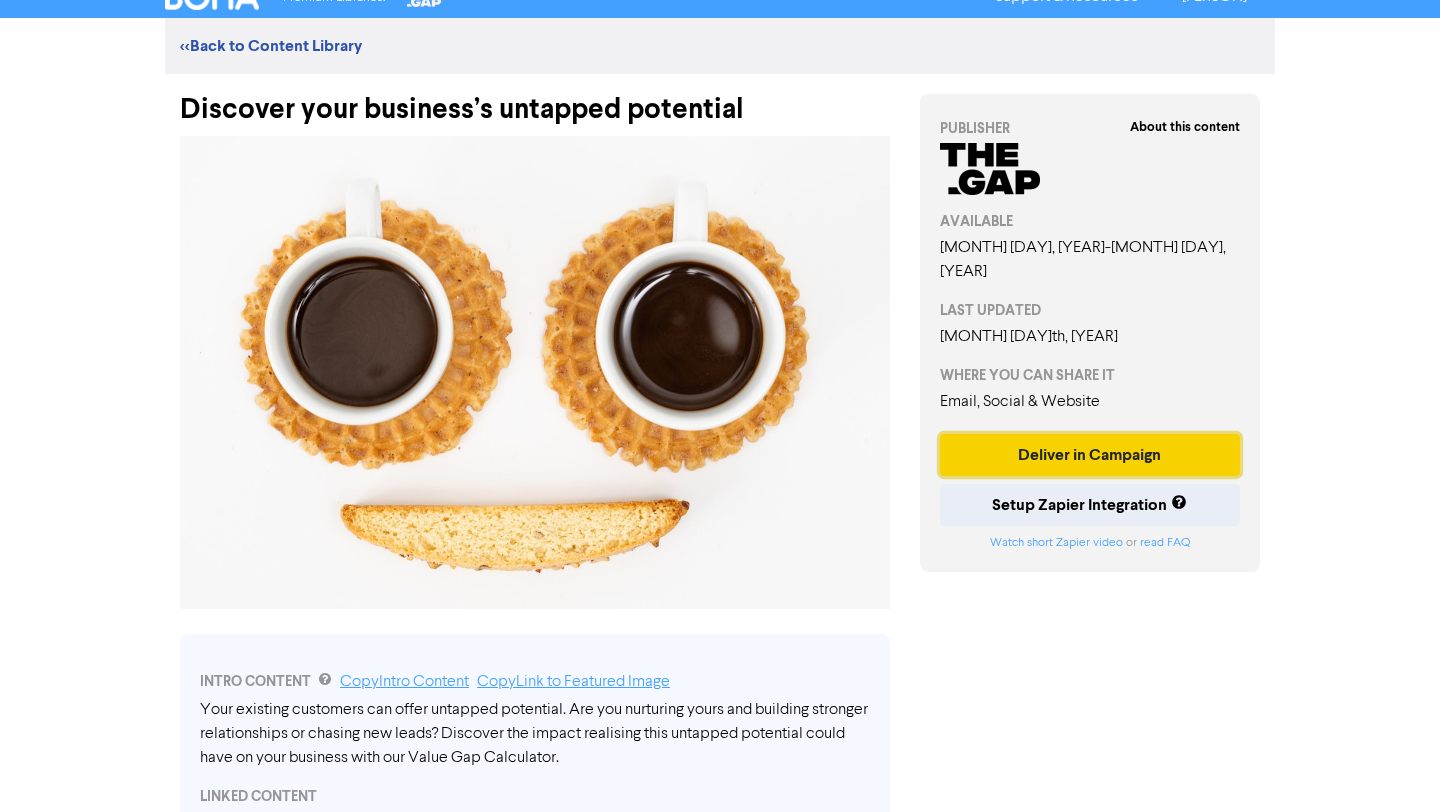 click on "Deliver in Campaign" at bounding box center [1090, 455] 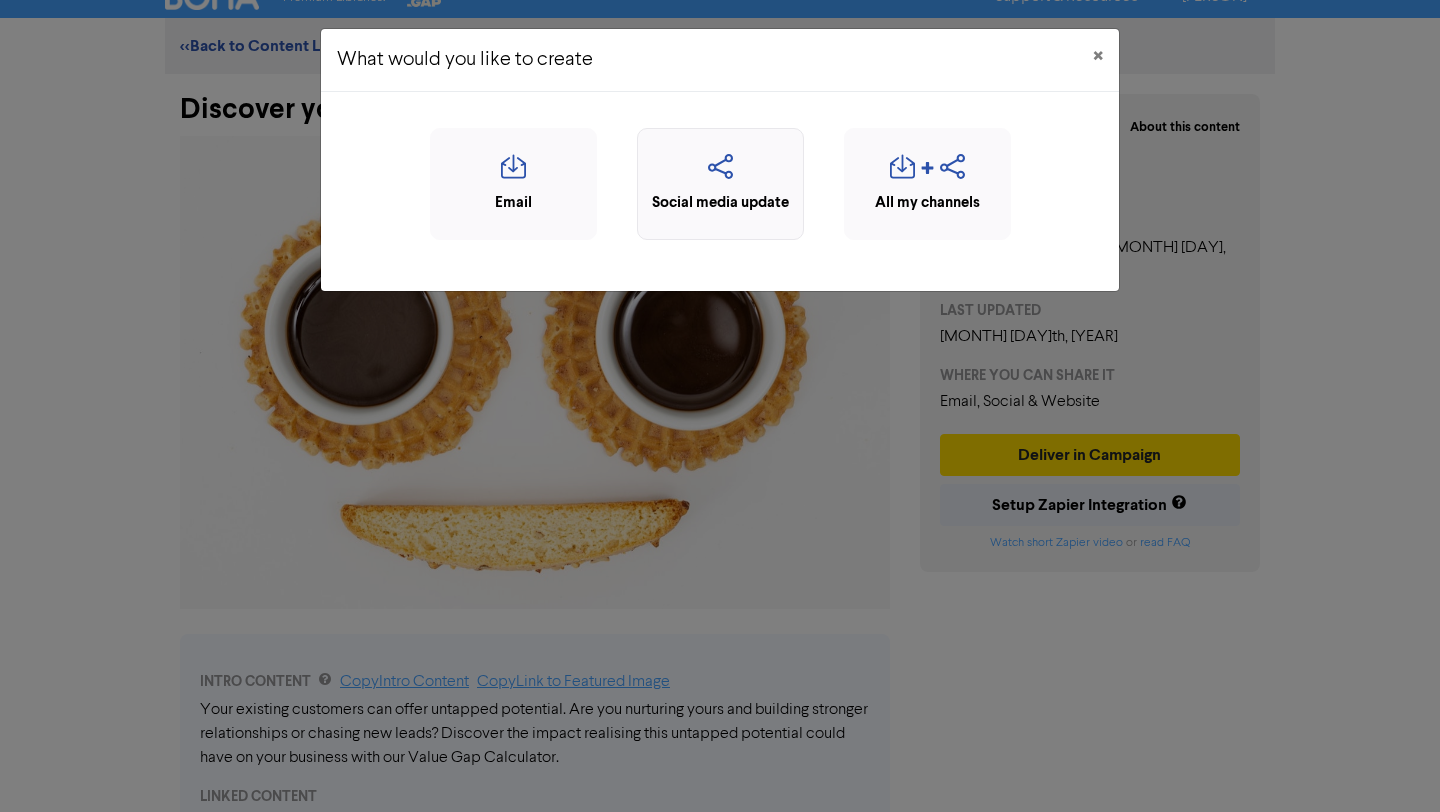 click at bounding box center [720, 173] 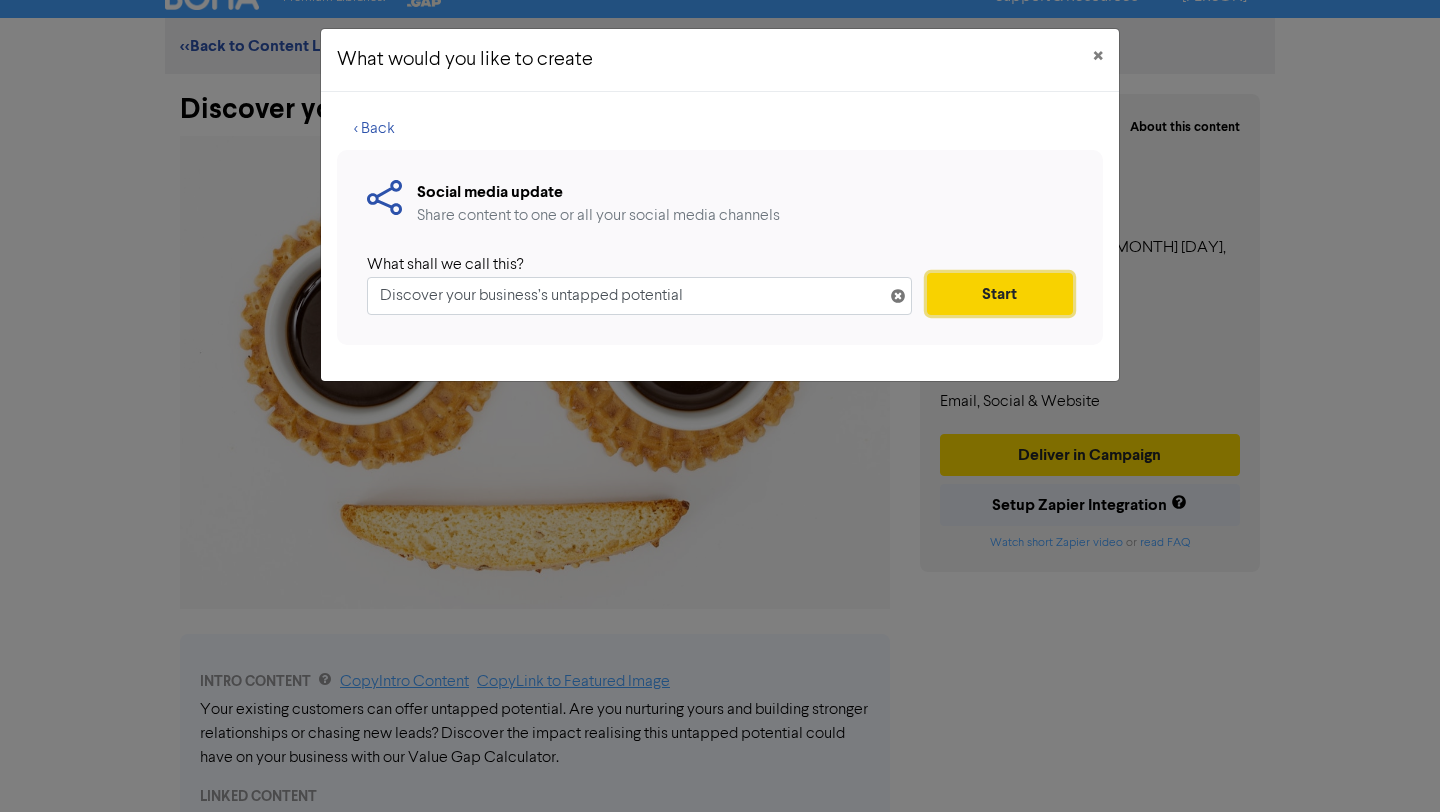 click on "Start" at bounding box center (1000, 294) 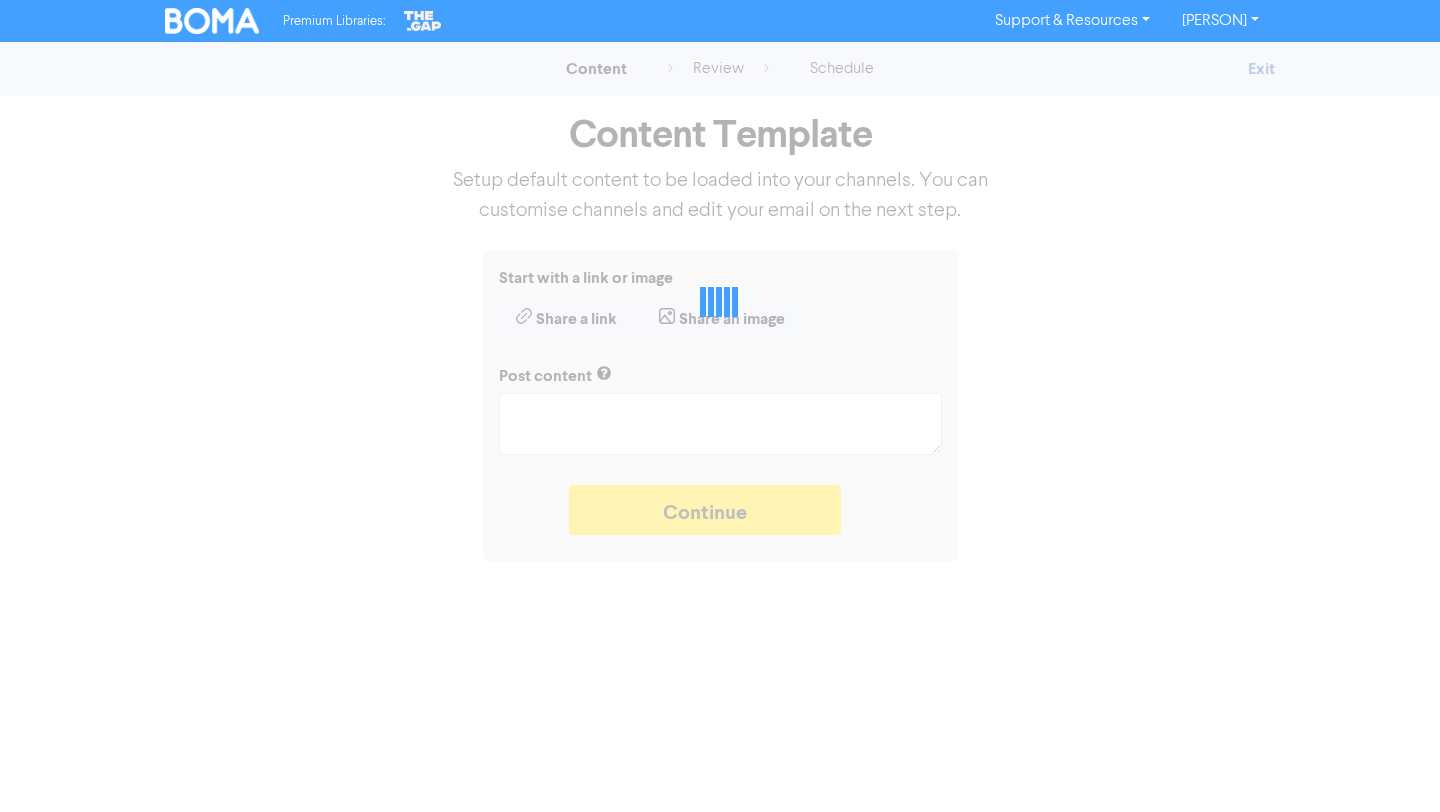 scroll, scrollTop: 0, scrollLeft: 0, axis: both 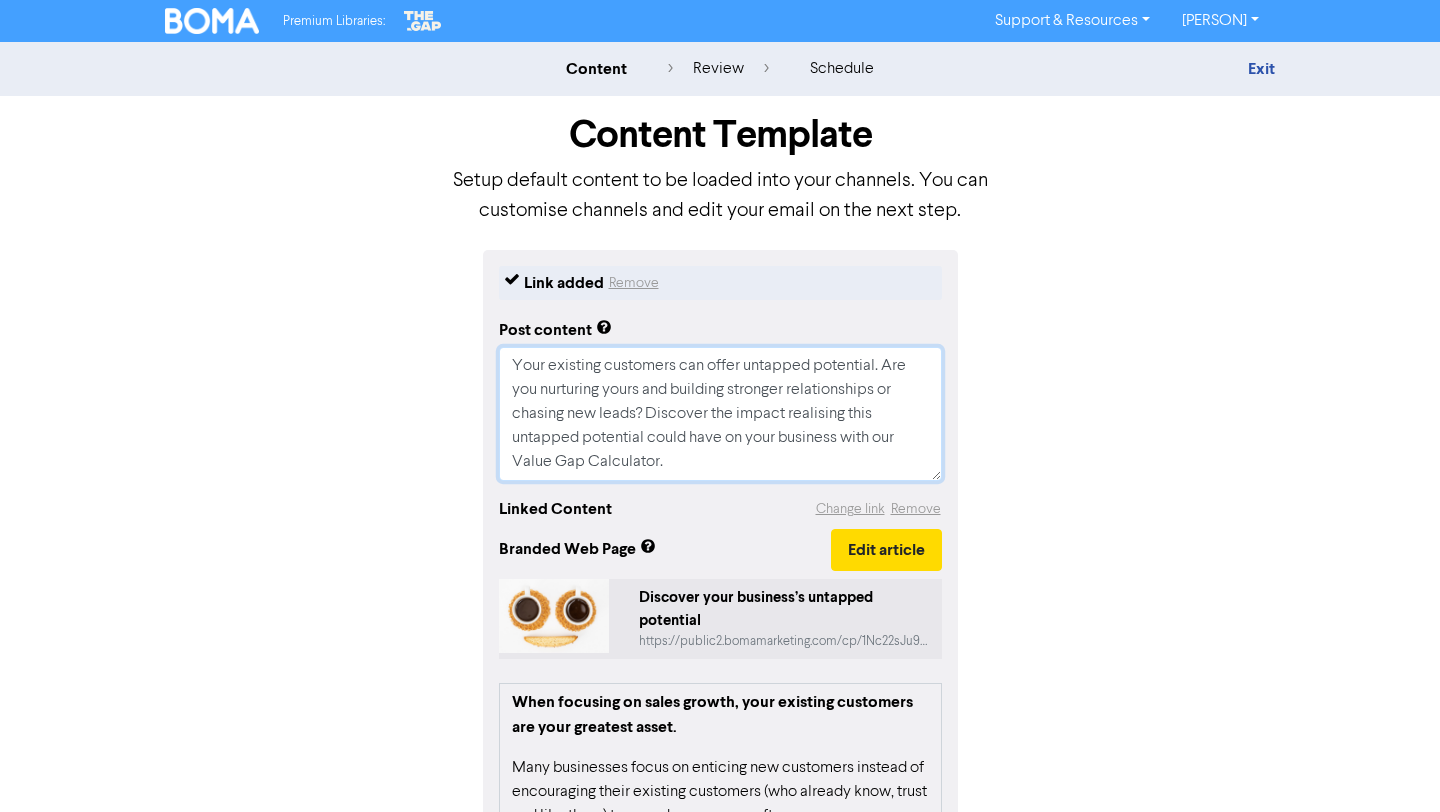 click on "Your existing customers can offer untapped potential. Are you nurturing yours and building stronger relationships or chasing new leads? Discover the impact realising this untapped potential could have on your business with our Value Gap Calculator." at bounding box center [720, 414] 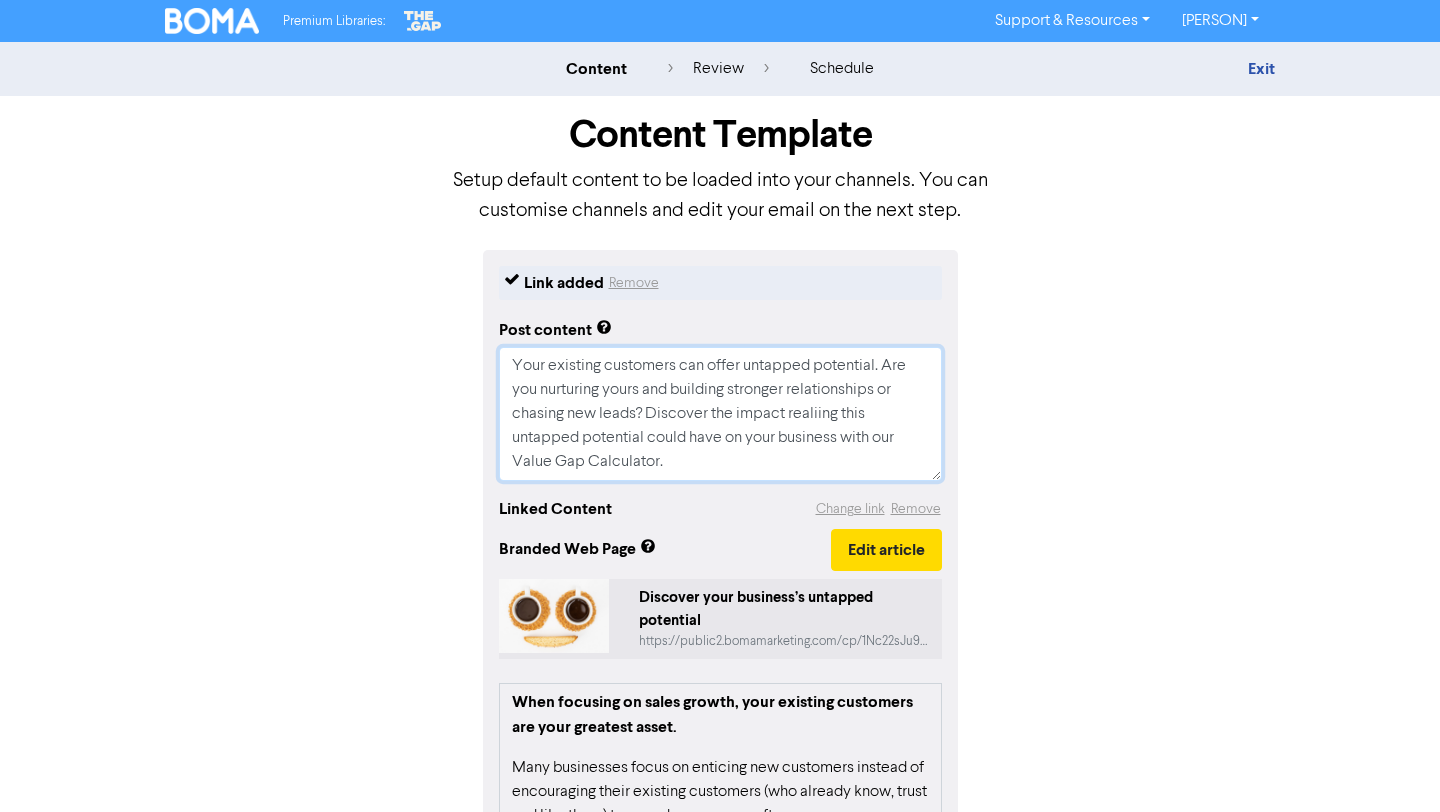 type on "x" 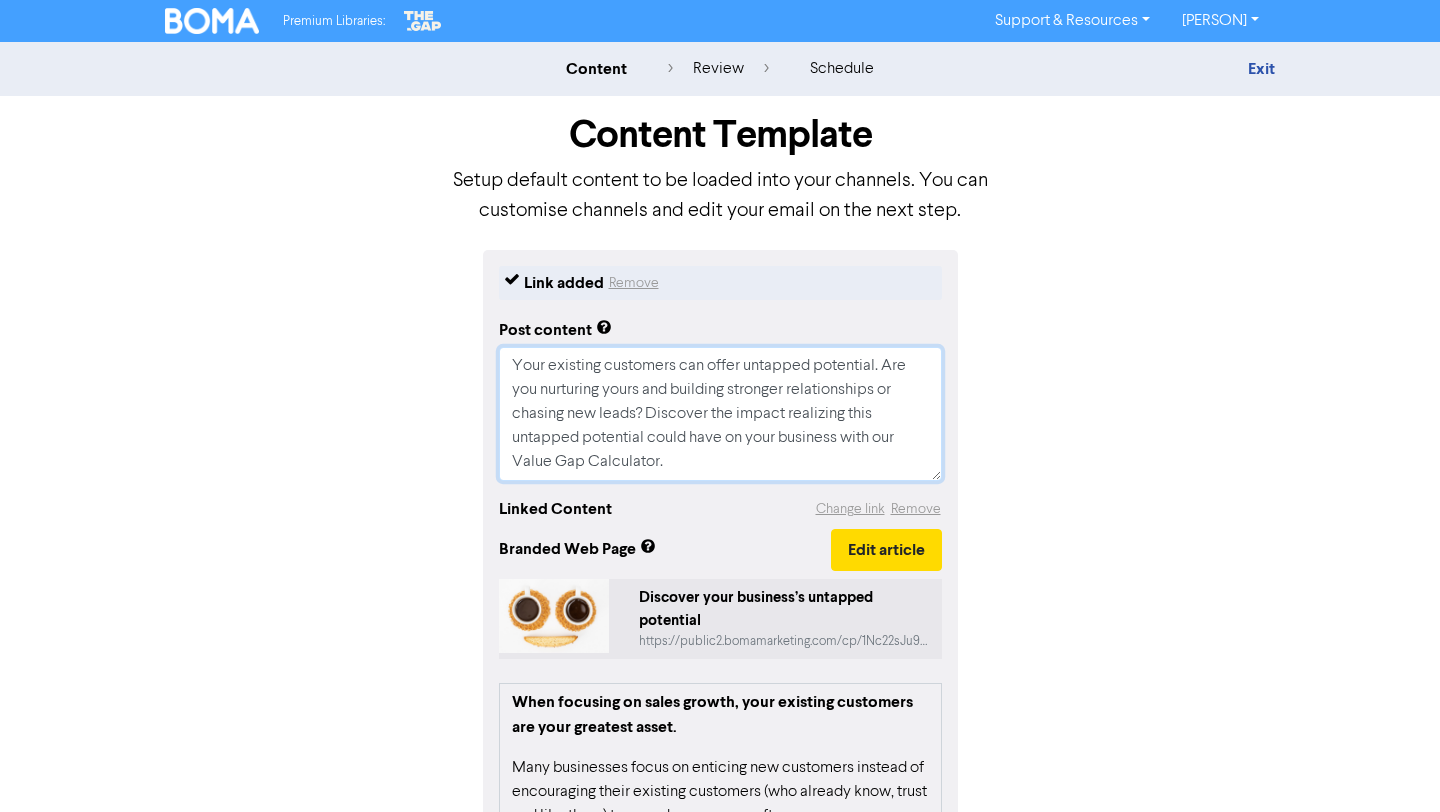 click on "Your existing customers can offer untapped potential. Are you nurturing yours and building stronger relationships or chasing new leads? Discover the impact realizing this untapped potential could have on your business with our Value Gap Calculator." at bounding box center [720, 414] 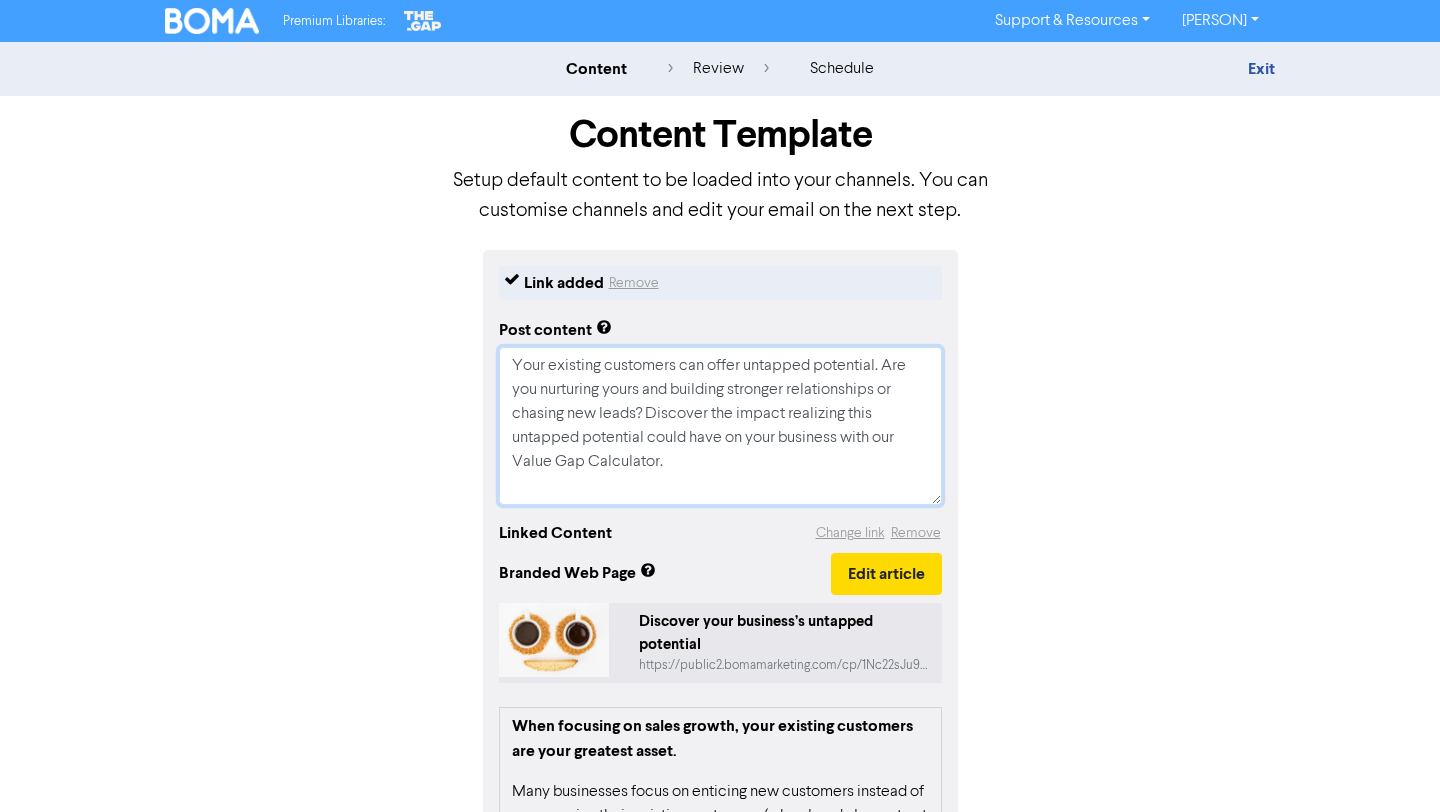 type on "x" 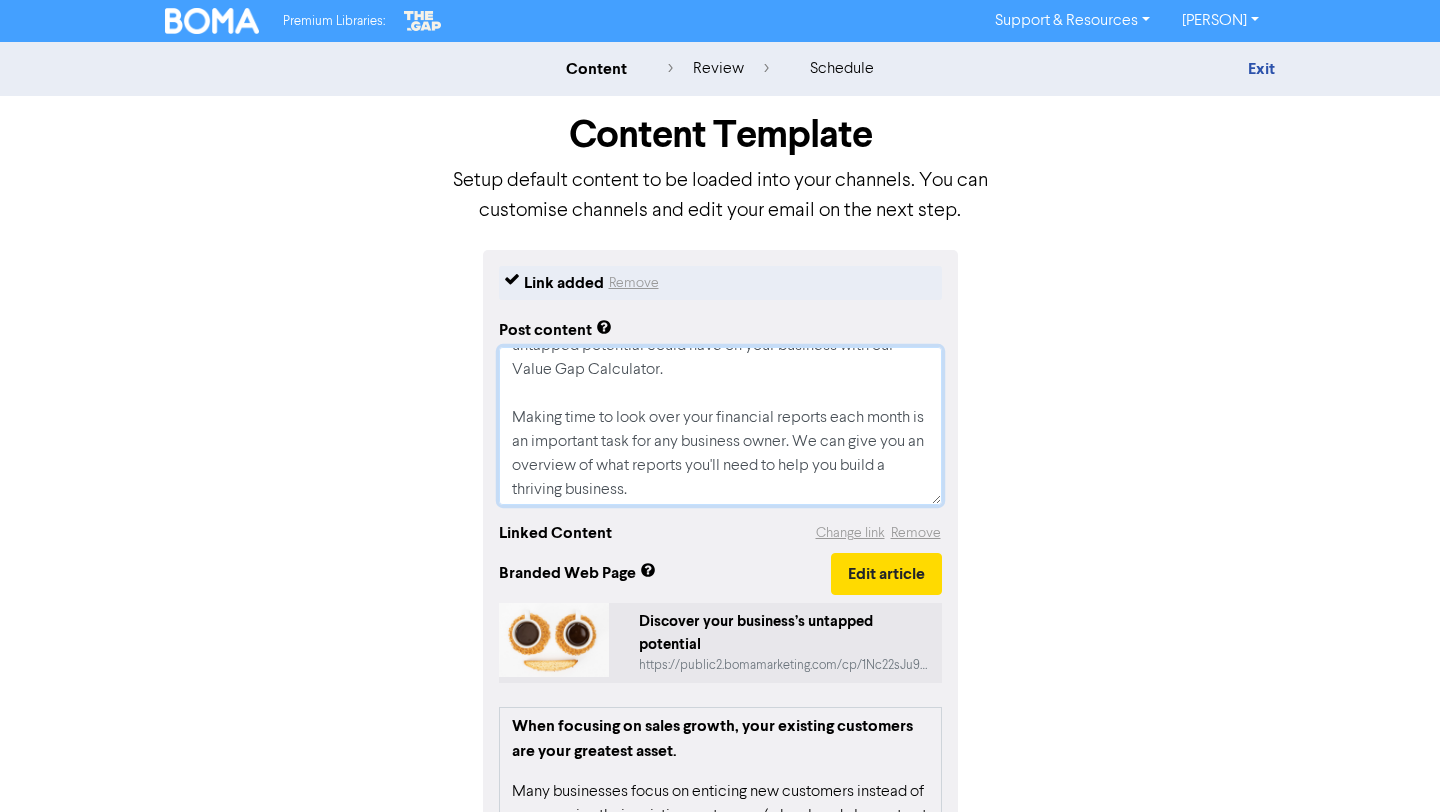 scroll, scrollTop: 92, scrollLeft: 0, axis: vertical 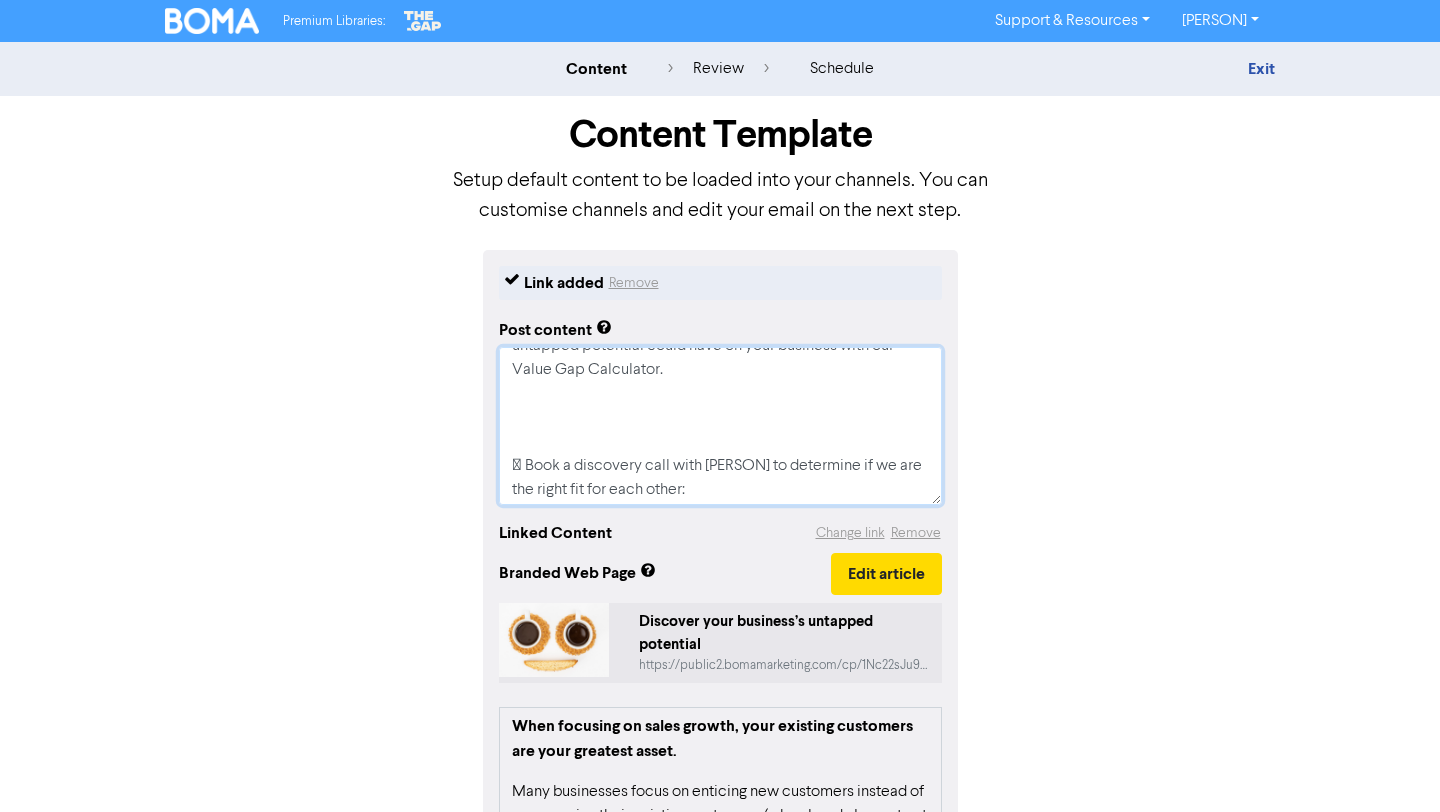 type on "x" 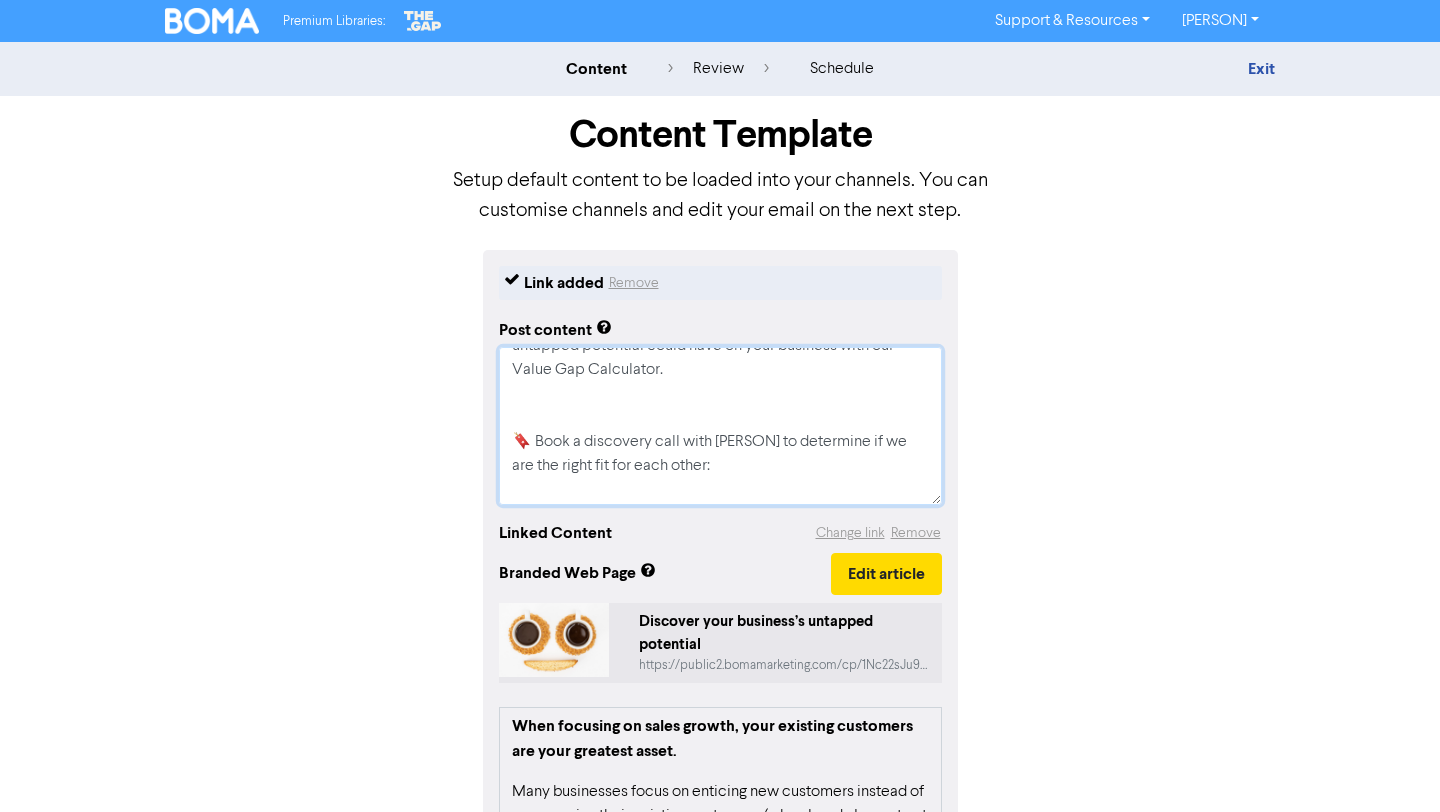 type on "x" 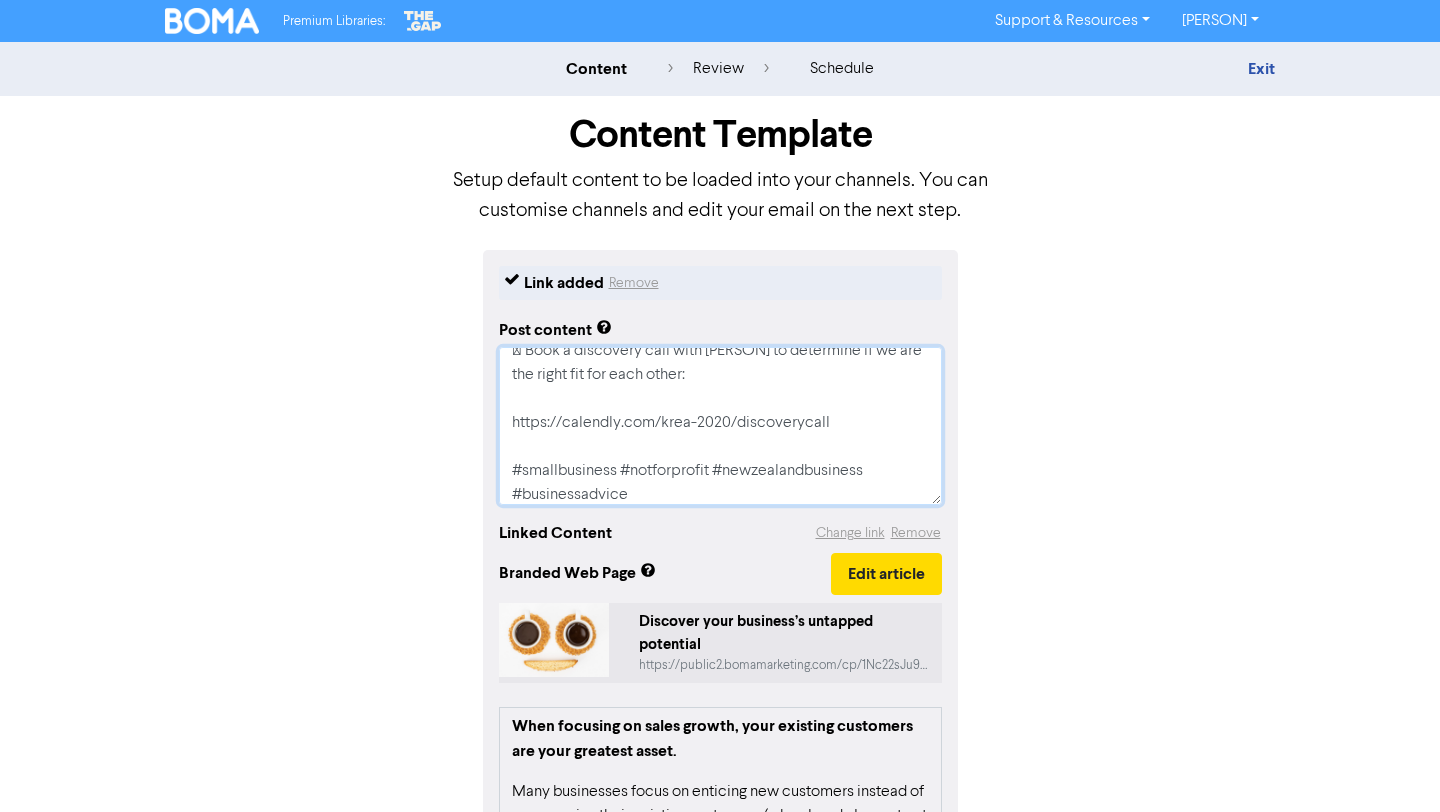 scroll, scrollTop: 168, scrollLeft: 0, axis: vertical 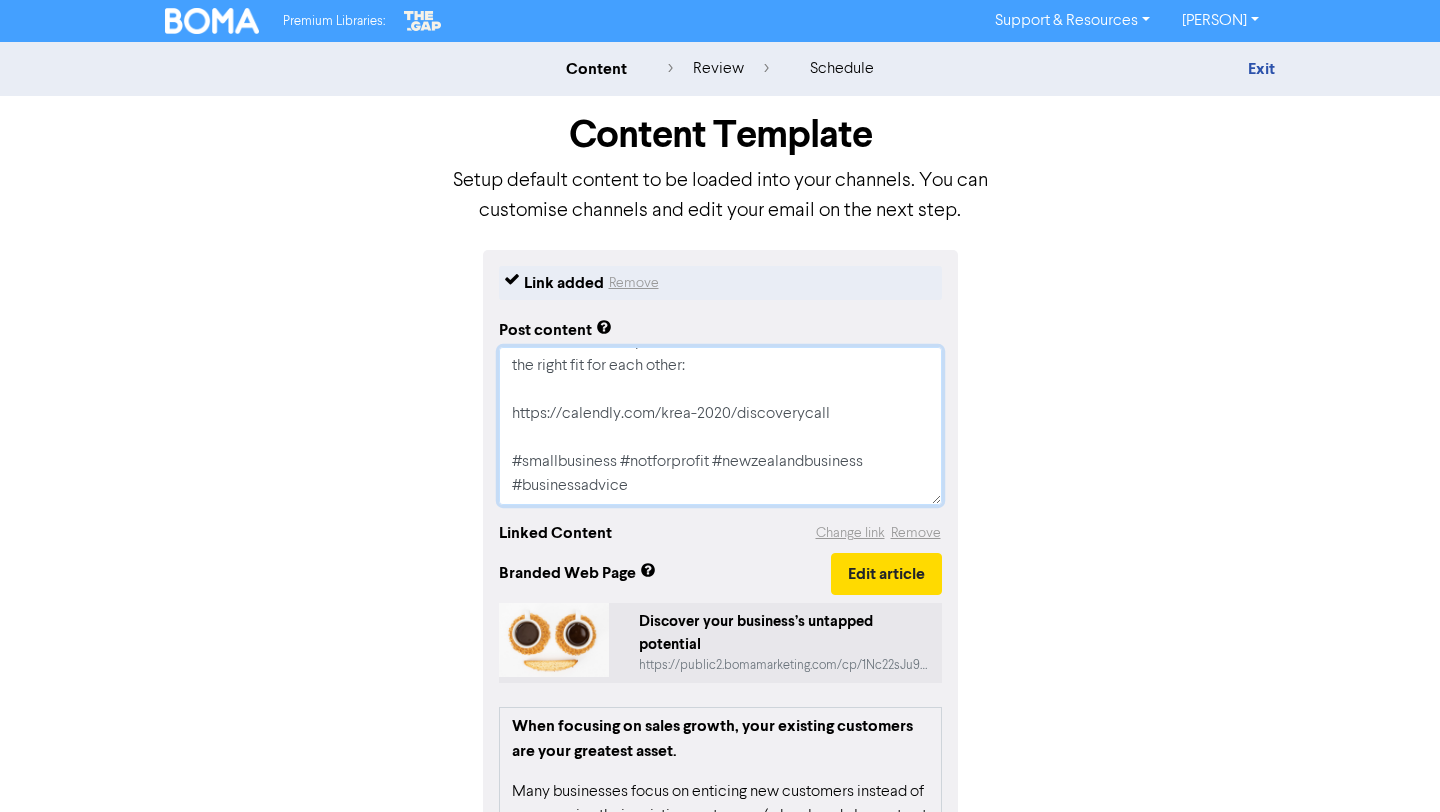 click on "Your existing customers can offer untapped potential. Are you nurturing yours and building stronger relationships or chasing new leads? Discover the impact realizing this untapped potential could have on your business with our Value Gap Calculator.
🇑 Book a discovery call with [PERSON] to determine if we are the right fit for each other:
https://calendly.com/krea-2020/discoverycall
#smallbusiness #notforprofit #newzealandbusiness
#businessadvice" at bounding box center [720, 426] 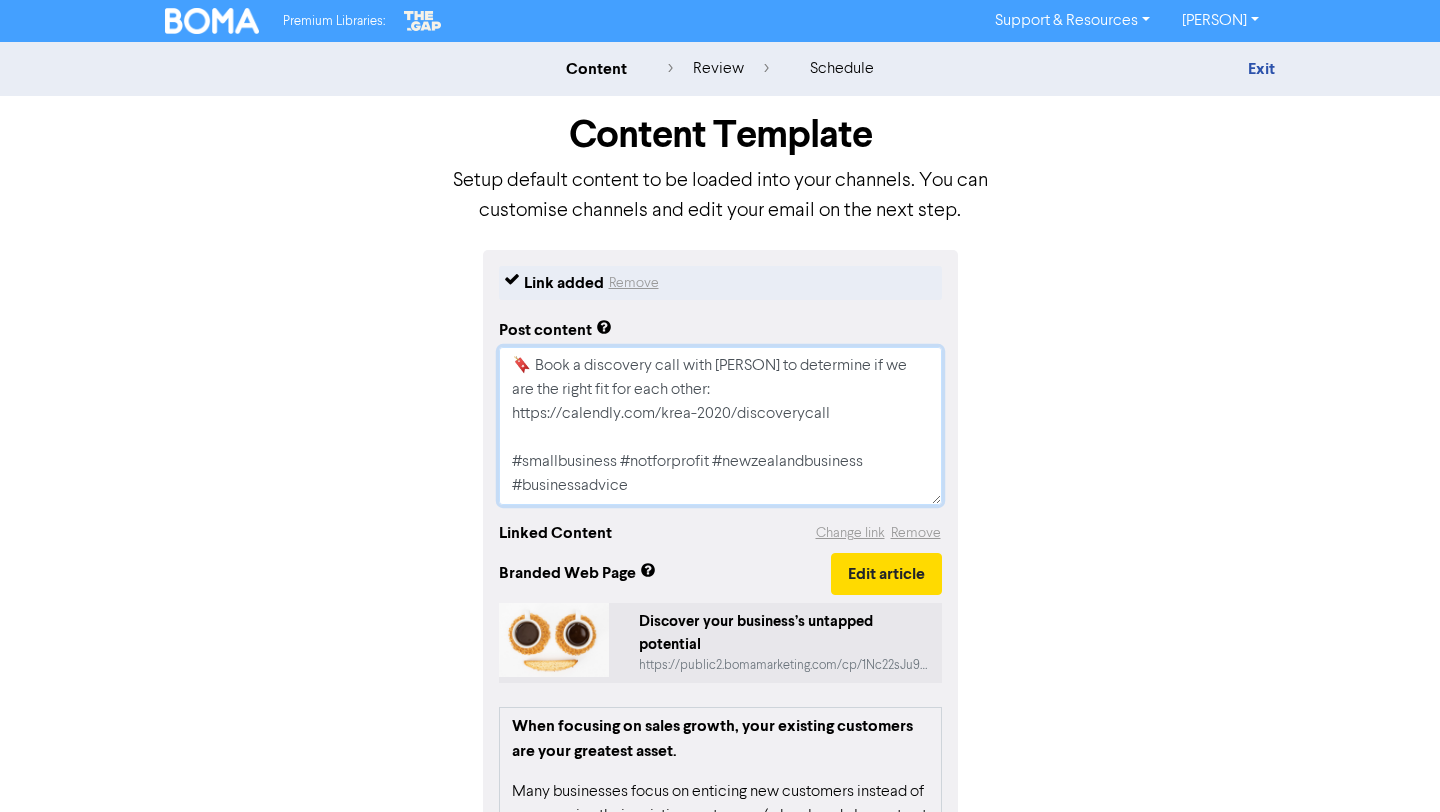 scroll, scrollTop: 0, scrollLeft: 0, axis: both 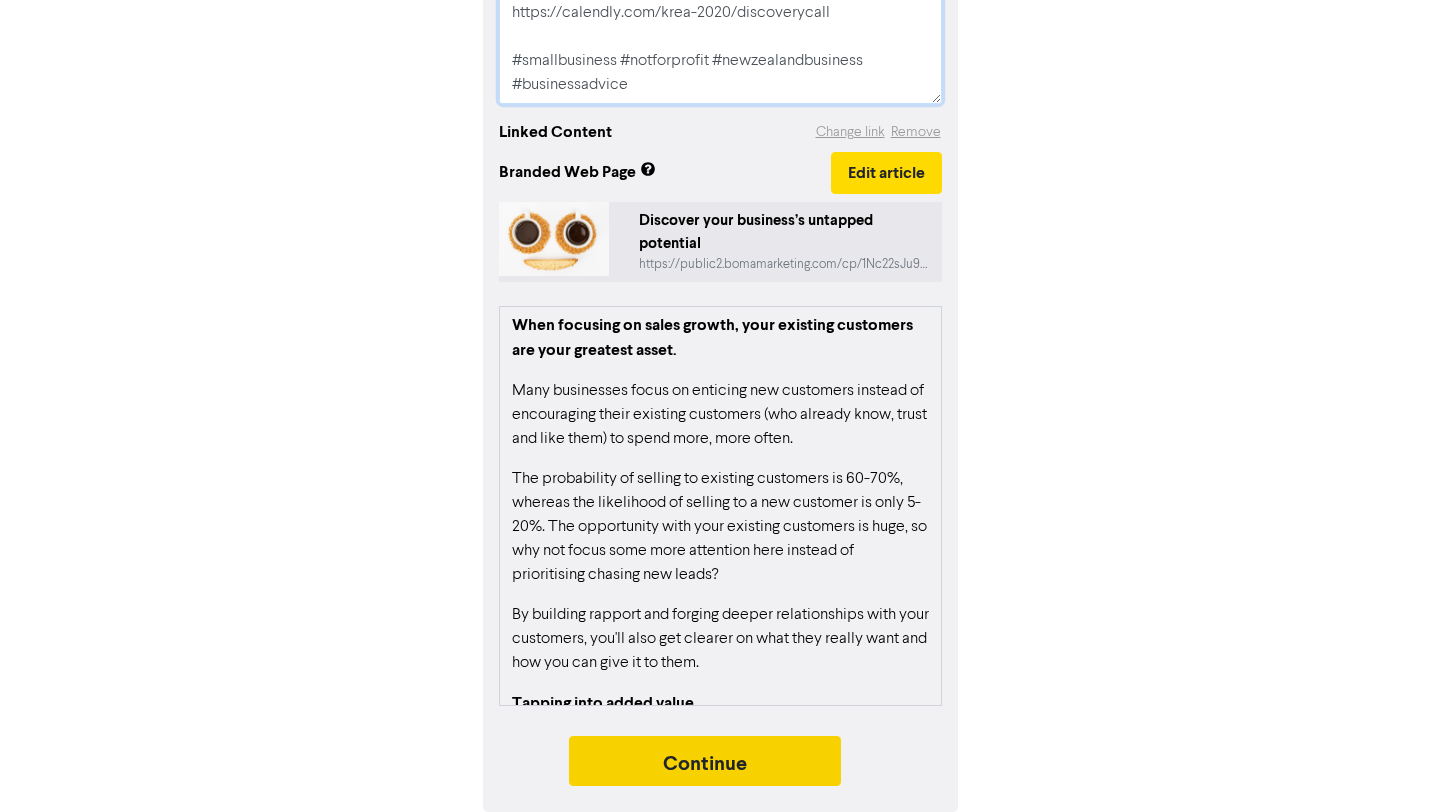 type on "Your existing customers can offer untapped potential. Are you nurturing yours and building stronger relationships or chasing new leads? Discover the impact realizing this untapped potential could have on your business with our Value Gap Calculator.
🔖 Book a discovery call with [PERSON] to determine if we are the right fit for each other:
https://calendly.com/krea-2020/discoverycall
#smallbusiness #notforprofit #newzealandbusiness
#businessadvice" 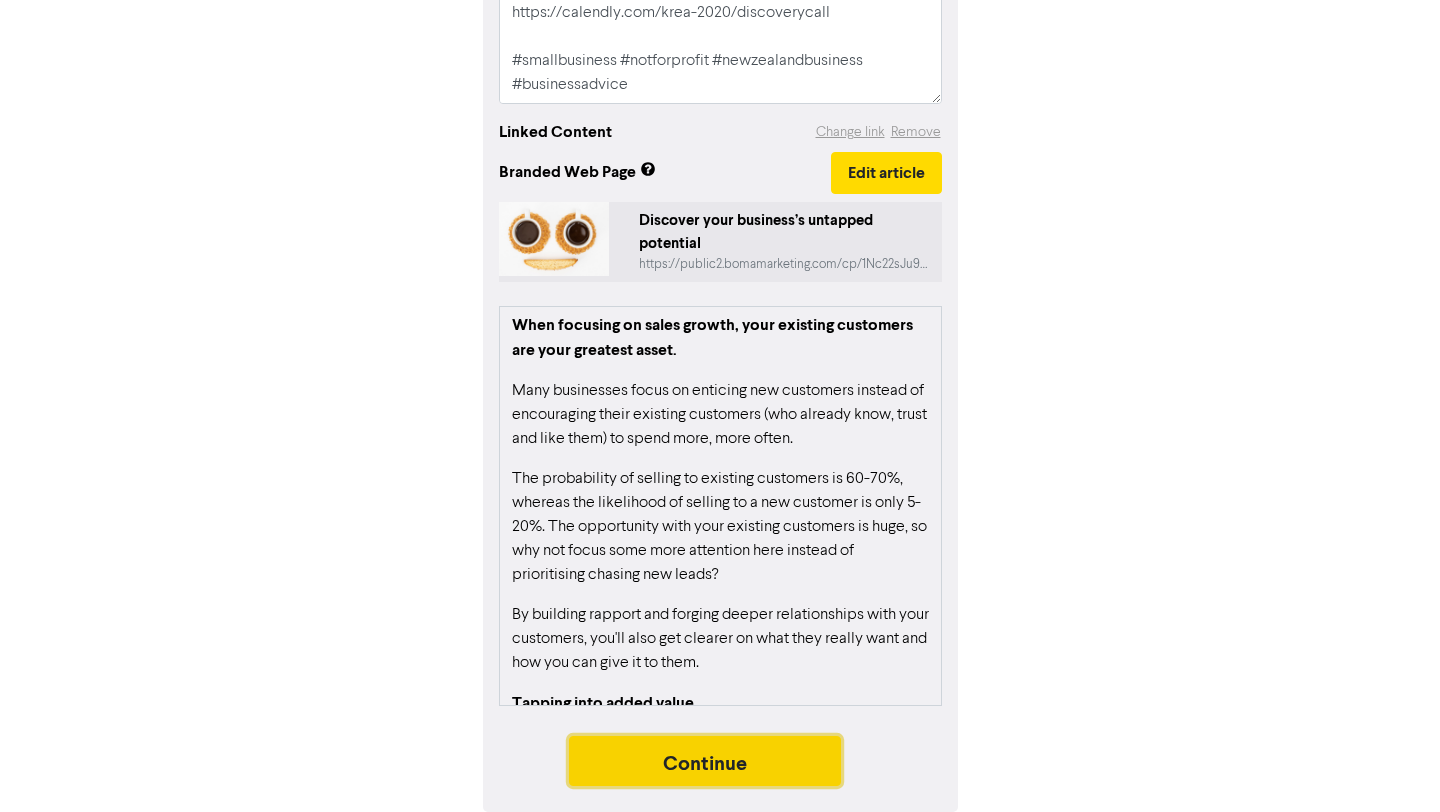 click on "Continue" at bounding box center (705, 761) 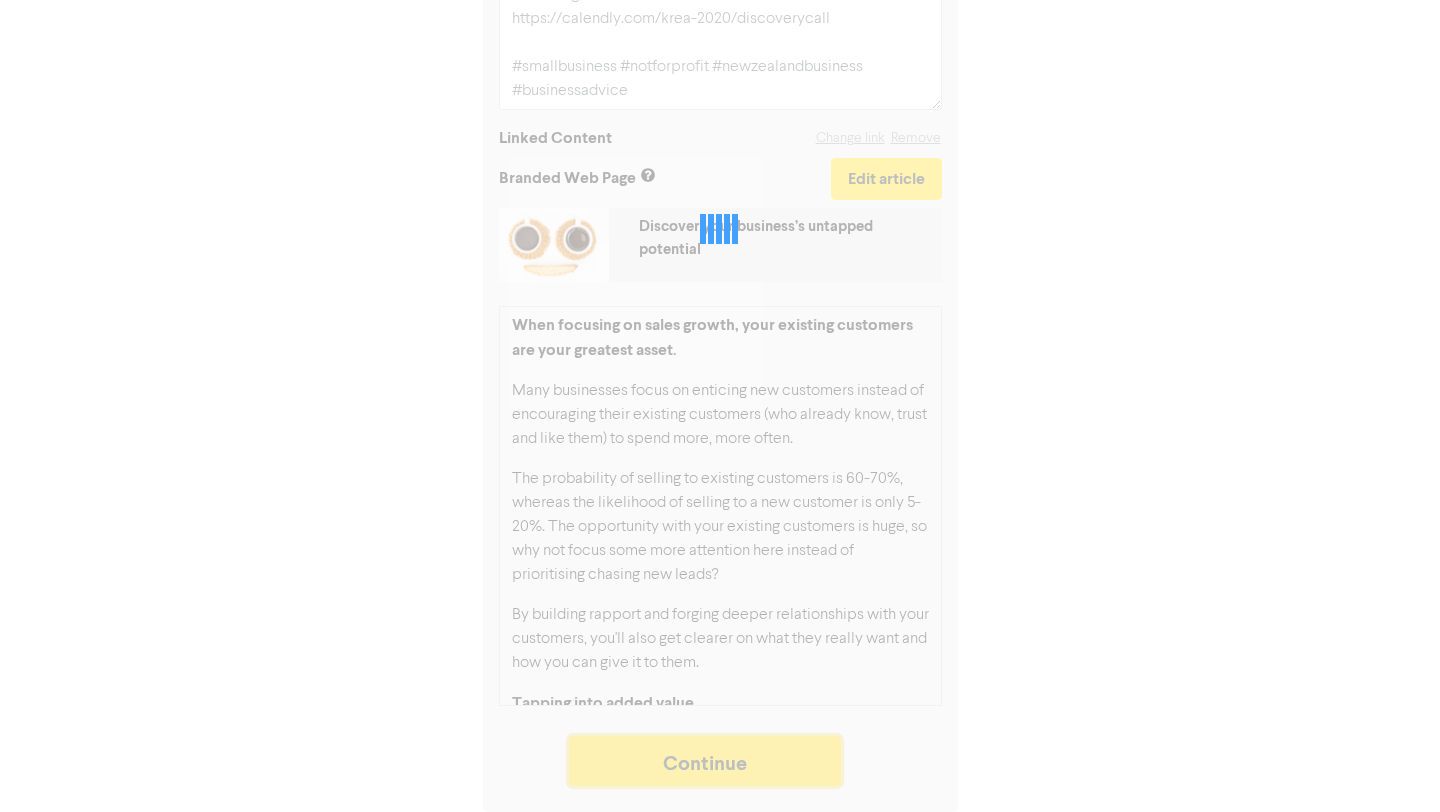 scroll, scrollTop: 395, scrollLeft: 0, axis: vertical 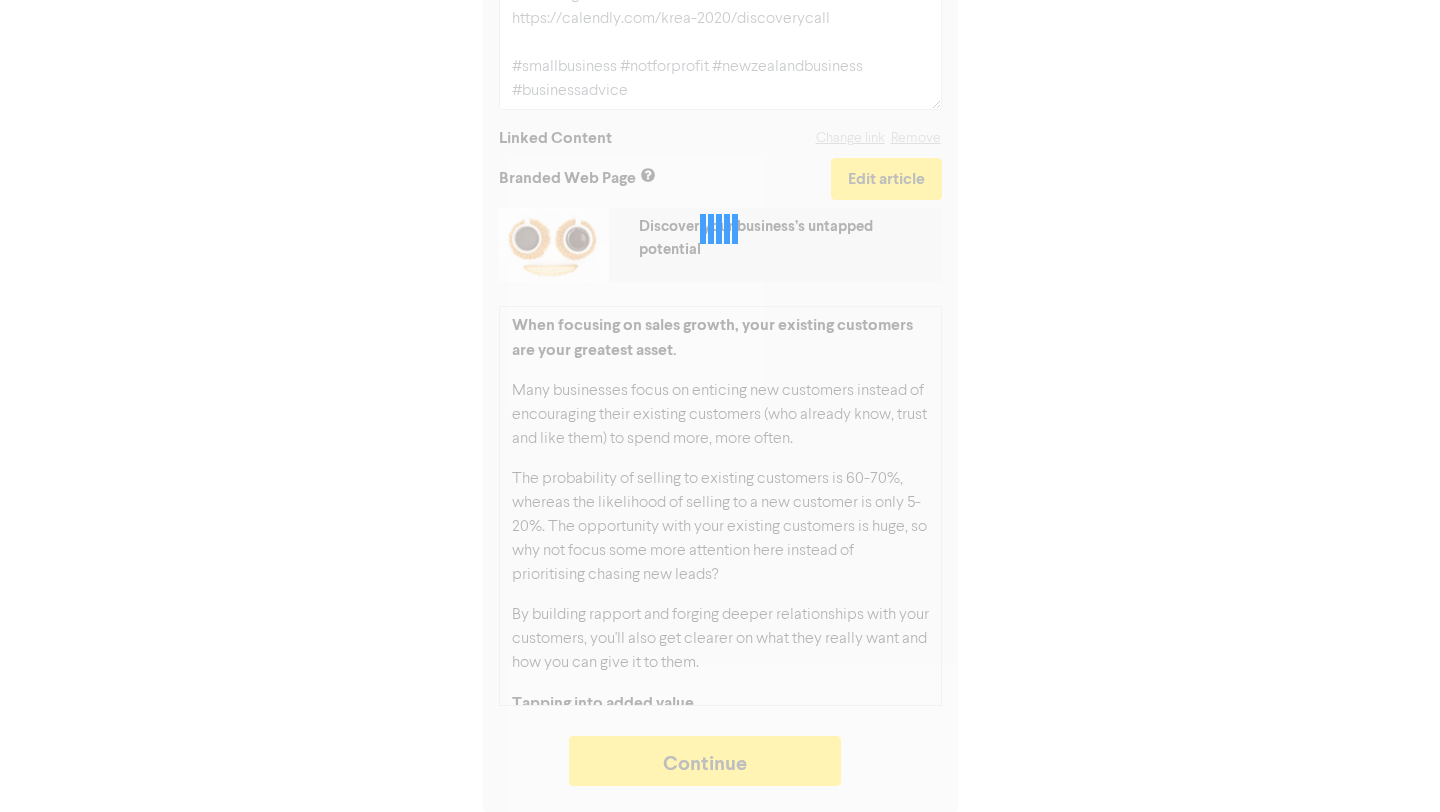 type on "x" 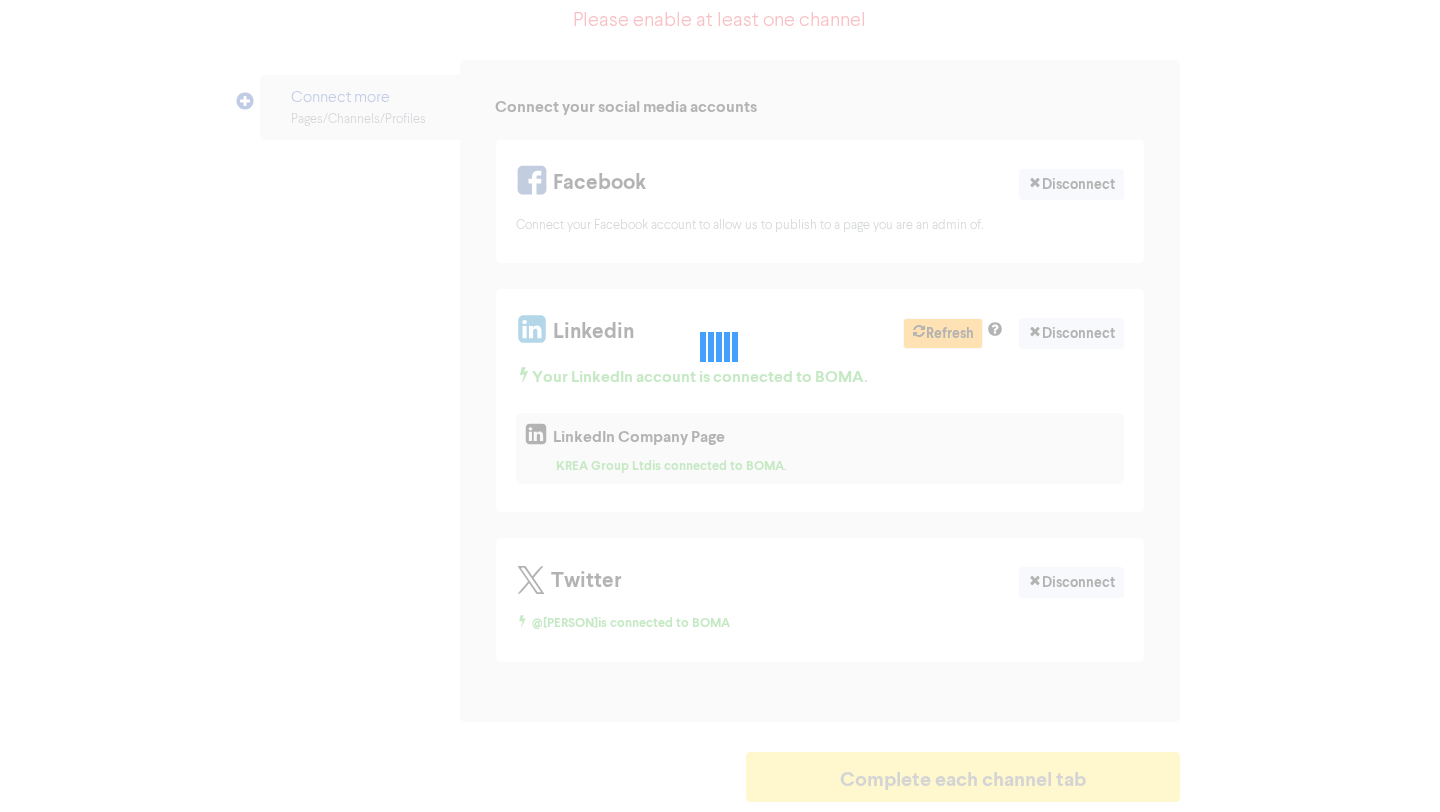 scroll, scrollTop: 0, scrollLeft: 0, axis: both 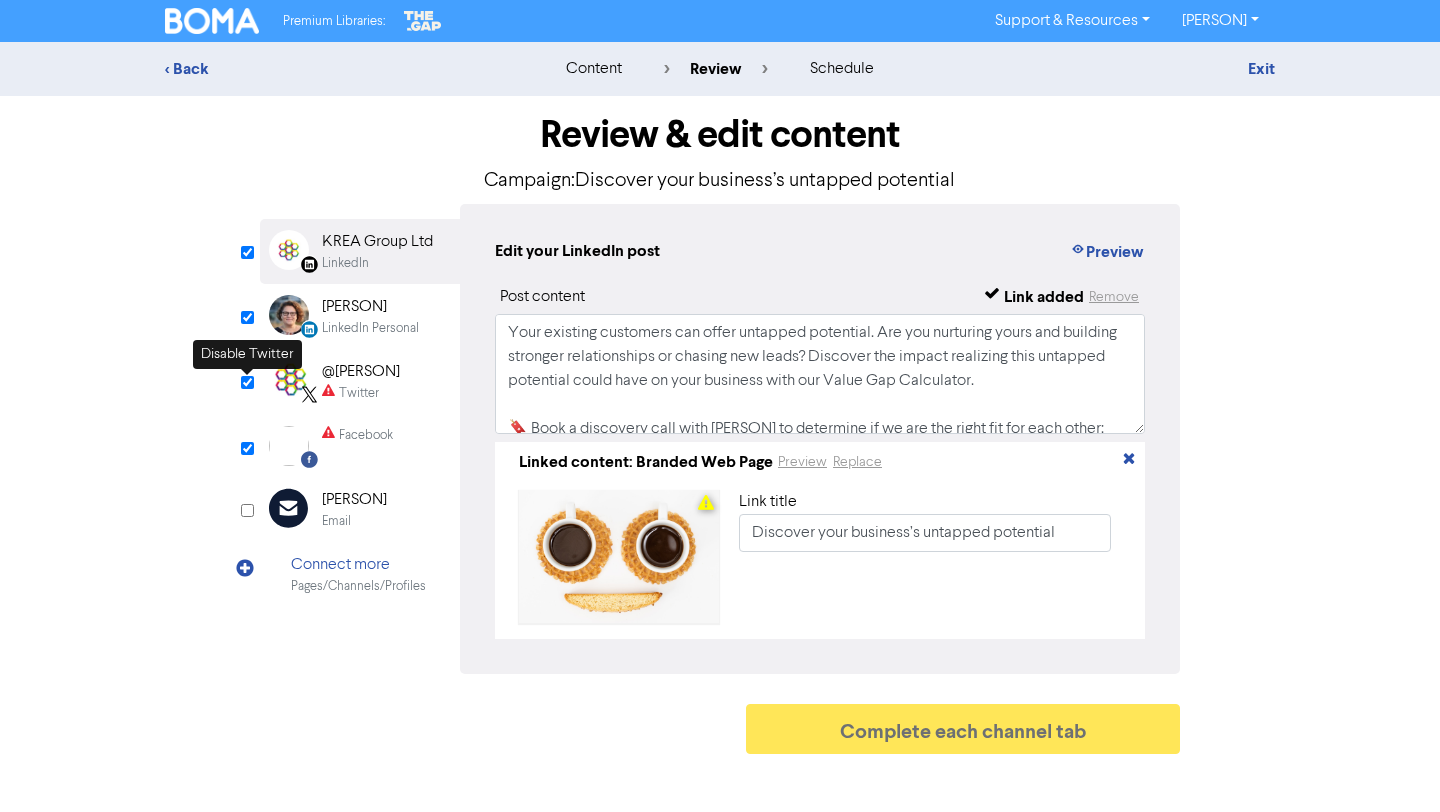 click at bounding box center [247, 382] 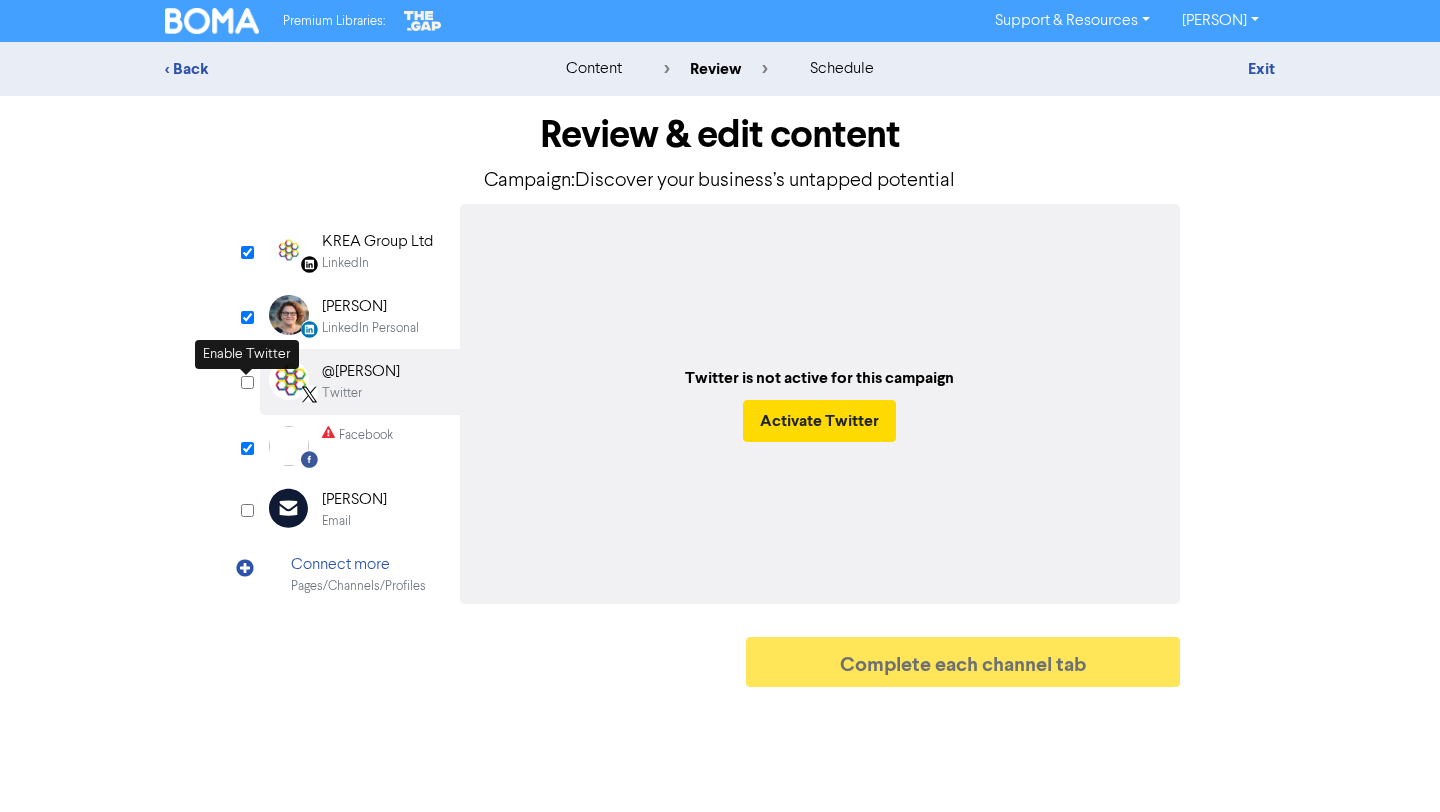 click at bounding box center [247, 382] 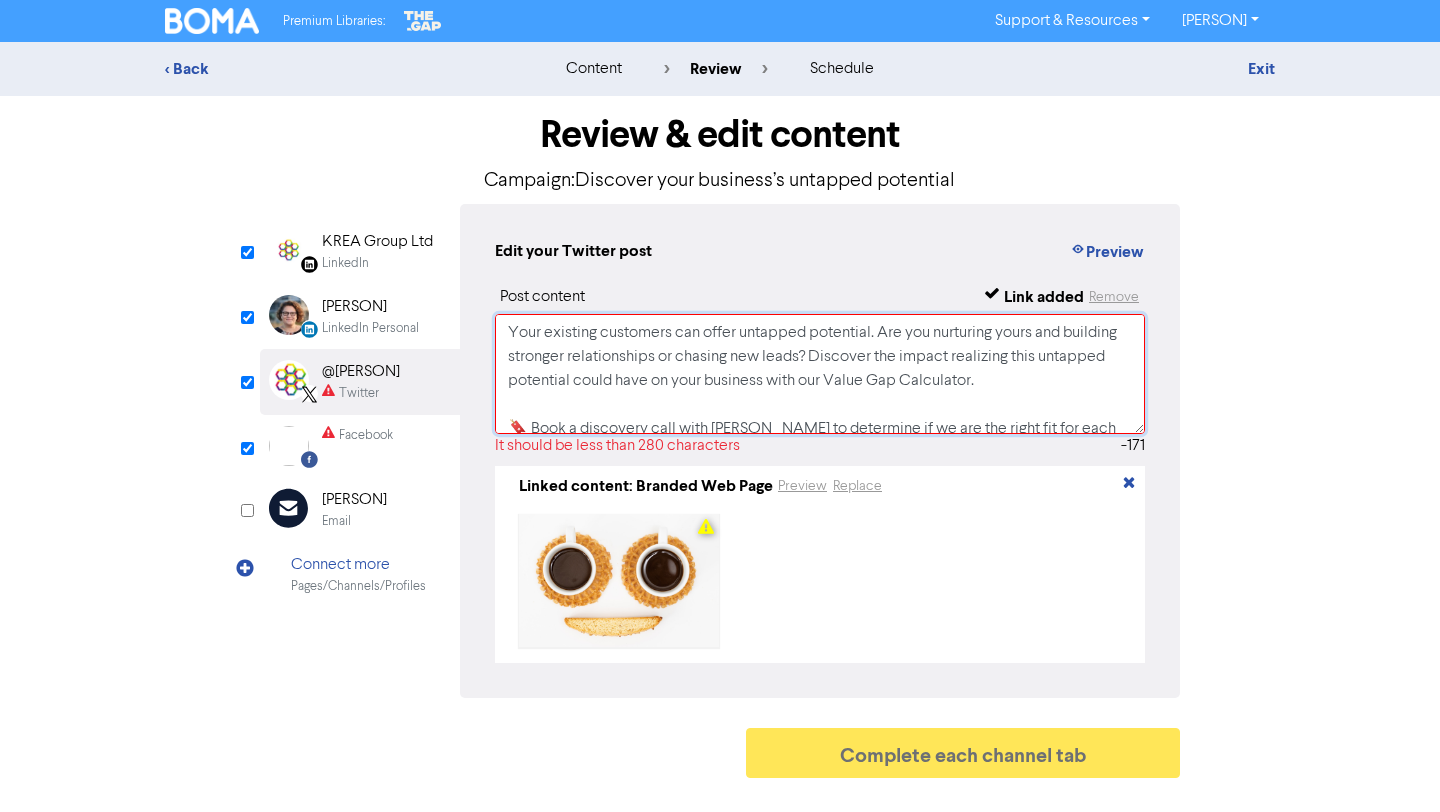 click on "Your existing customers can offer untapped potential. Are you nurturing yours and building stronger relationships or chasing new leads? Discover the impact realizing this untapped potential could have on your business with our Value Gap Calculator.
🔖 Book a discovery call with [PERSON_NAME] to determine if we are the right fit for each other:
https://calendly.com/krea-2020/discoverycall
#smallbusiness #notforprofit #newzealandbusiness
#businessadvice
https://public2.bomamarketing.com/cp/1Nc22sJu9MDh2ssiPzdWlL?sa=8nmmFRJNOuZqBv" at bounding box center (820, 374) 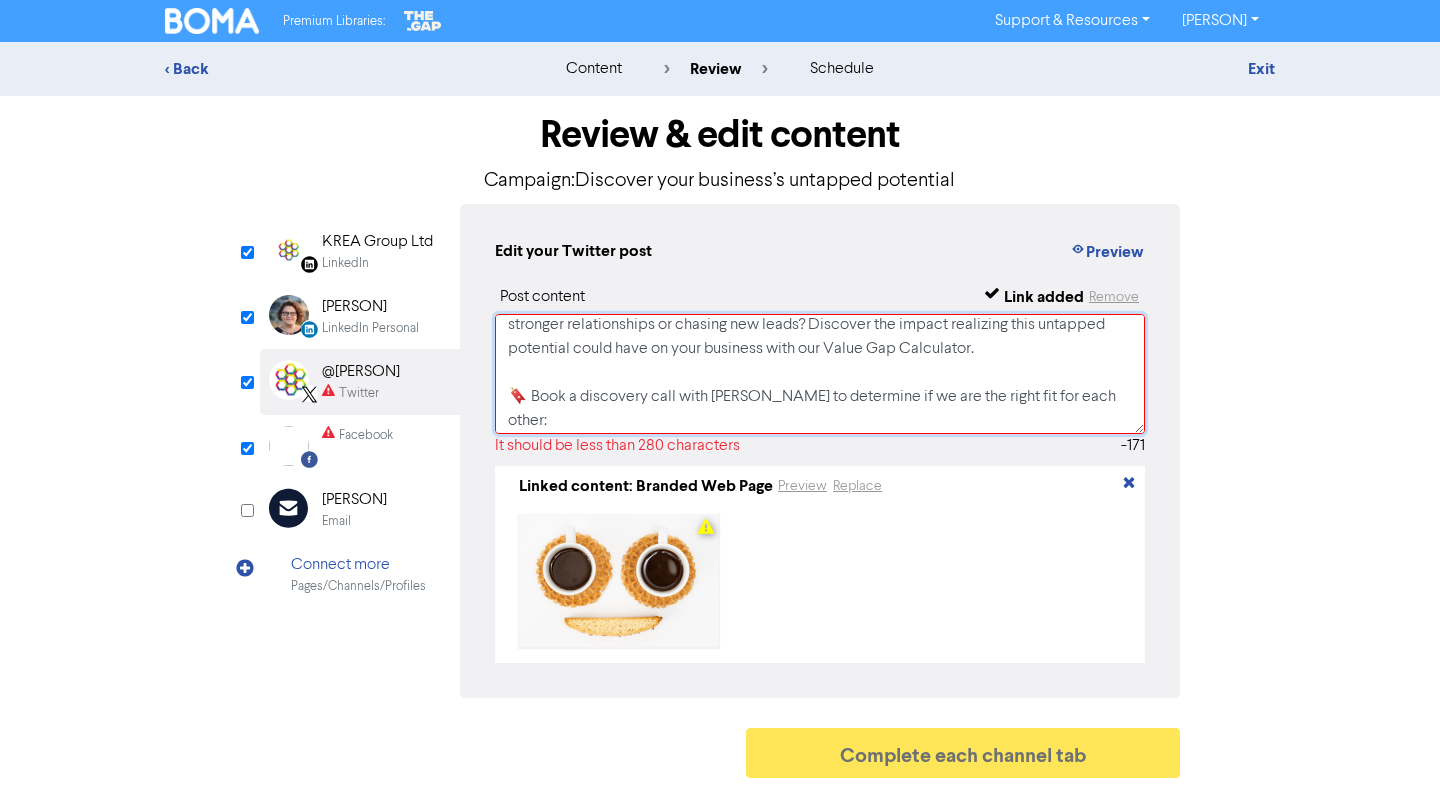 scroll, scrollTop: 52, scrollLeft: 0, axis: vertical 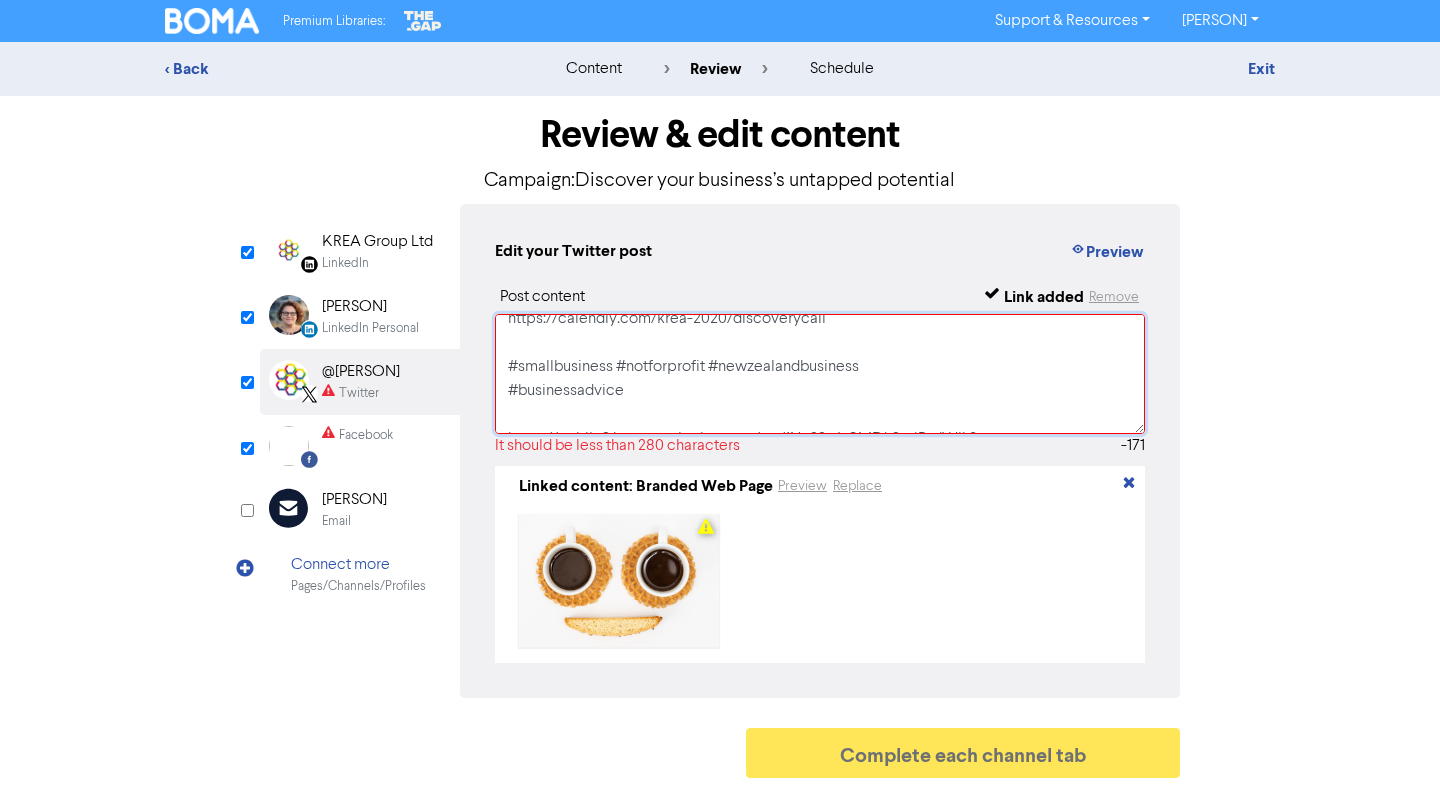 drag, startPoint x: 508, startPoint y: 369, endPoint x: 751, endPoint y: 365, distance: 243.03291 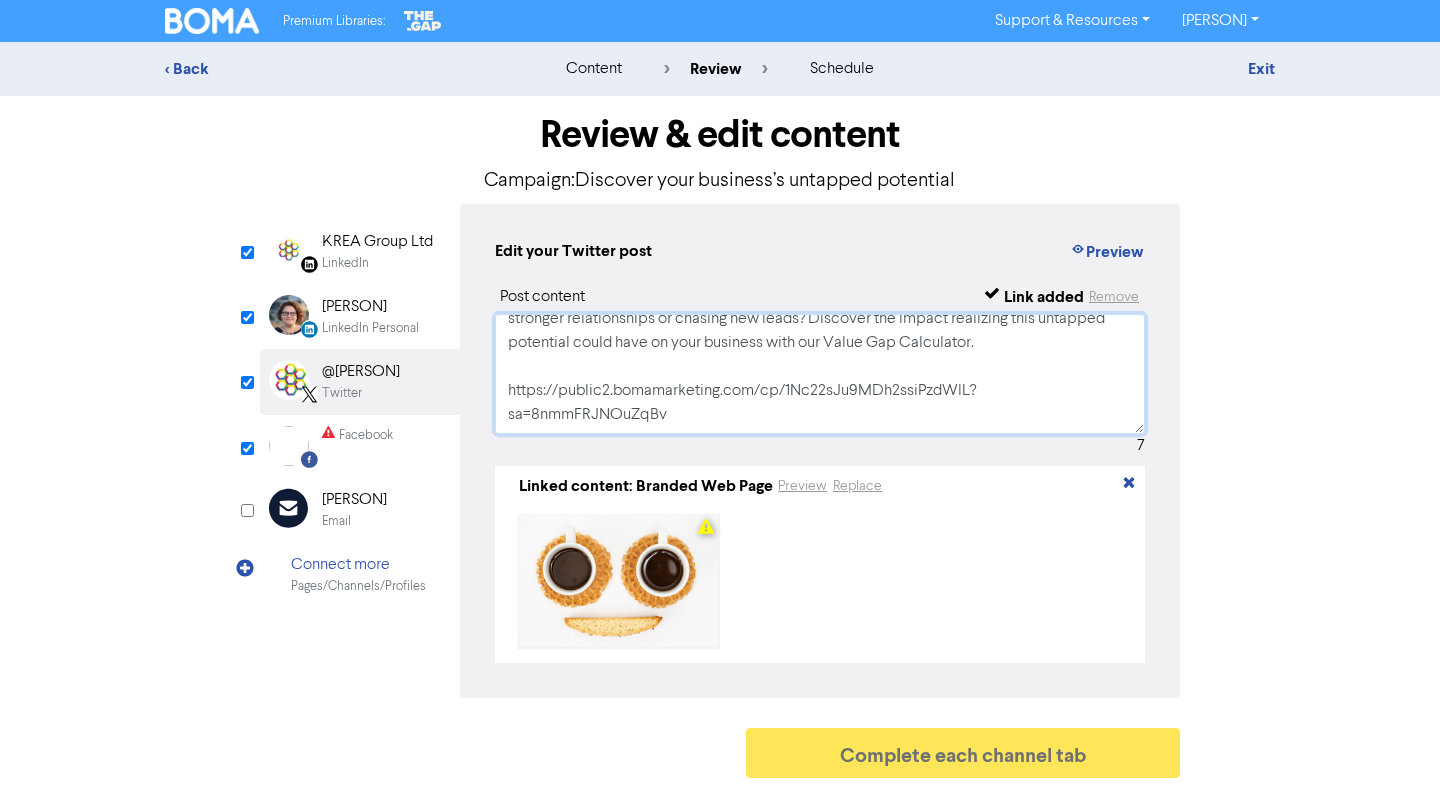 scroll, scrollTop: 14, scrollLeft: 0, axis: vertical 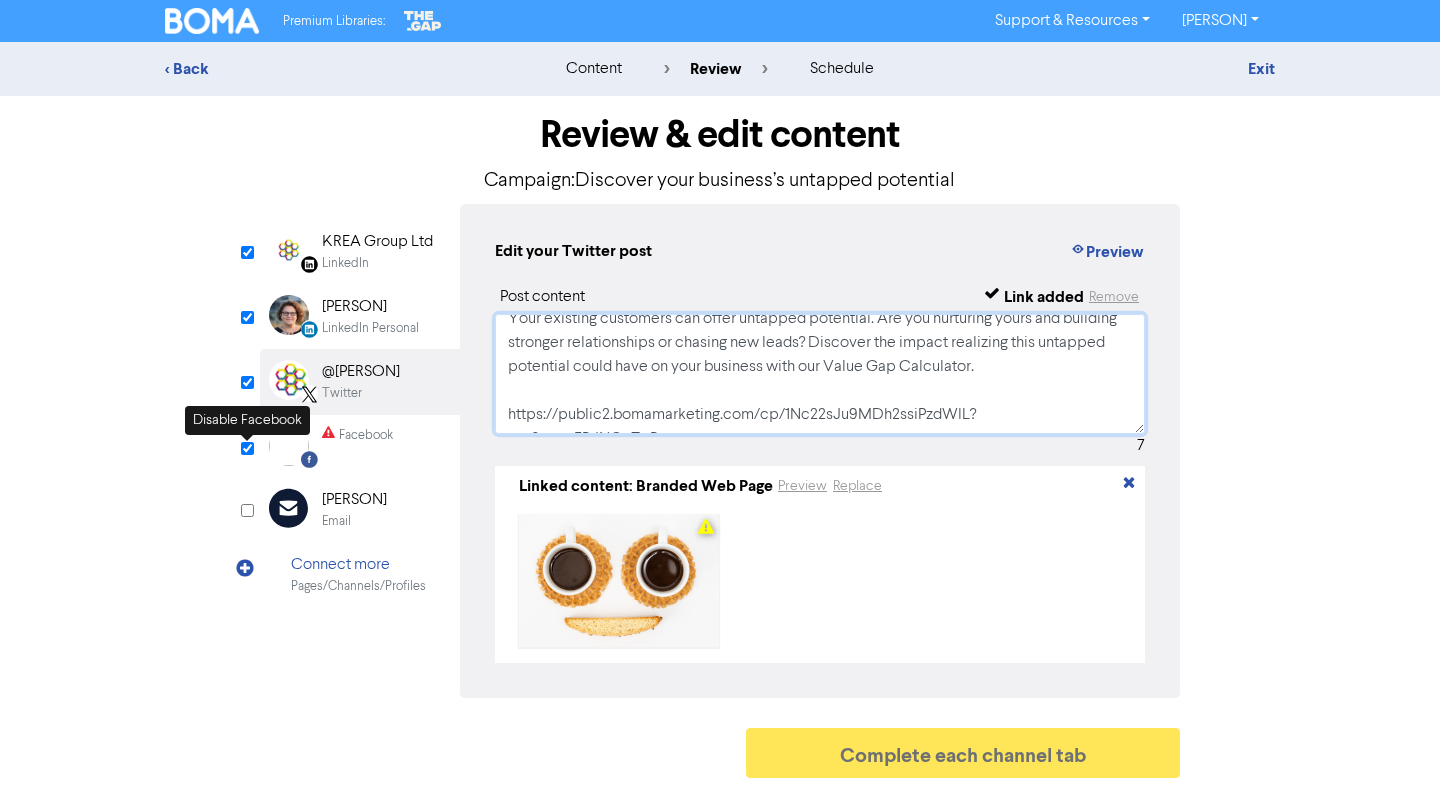 type on "Your existing customers can offer untapped potential. Are you nurturing yours and building stronger relationships or chasing new leads? Discover the impact realizing this untapped potential could have on your business with our Value Gap Calculator.
https://public2.bomamarketing.com/cp/1Nc22sJu9MDh2ssiPzdWlL?sa=8nmmFRJNOuZqBv" 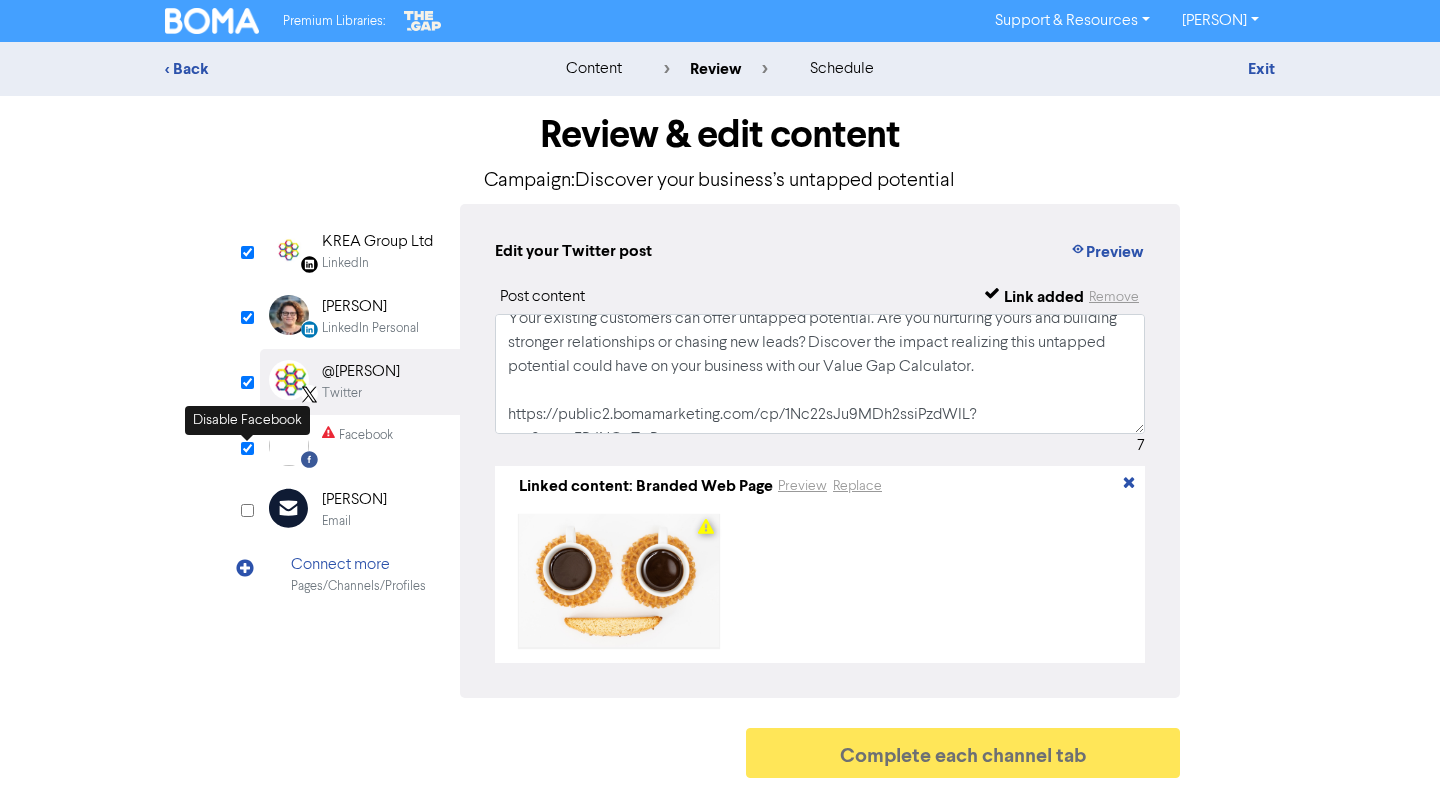 click at bounding box center (247, 448) 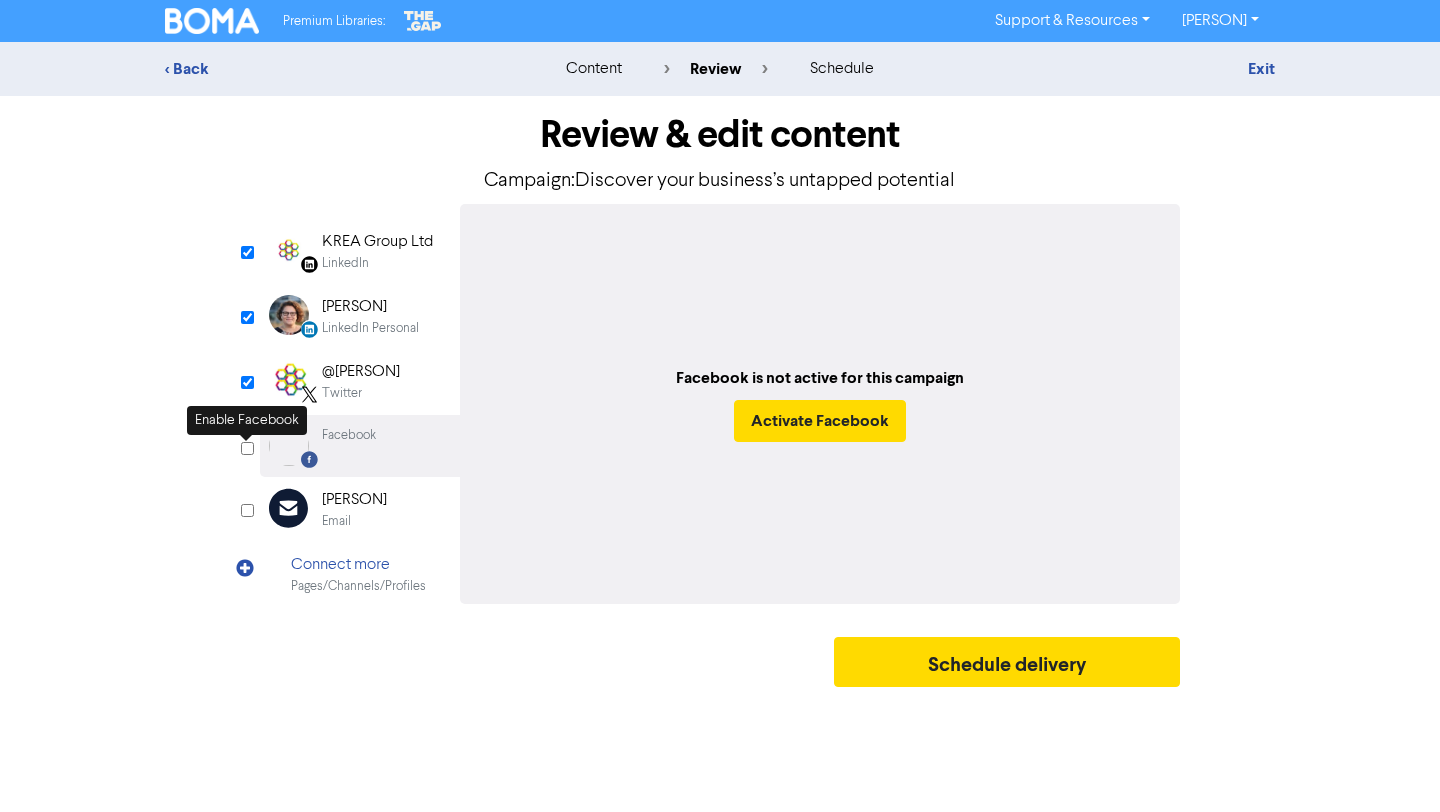 click at bounding box center [247, 448] 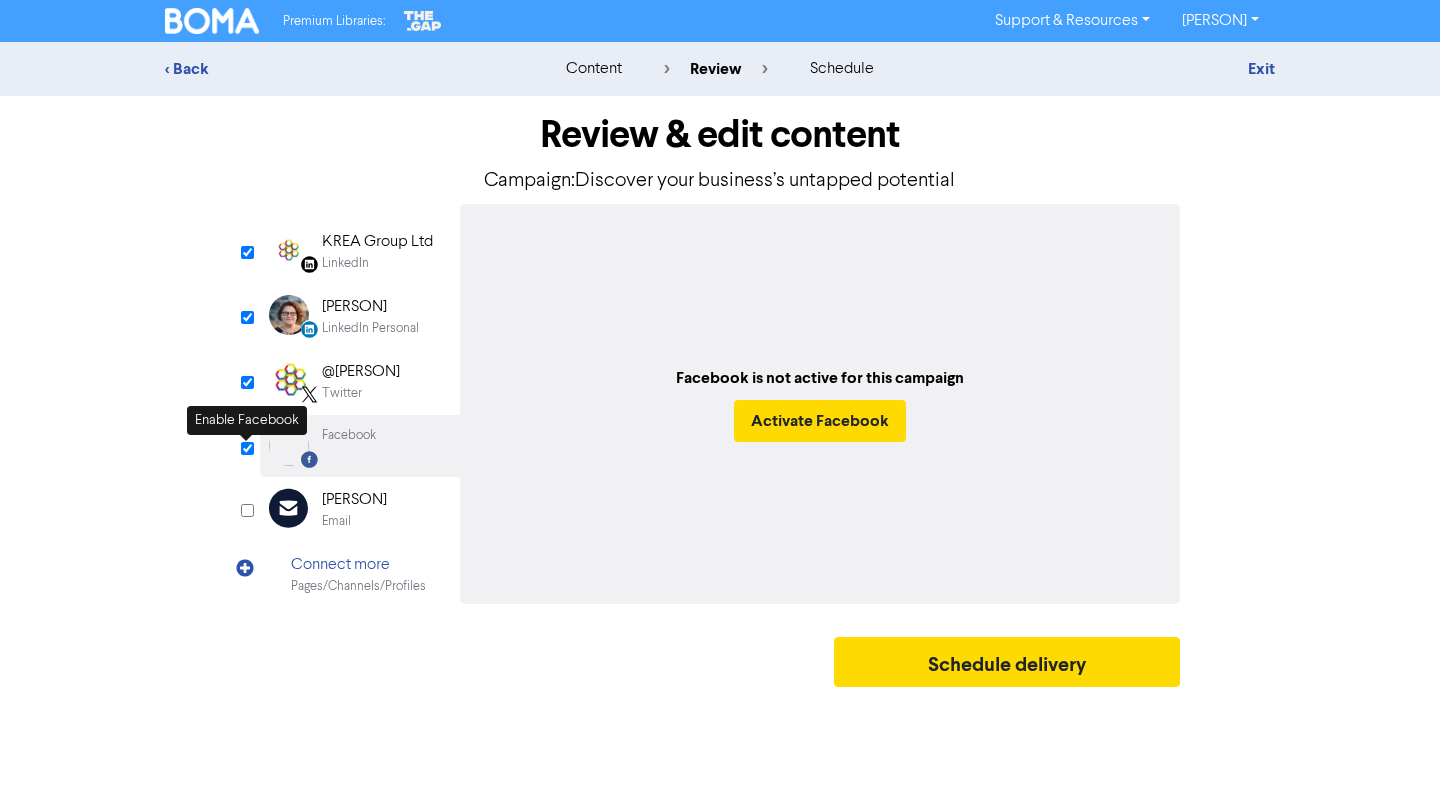 select on "LEARN_MORE" 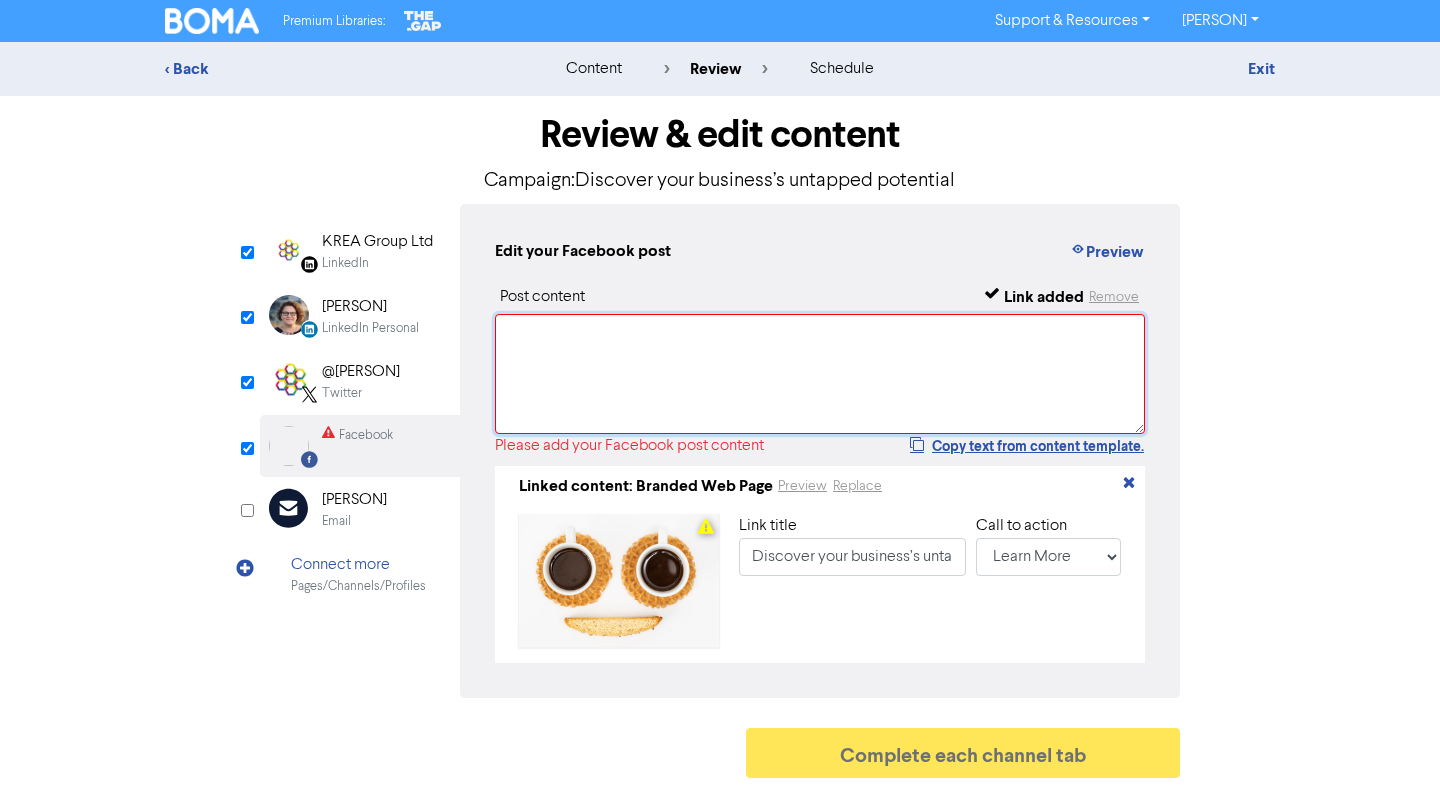 click at bounding box center (820, 374) 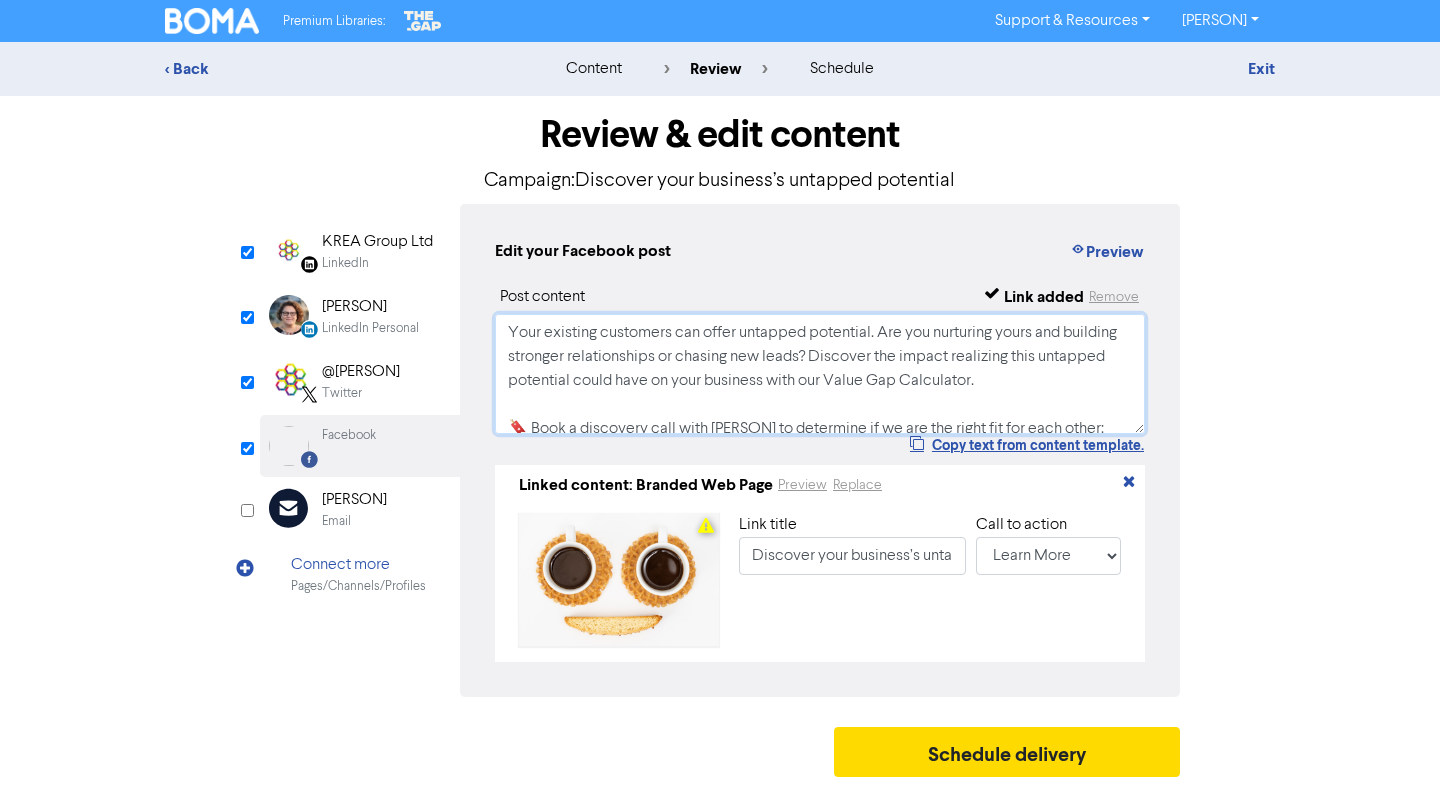 scroll, scrollTop: 100, scrollLeft: 0, axis: vertical 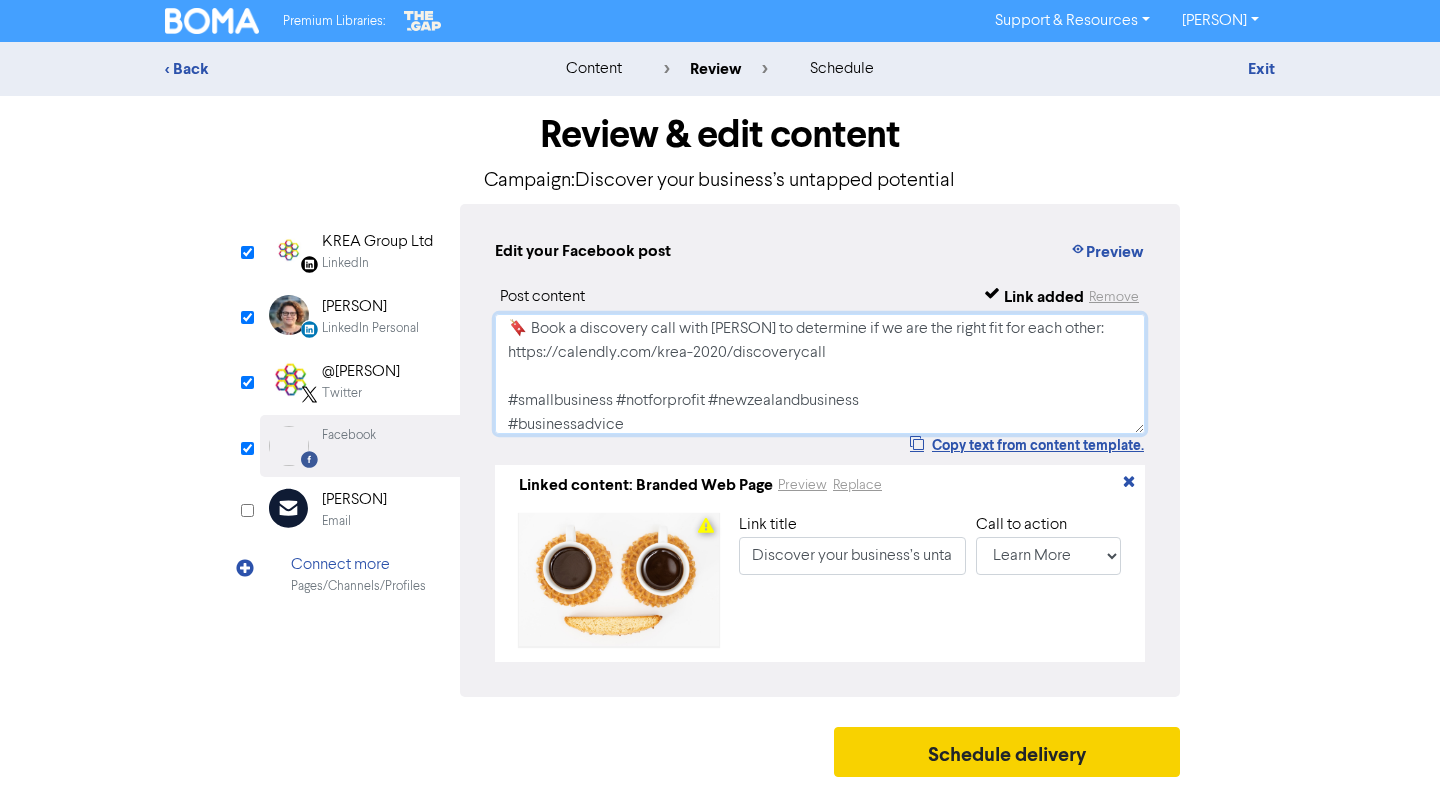 type on "Your existing customers can offer untapped potential. Are you nurturing yours and building stronger relationships or chasing new leads? Discover the impact realizing this untapped potential could have on your business with our Value Gap Calculator.
🔖 Book a discovery call with [PERSON] to determine if we are the right fit for each other:
https://calendly.com/krea-2020/discoverycall
#smallbusiness #notforprofit #newzealandbusiness
#businessadvice" 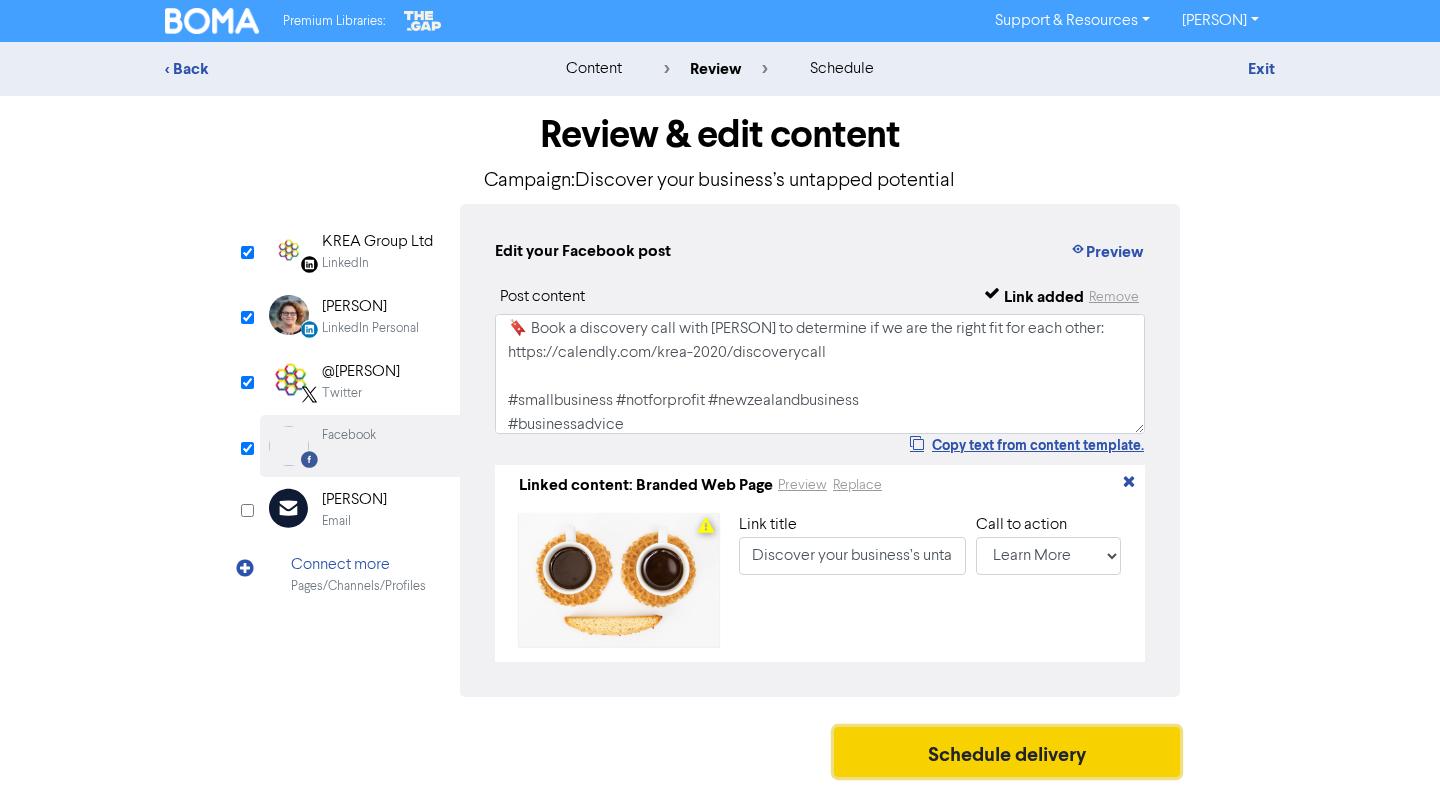 click on "Schedule delivery" at bounding box center [1007, 752] 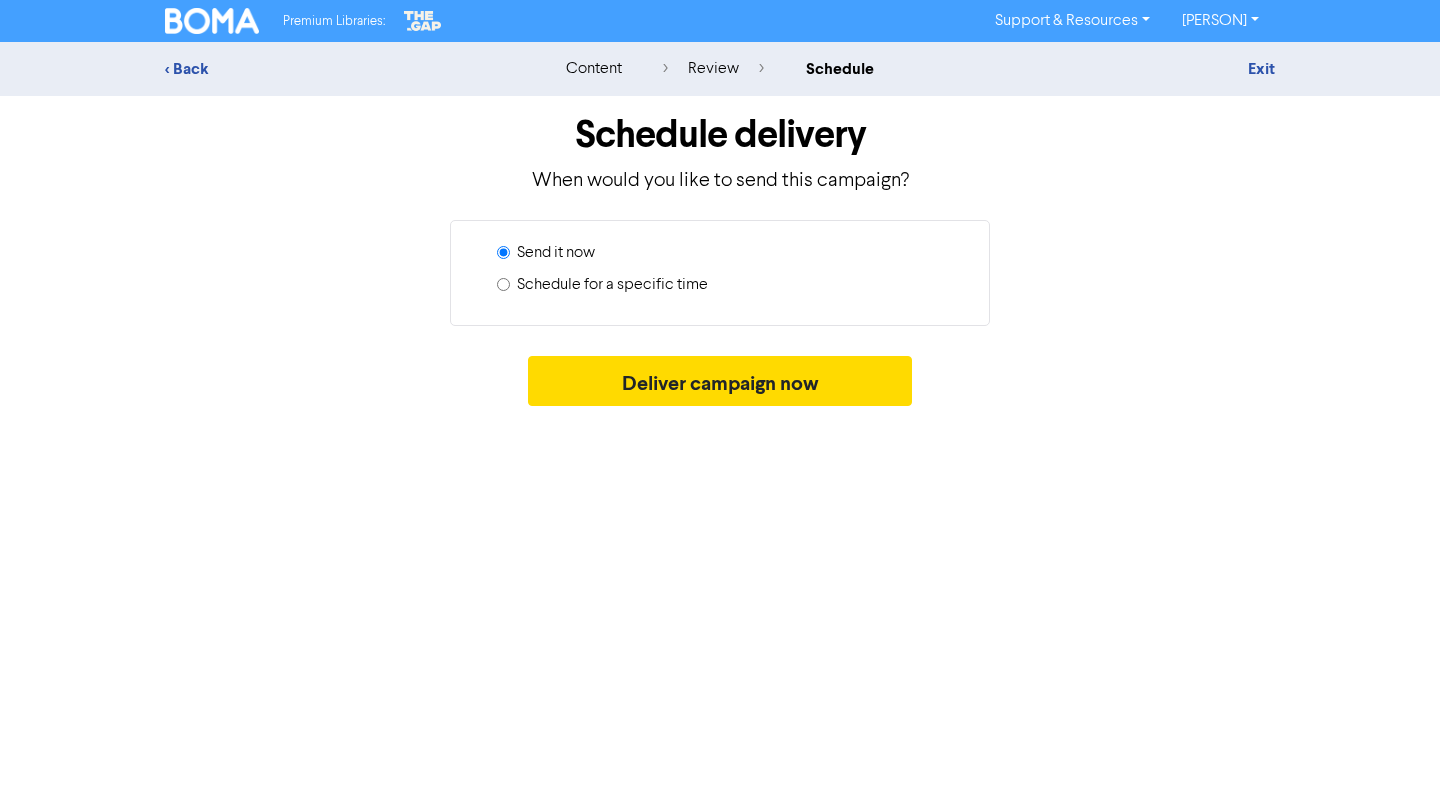 click on "Schedule for a specific time" at bounding box center (612, 285) 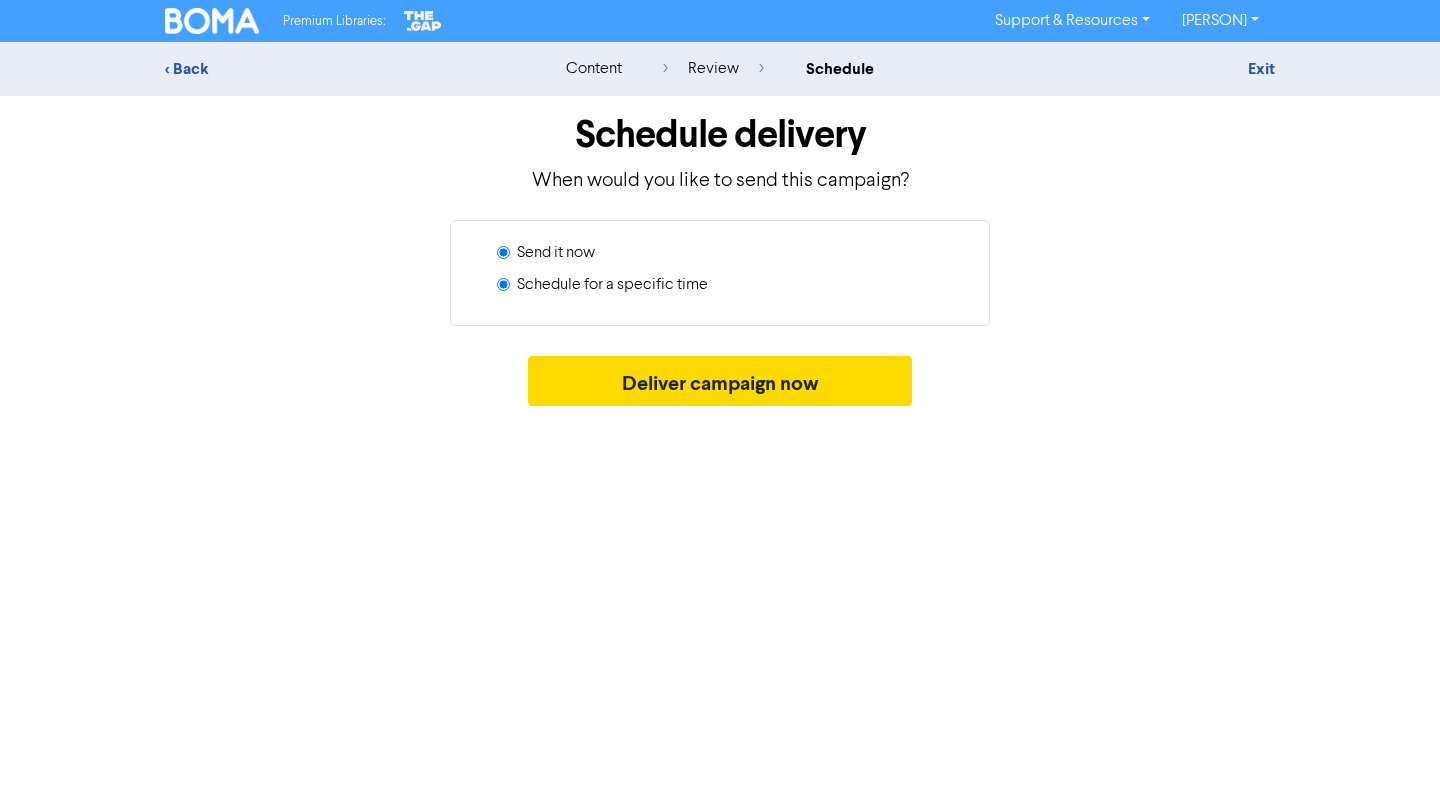 radio on "true" 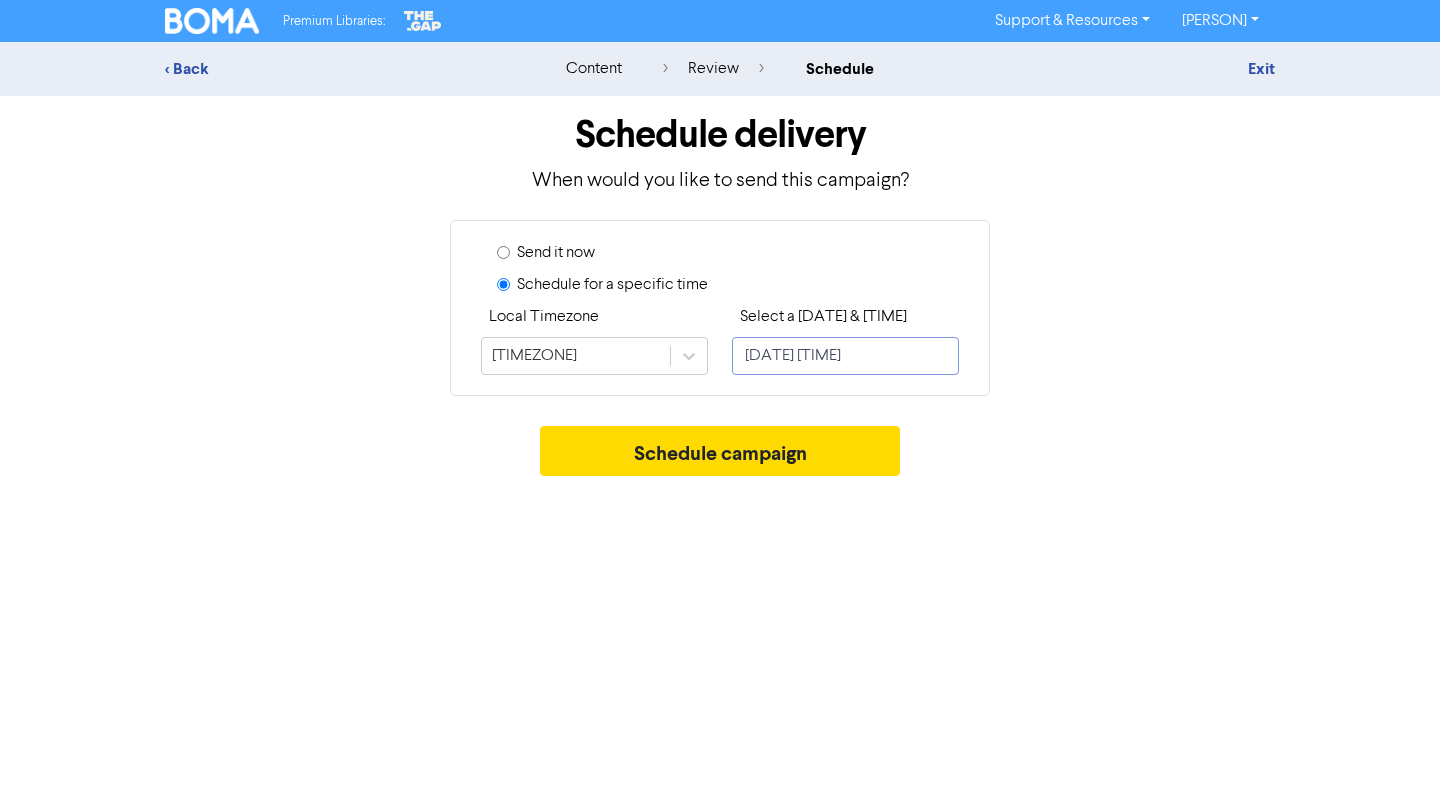 select on "7" 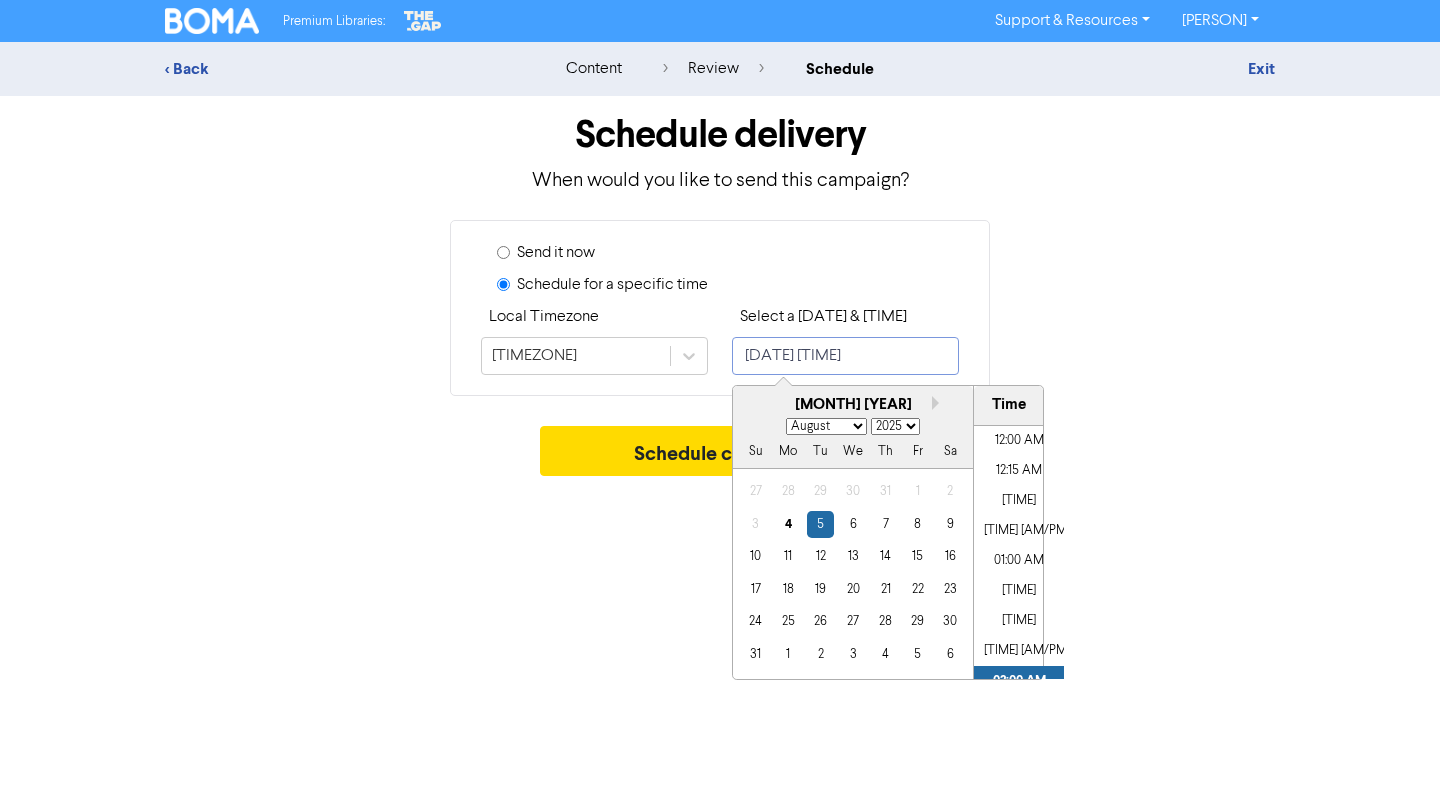 click on "[DATE] [TIME]" at bounding box center (845, 356) 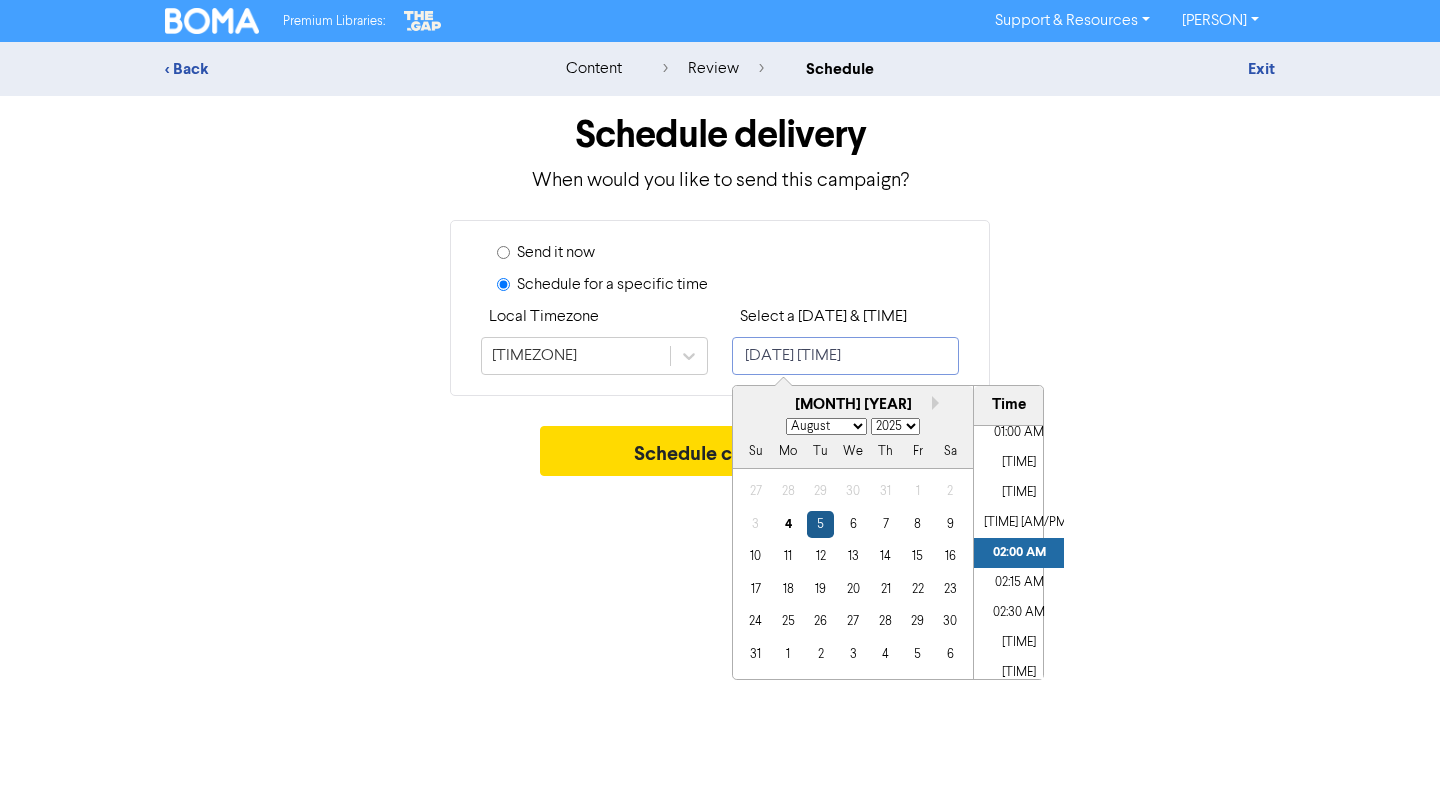 click on "5" at bounding box center [820, 524] 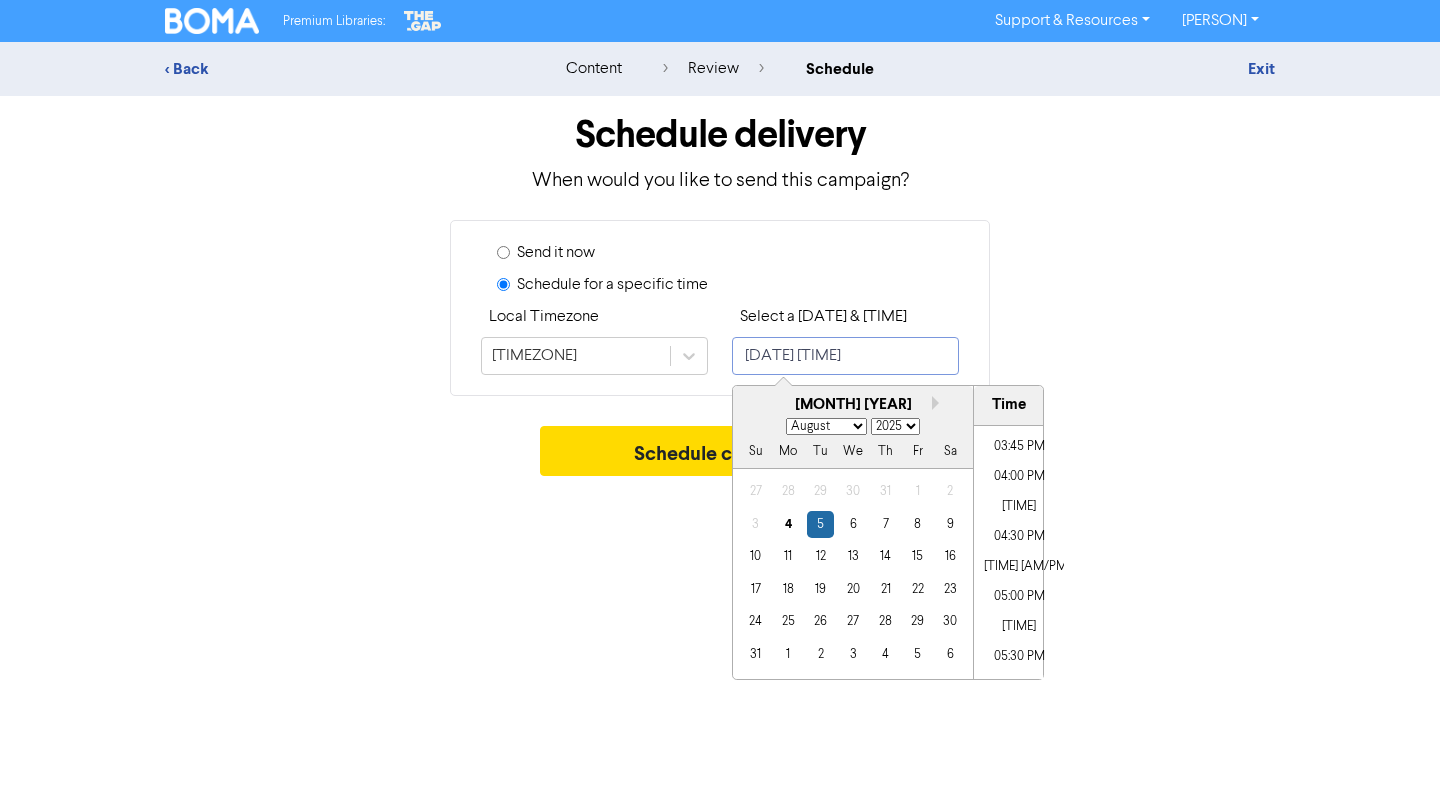 scroll, scrollTop: 1885, scrollLeft: 0, axis: vertical 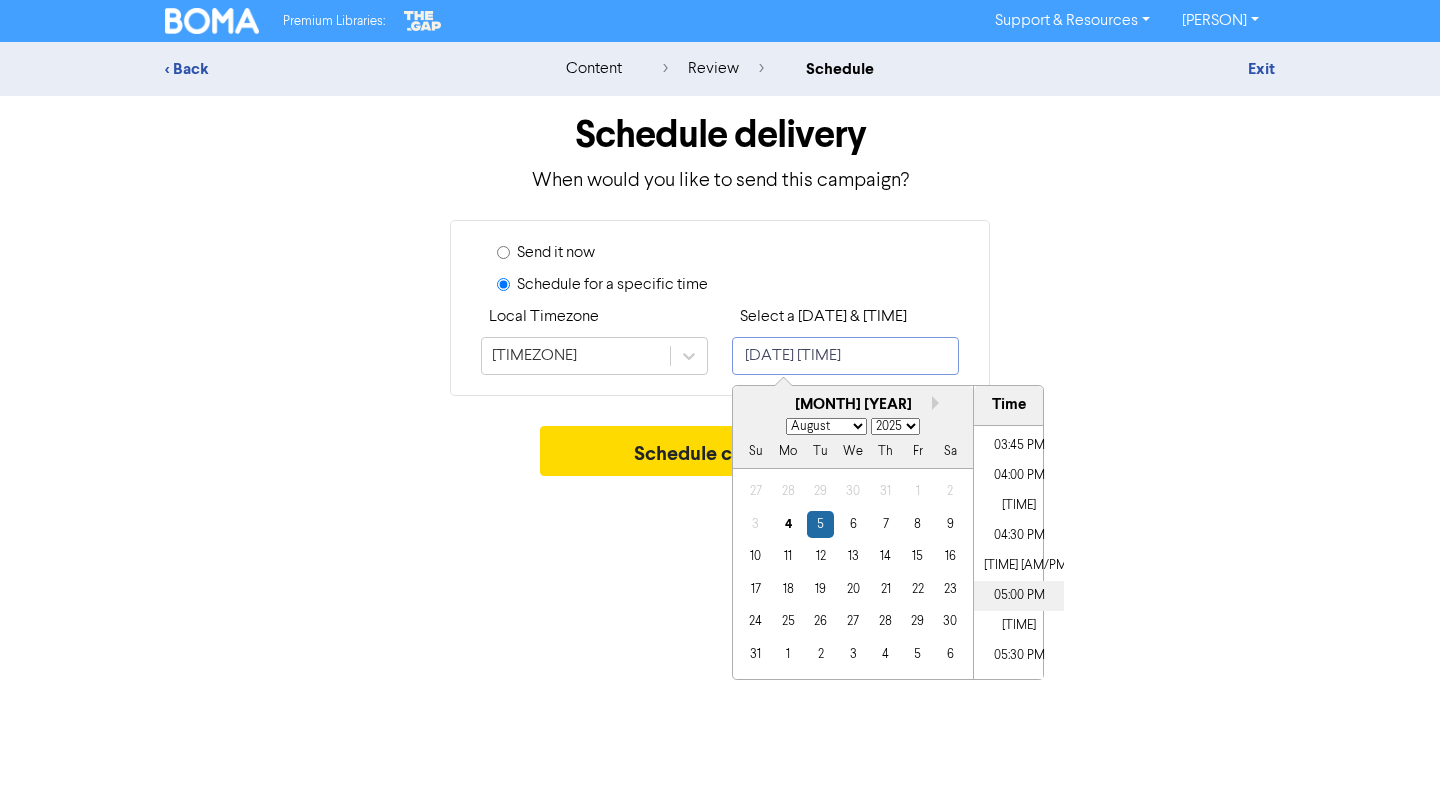 click on "05:00 PM" at bounding box center [1019, 596] 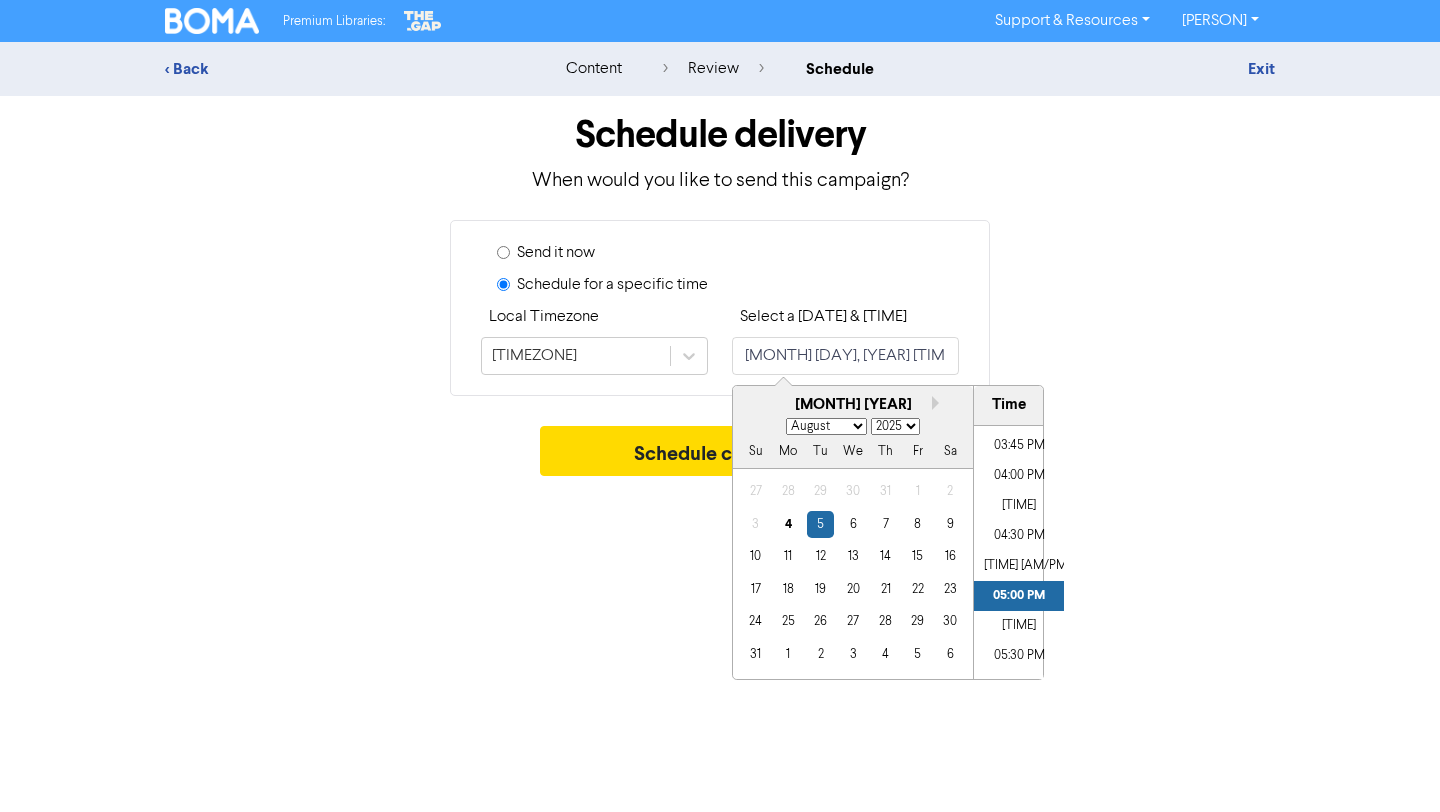 click on "Premium Libraries: Support & Resources Video Tutorials FAQ & Guides Marketing Education Joy Bellen Log Out < Back content review schedule Exit Schedule delivery When would you like to send this campaign? Send it now Schedule for a specific time Local Timezone Pacific/Auckland Select a date & time [DATE] [TIME] 12:00 AM 12:15 AM 12:30 AM 12:45 AM 01:00 AM 01:15 AM 01:30 AM 01:45 AM" at bounding box center [720, 406] 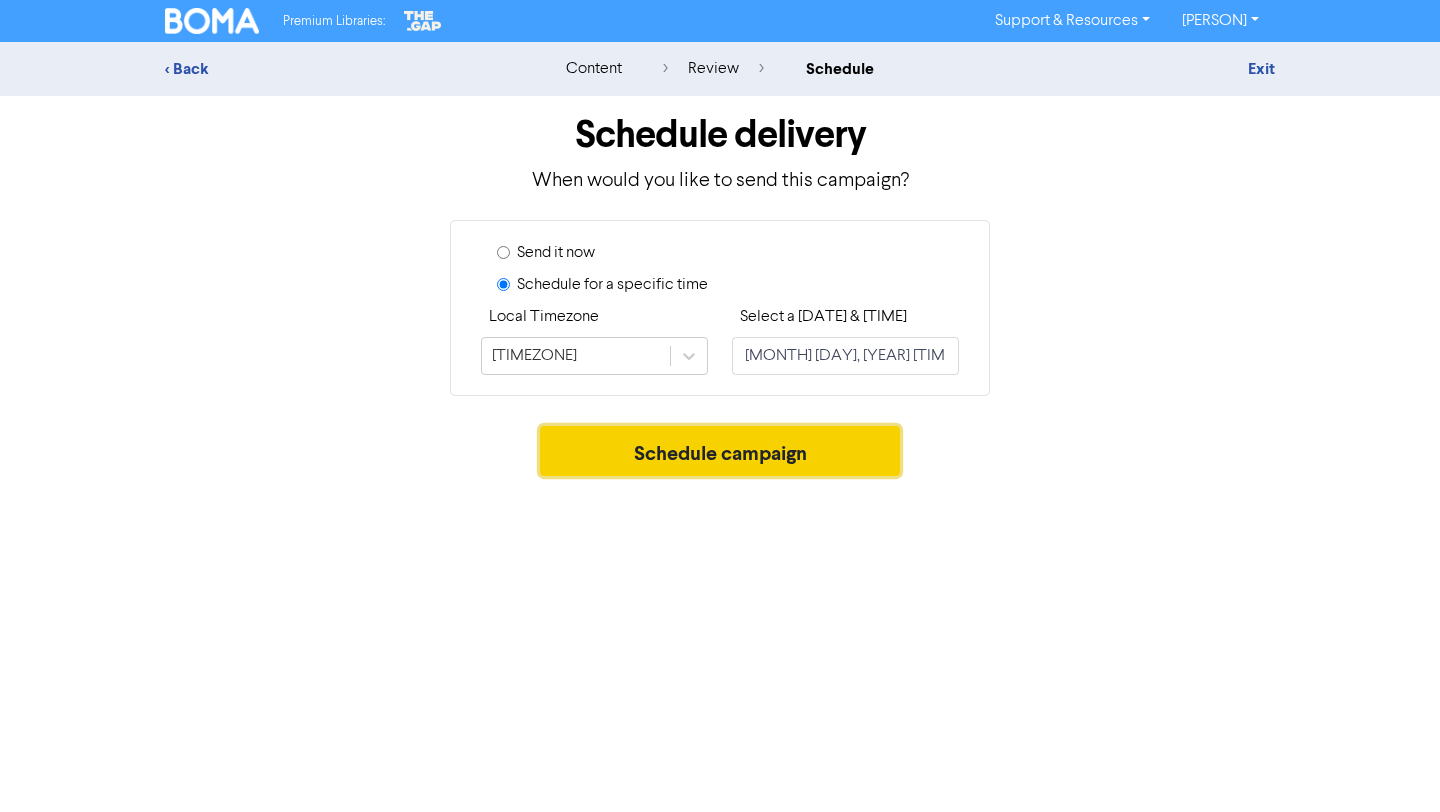 click on "Schedule campaign" at bounding box center (720, 451) 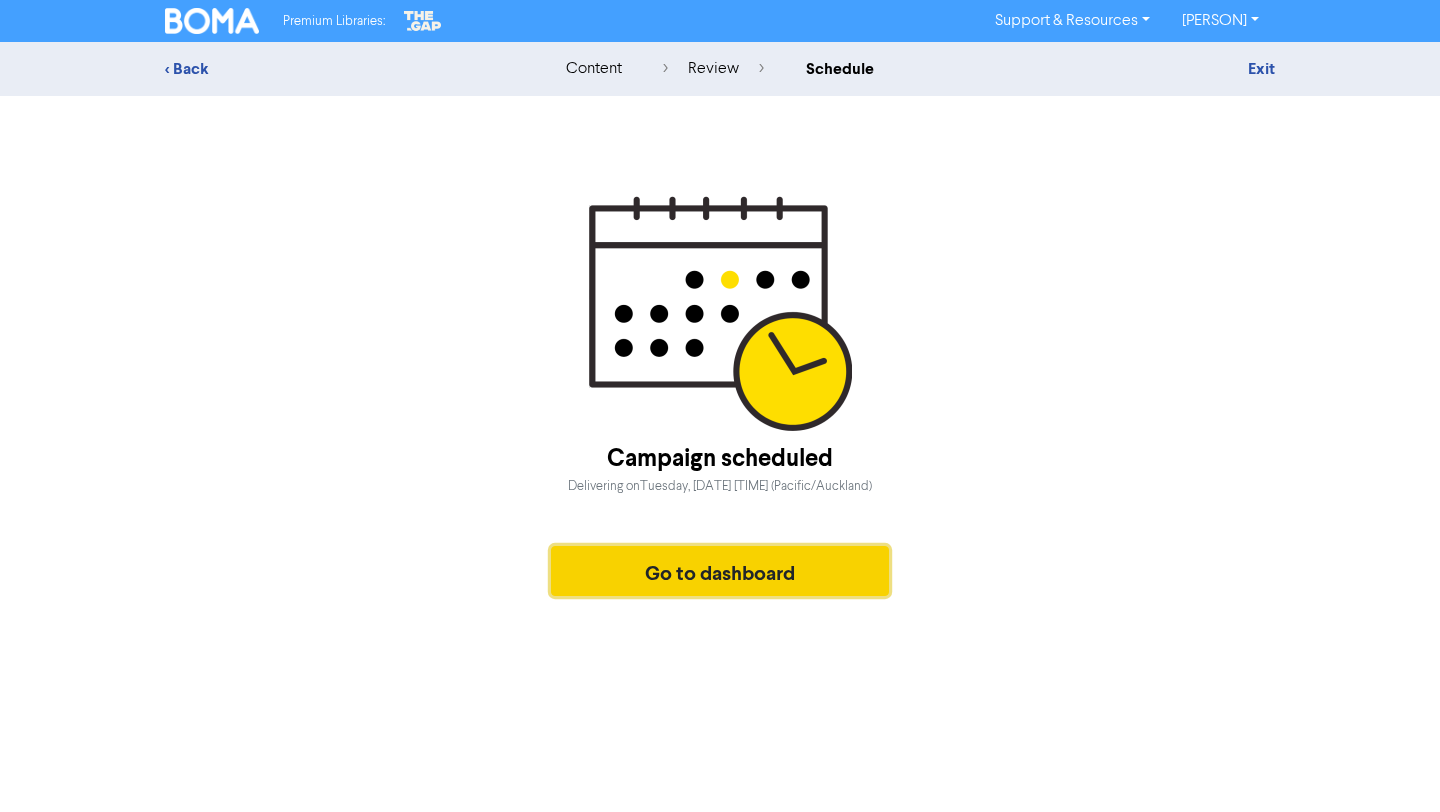 click on "Go to dashboard" at bounding box center (720, 571) 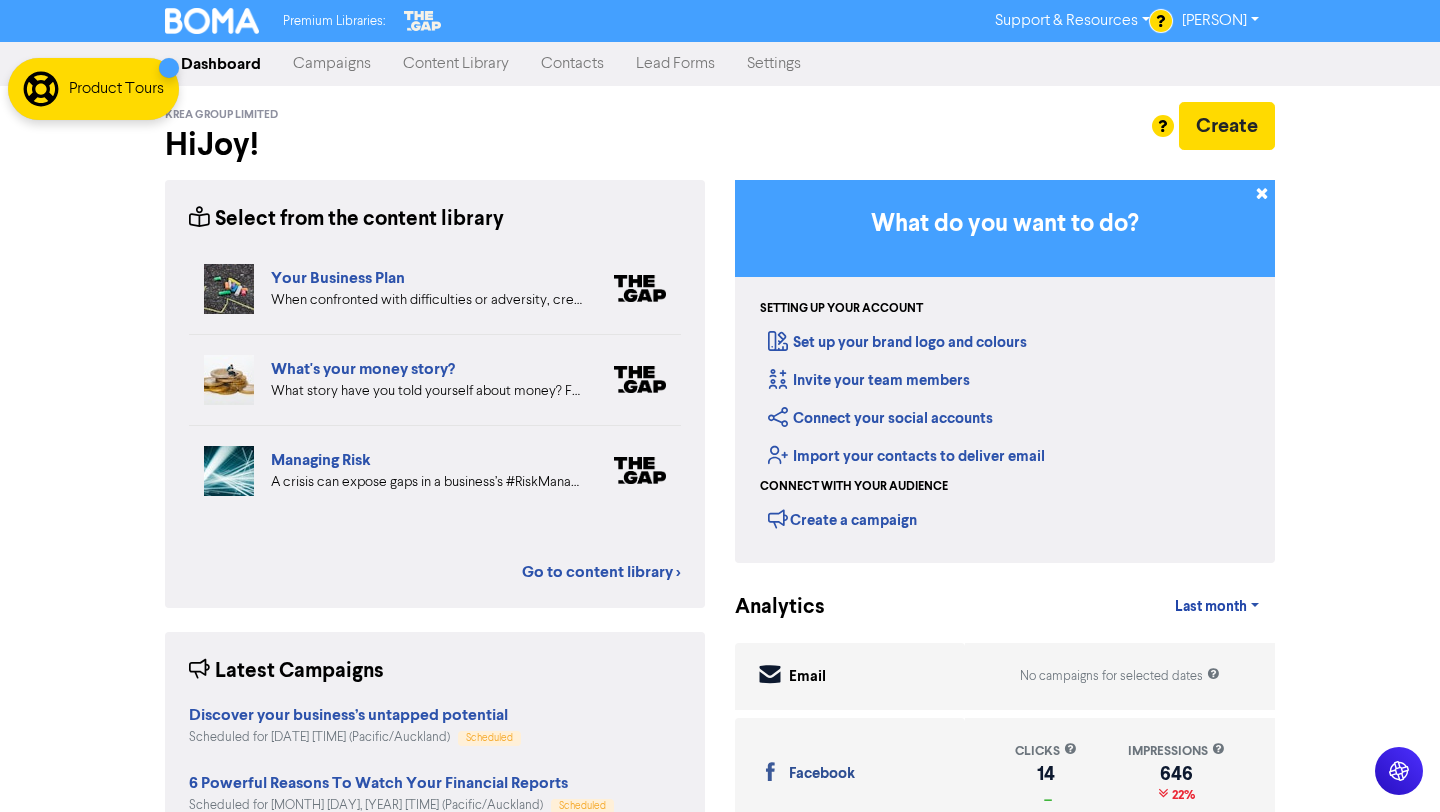 click on "Campaigns" at bounding box center (332, 64) 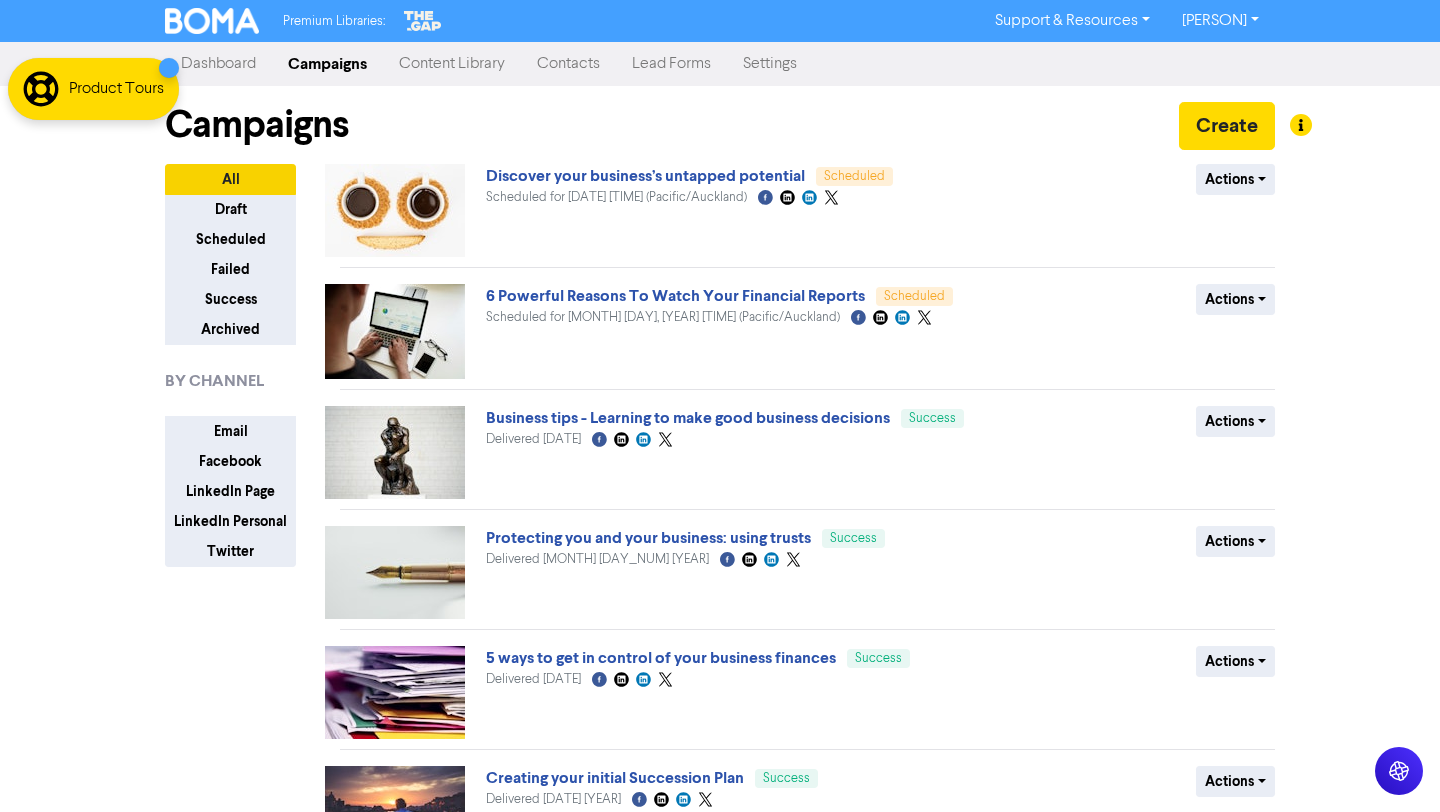 click on "Content Library" at bounding box center [452, 64] 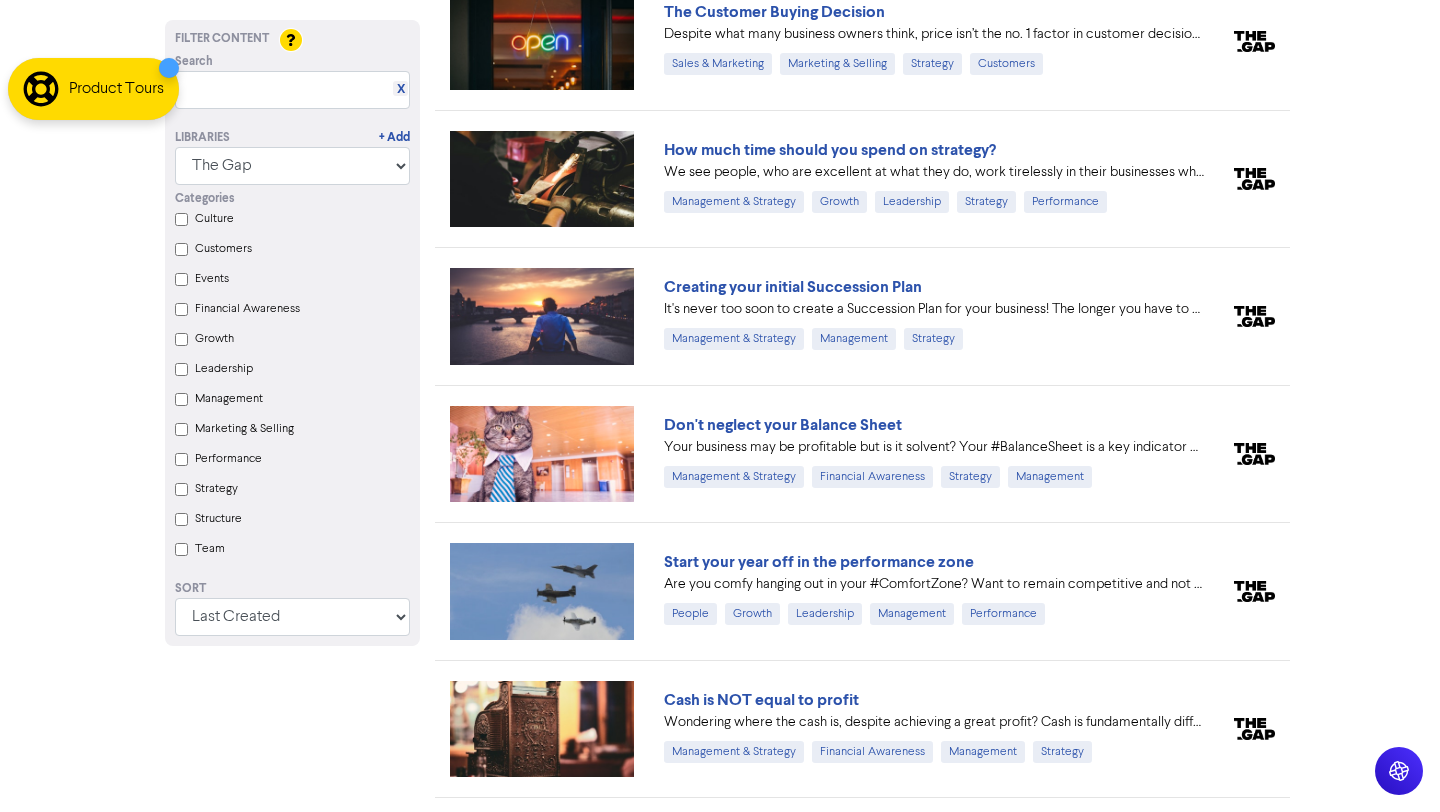 scroll, scrollTop: 7041, scrollLeft: 0, axis: vertical 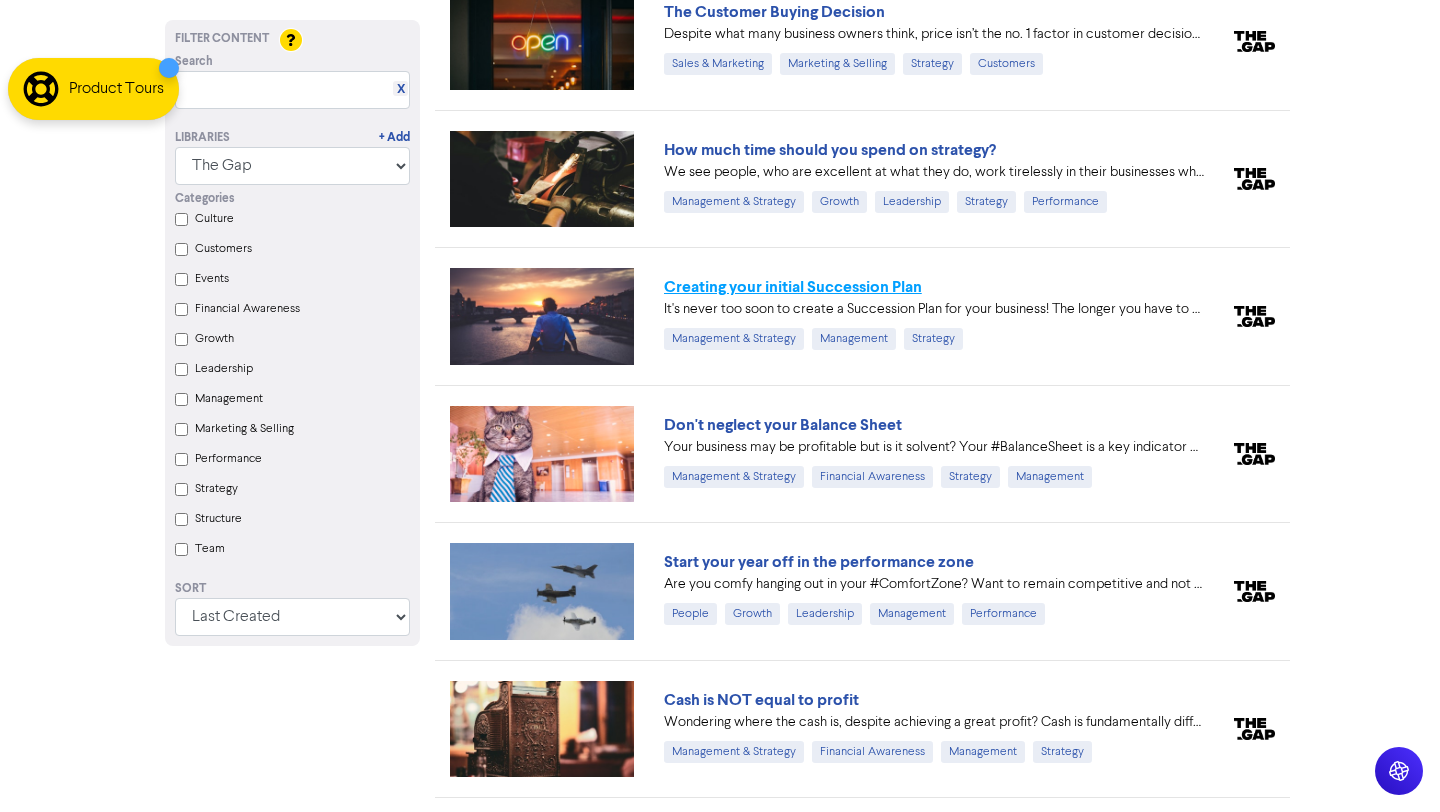 click on "Creating your initial Succession Plan" at bounding box center [793, 287] 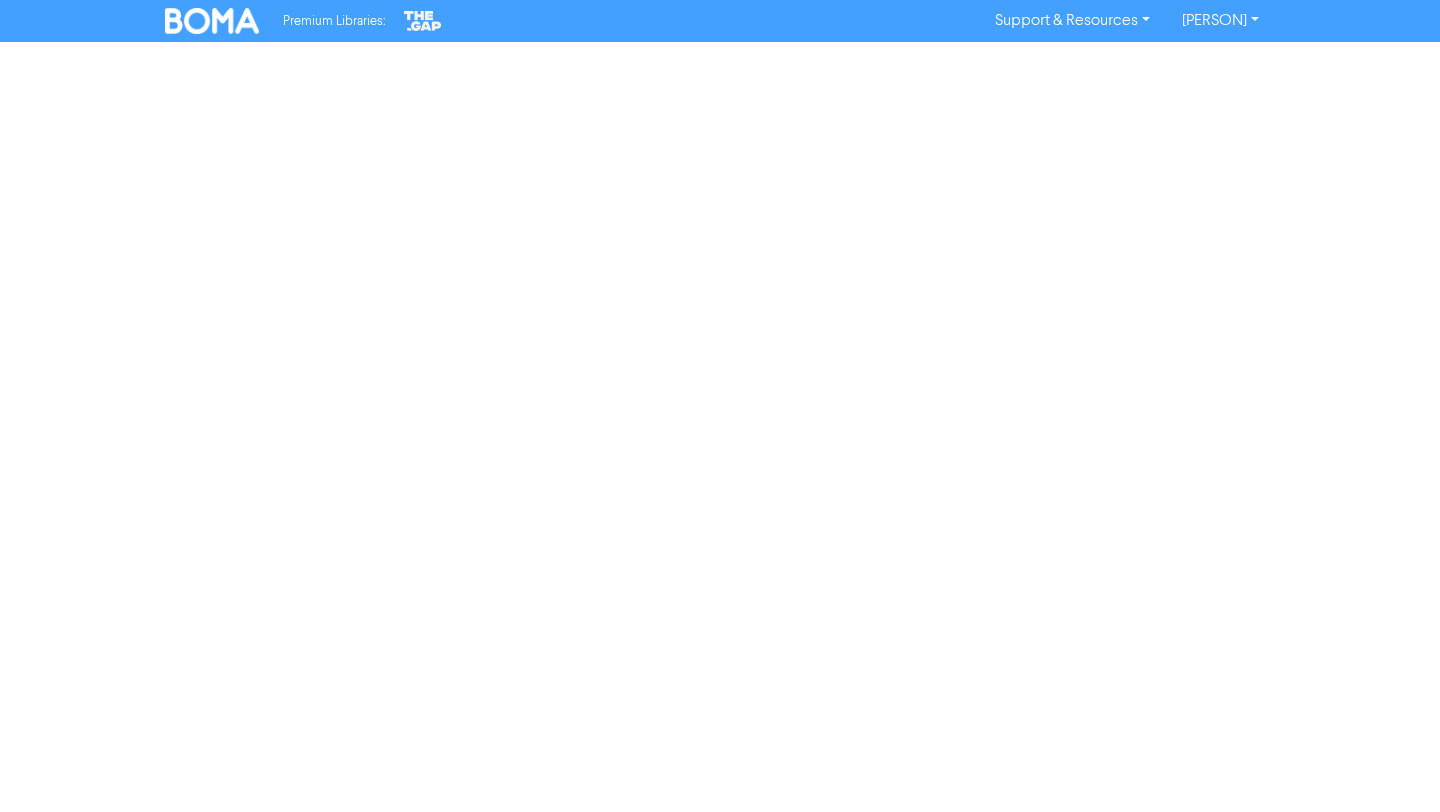 scroll, scrollTop: 0, scrollLeft: 0, axis: both 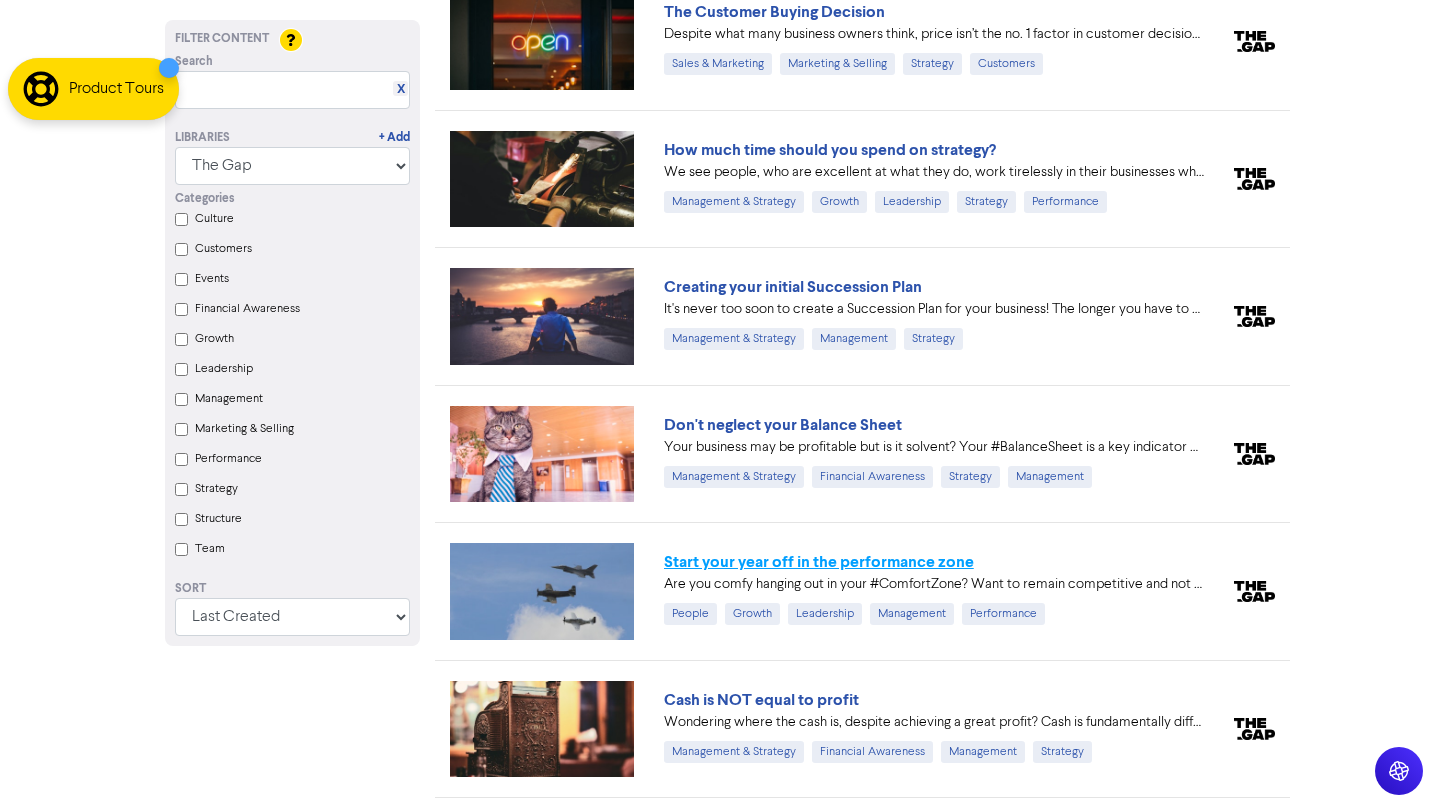 click on "Start your year off in the performance zone" at bounding box center [819, 562] 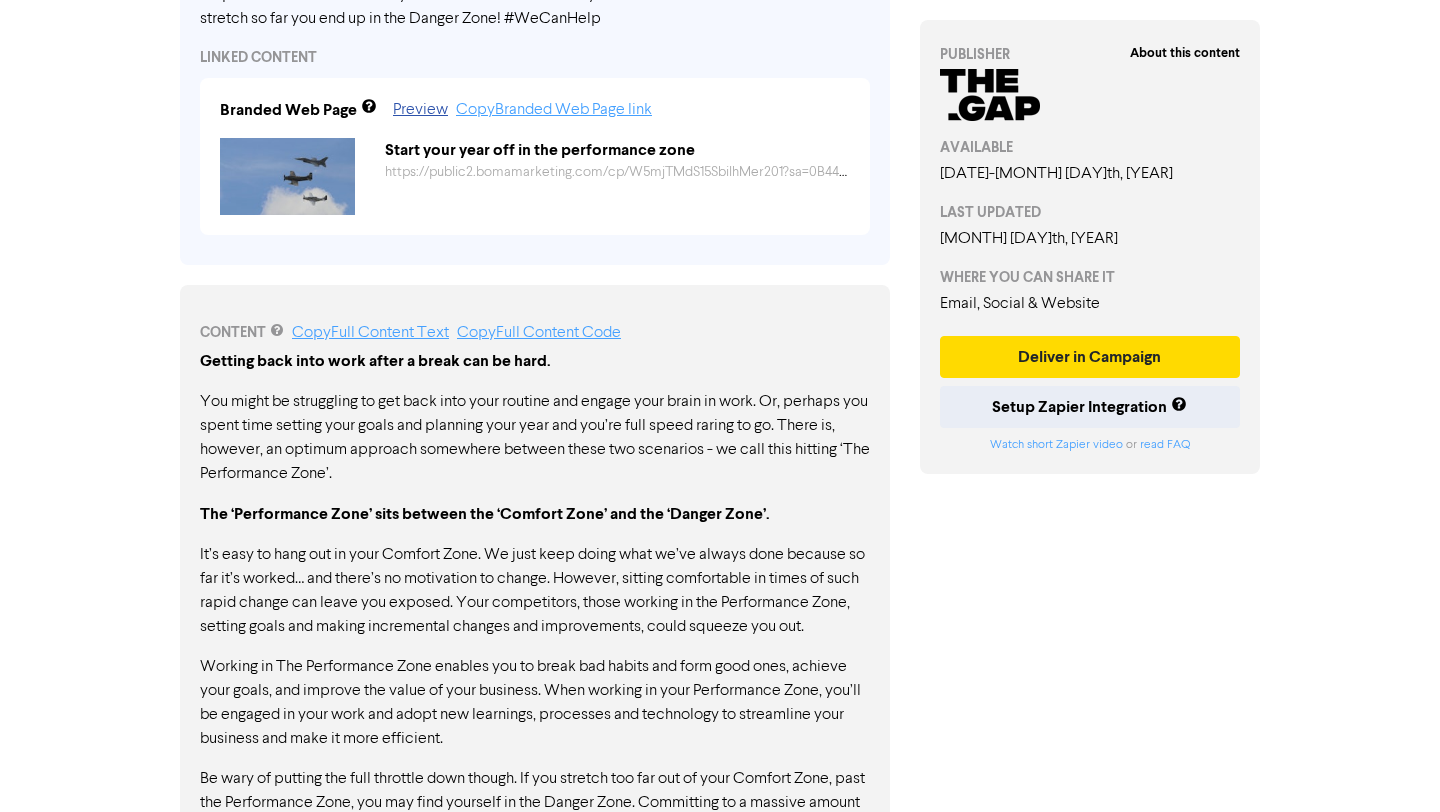 scroll, scrollTop: 1144, scrollLeft: 0, axis: vertical 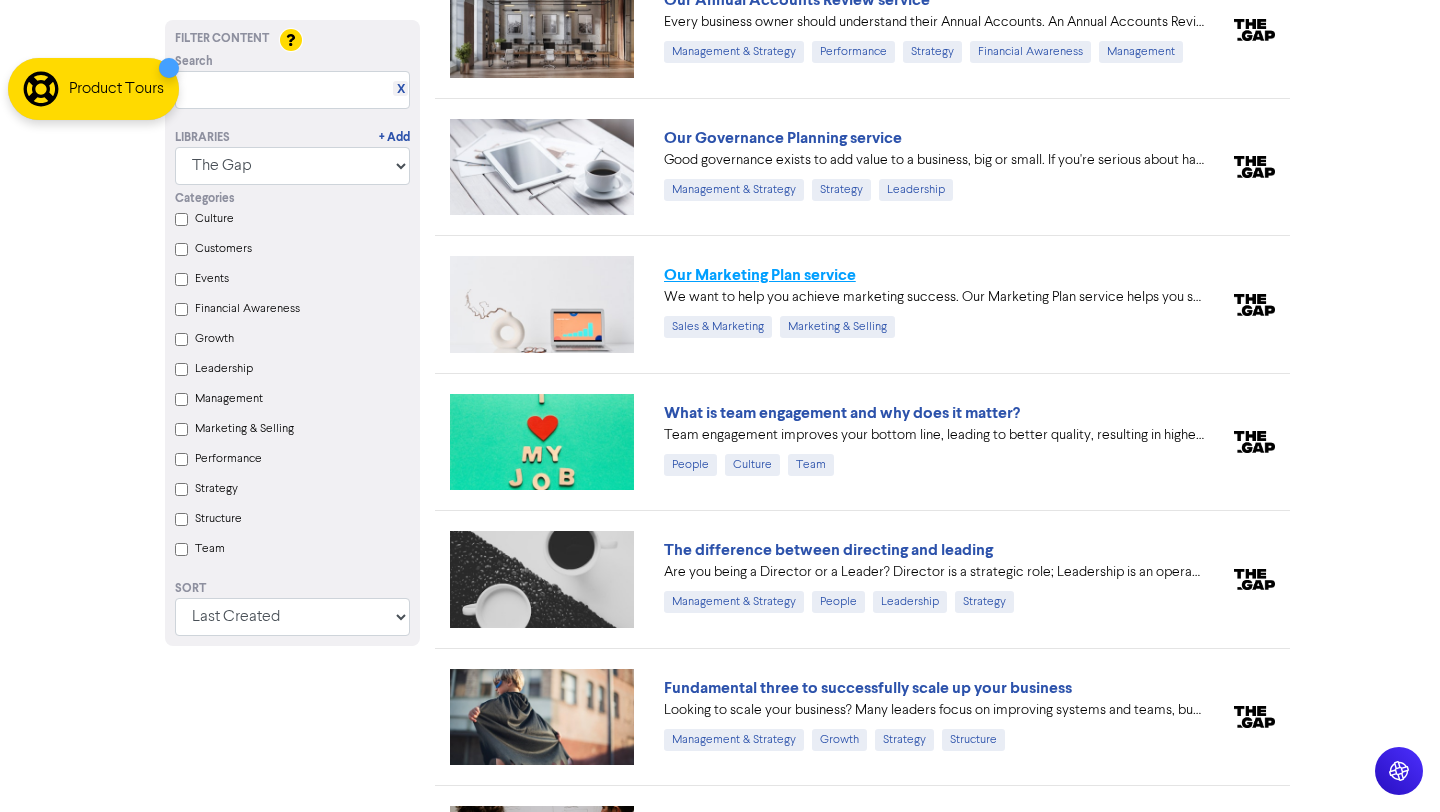 click on "Our Marketing Plan service" at bounding box center [760, 275] 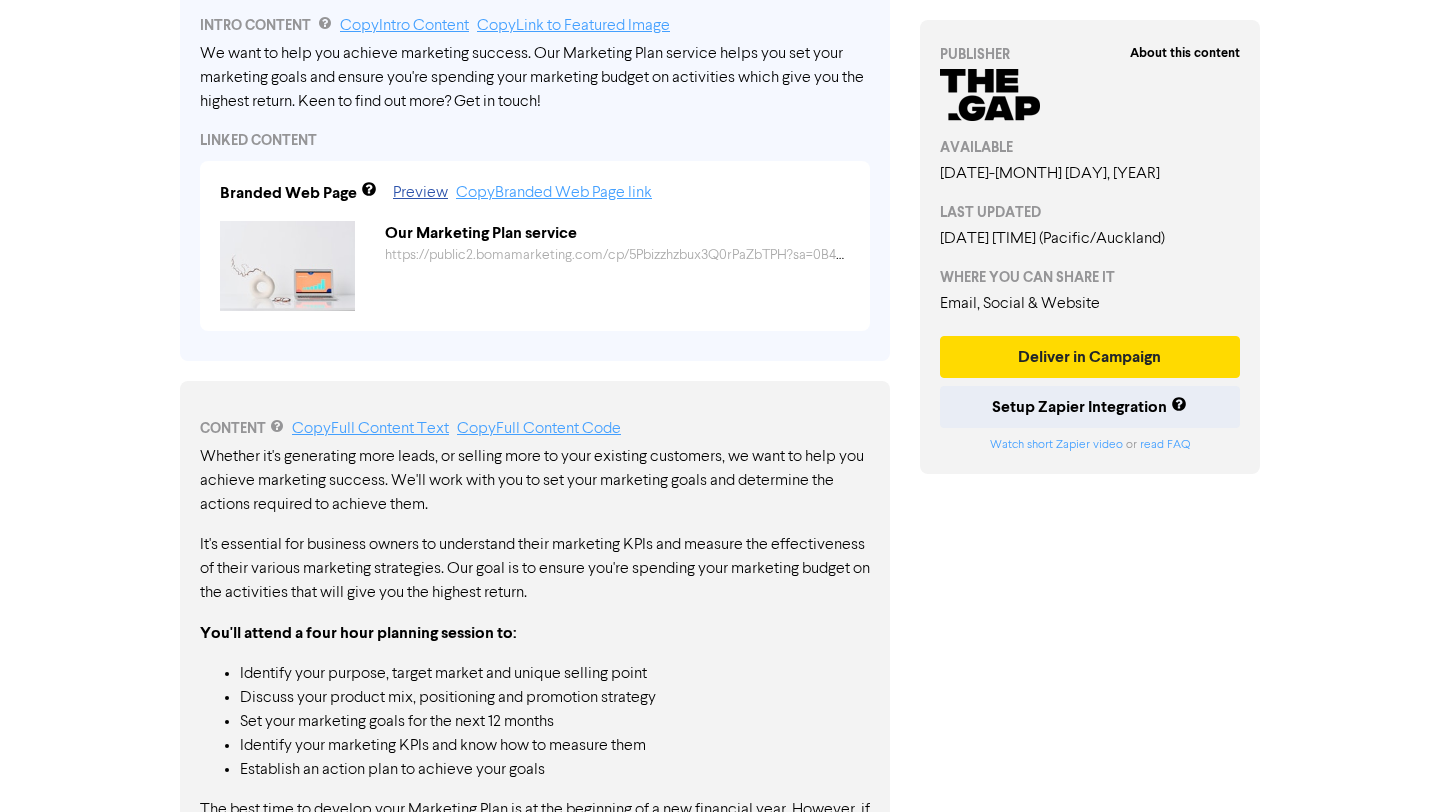scroll, scrollTop: 0, scrollLeft: 0, axis: both 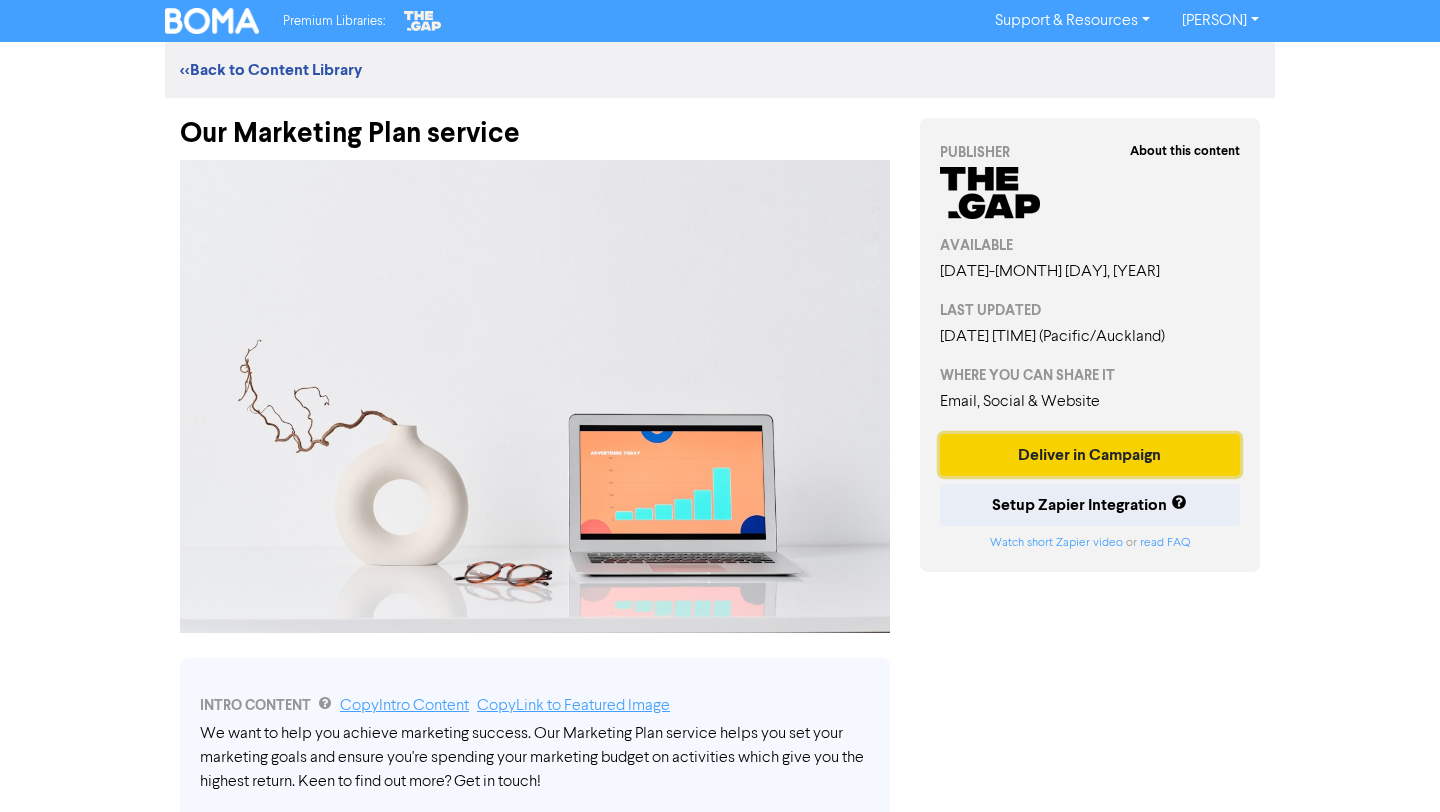 click on "Deliver in Campaign" at bounding box center (1090, 455) 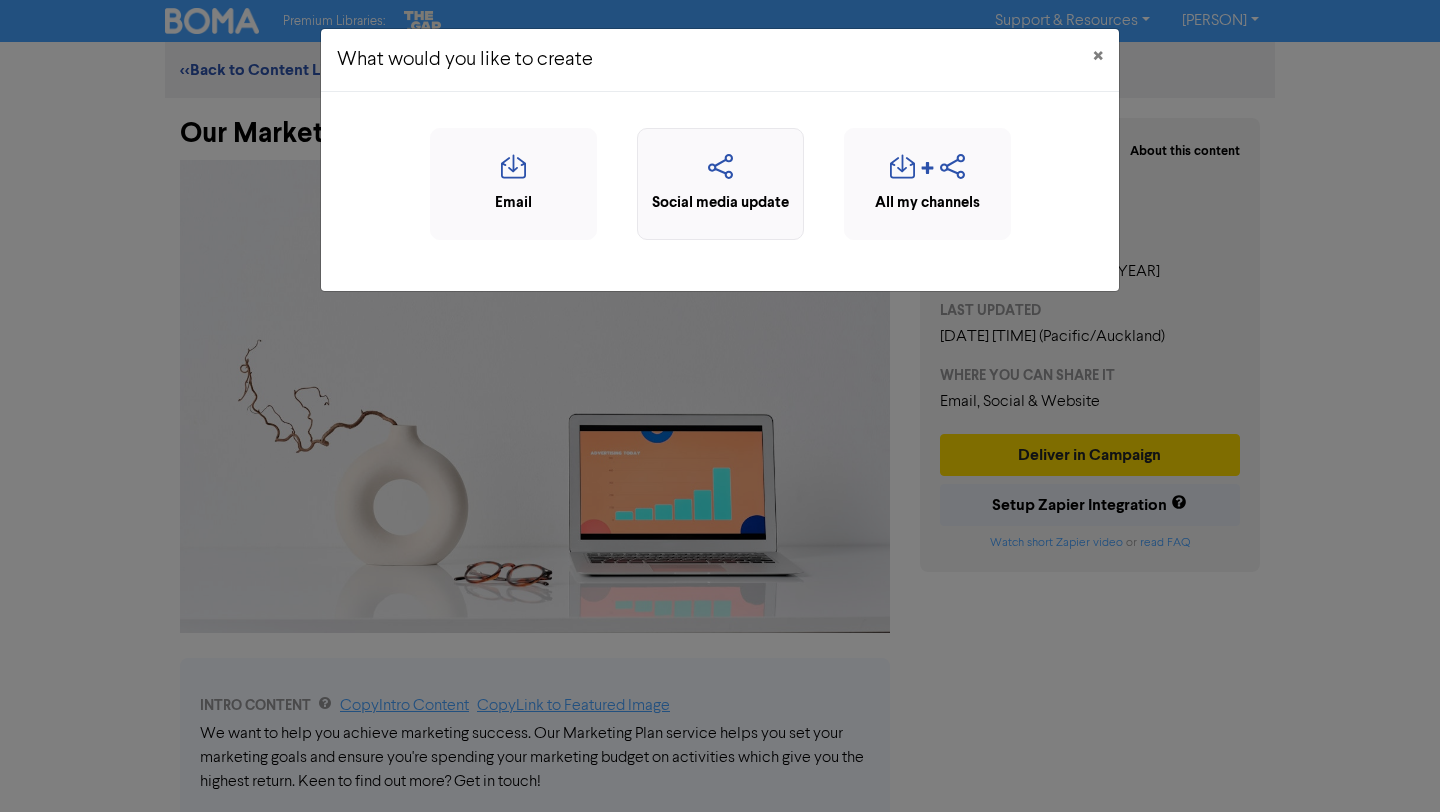 click on "Social media update" at bounding box center (720, 203) 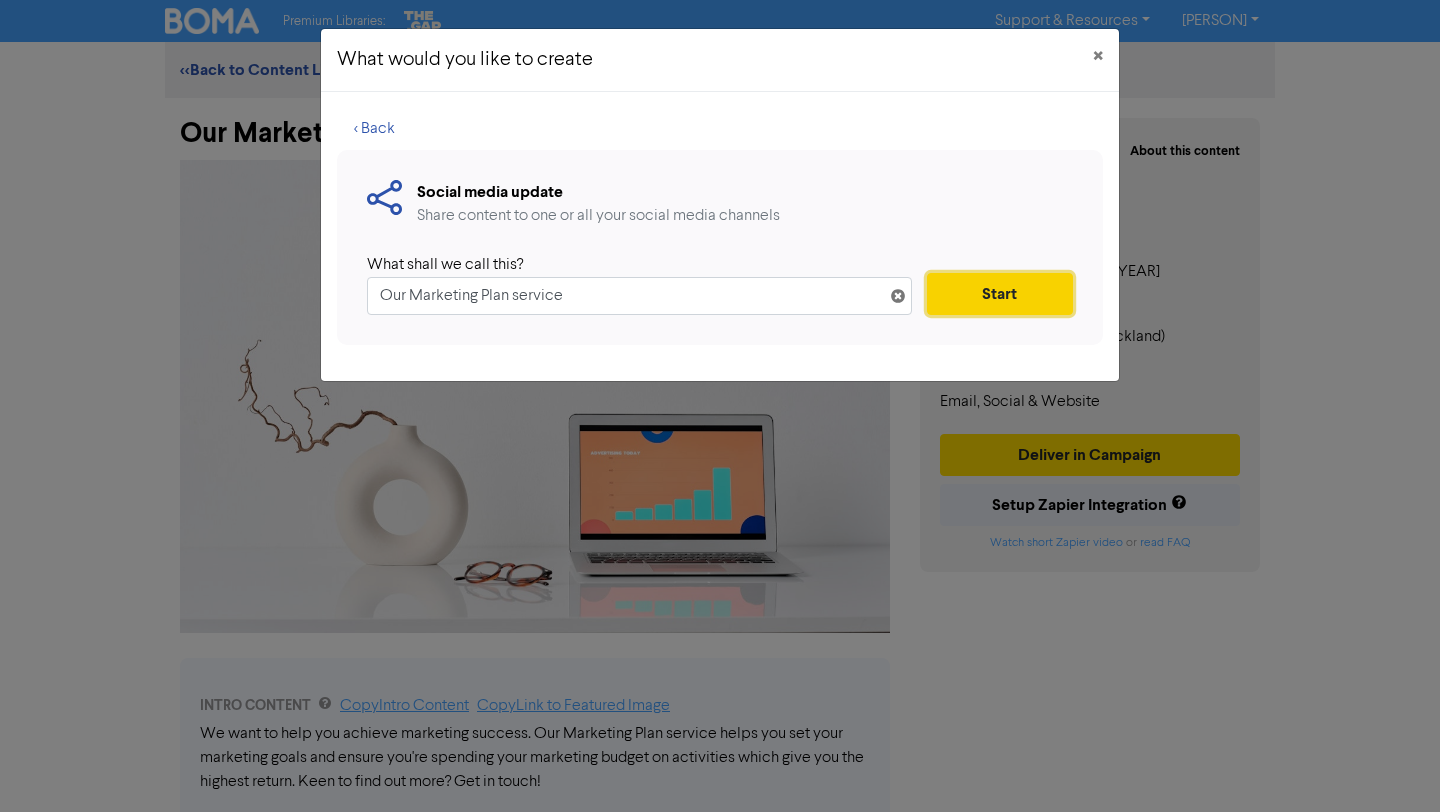 click on "Start" at bounding box center [1000, 294] 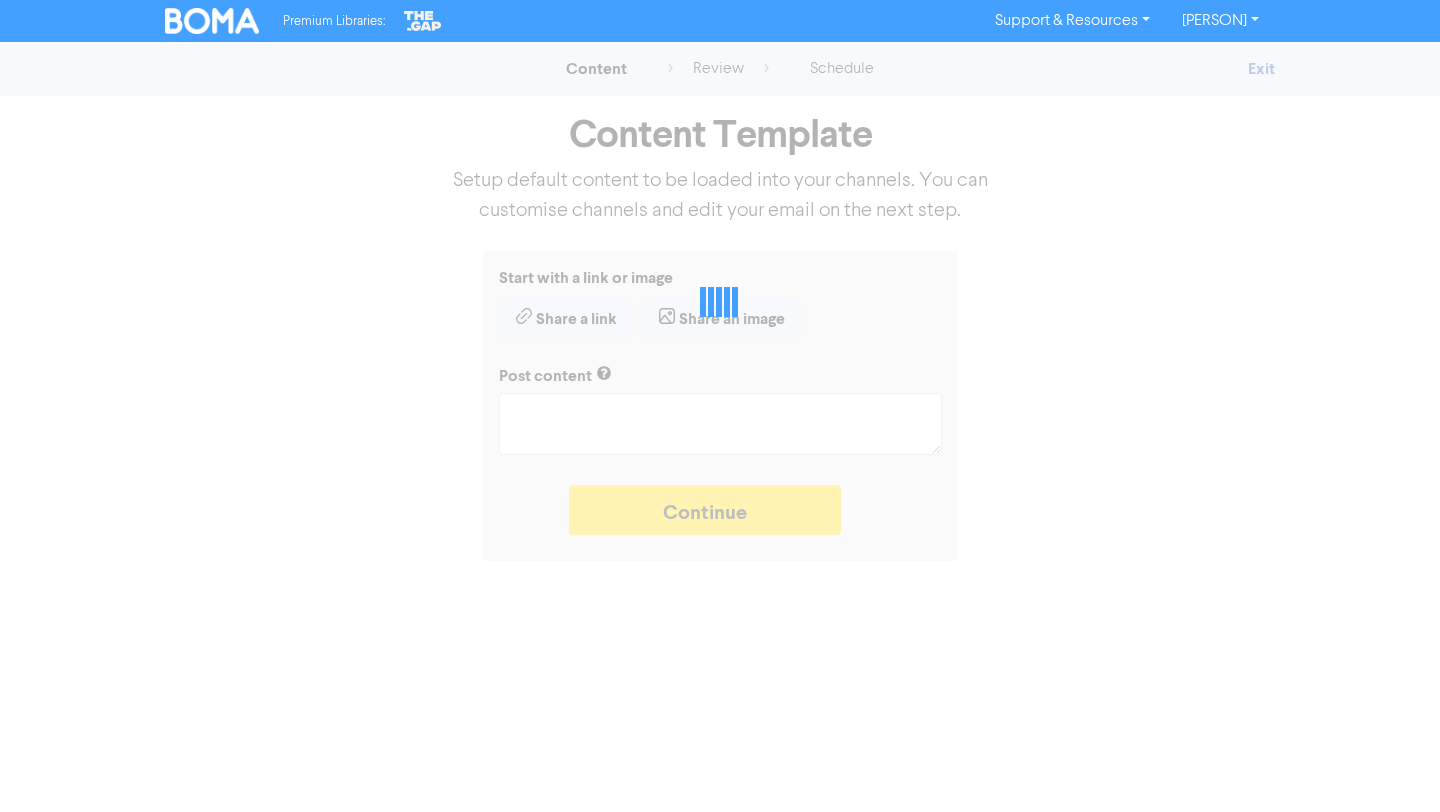 type on "x" 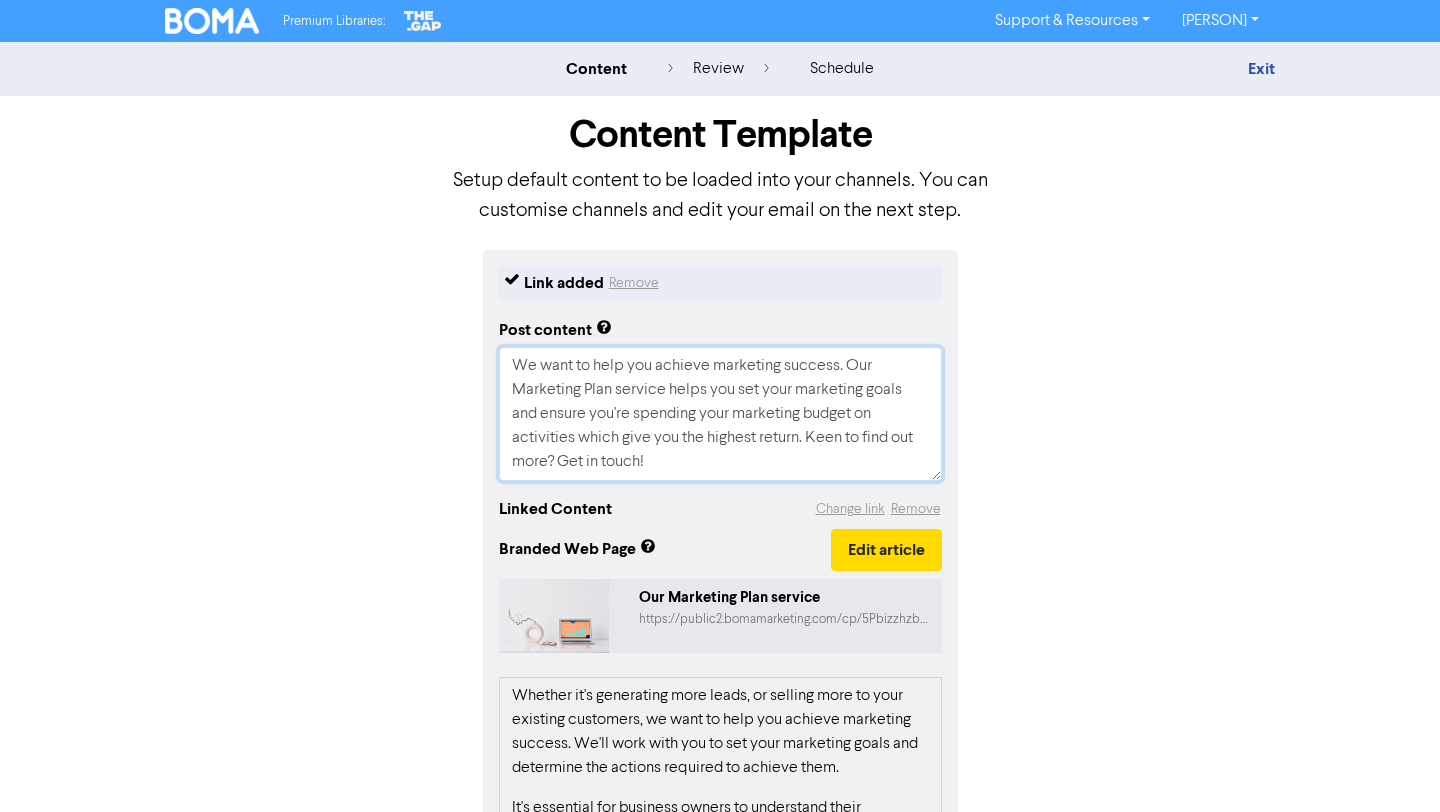 click on "We want to help you achieve marketing success. Our Marketing Plan service helps you set your marketing goals and ensure you're spending your marketing budget on activities which give you the highest return. Keen to find out more? Get in touch!" at bounding box center (720, 414) 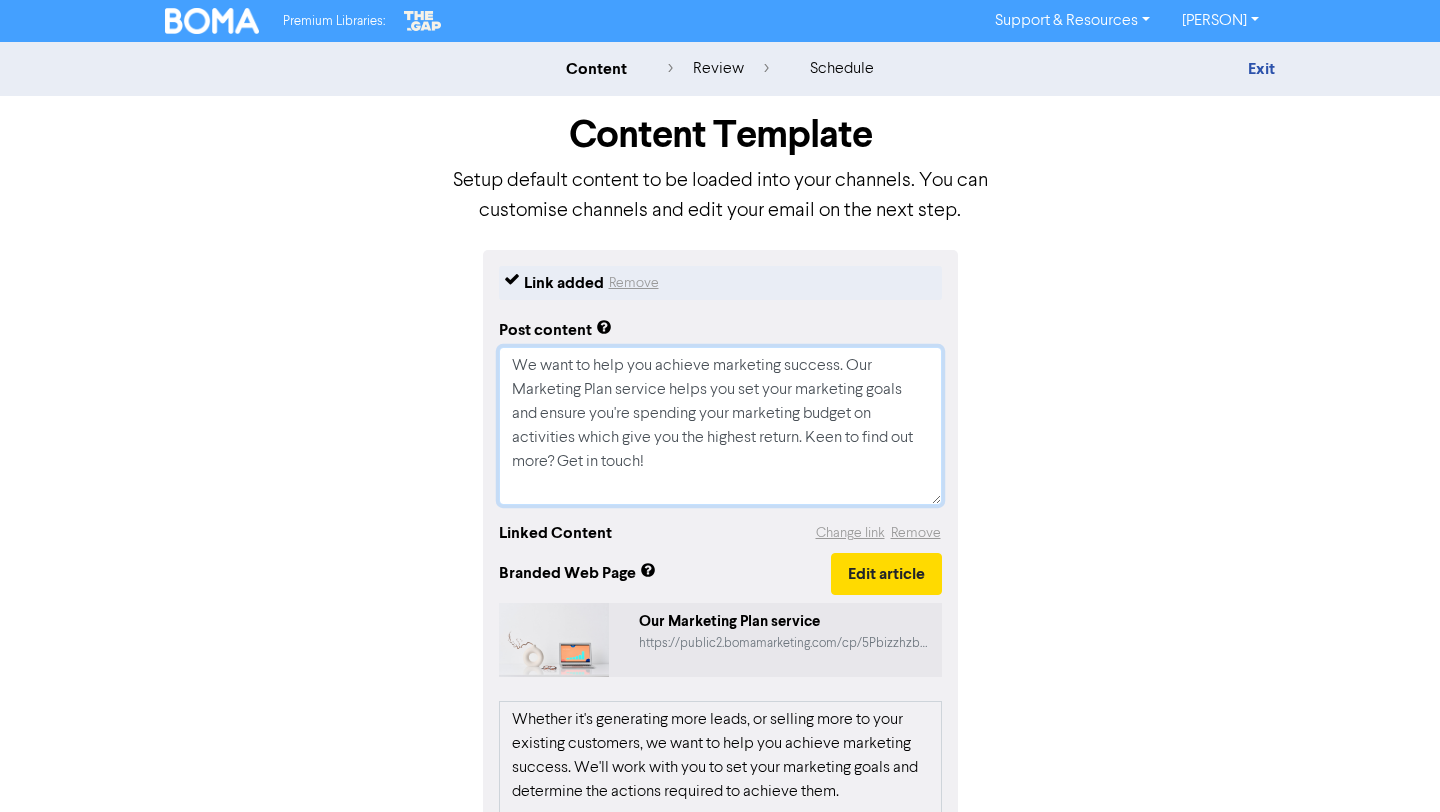 type on "x" 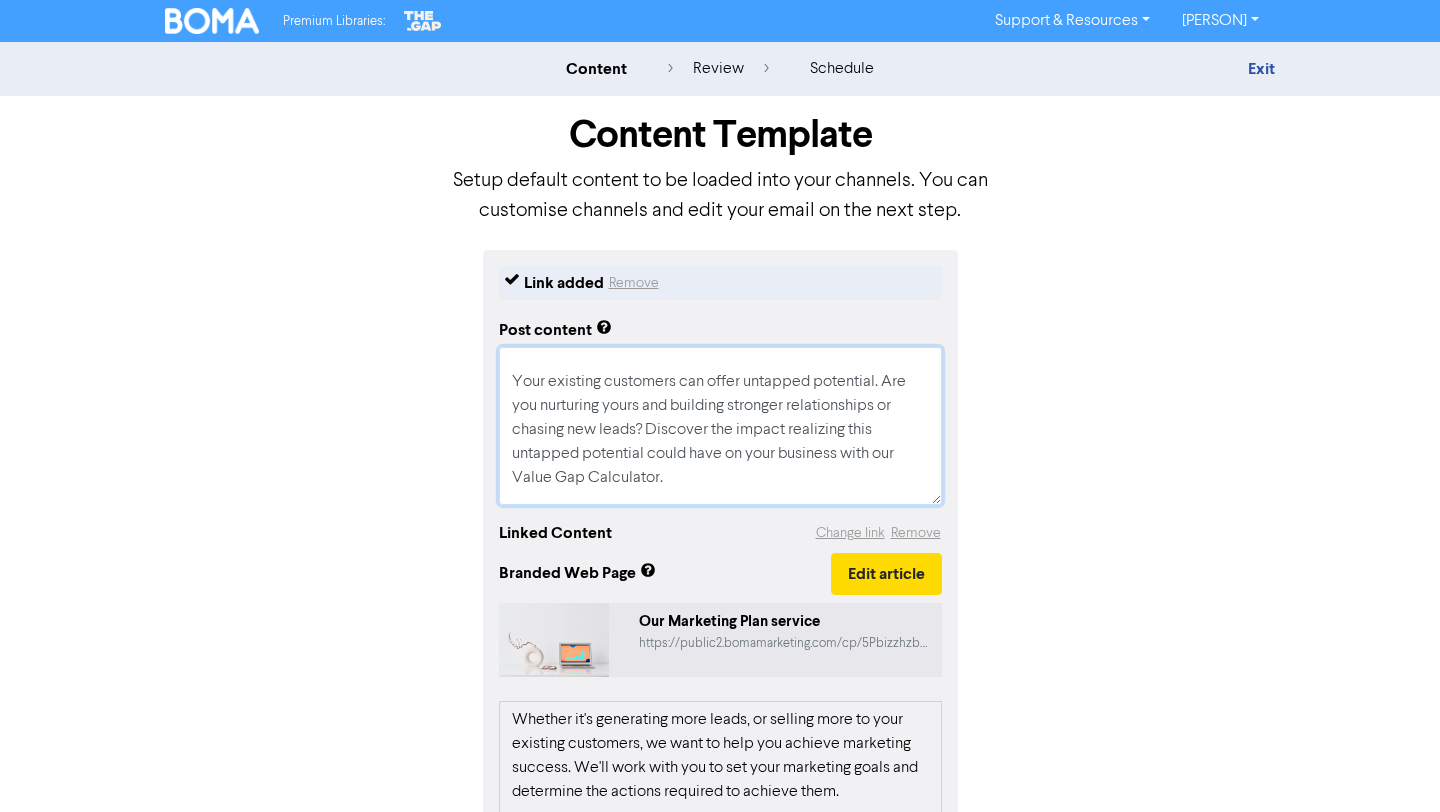 scroll, scrollTop: 116, scrollLeft: 0, axis: vertical 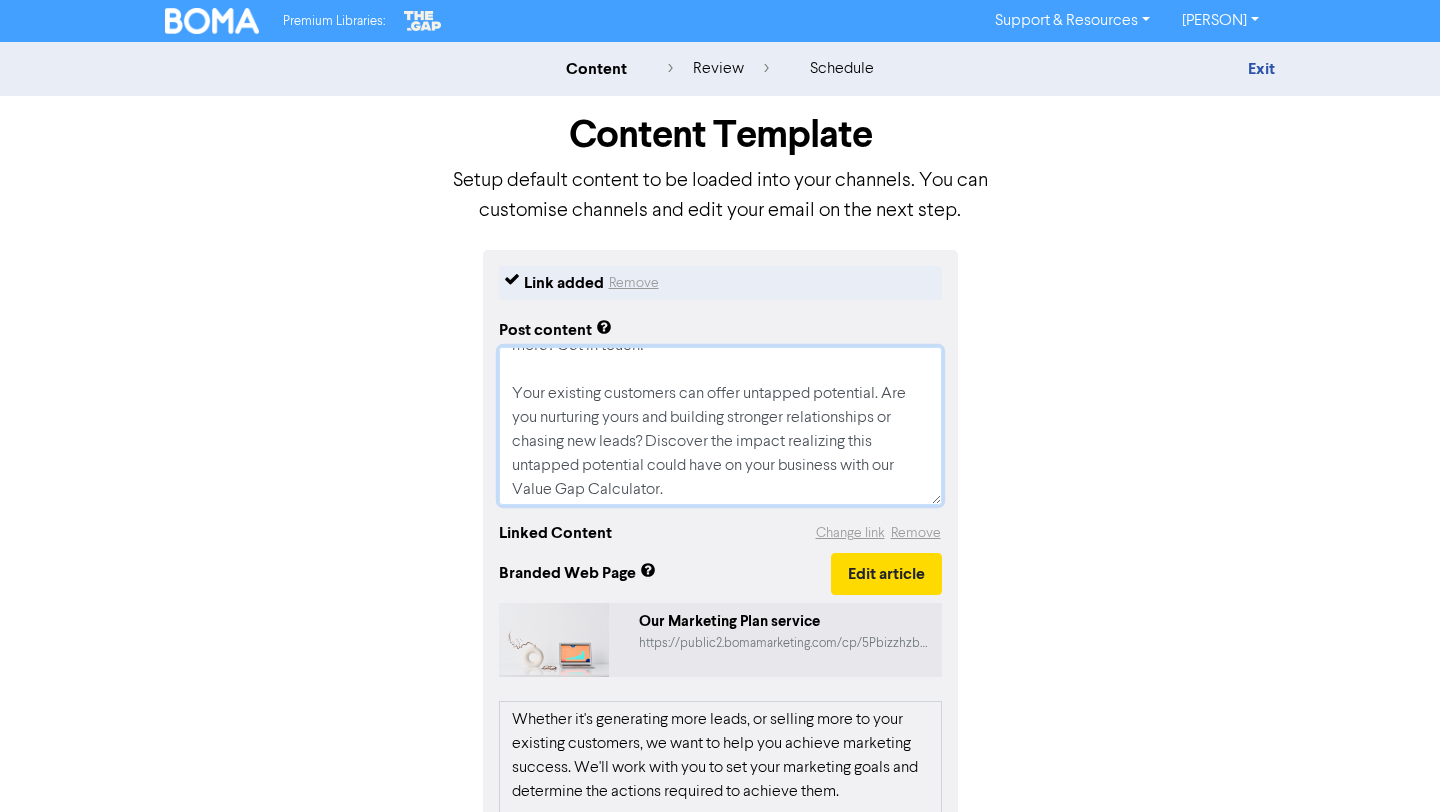 drag, startPoint x: 669, startPoint y: 488, endPoint x: 509, endPoint y: 384, distance: 190.82977 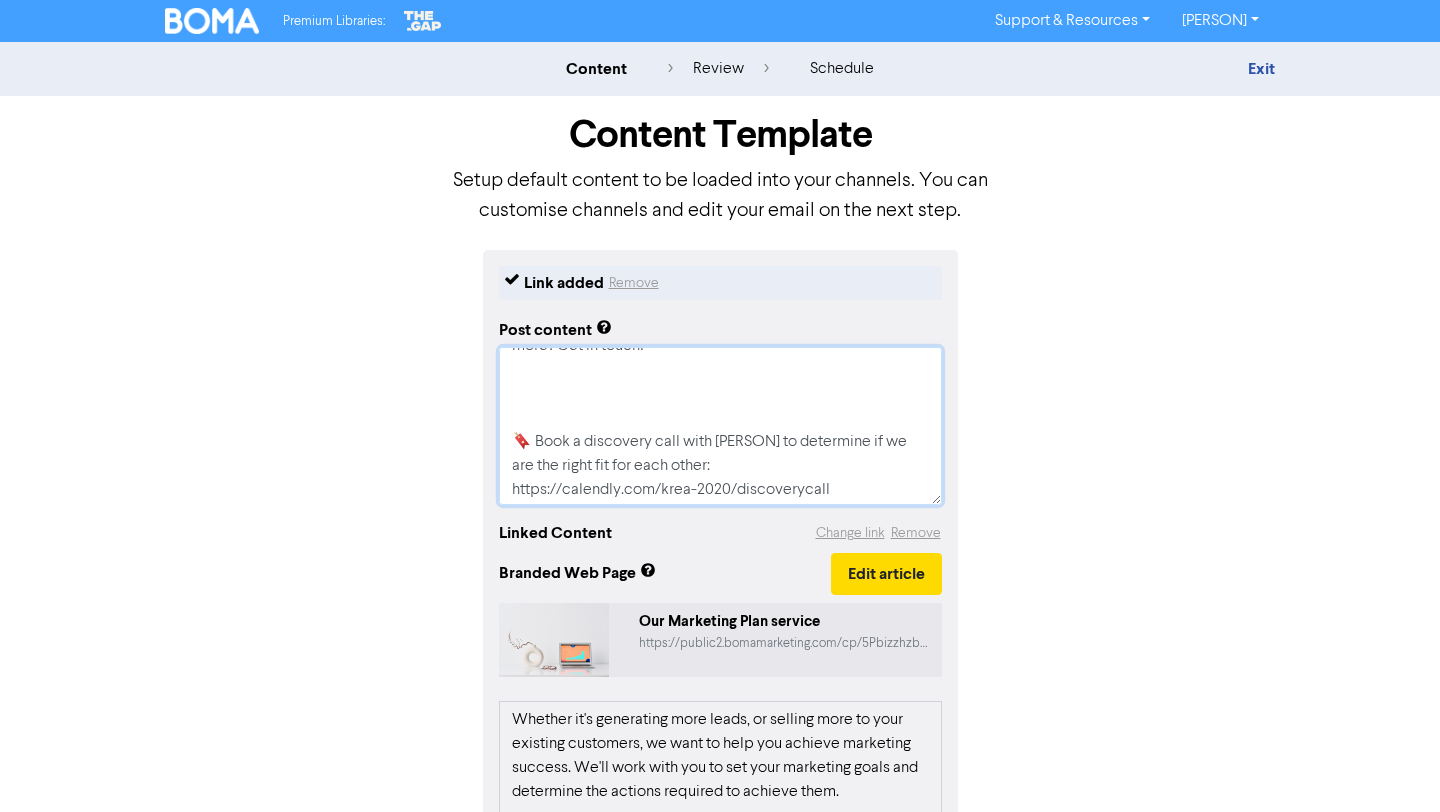 type on "x" 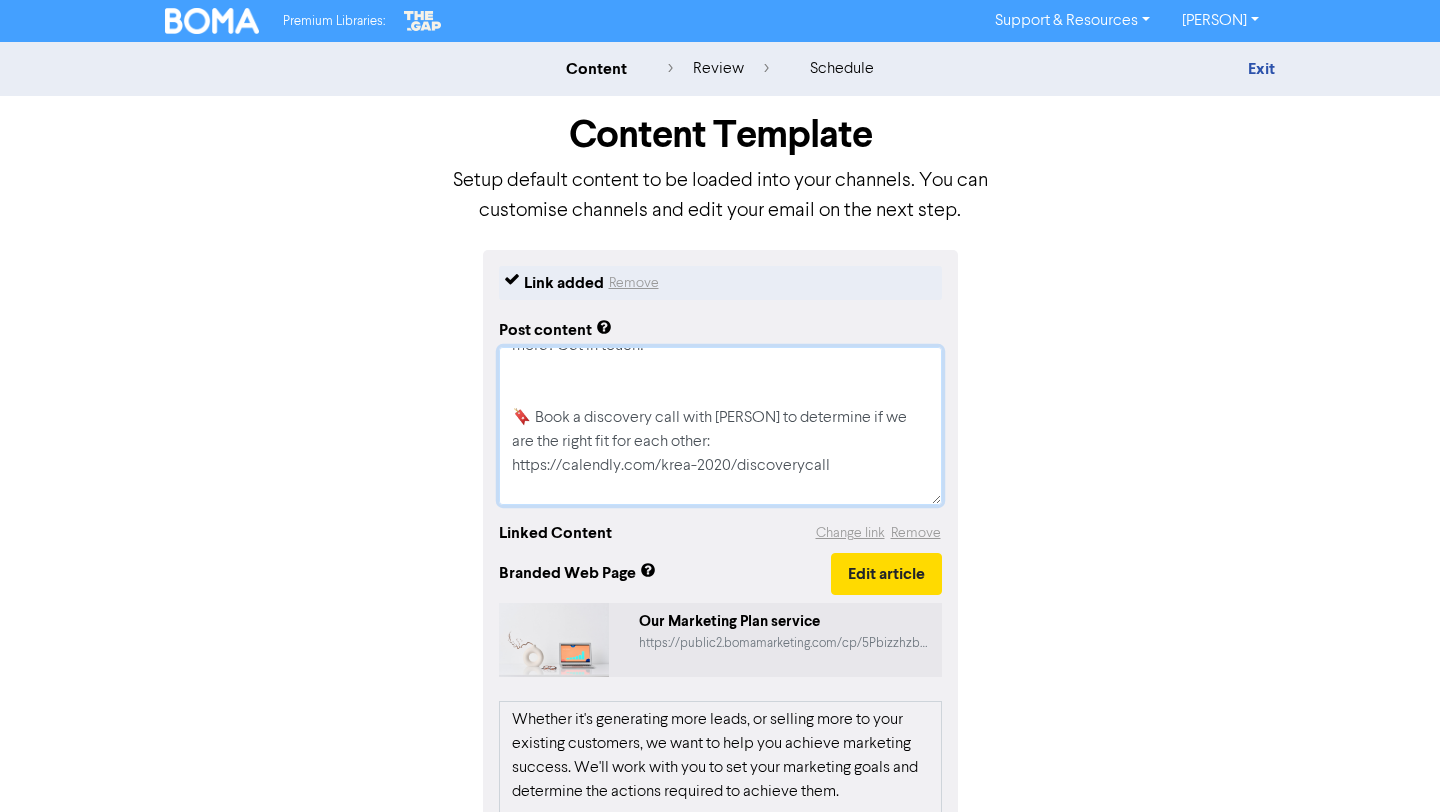 type on "x" 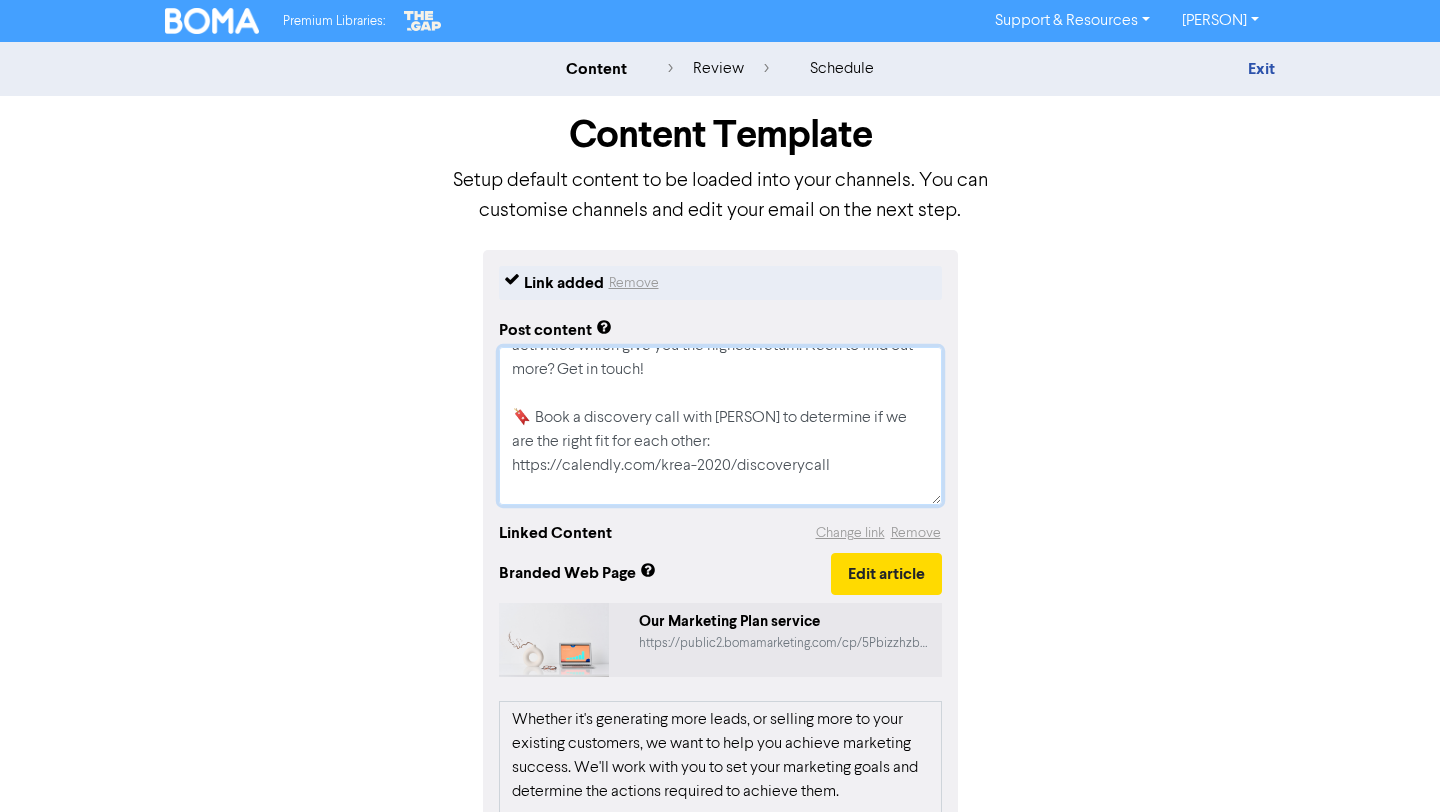 scroll, scrollTop: 144, scrollLeft: 0, axis: vertical 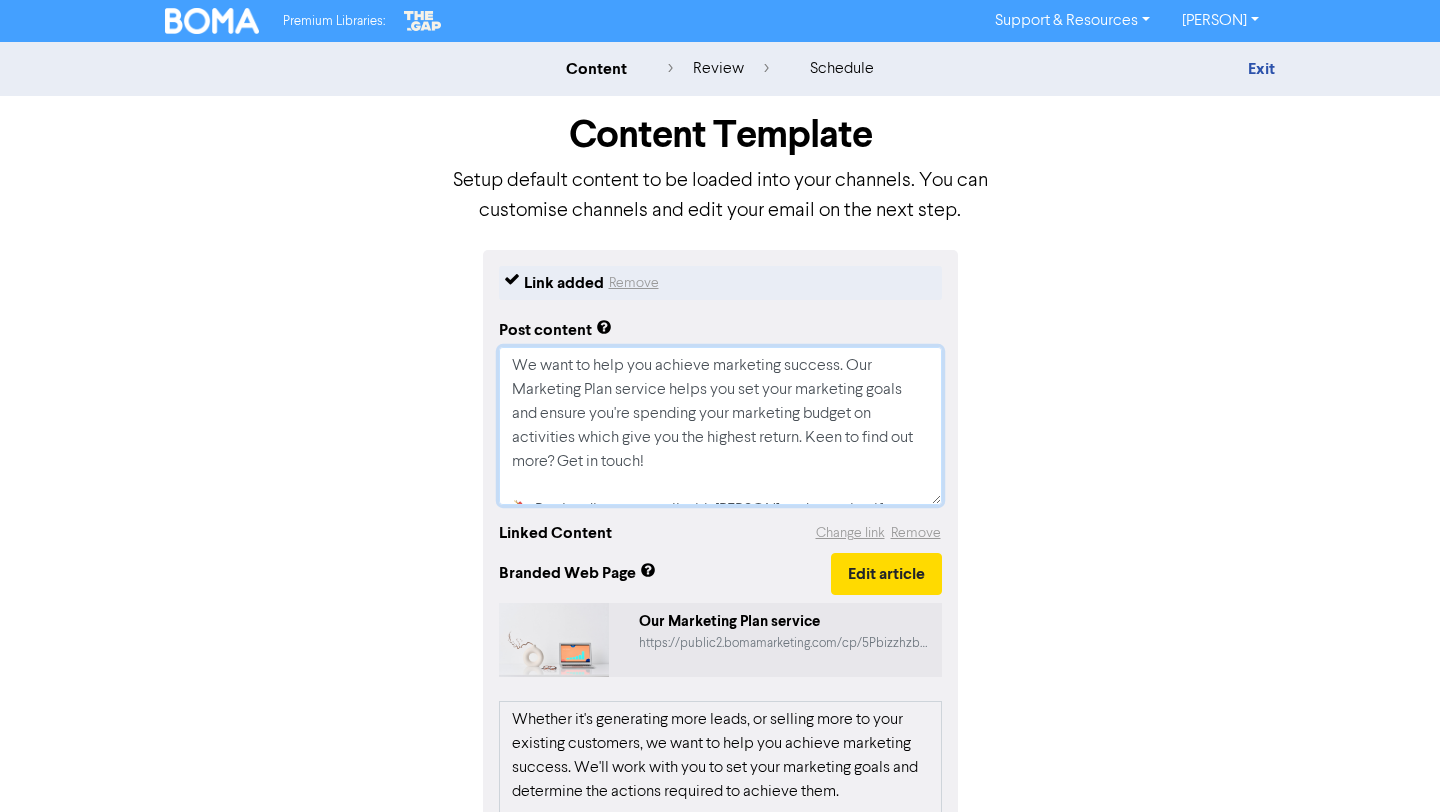 drag, startPoint x: 643, startPoint y: 494, endPoint x: 469, endPoint y: 273, distance: 281.27744 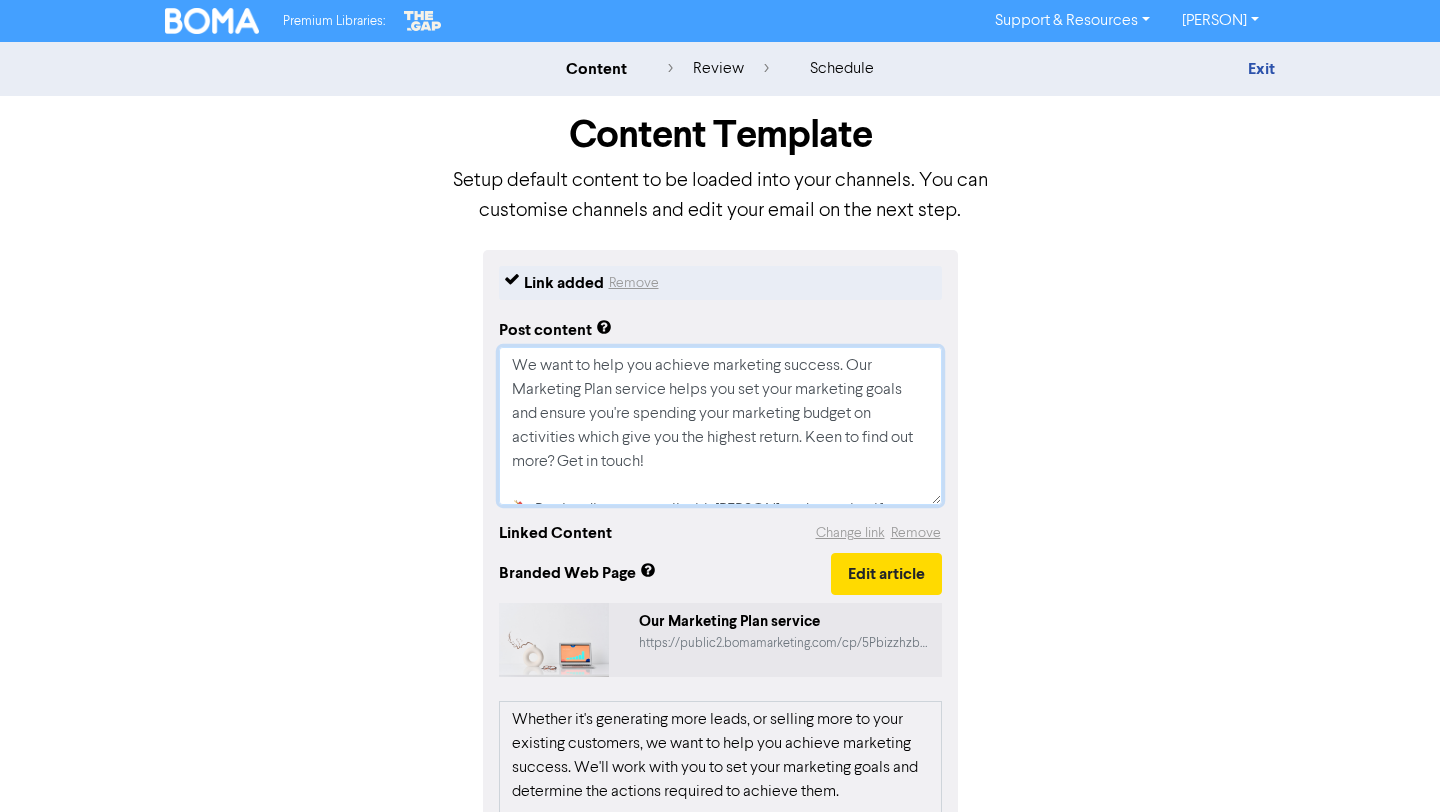 scroll, scrollTop: 395, scrollLeft: 0, axis: vertical 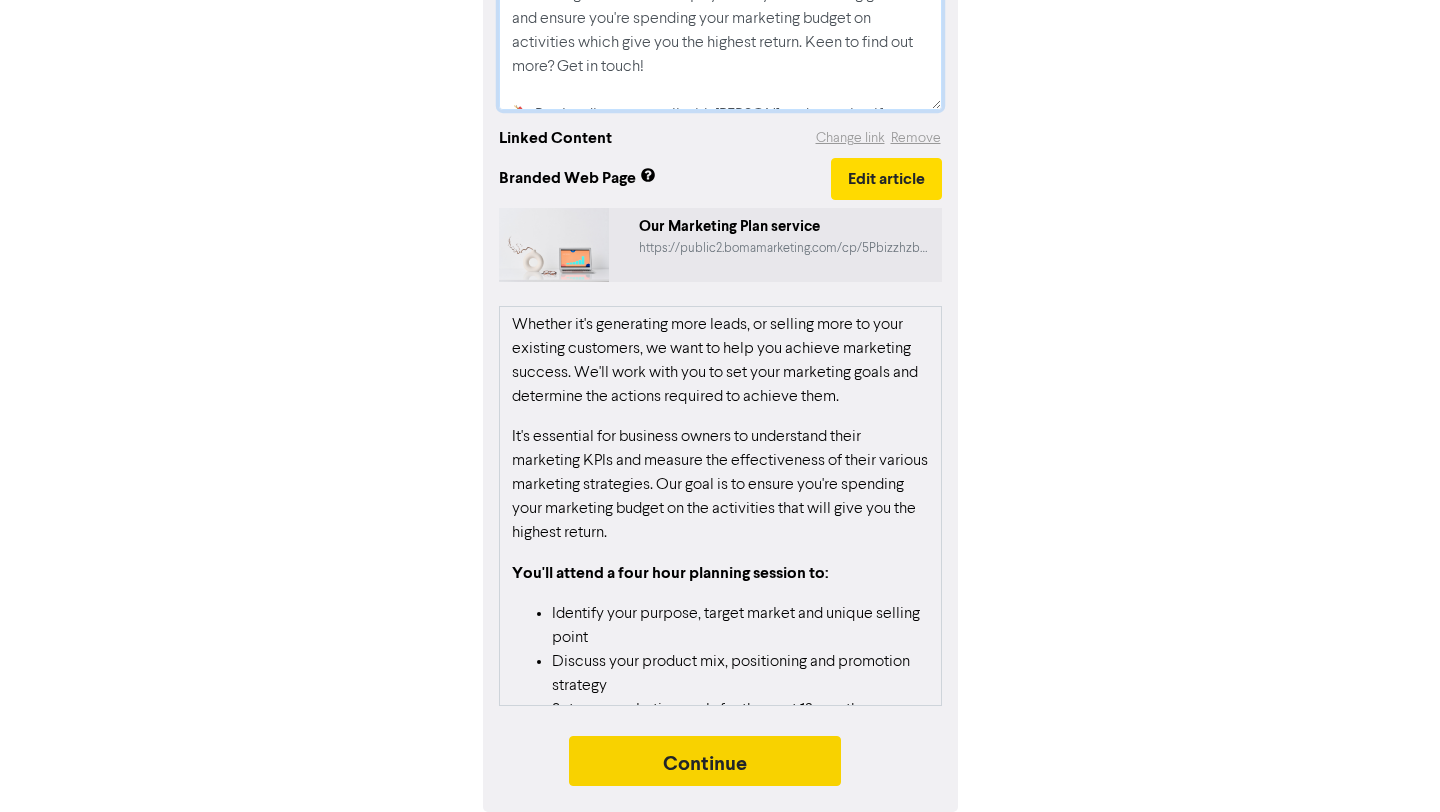 type on "We want to help you achieve marketing success. Our Marketing Plan service helps you set your marketing goals and ensure you're spending your marketing budget on activities which give you the highest return. Keen to find out more? Get in touch!
🔖 Book a discovery call with [PERSON] to determine if we are the right fit for each other:
https://calendly.com/krea-2020/discoverycall
#smallbusiness #notforprofit #newzealandbusiness
#businessadvice" 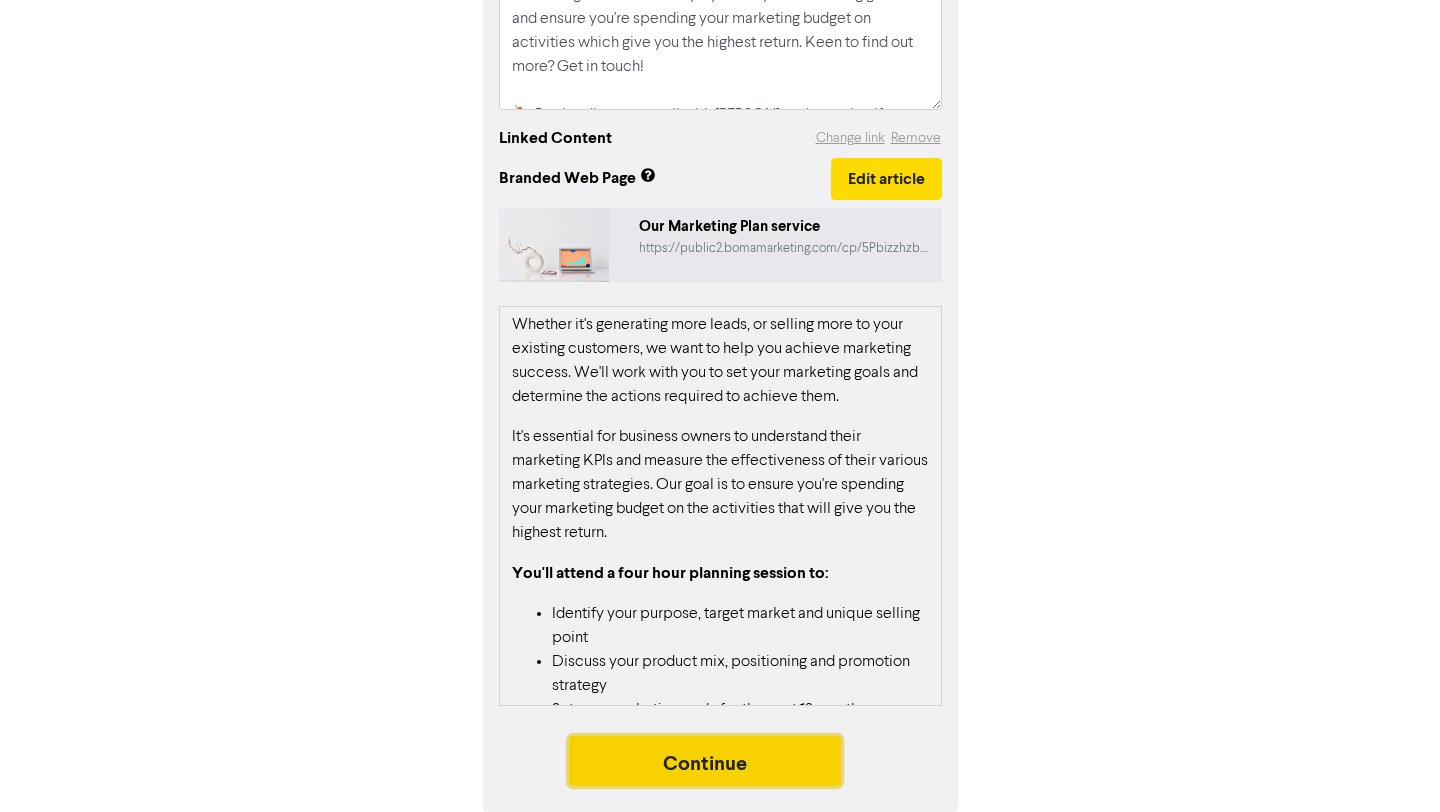 click on "Continue" at bounding box center (705, 761) 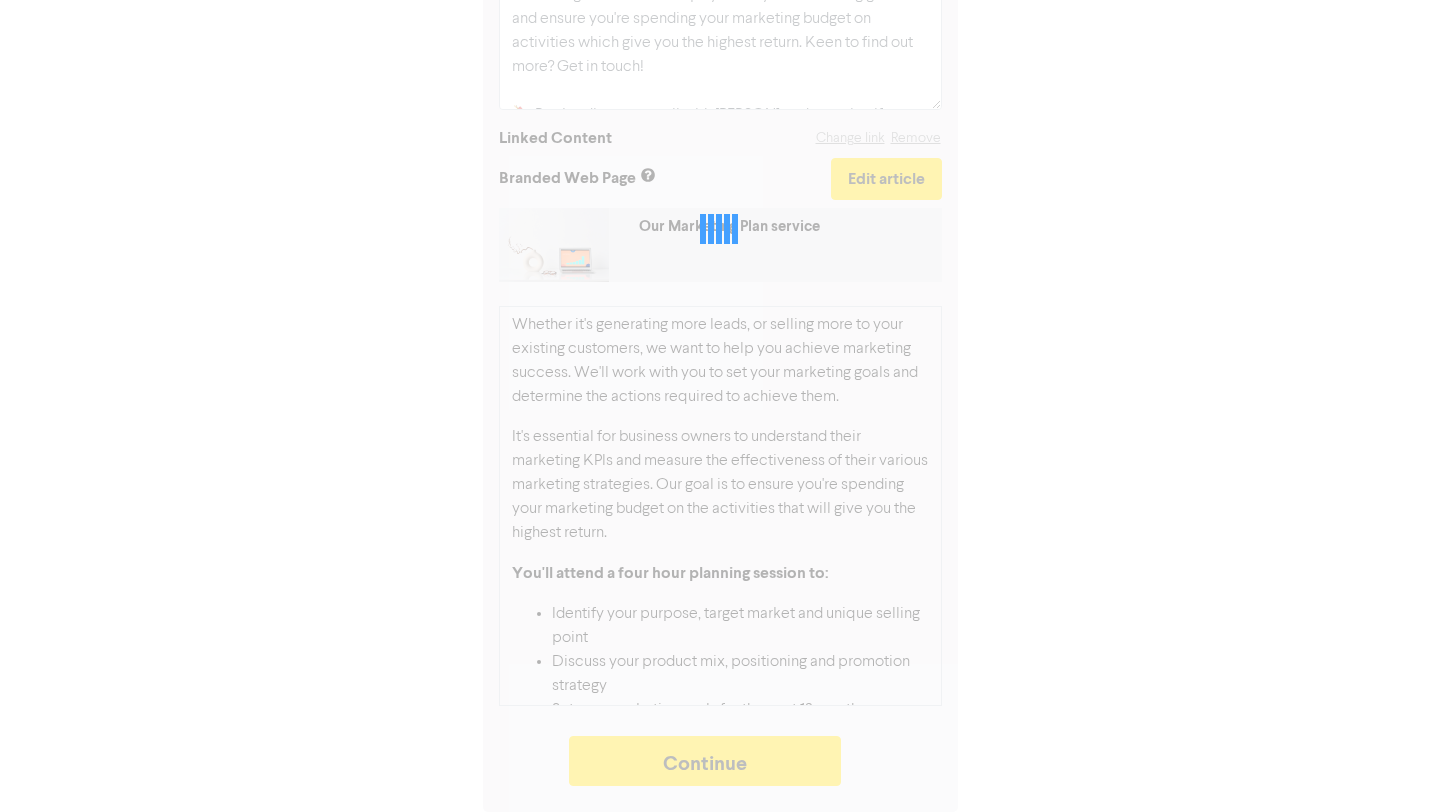 type on "x" 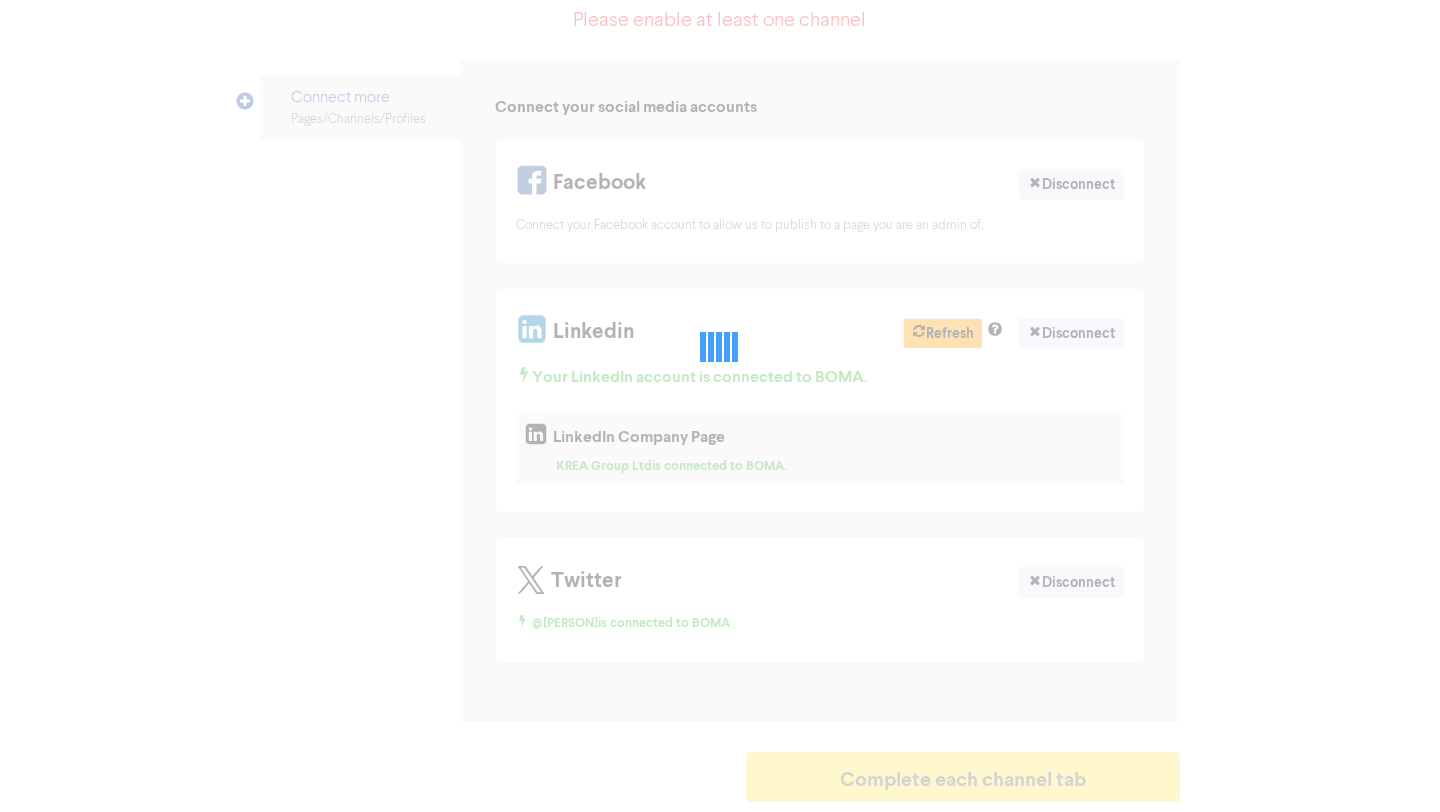 scroll, scrollTop: 0, scrollLeft: 0, axis: both 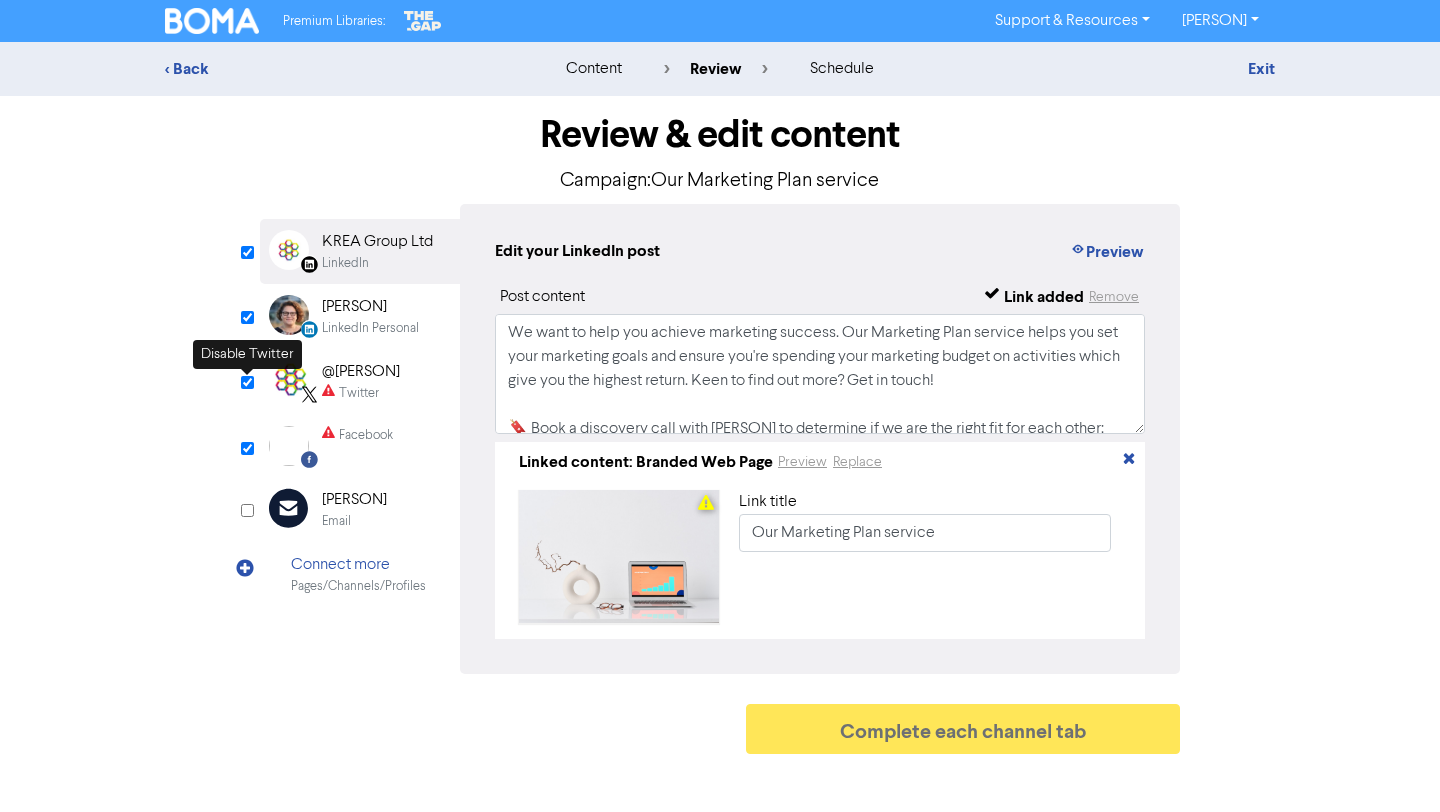 click at bounding box center (247, 382) 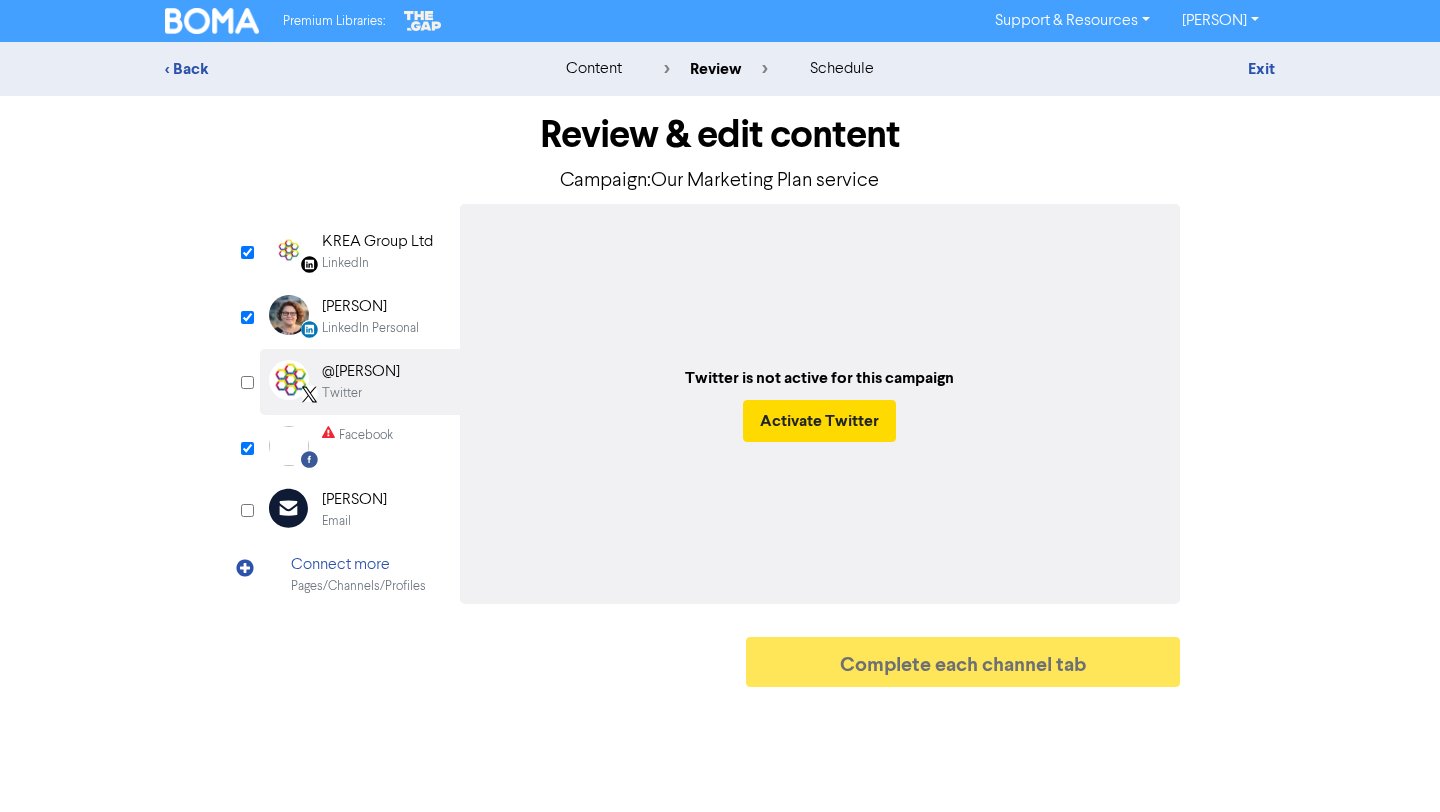 click at bounding box center (247, 382) 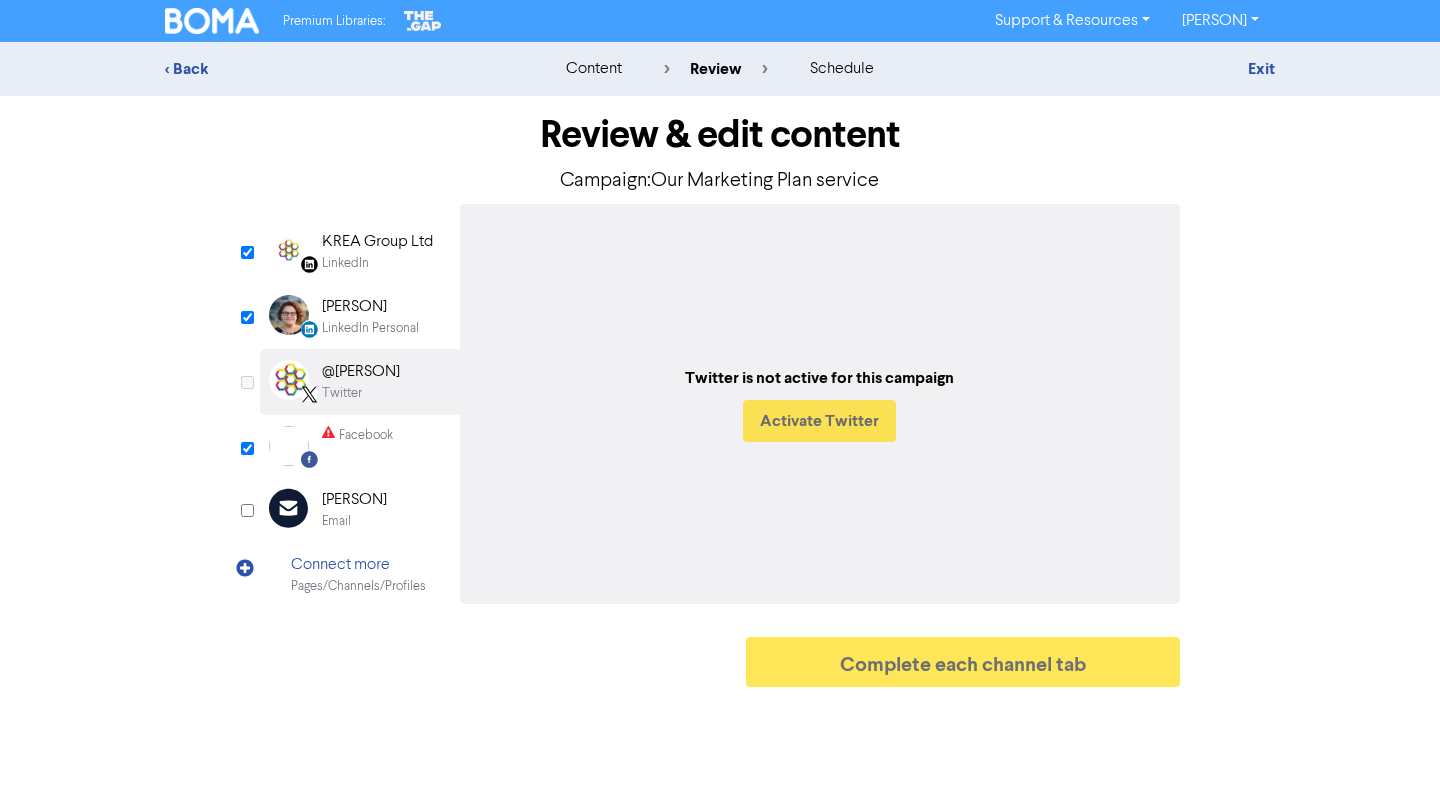 checkbox on "true" 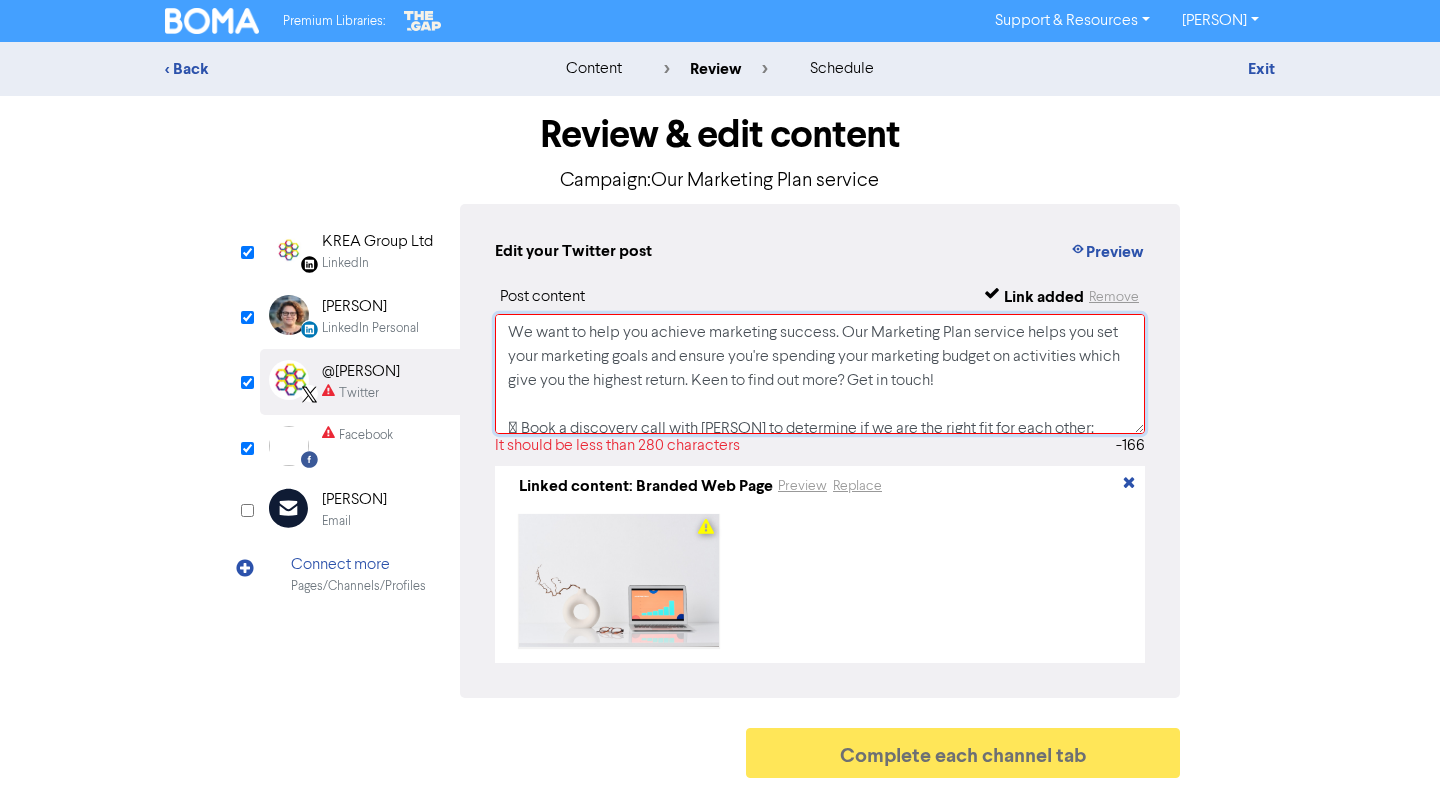 click on "We want to help you achieve marketing success. Our Marketing Plan service helps you set your marketing goals and ensure you're spending your marketing budget on activities which give you the highest return. Keen to find out more? Get in touch!
🇑 Book a discovery call with [PERSON] to determine if we are the right fit for each other:
https://calendly.com/krea-2020/discoverycall
#smallbusiness #notforprofit #newzealandbusiness
#businessadvice
https://public2.bomamarketing.com/cp/5Pbizzhzbux3Q0rPaZbTPH?sa=3k55Few9bsMgk3" at bounding box center [820, 374] 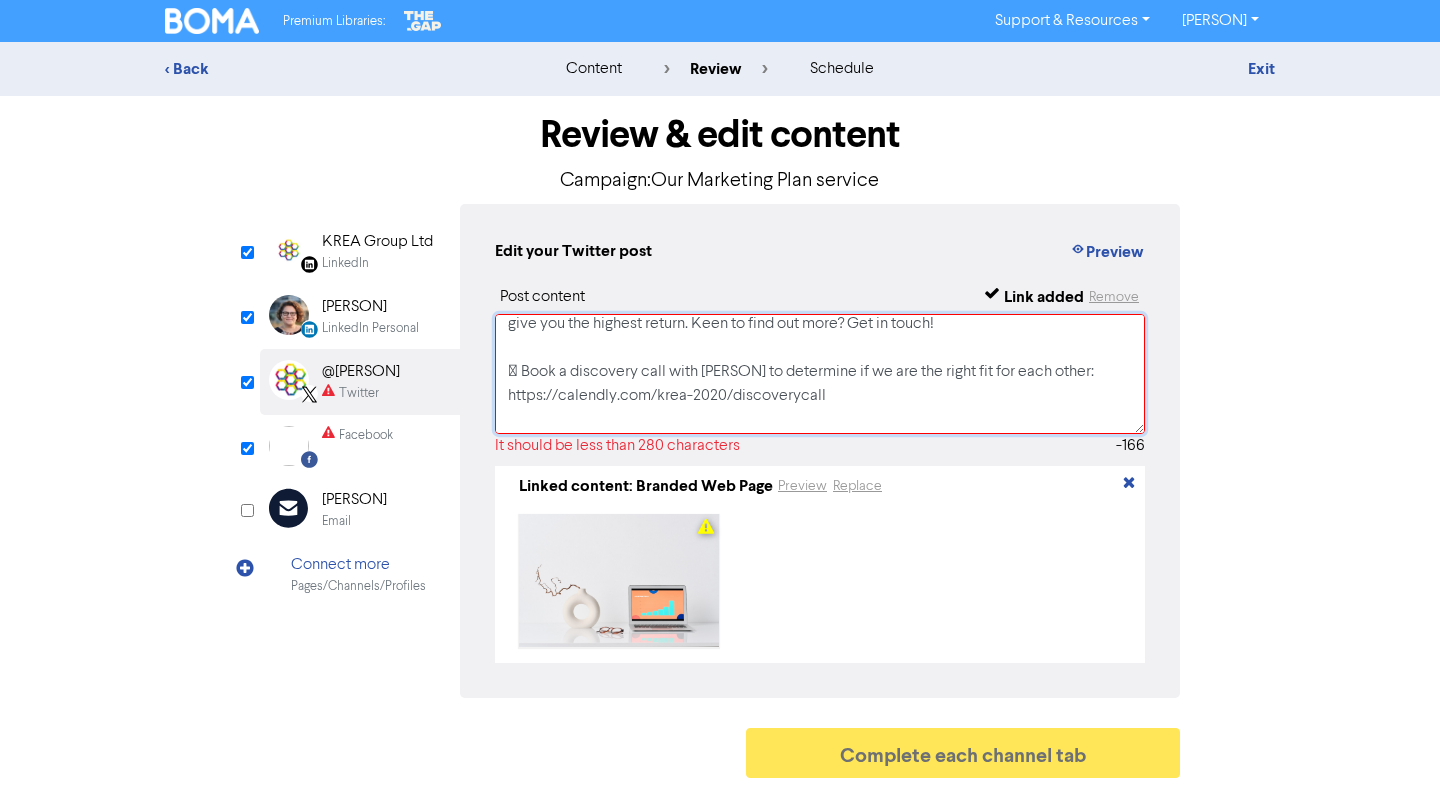 scroll, scrollTop: 74, scrollLeft: 0, axis: vertical 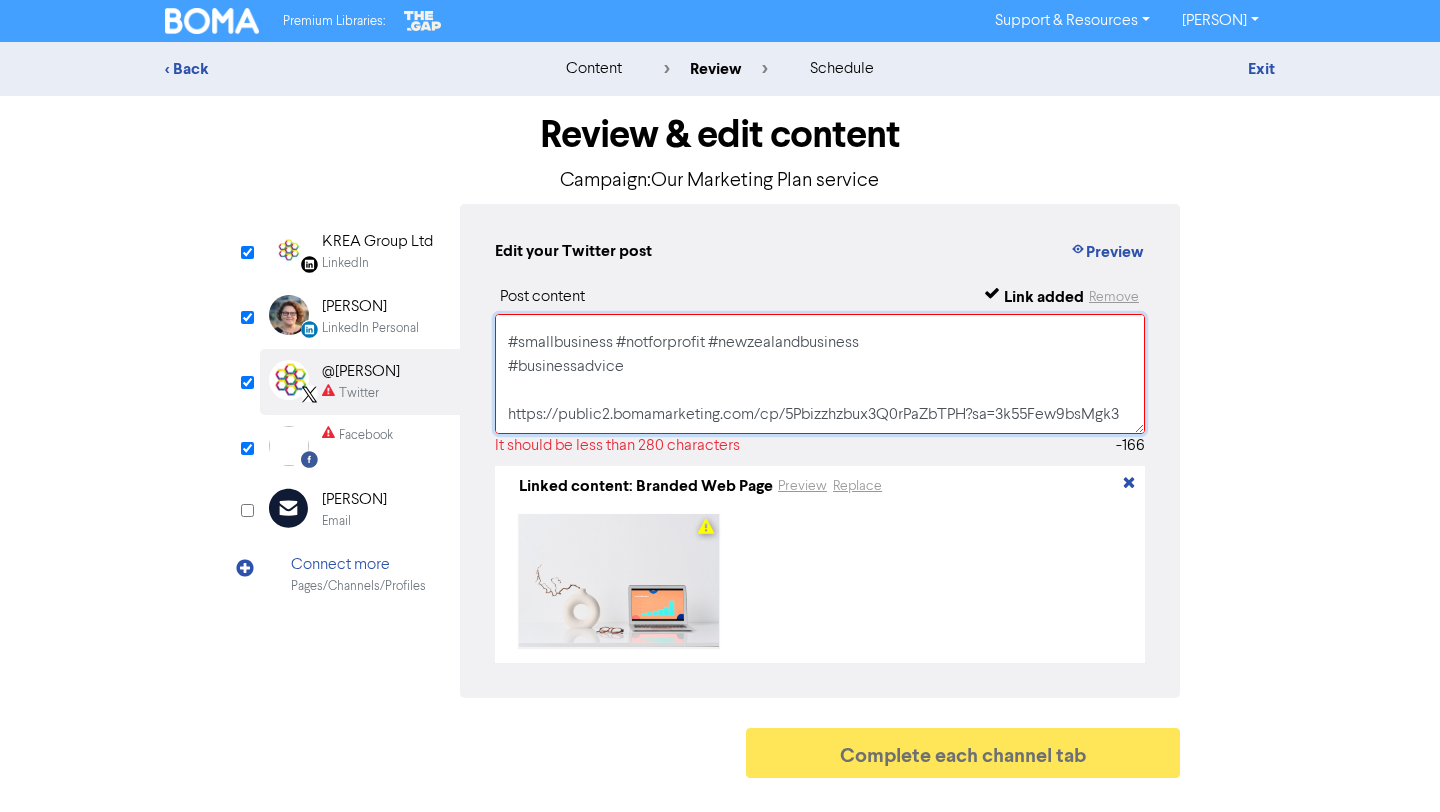 drag, startPoint x: 506, startPoint y: 344, endPoint x: 822, endPoint y: 373, distance: 317.3279 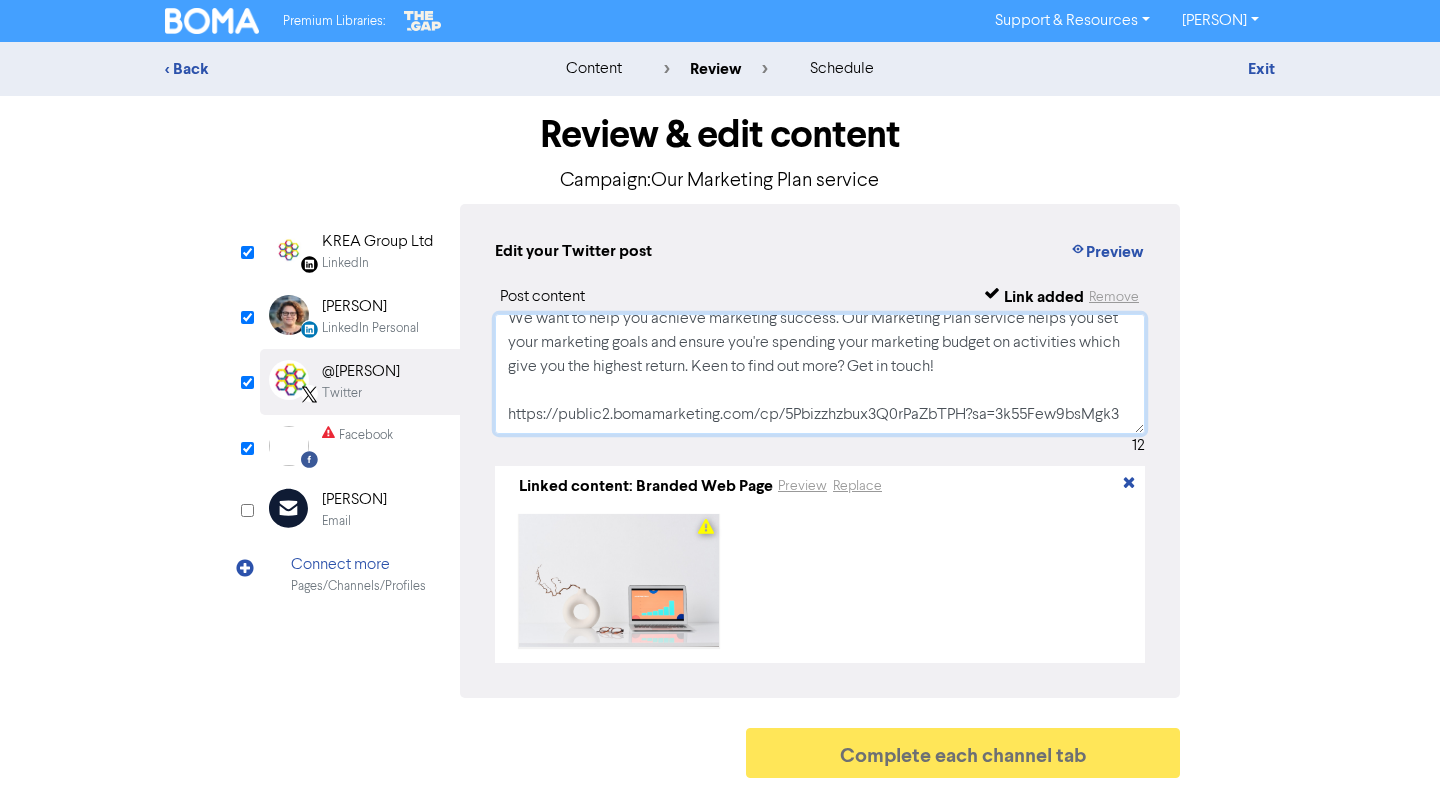 scroll, scrollTop: 14, scrollLeft: 0, axis: vertical 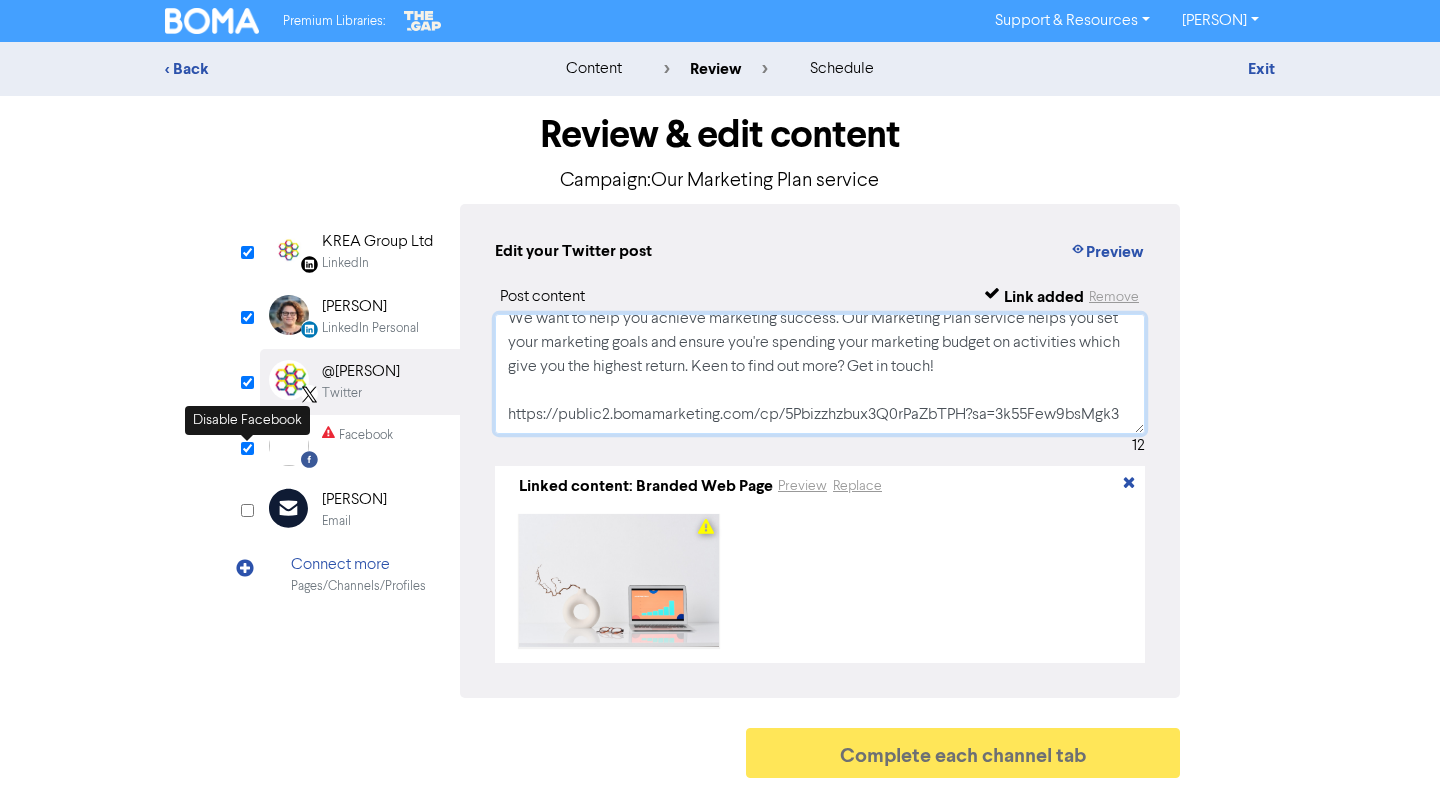 type on "We want to help you achieve marketing success. Our Marketing Plan service helps you set your marketing goals and ensure you're spending your marketing budget on activities which give you the highest return. Keen to find out more? Get in touch!
https://public2.bomamarketing.com/cp/5Pbizzhzbux3Q0rPaZbTPH?sa=3k55Few9bsMgk3" 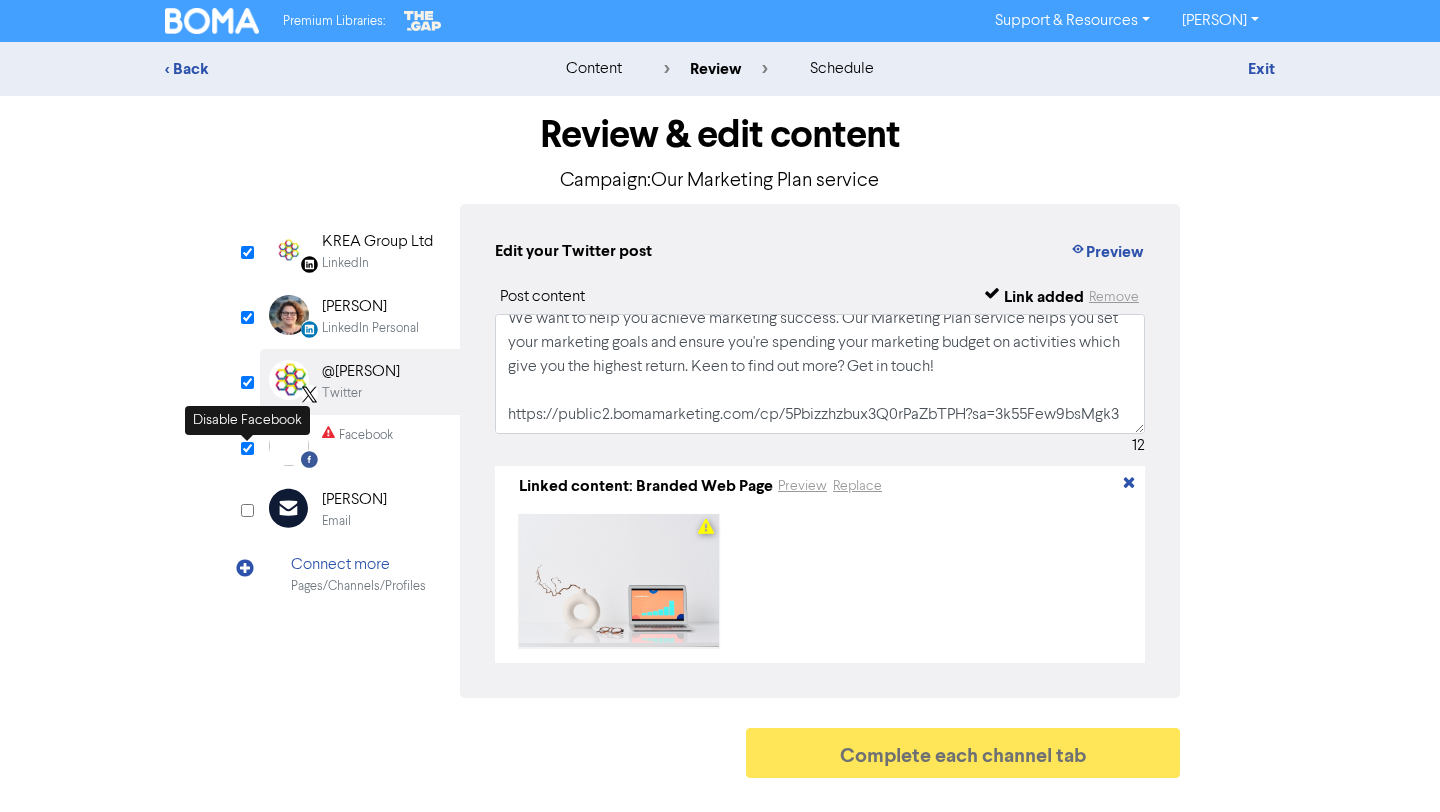 click at bounding box center (247, 448) 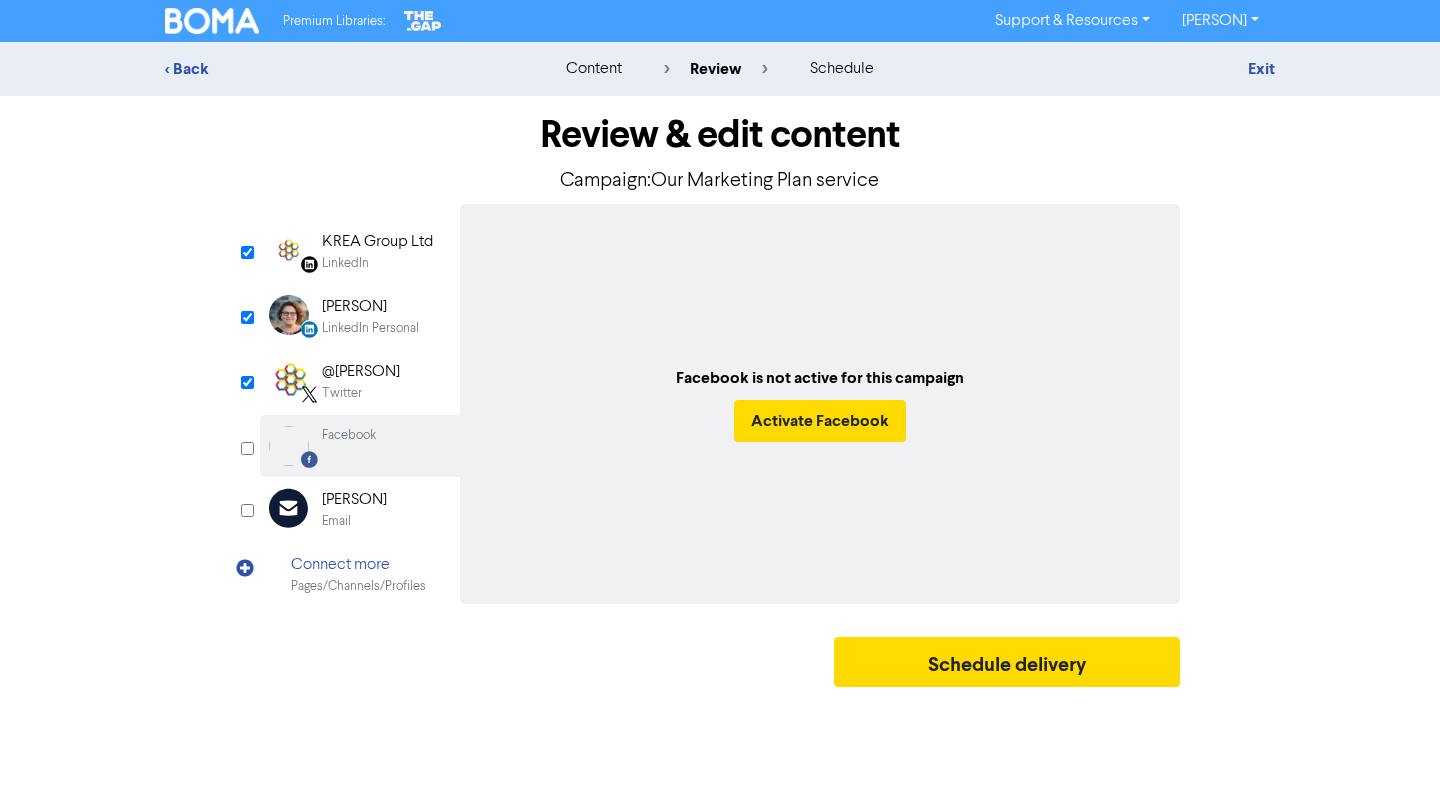 click at bounding box center (247, 448) 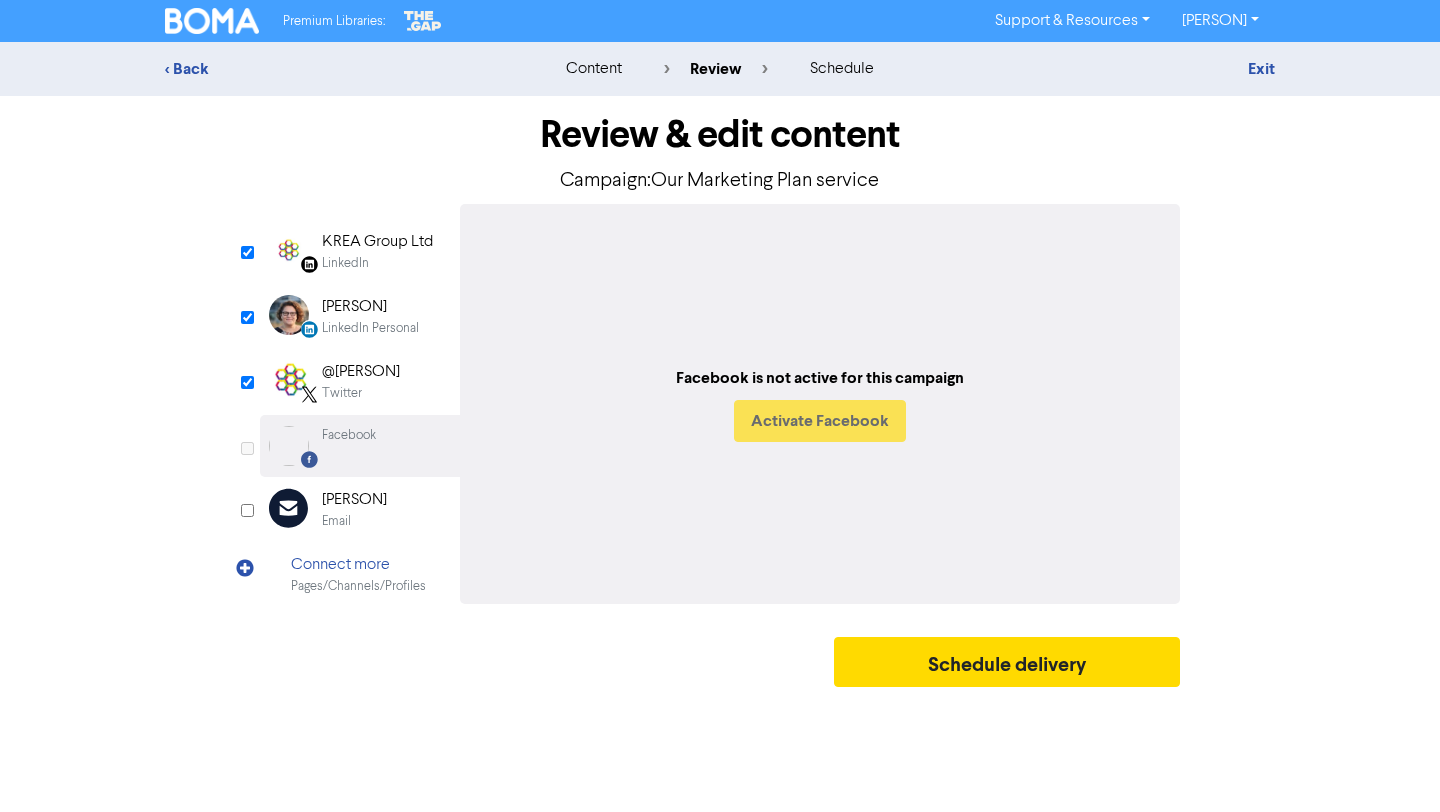 checkbox on "true" 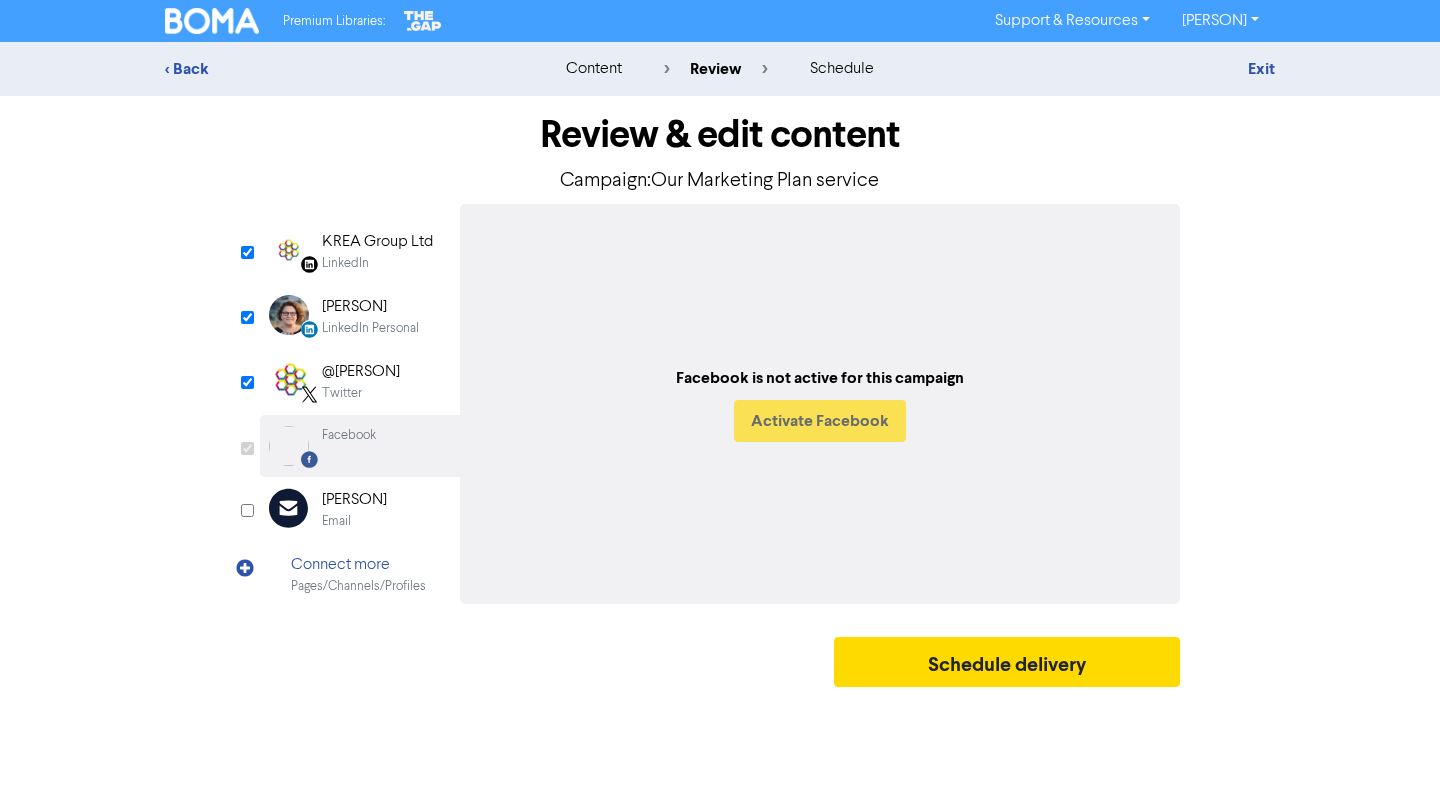 select on "LEARN_MORE" 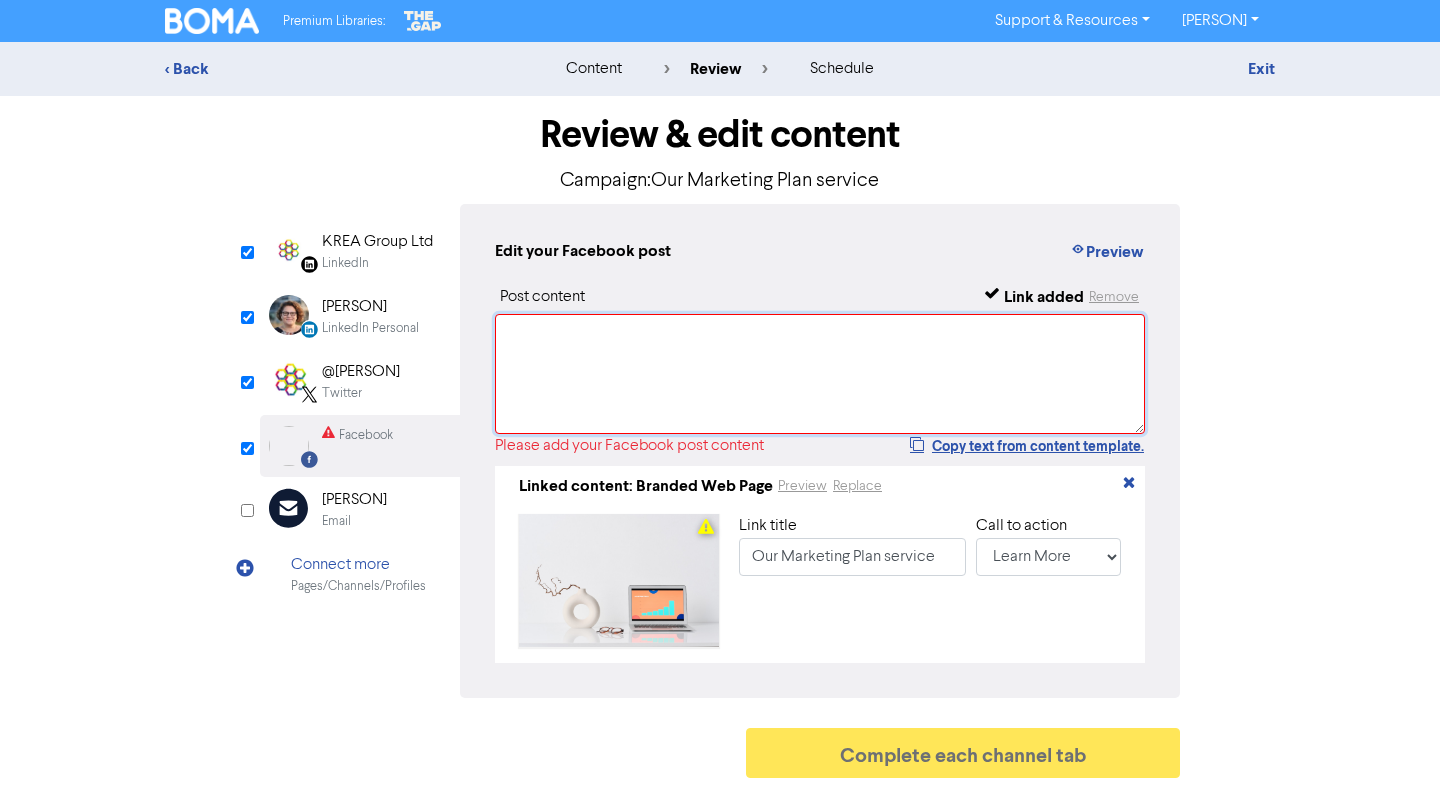 click at bounding box center [820, 374] 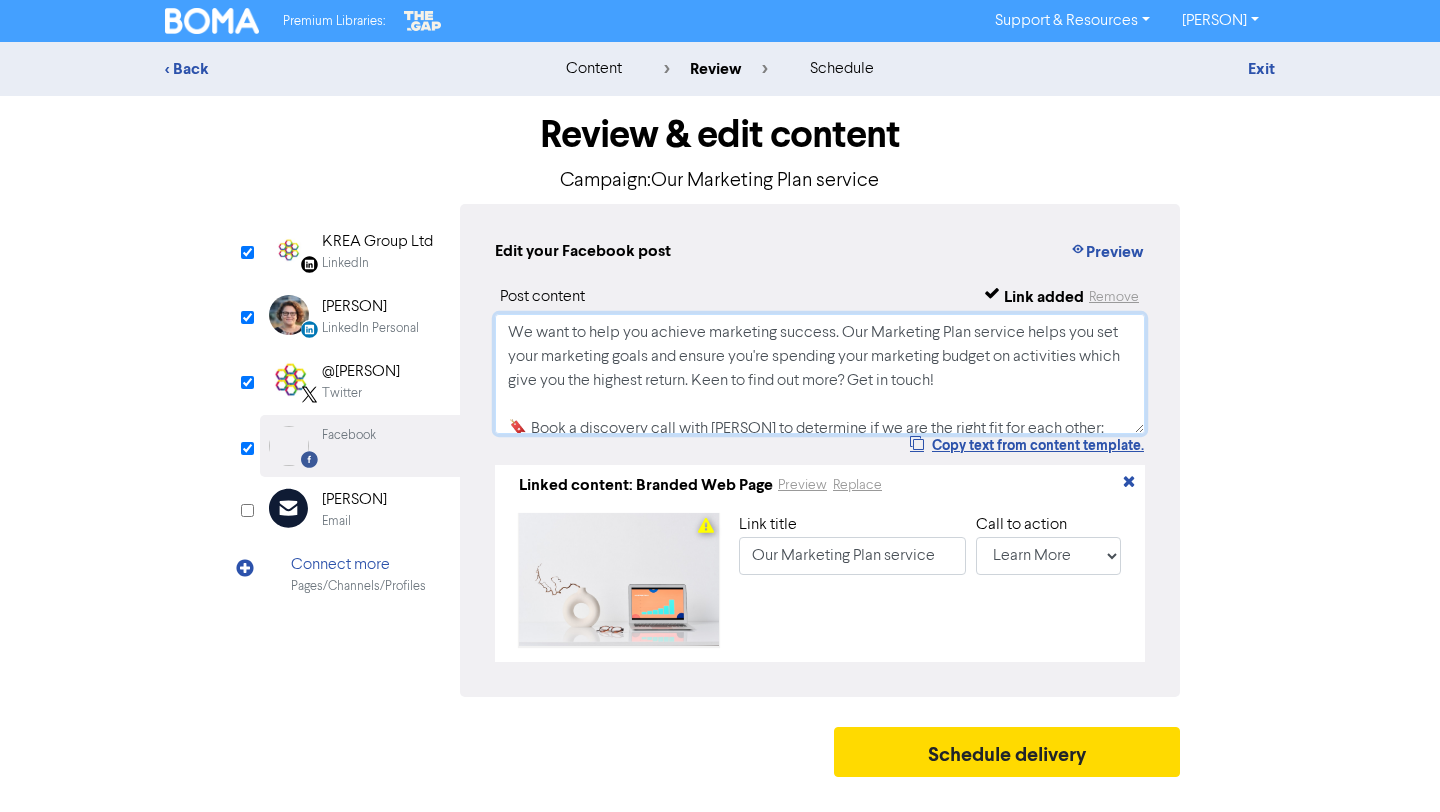 scroll, scrollTop: 100, scrollLeft: 0, axis: vertical 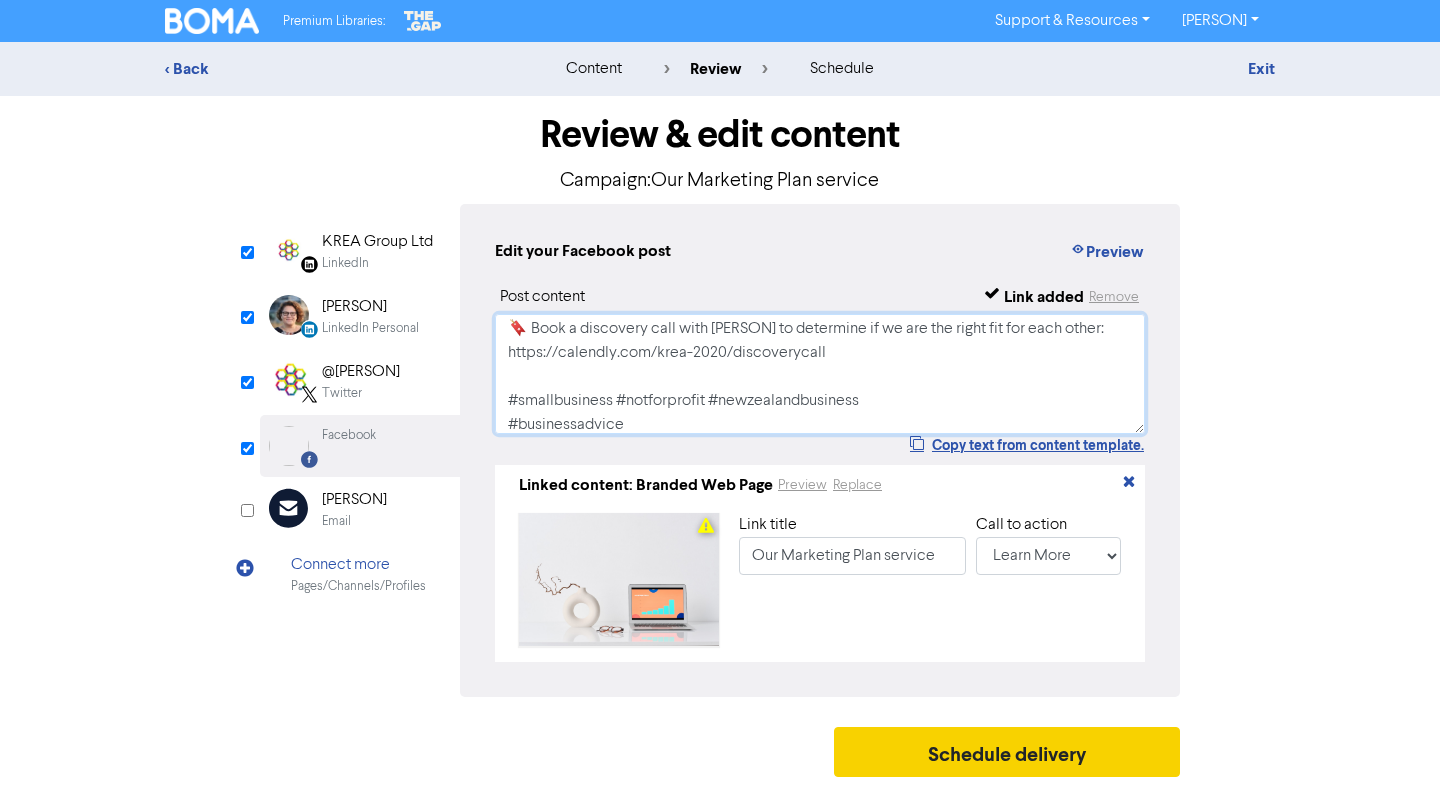 type on "We want to help you achieve marketing success. Our Marketing Plan service helps you set your marketing goals and ensure you're spending your marketing budget on activities which give you the highest return. Keen to find out more? Get in touch!
🔖 Book a discovery call with [PERSON] to determine if we are the right fit for each other:
https://calendly.com/krea-2020/discoverycall
#smallbusiness #notforprofit #newzealandbusiness
#businessadvice" 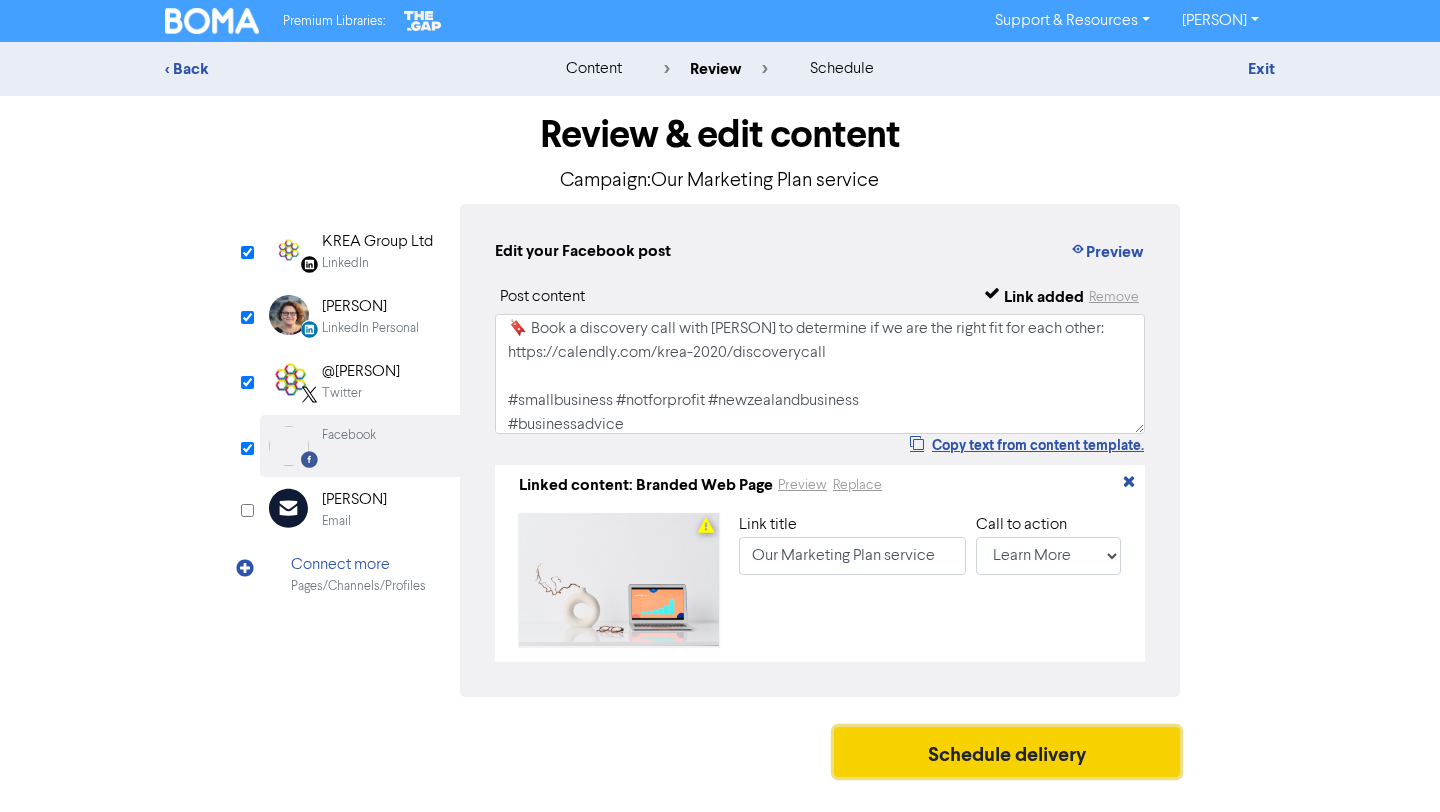 click on "Schedule delivery" at bounding box center (1007, 752) 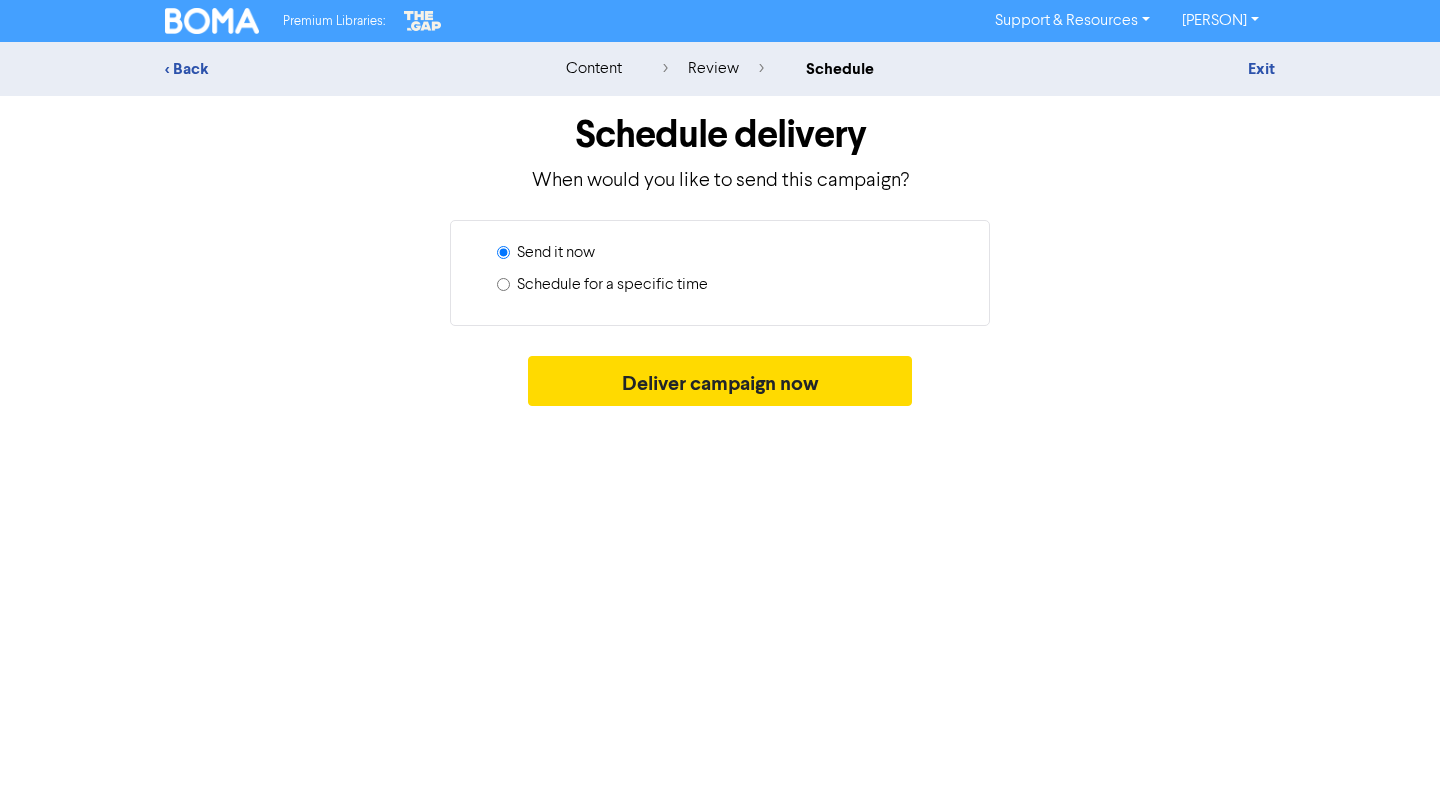 click on "Schedule for a specific time" at bounding box center (612, 285) 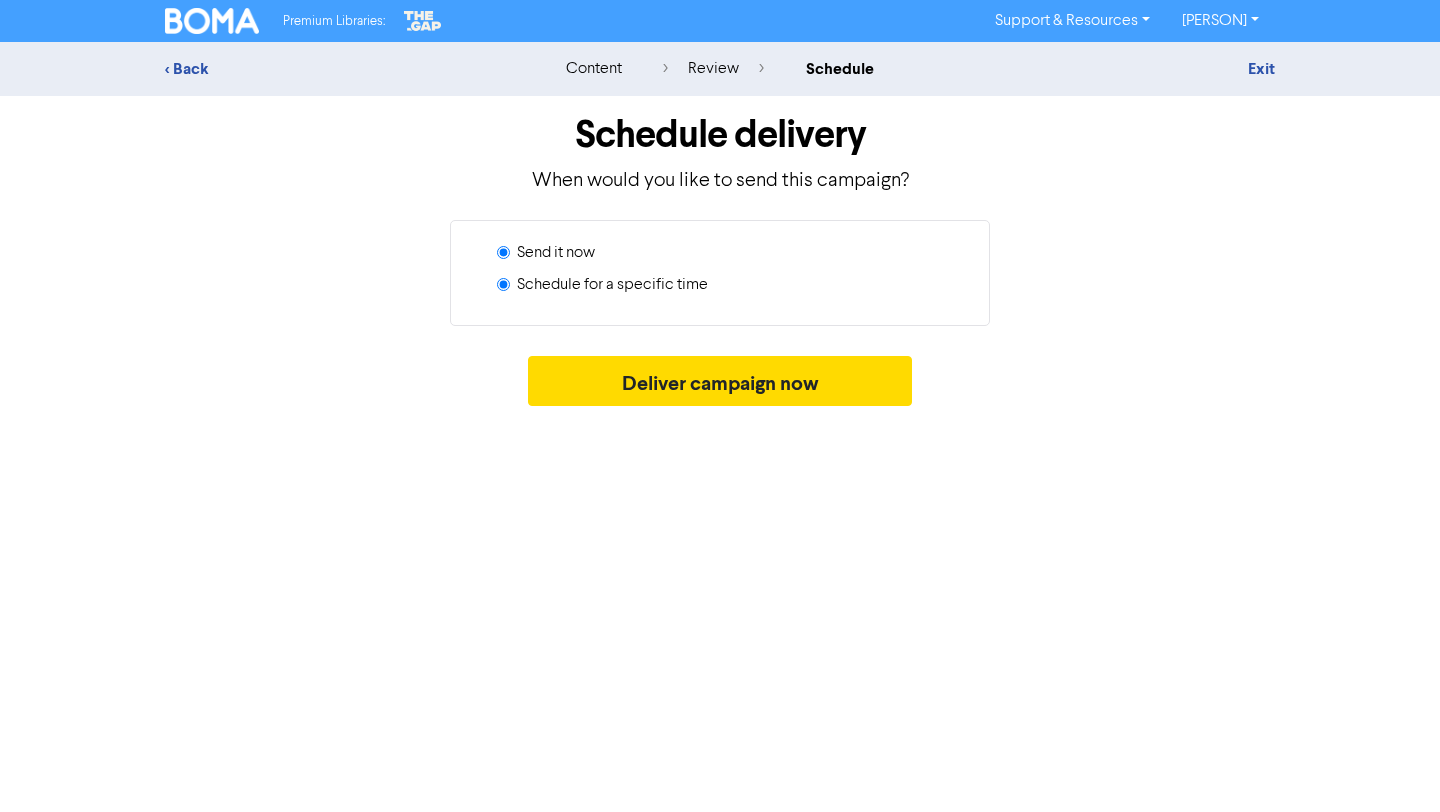 radio on "true" 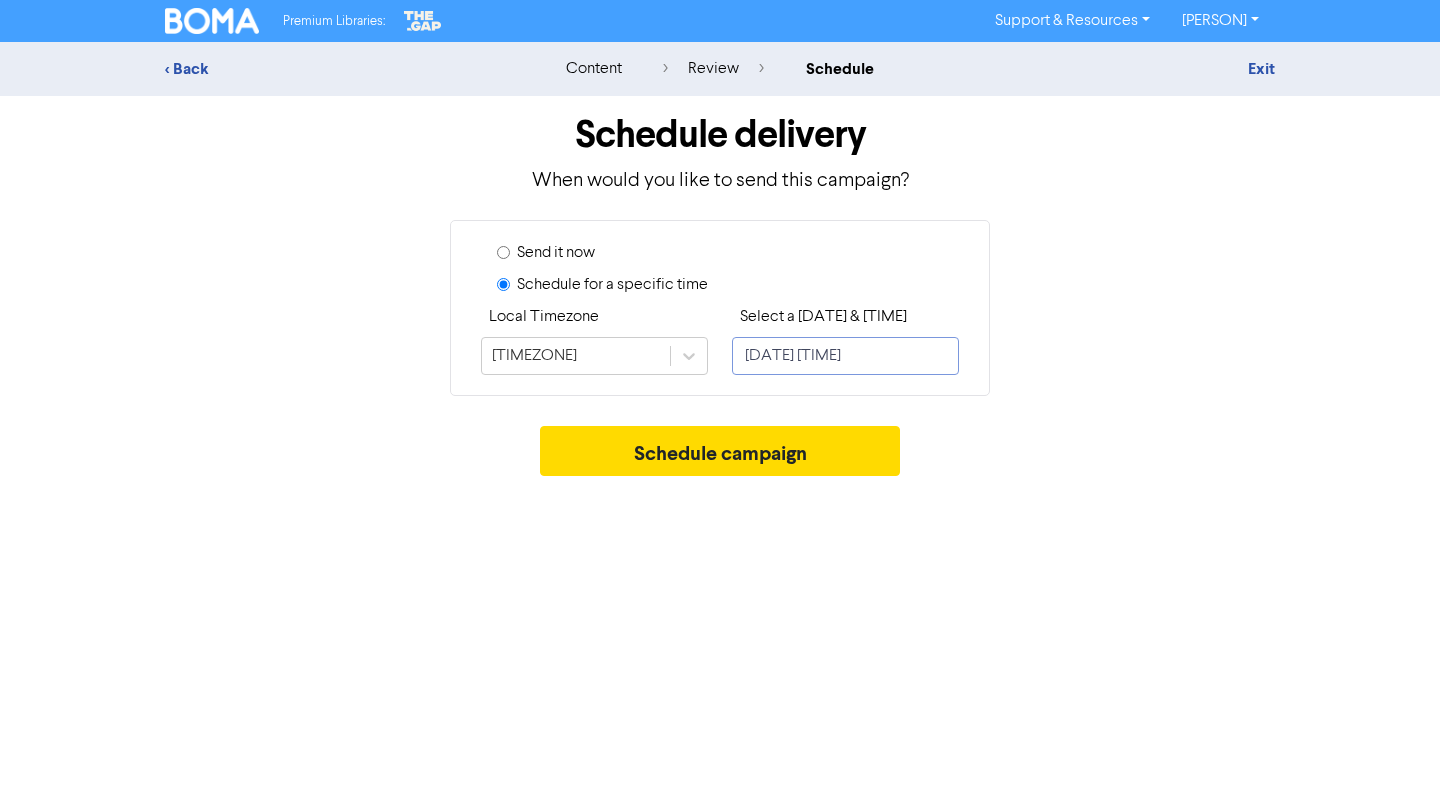 click on "[DATE] [TIME]" at bounding box center [845, 356] 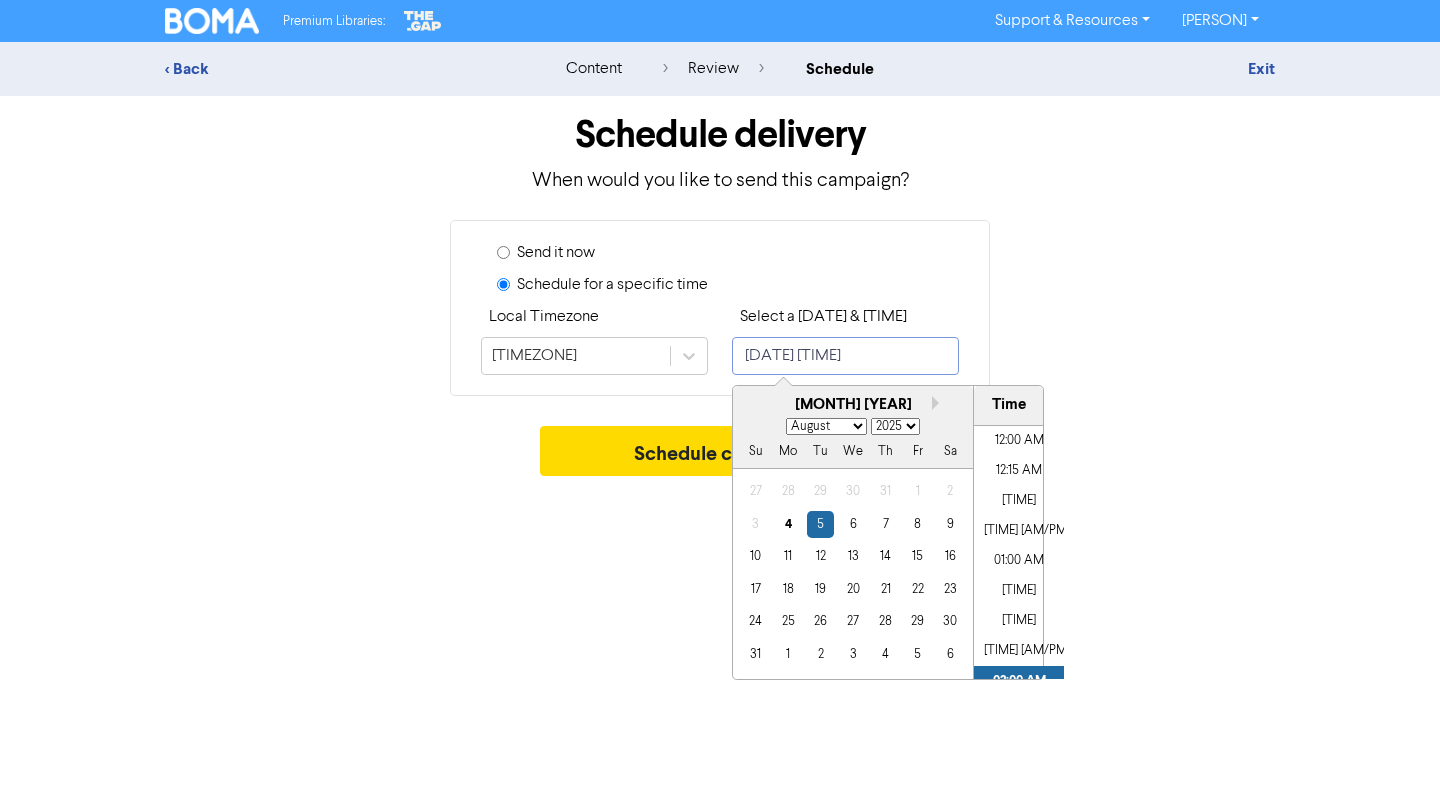 scroll, scrollTop: 128, scrollLeft: 0, axis: vertical 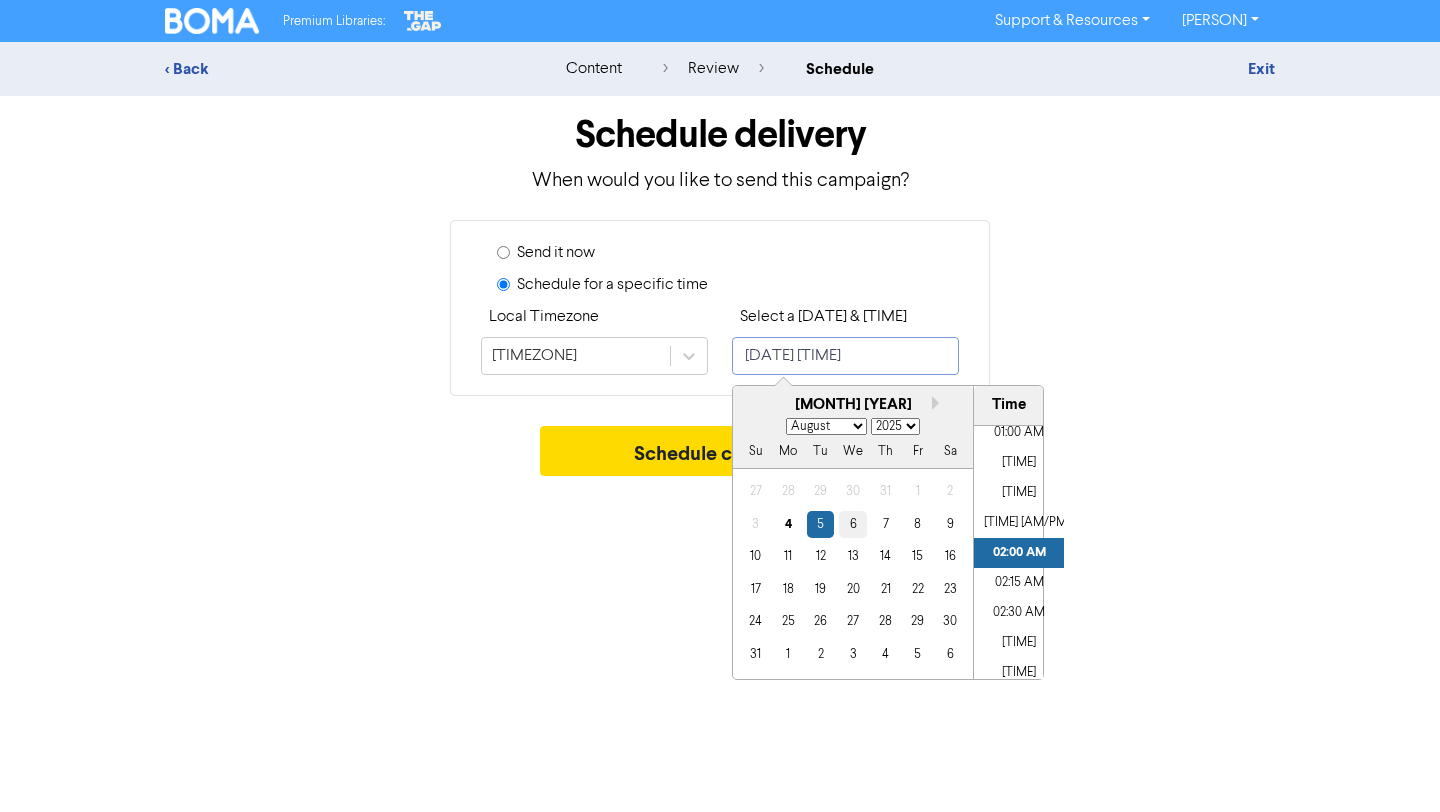 click on "6" at bounding box center [852, 524] 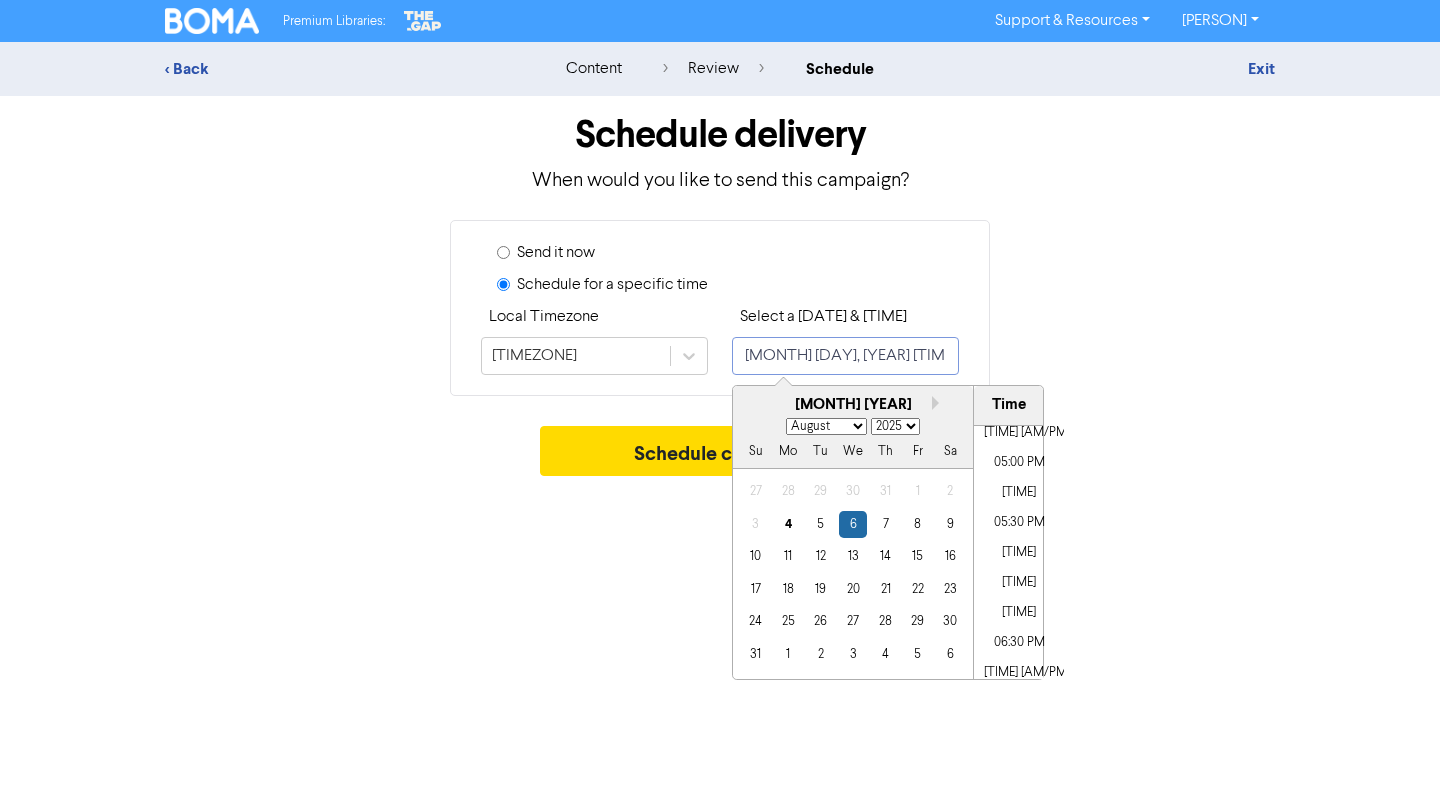 scroll, scrollTop: 2022, scrollLeft: 0, axis: vertical 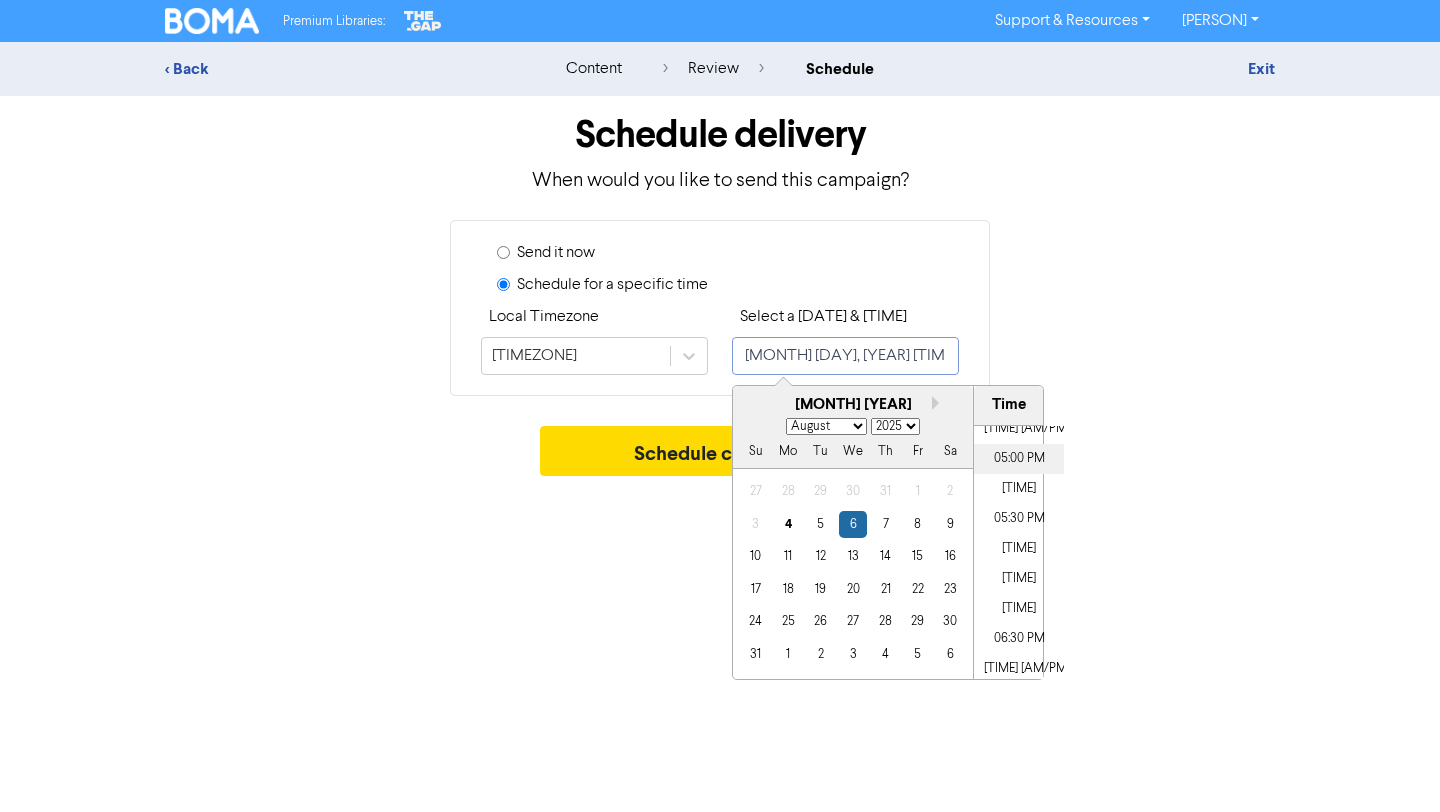 click on "05:00 PM" at bounding box center (1019, 459) 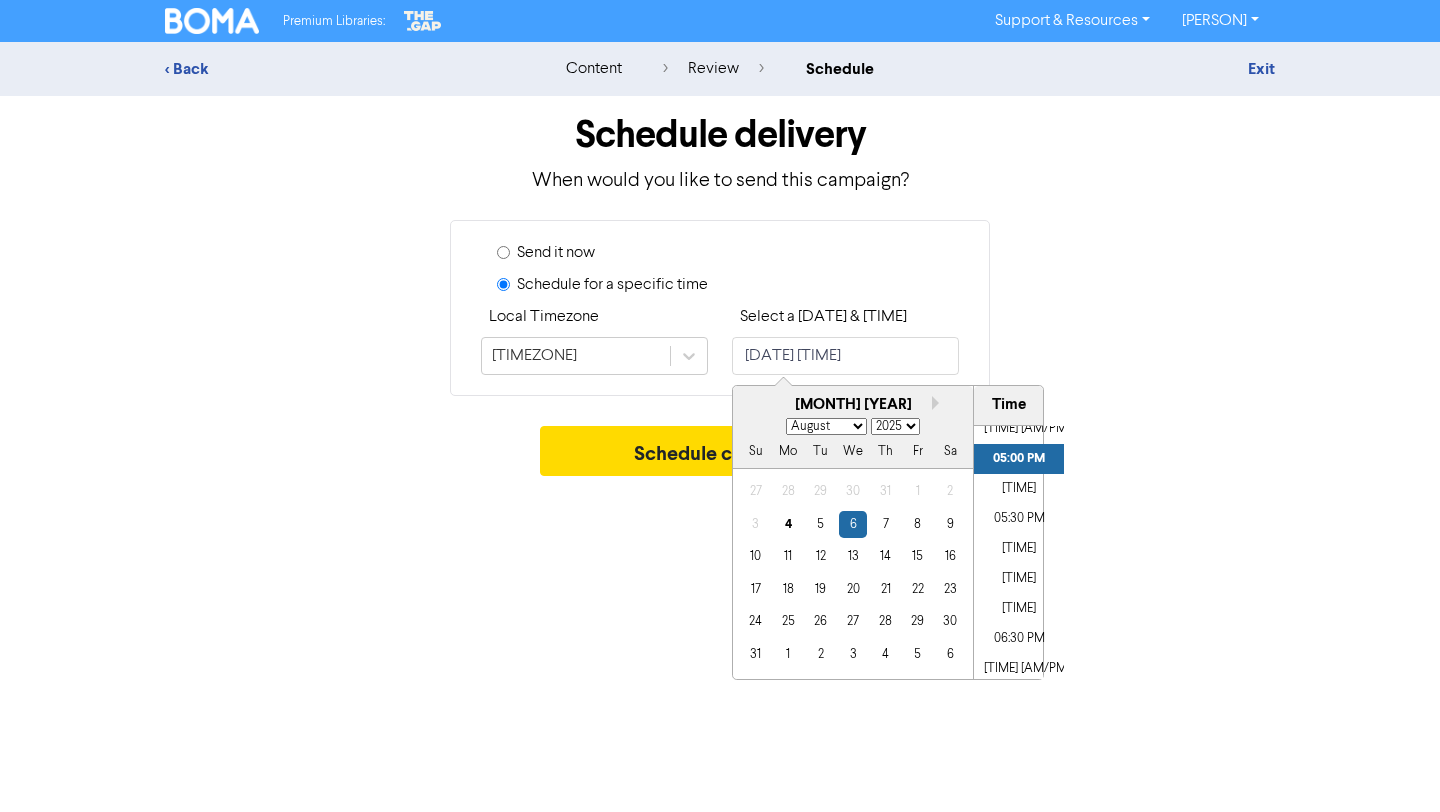 click on "Schedule campaign" at bounding box center (720, 456) 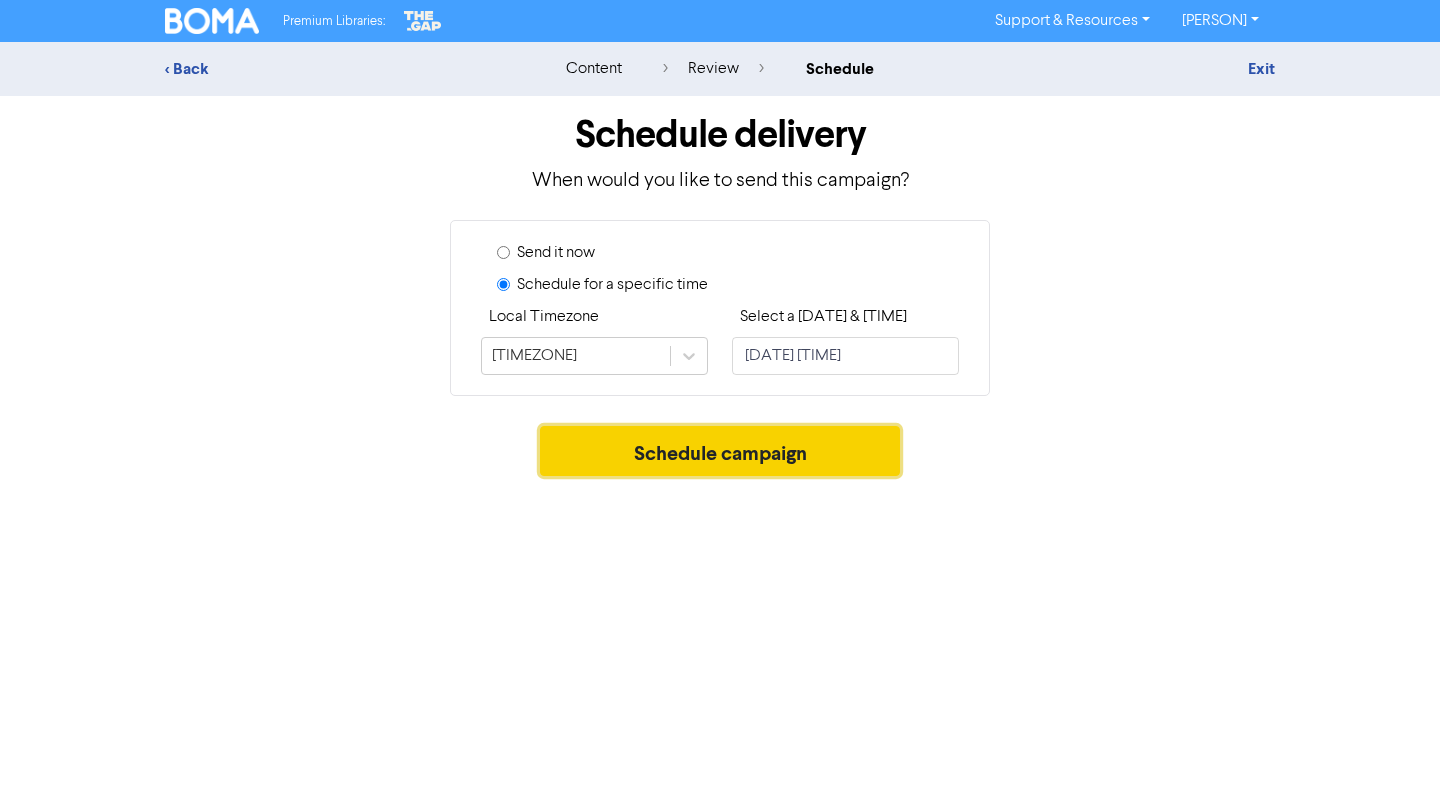click on "Schedule campaign" at bounding box center (720, 451) 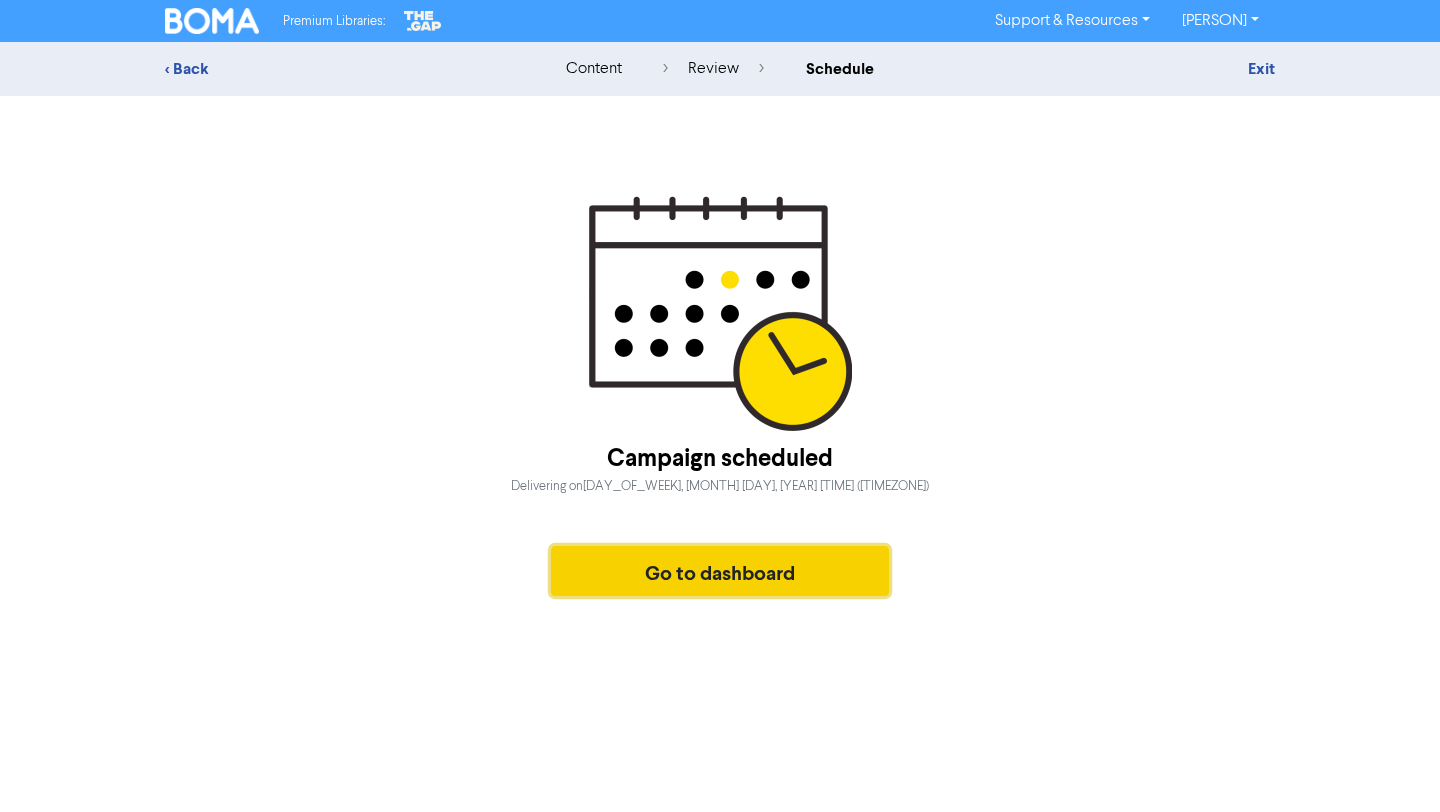 click on "Go to dashboard" at bounding box center [720, 571] 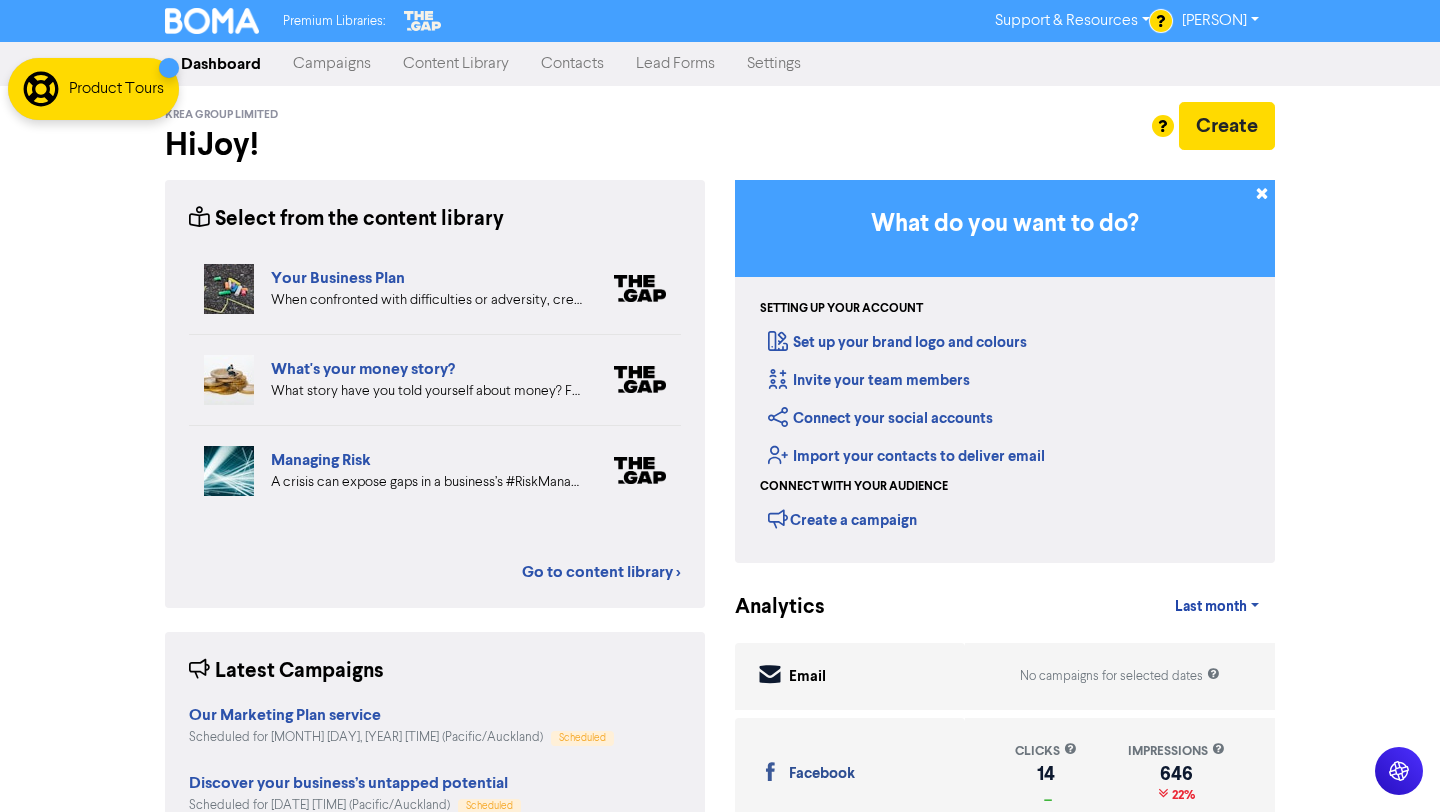 click on "Campaigns" at bounding box center [332, 64] 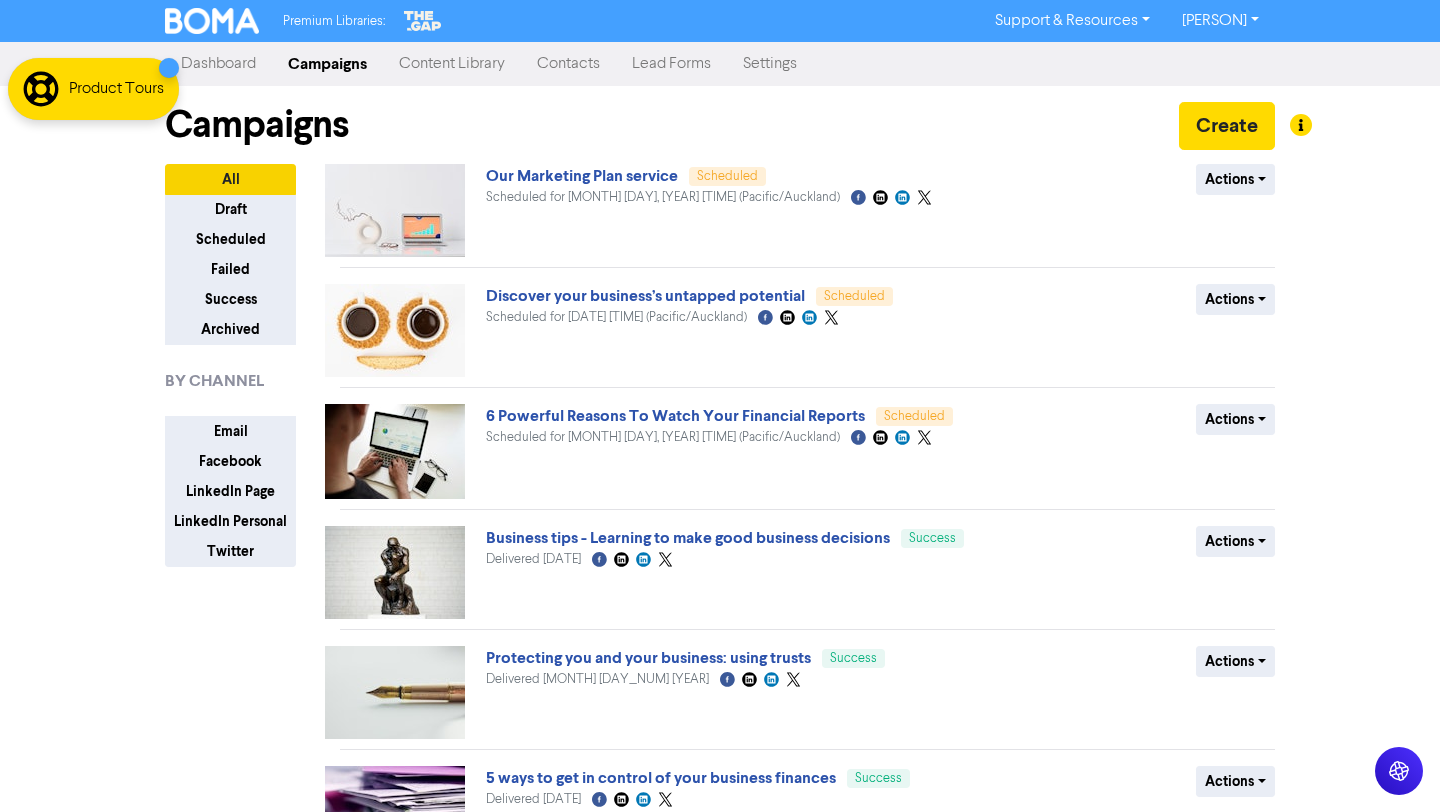 click on "Content Library" at bounding box center [452, 64] 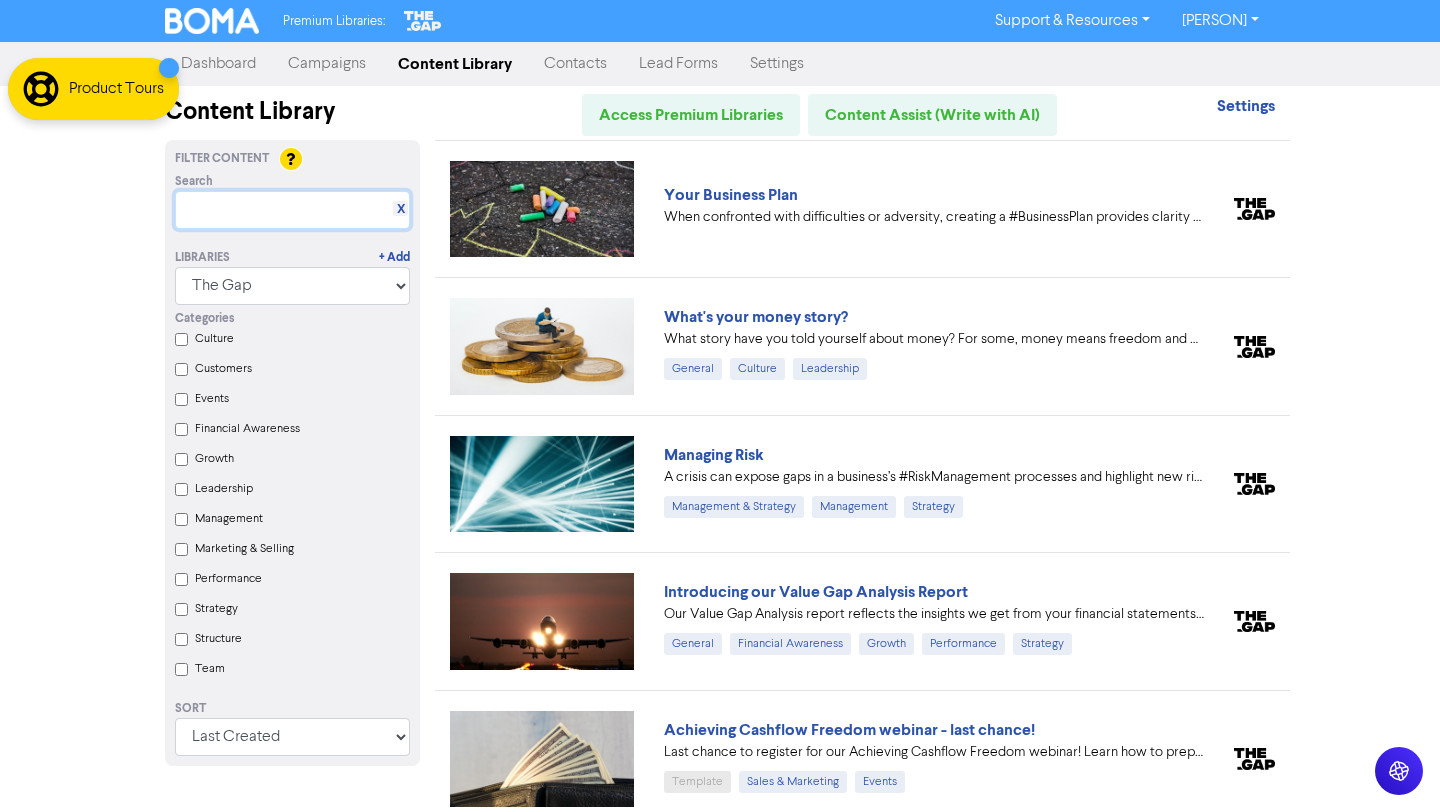 click at bounding box center [292, 210] 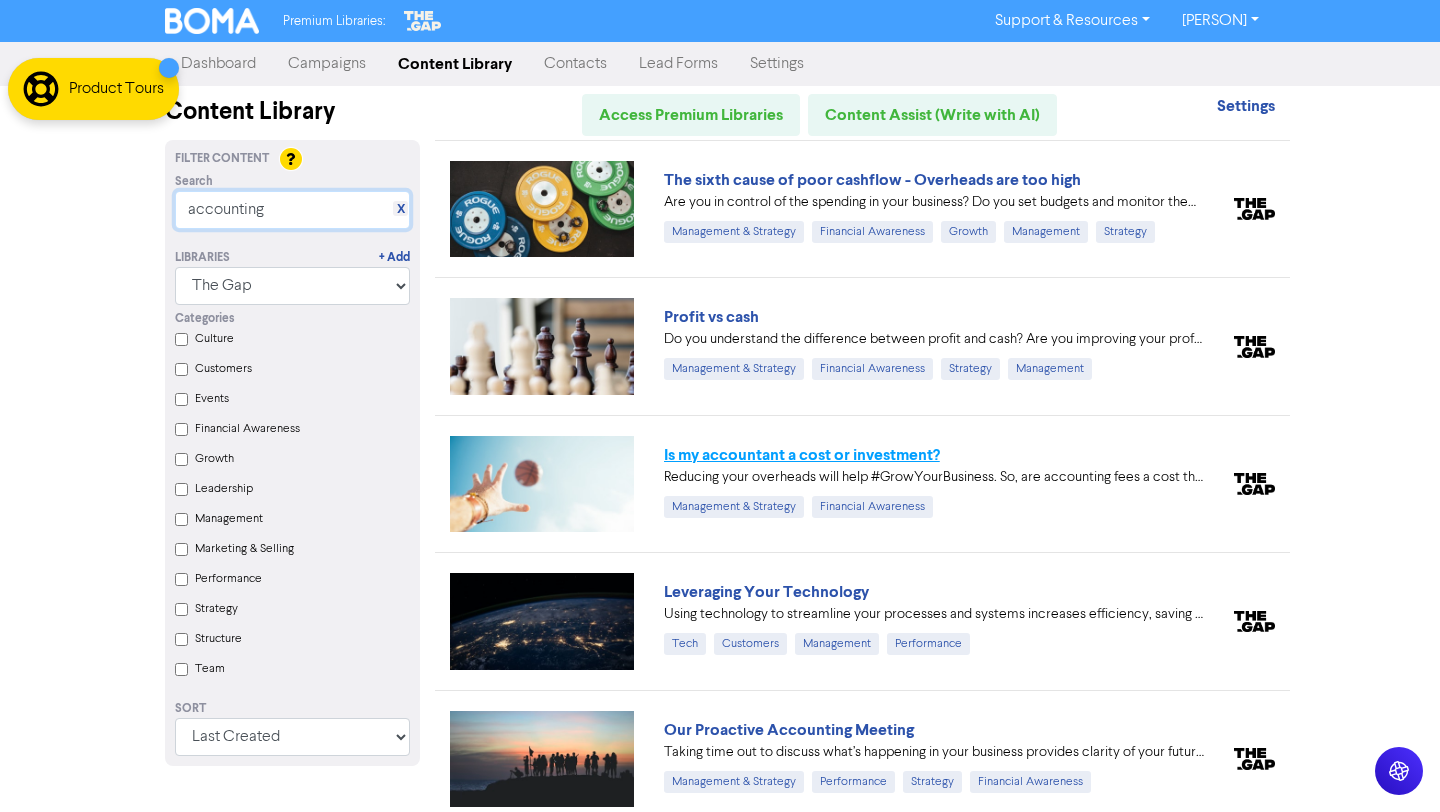 type on "accounting" 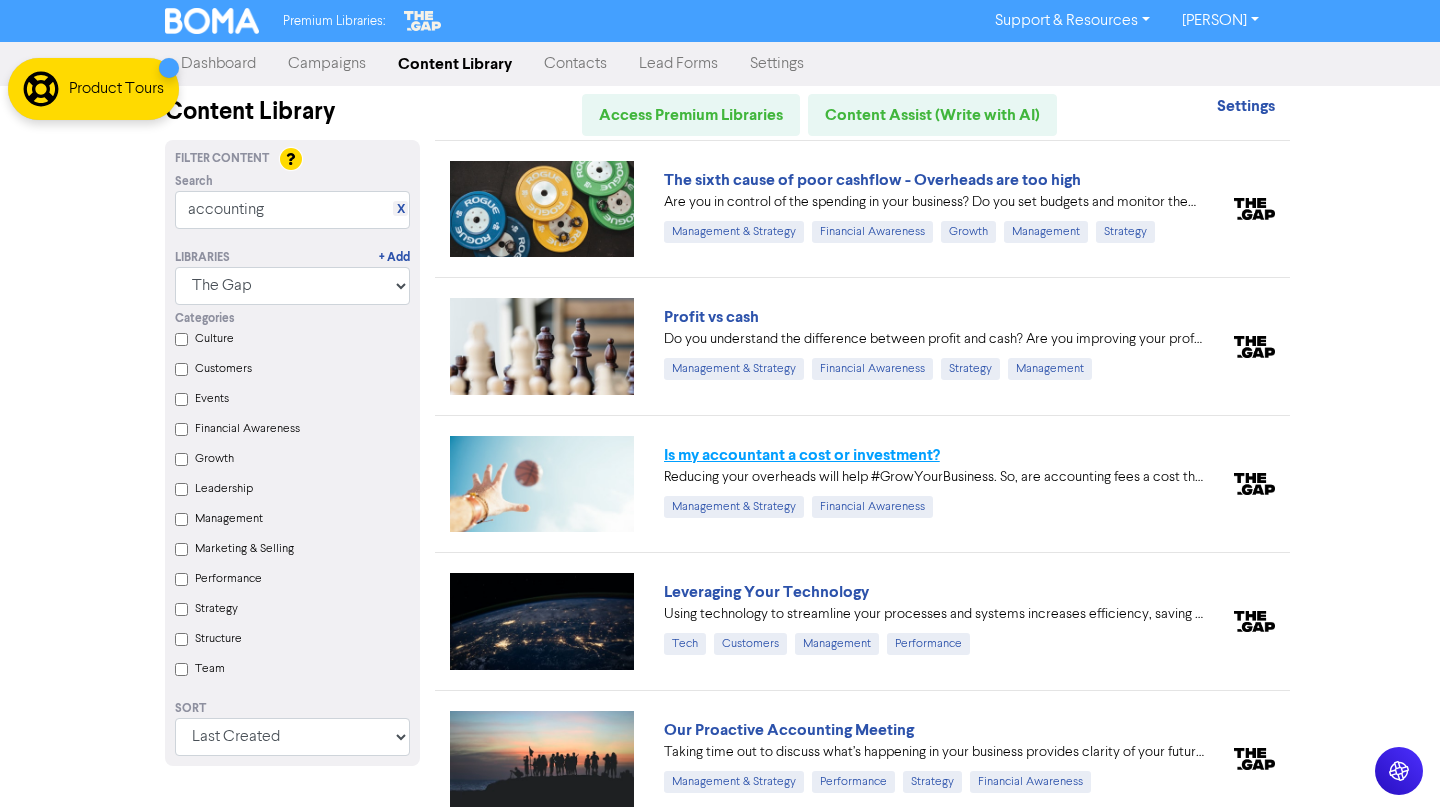 click on "Is my accountant a cost or investment?" at bounding box center [802, 455] 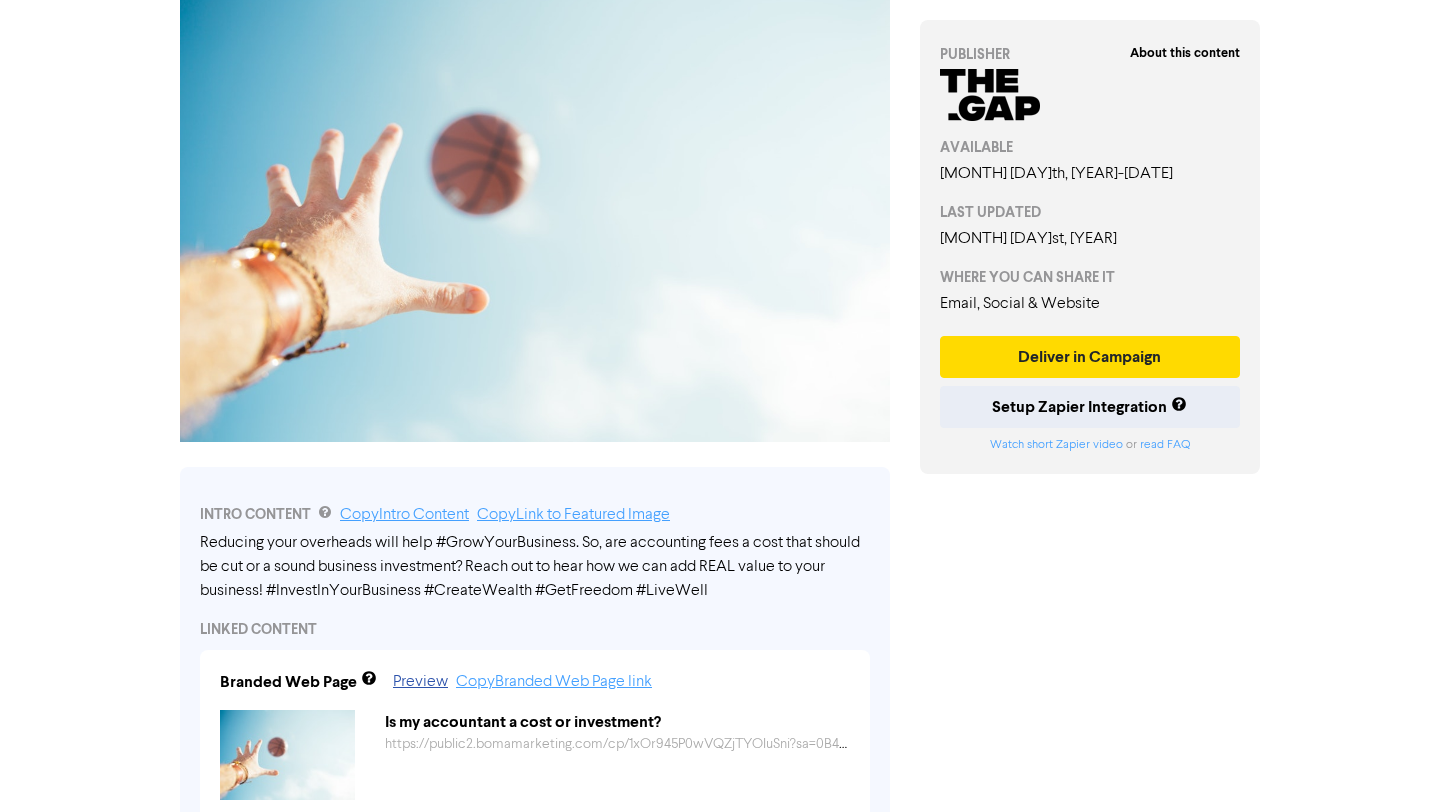 scroll, scrollTop: 0, scrollLeft: 0, axis: both 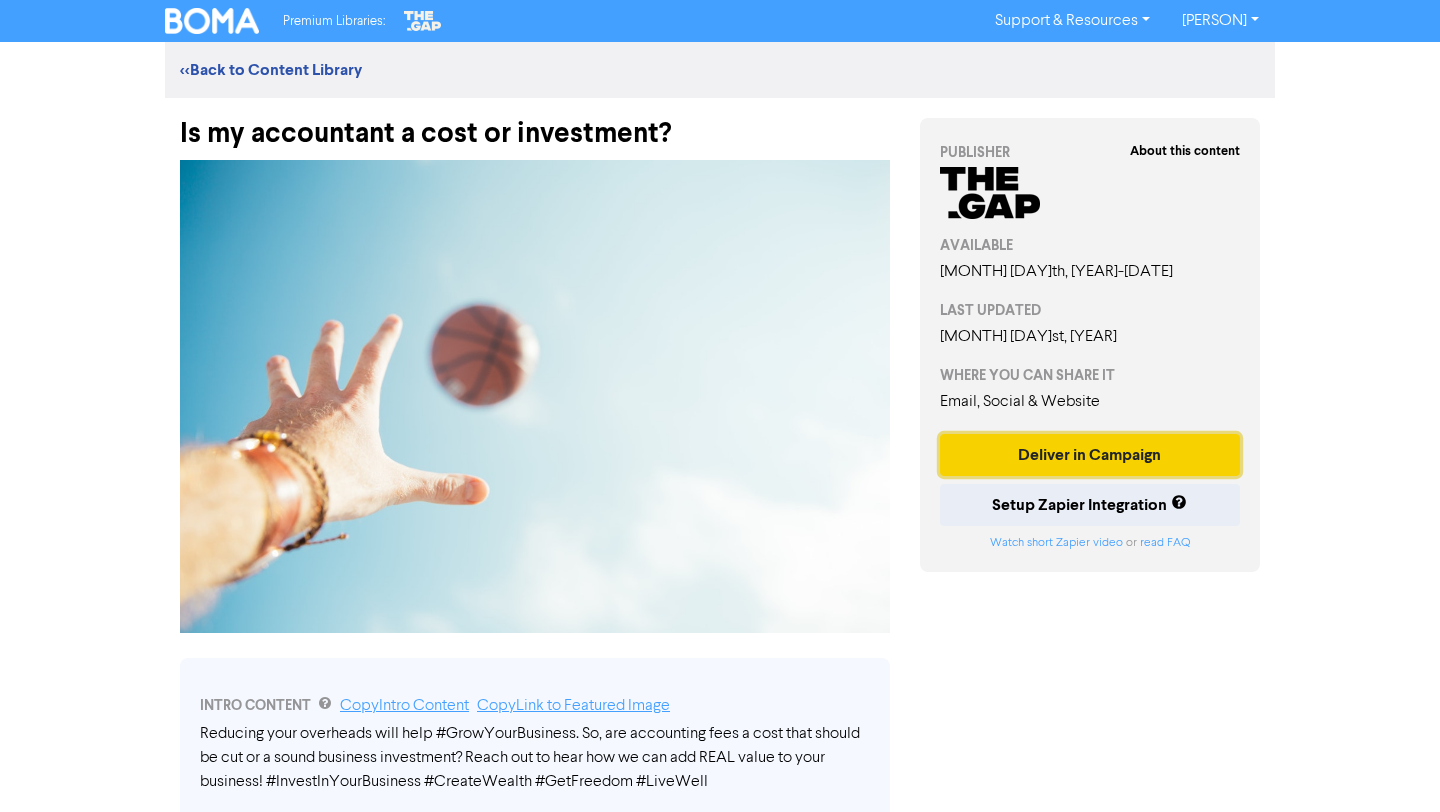 click on "Deliver in Campaign" at bounding box center [1090, 455] 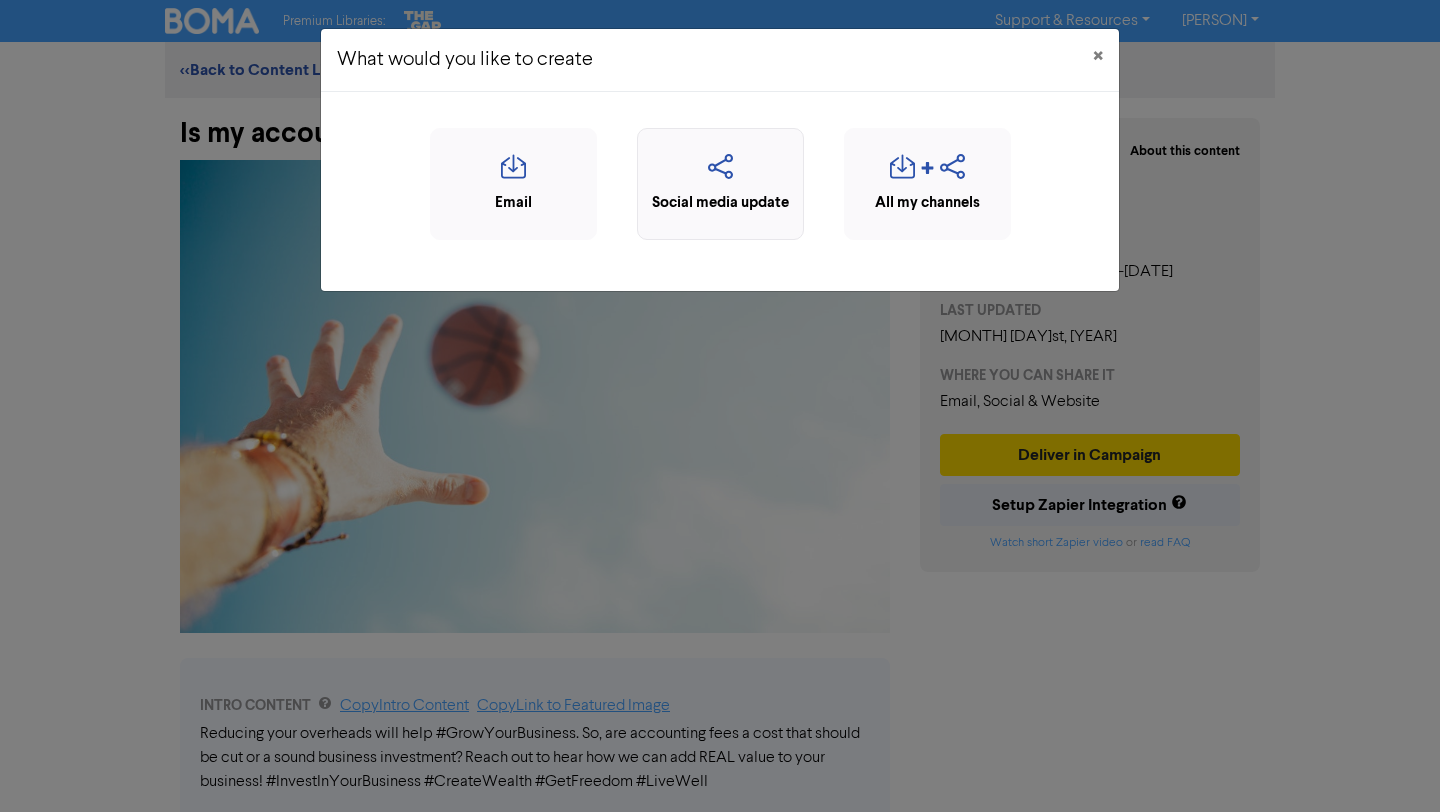 click on "Social media update" at bounding box center [720, 203] 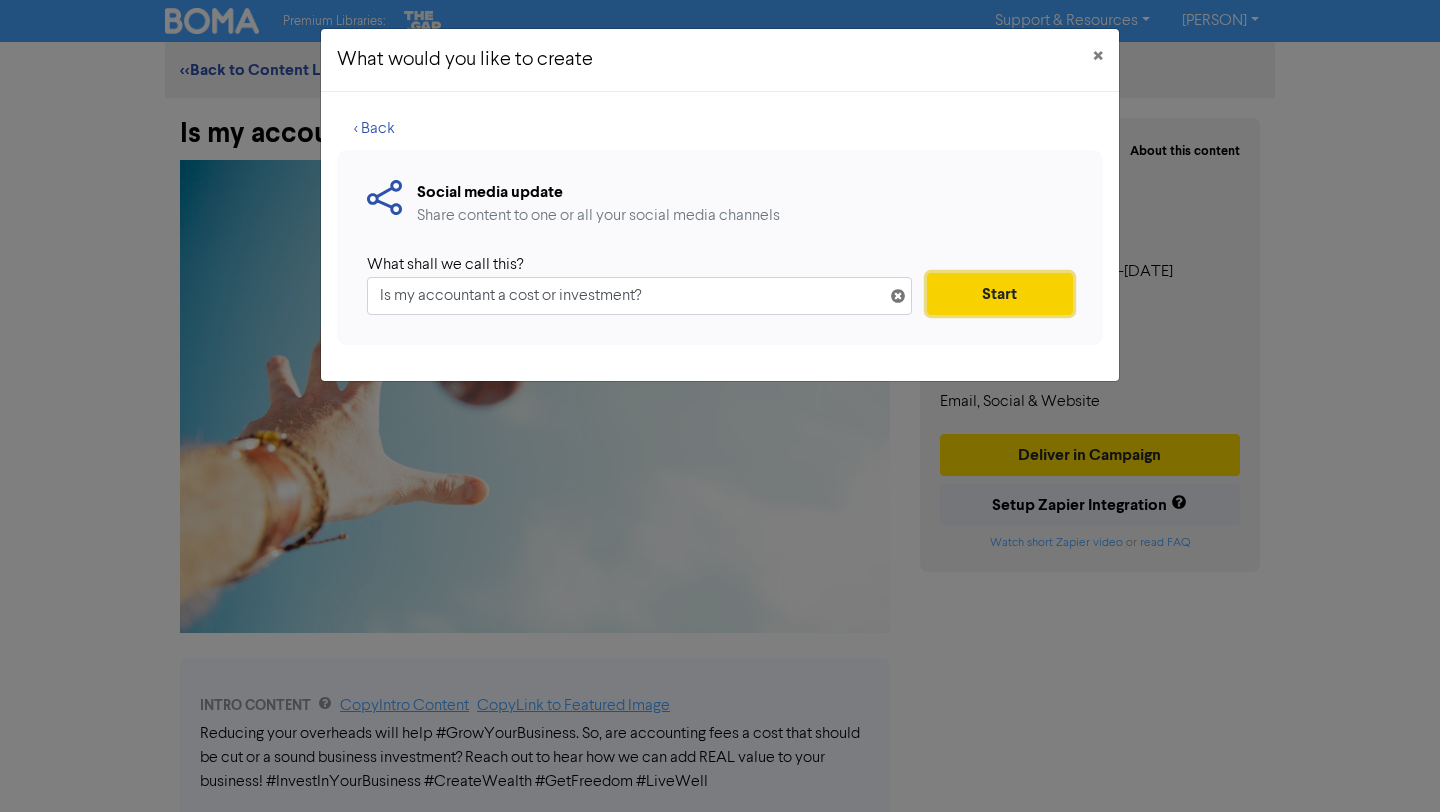 click on "Start" at bounding box center [1000, 294] 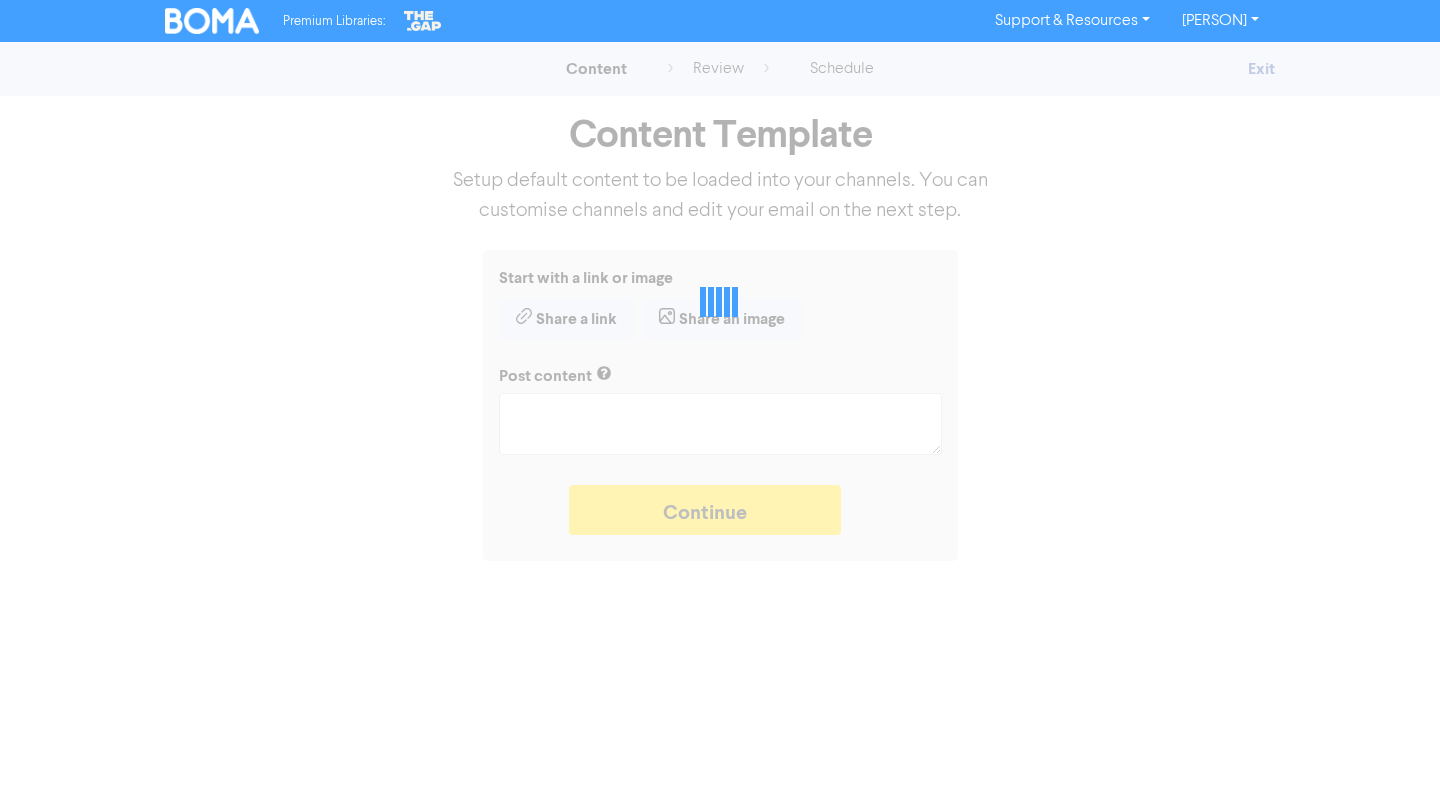 type on "x" 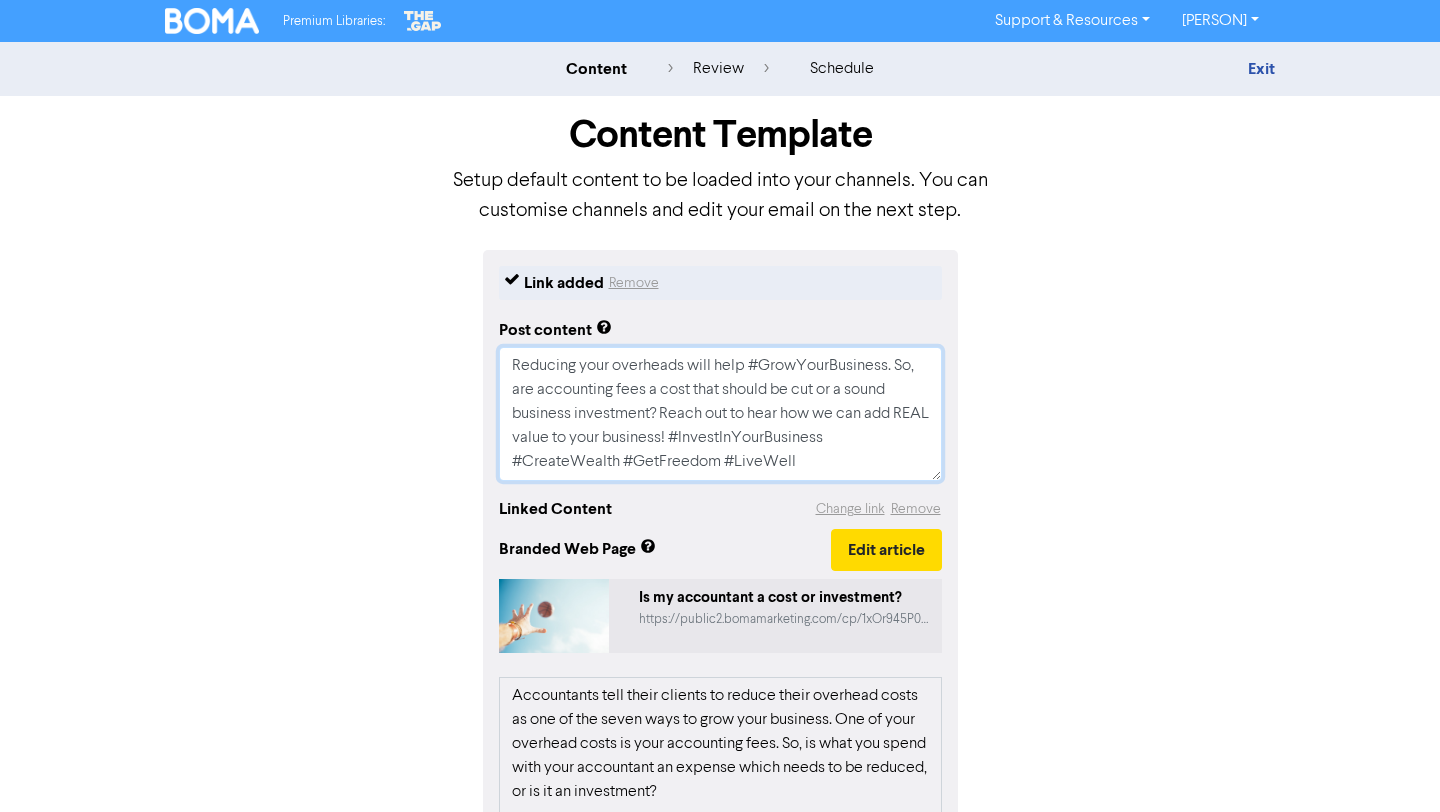 click on "Reducing your overheads will help #GrowYourBusiness. So, are accounting fees a cost that should be cut or a sound business investment? Reach out to hear how we can add REAL value to your business! #InvestInYourBusiness #CreateWealth #GetFreedom #LiveWell" at bounding box center [720, 414] 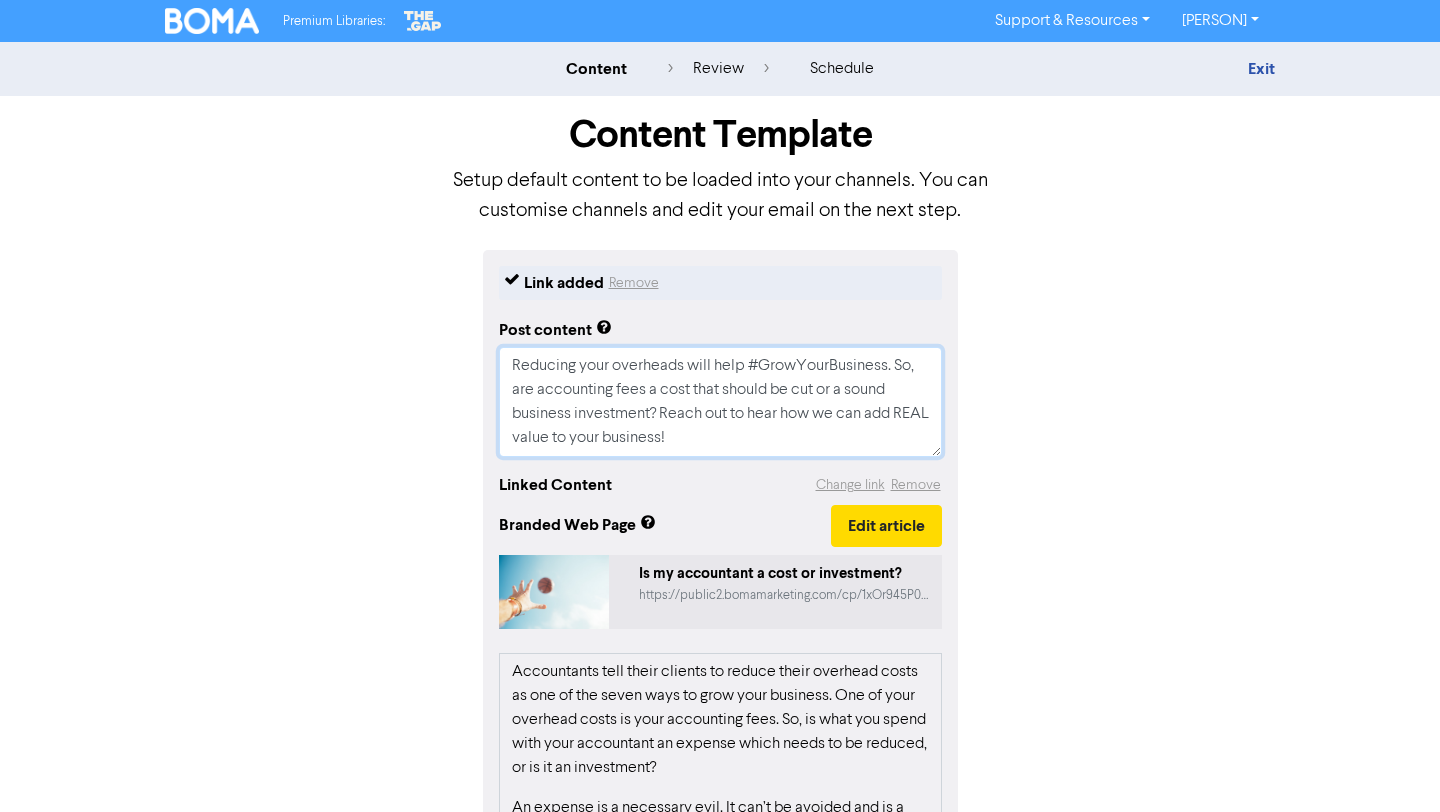 type on "x" 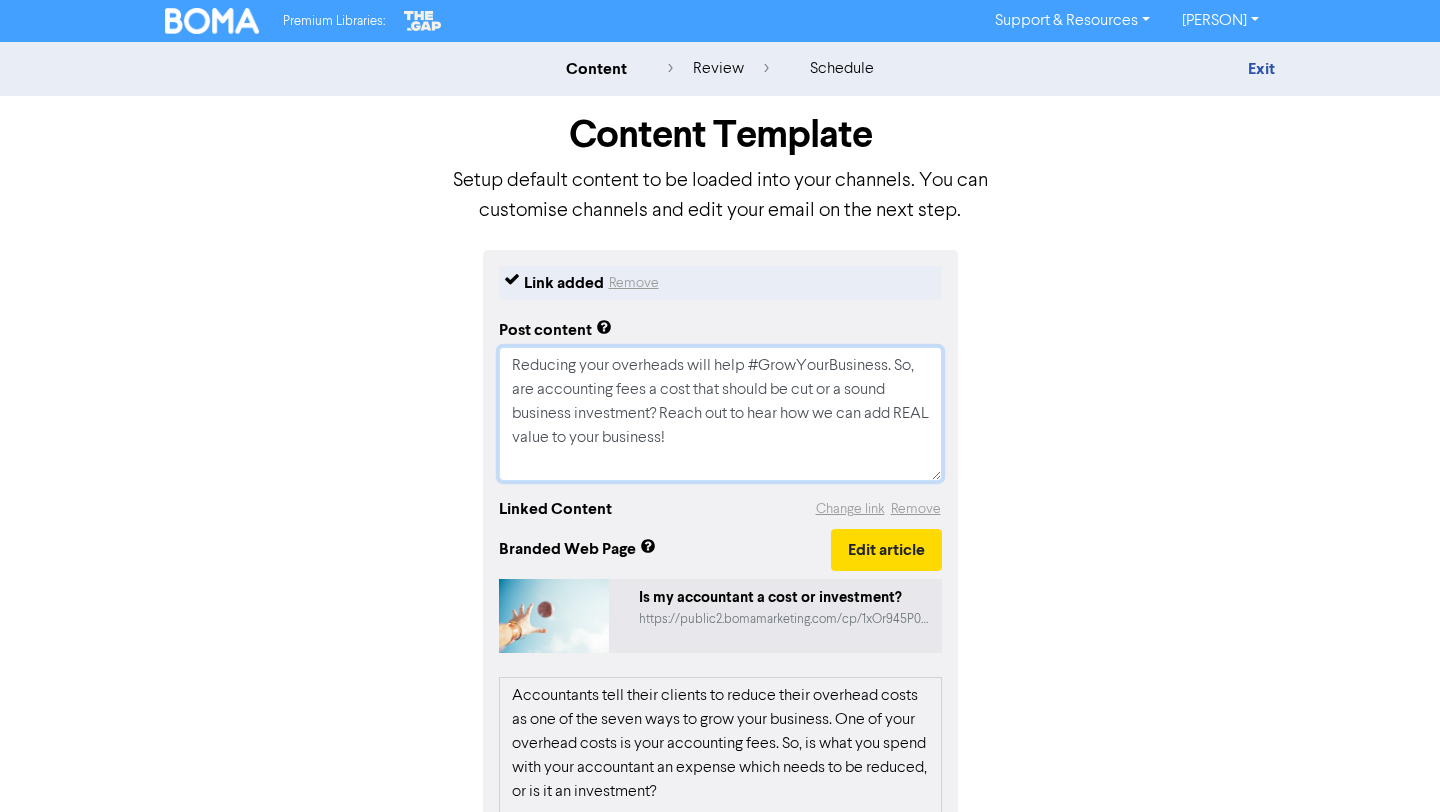 type on "x" 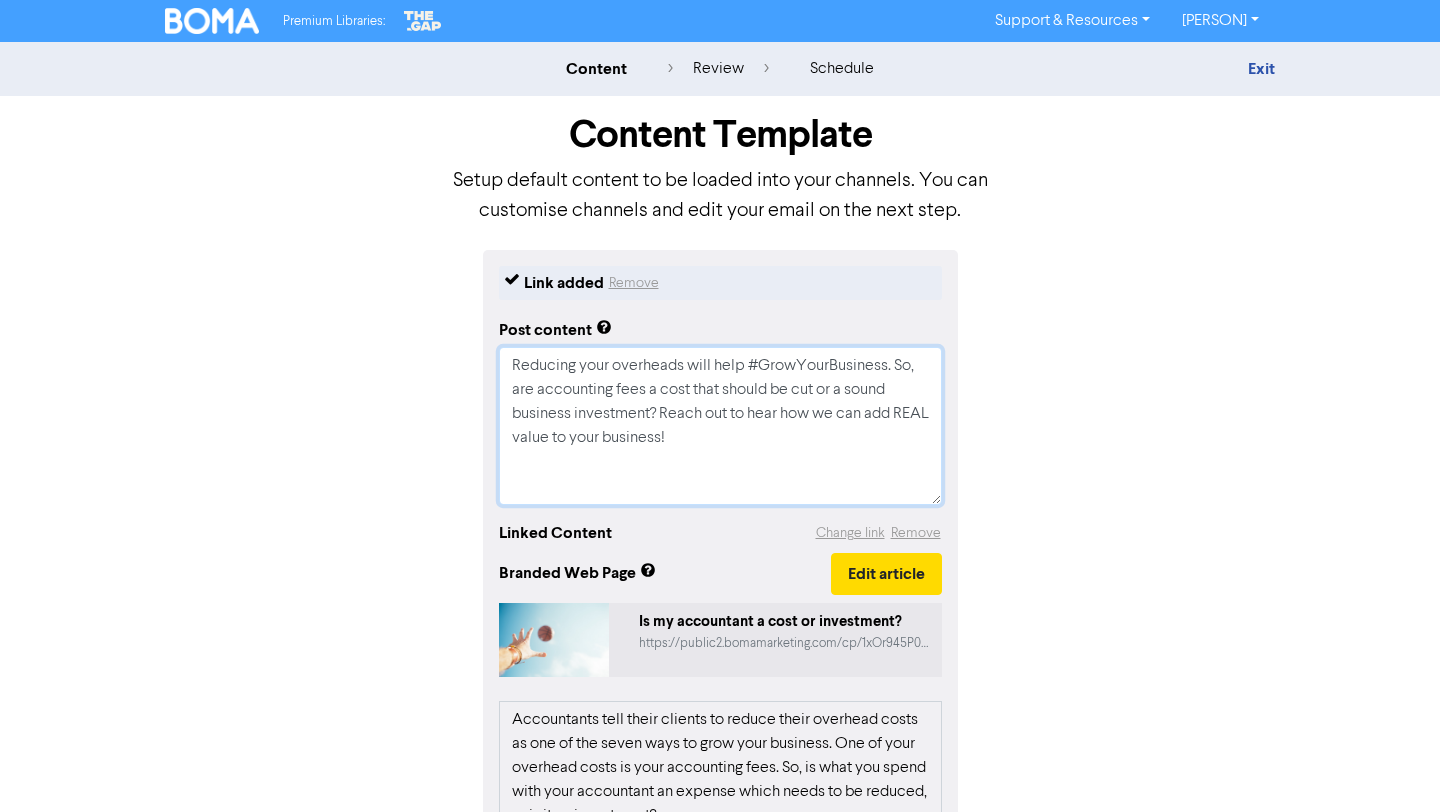 paste on "We want to help you achieve marketing success. Our Marketing Plan service helps you set your marketing goals and ensure you're spending your marketing budget on activities which give you the highest return. Keen to find out more? Get in touch!
🔖 Book a discovery call with [PERSON] to determine if we are the right fit for each other:
https://calendly.com/krea-2020/discoverycall
#smallbusiness #notforprofit #newzealandbusiness
#businessadvice" 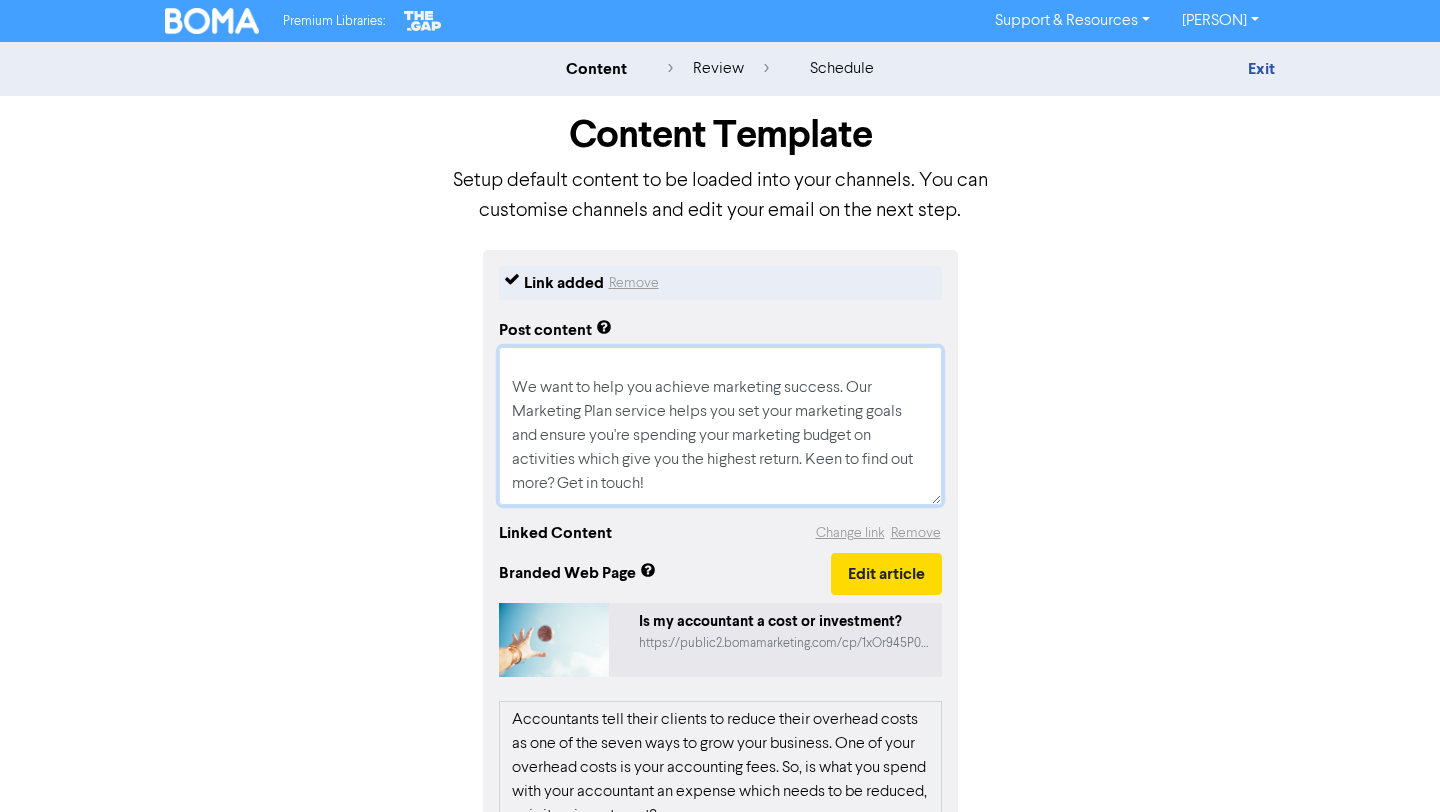 scroll, scrollTop: 94, scrollLeft: 0, axis: vertical 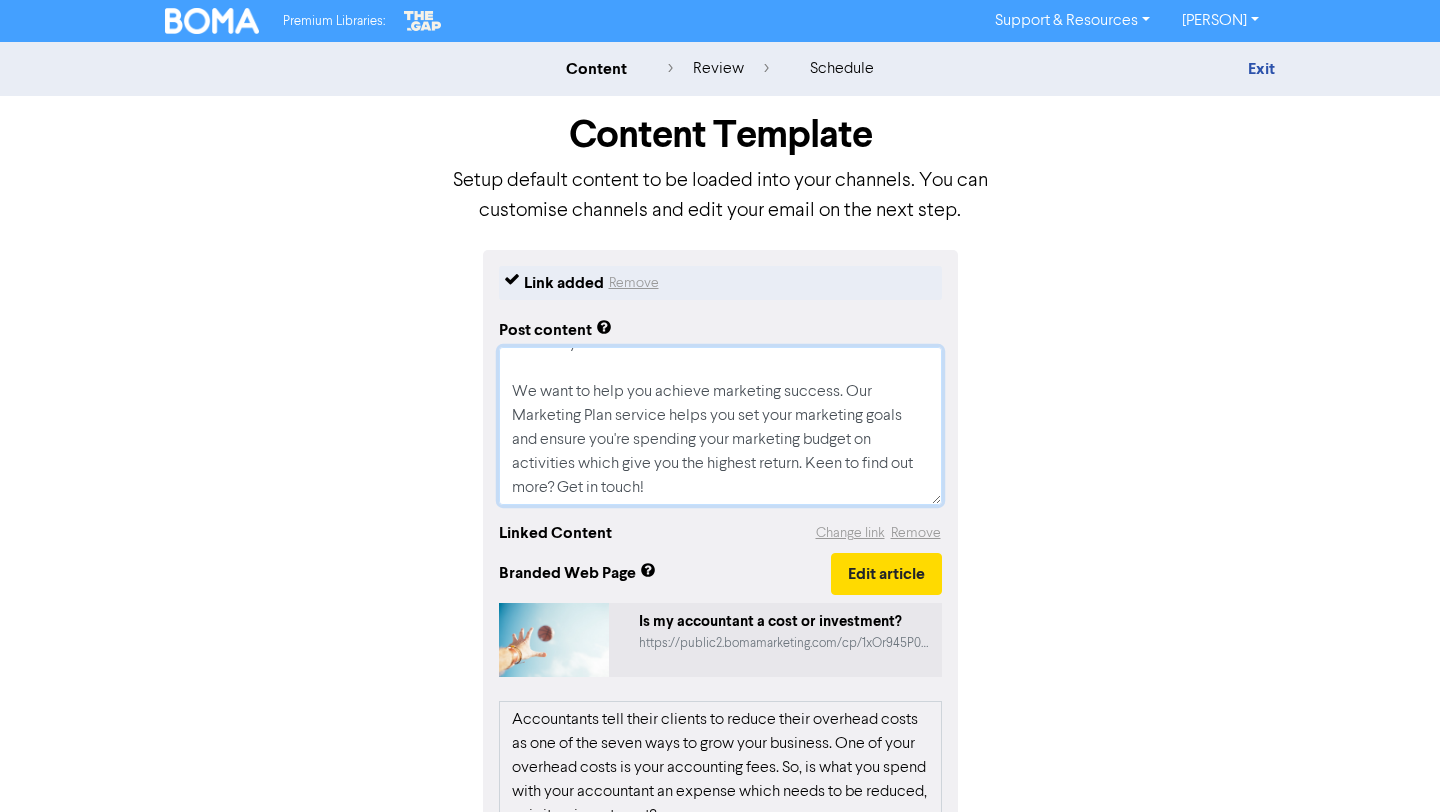 drag, startPoint x: 658, startPoint y: 486, endPoint x: 507, endPoint y: 391, distance: 178.39844 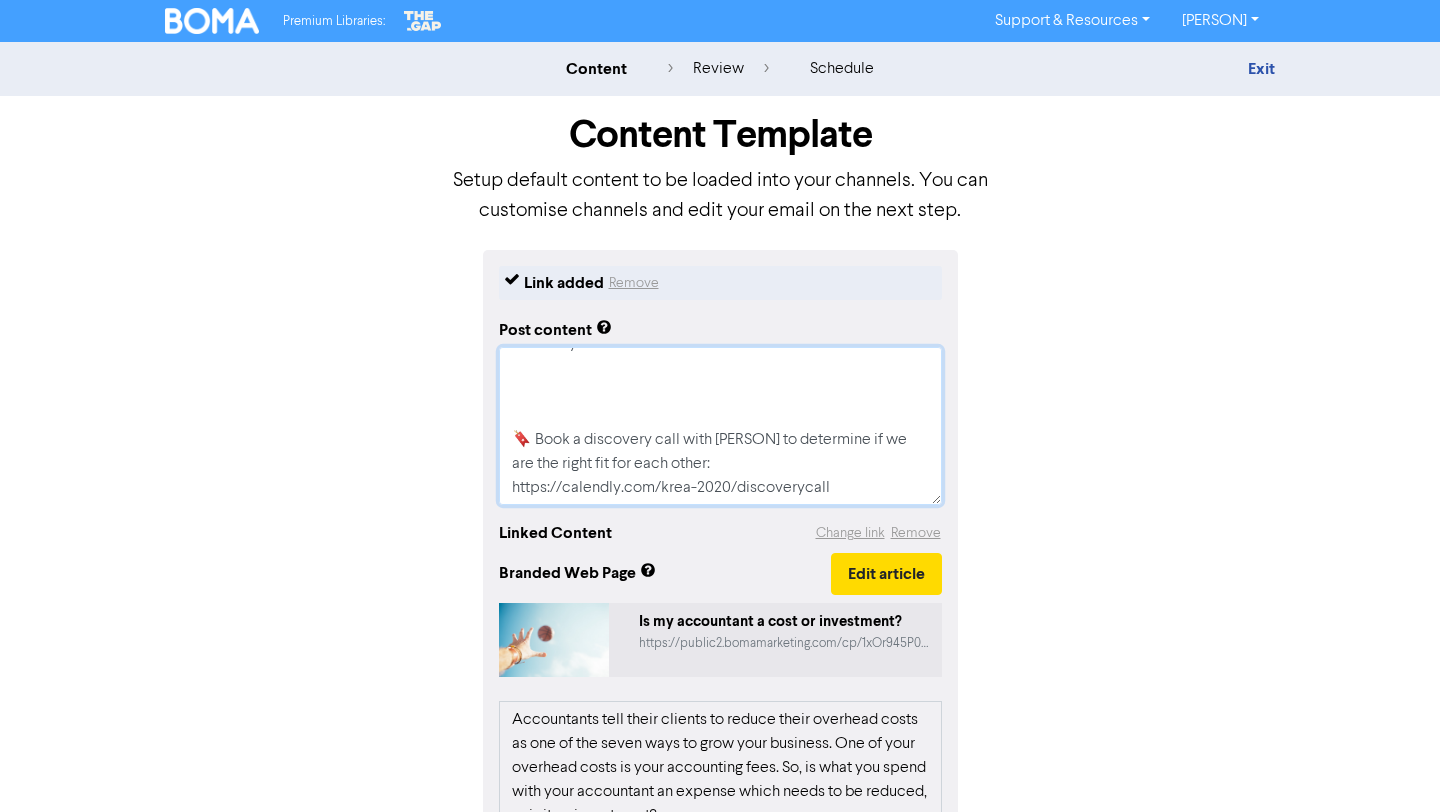 type on "x" 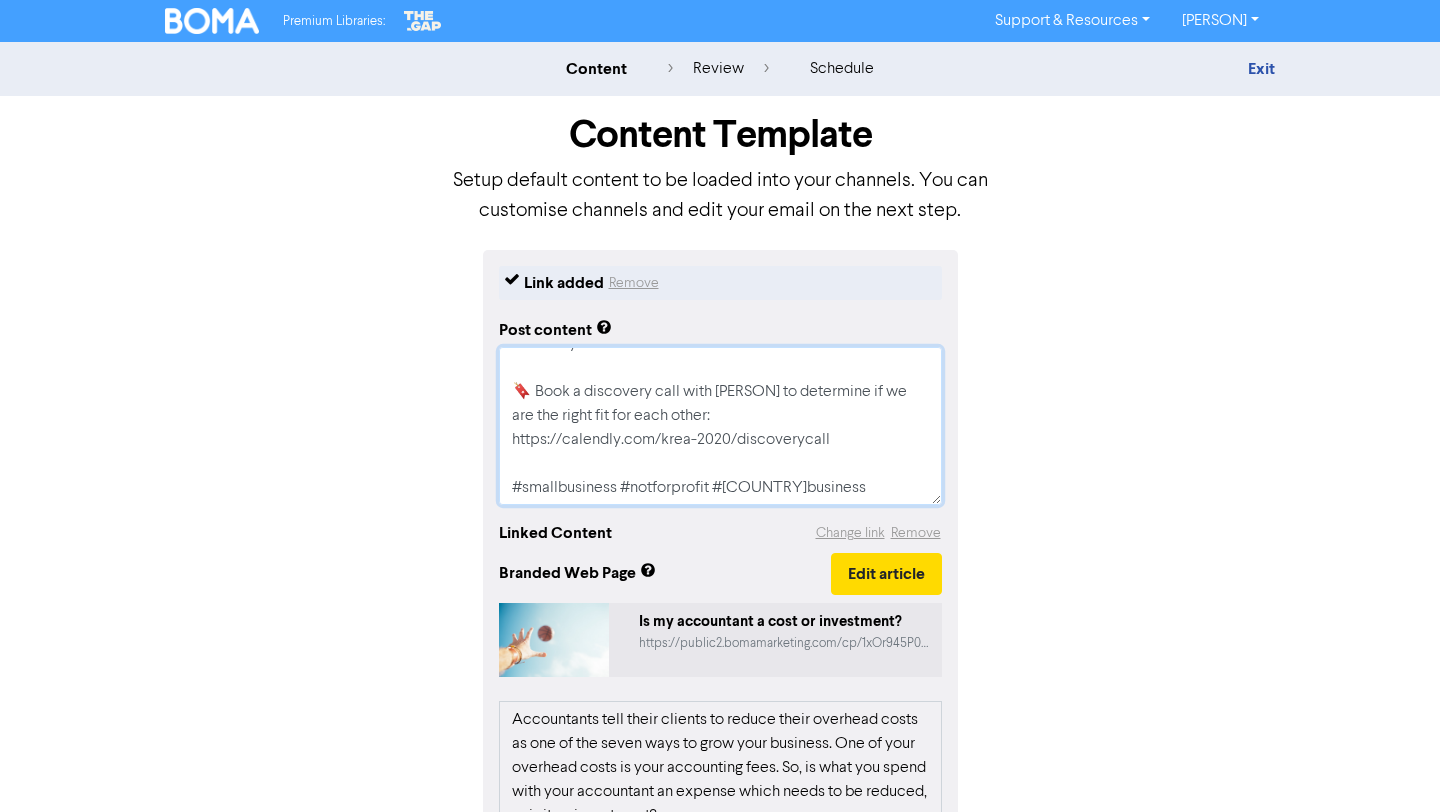 type on "x" 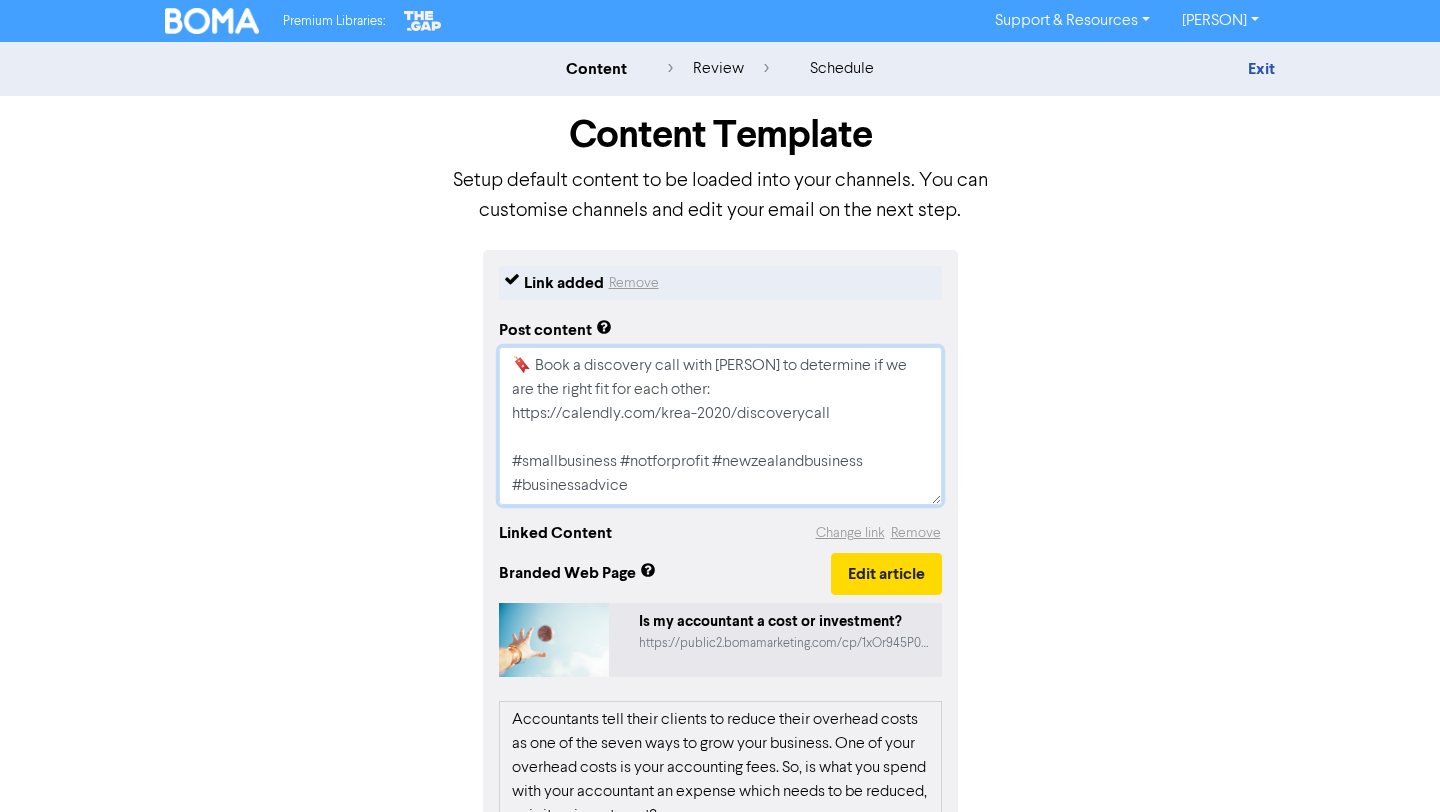 scroll, scrollTop: 0, scrollLeft: 0, axis: both 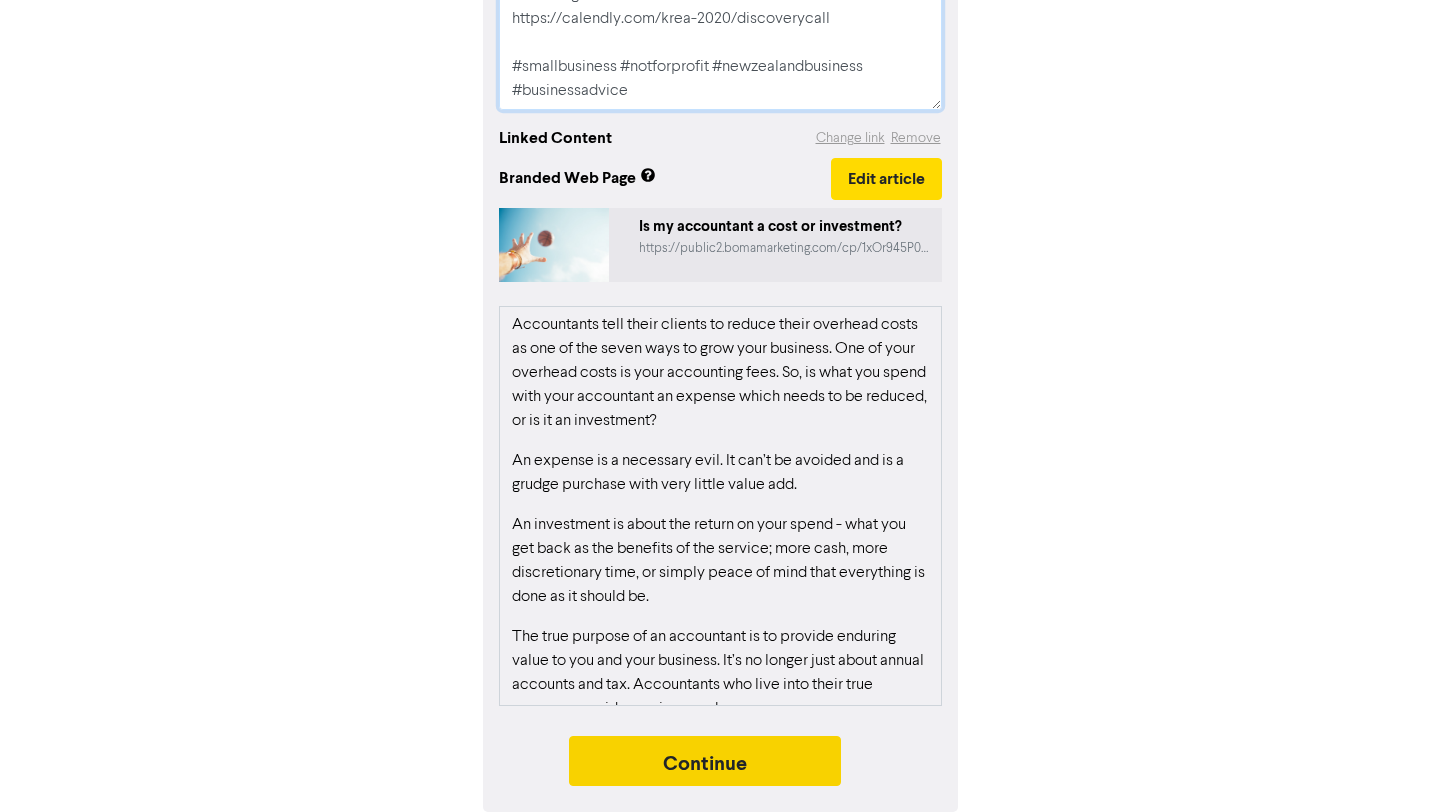 type on "Reducing your overheads will help #GrowYourBusiness. So, are accounting fees a cost that should be cut or a sound business investment? Reach out to hear how we can add REAL value to your business!
🔖 Book a discovery call with [PERSON] to determine if we are the right fit for each other:
https://calendly.com/krea-2020/discoverycall
#smallbusiness #notforprofit #newzealandbusiness
#businessadvice" 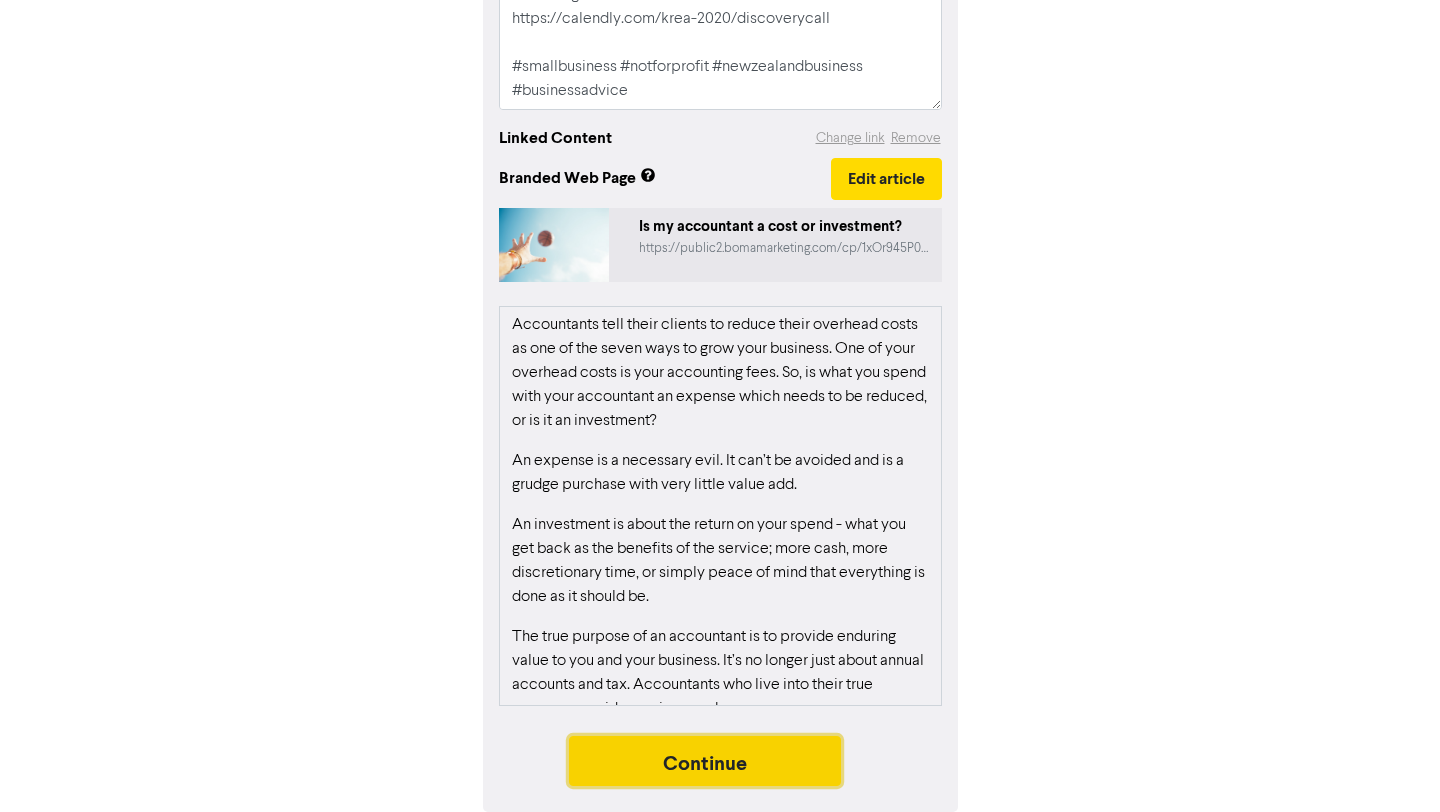 click on "Continue" at bounding box center (705, 761) 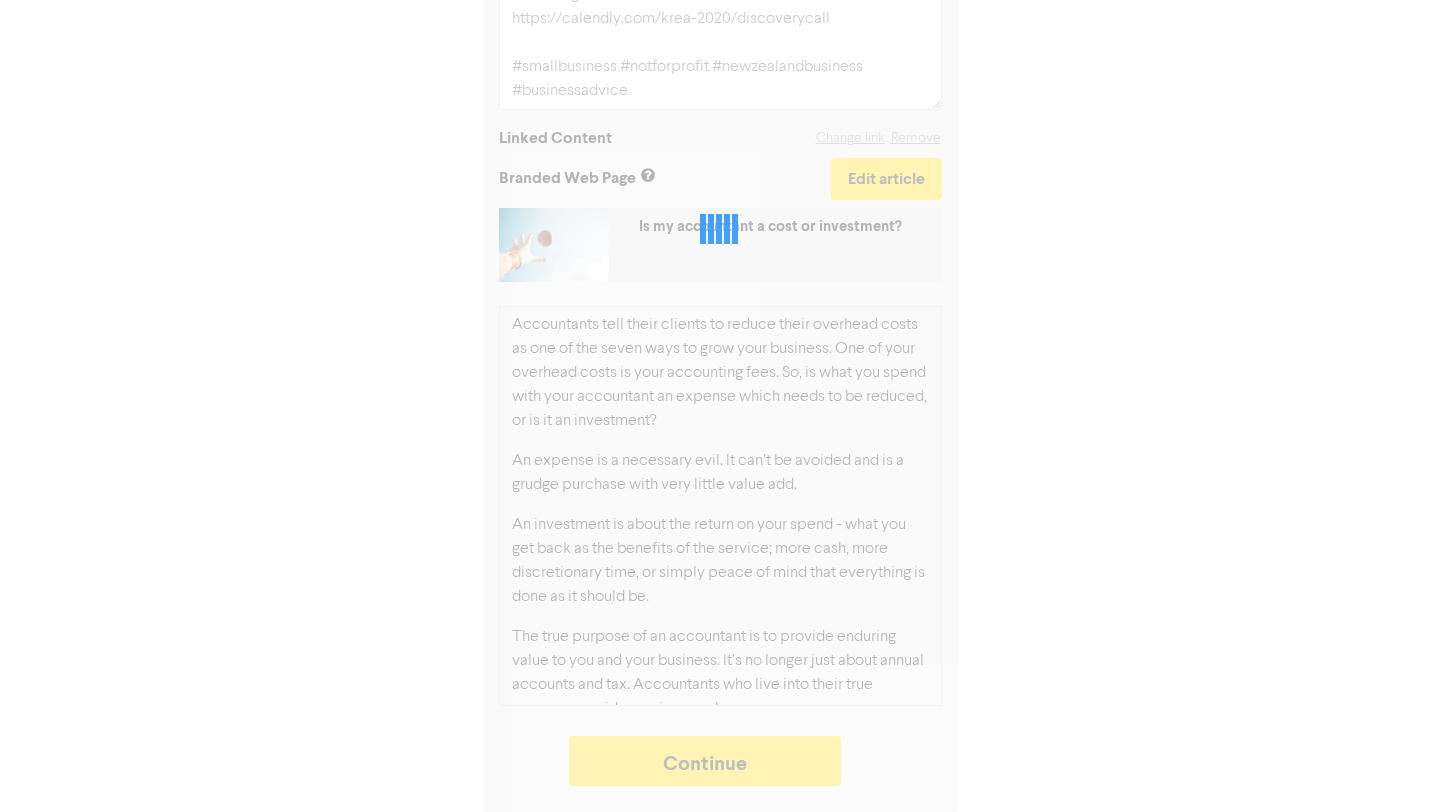 type on "x" 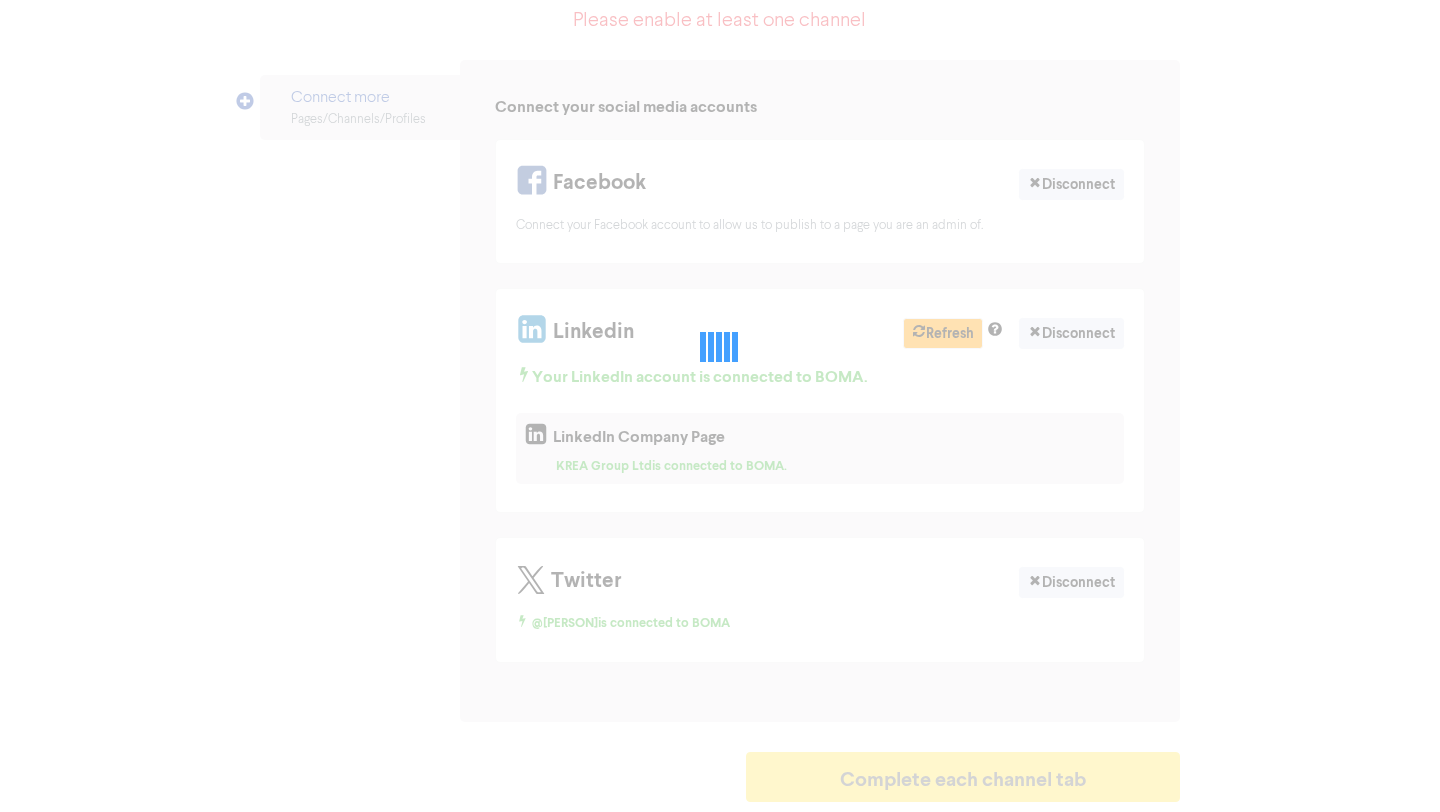 scroll, scrollTop: 0, scrollLeft: 0, axis: both 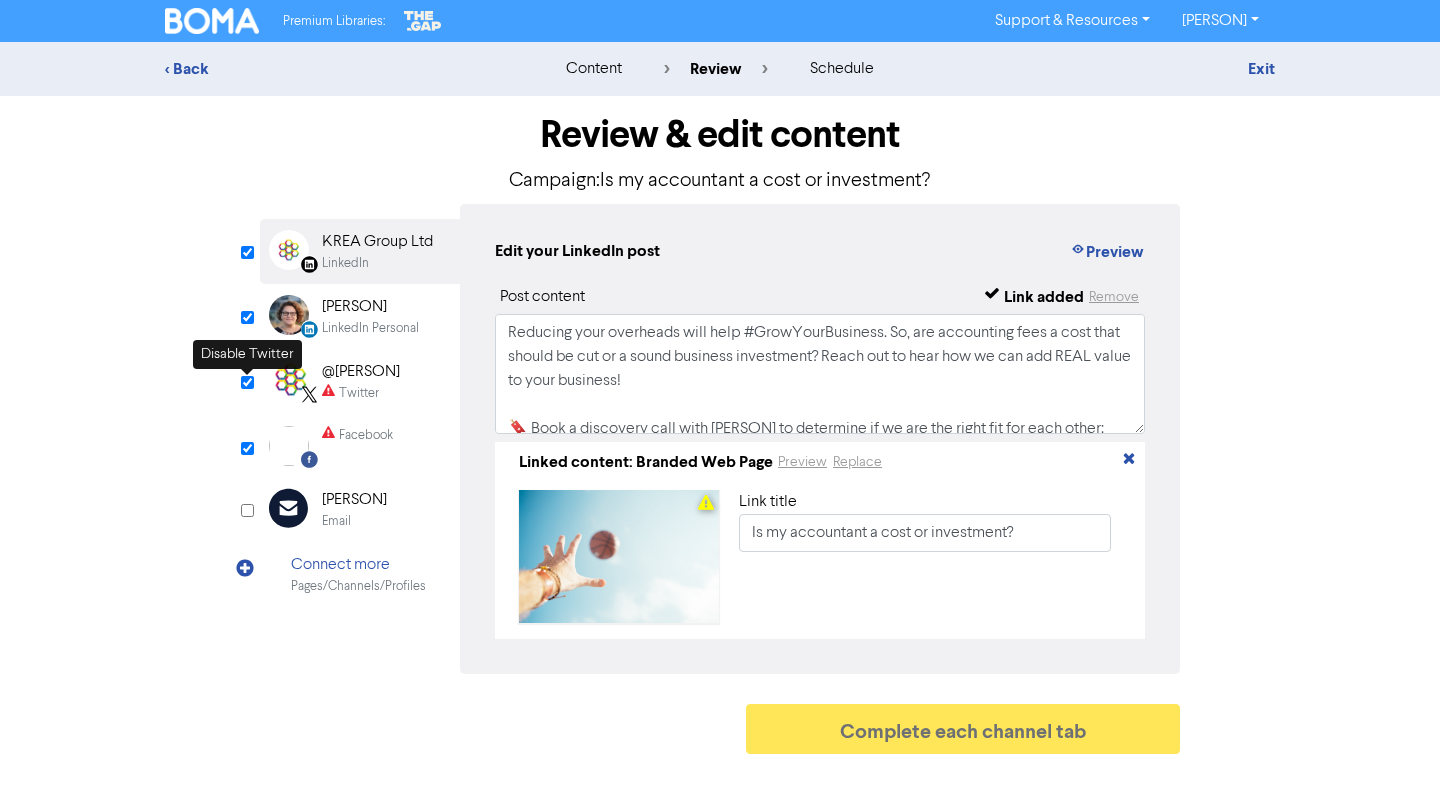 click at bounding box center (247, 382) 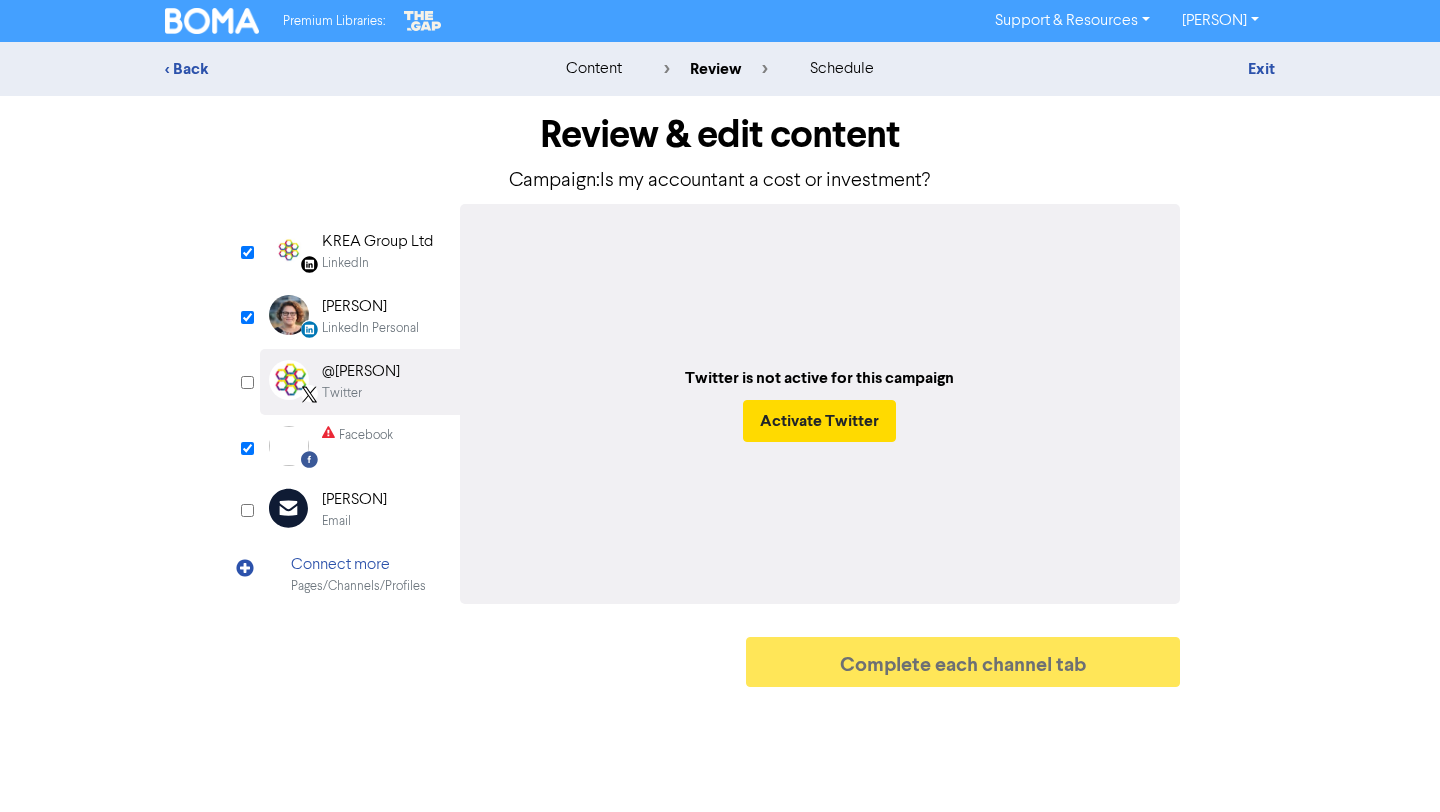click at bounding box center [247, 382] 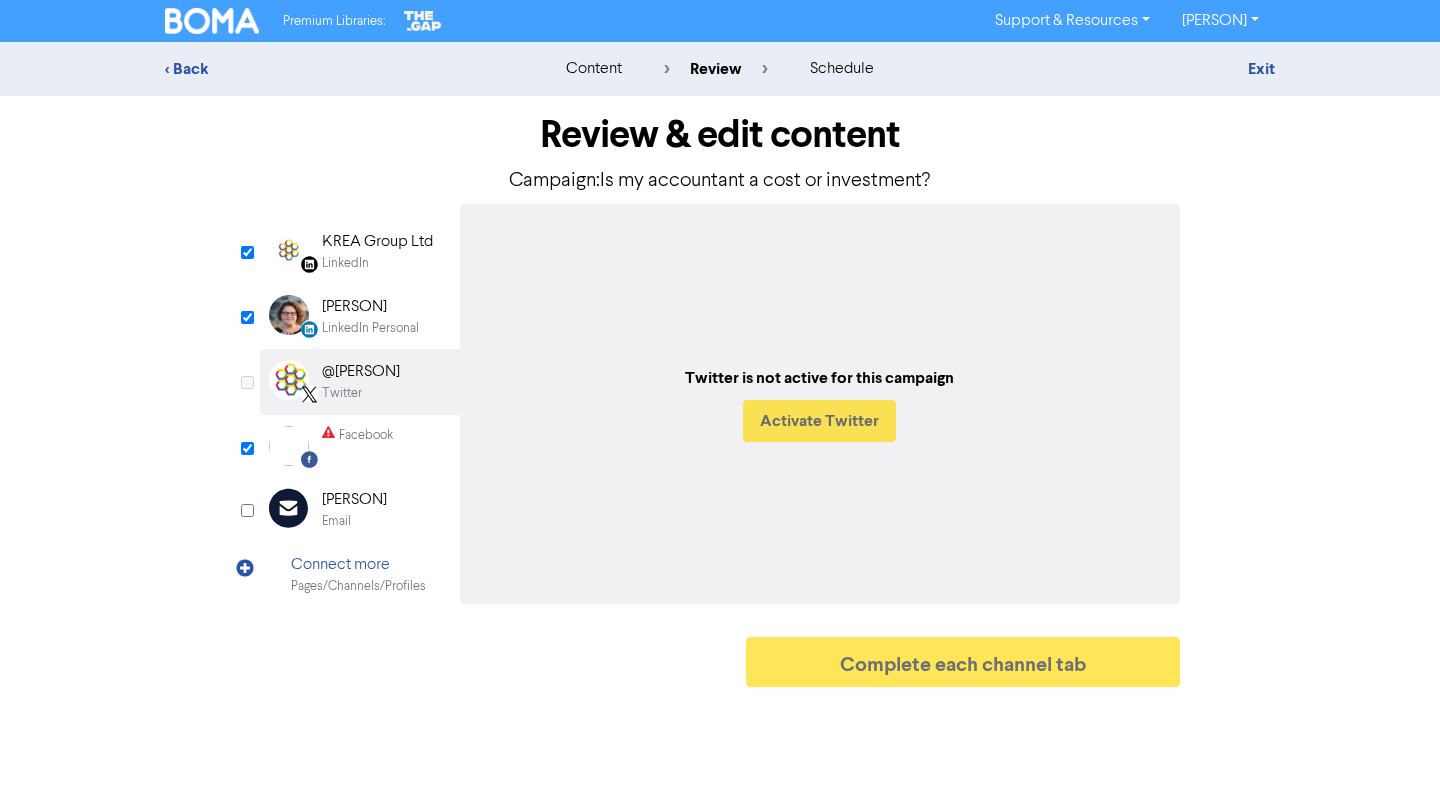 checkbox on "true" 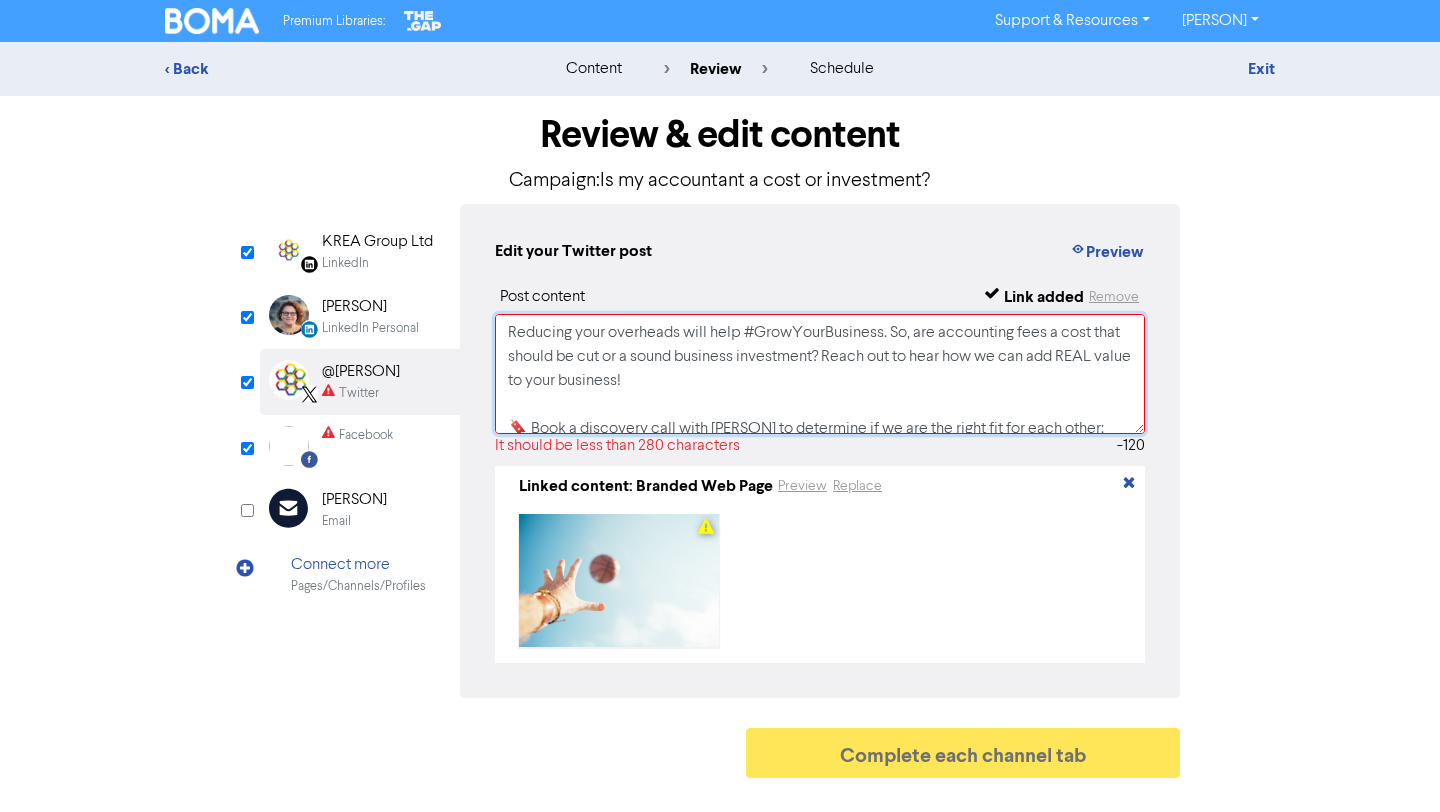 click on "Reducing your overheads will help #GrowYourBusiness. So, are accounting fees a cost that should be cut or a sound business investment? Reach out to hear how we can add REAL value to your business!
🔖 Book a discovery call with [PERSON] to determine if we are the right fit for each other:
https://calendly.com/krea-2020/discoverycall
#smallbusiness #notforprofit #newzealandbusiness
#businessadvice
https://public2.bomamarketing.com/cp/1xOr945P0wVQZjTYOIuSni?sa=klbbsgo3DfnlNJ" at bounding box center [820, 374] 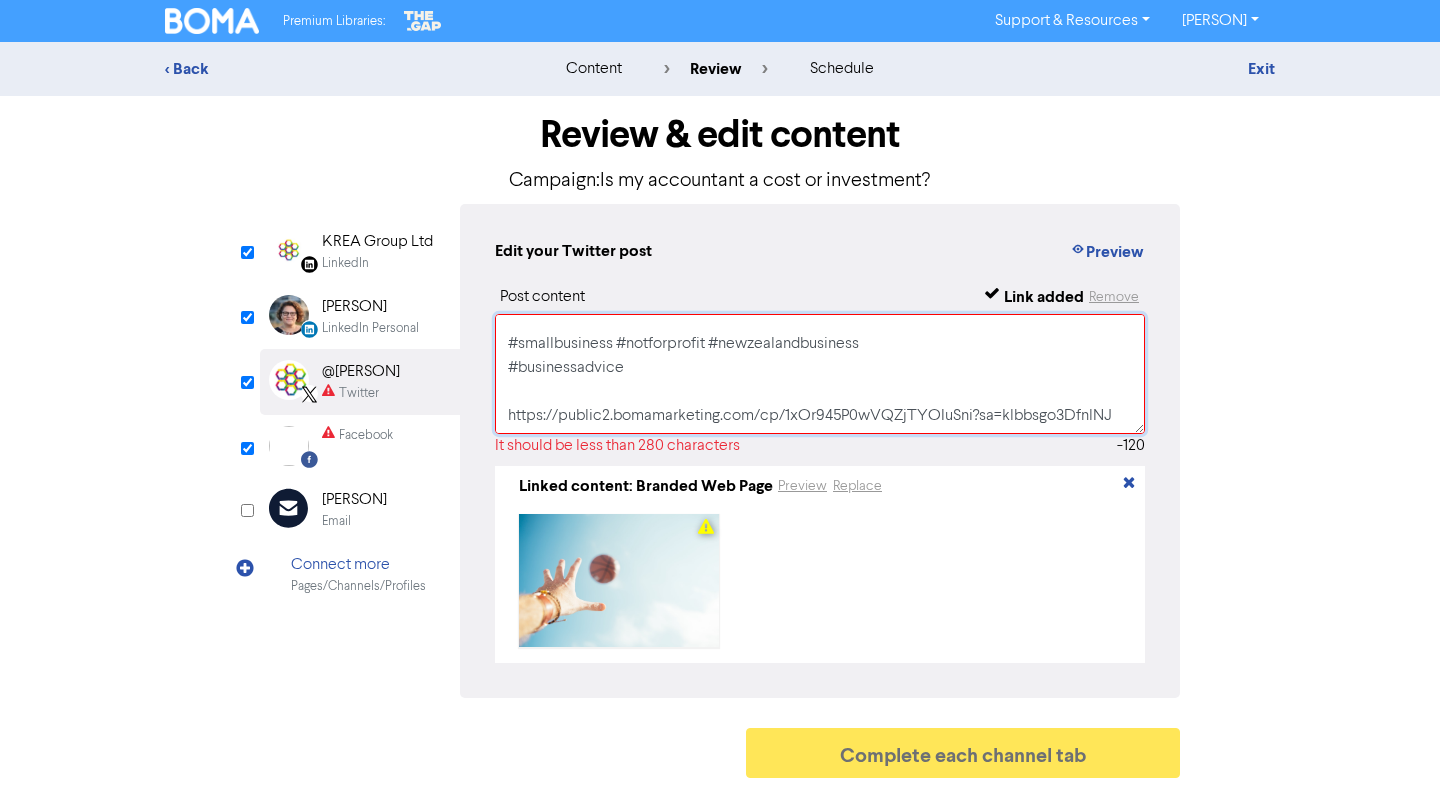 scroll, scrollTop: 158, scrollLeft: 0, axis: vertical 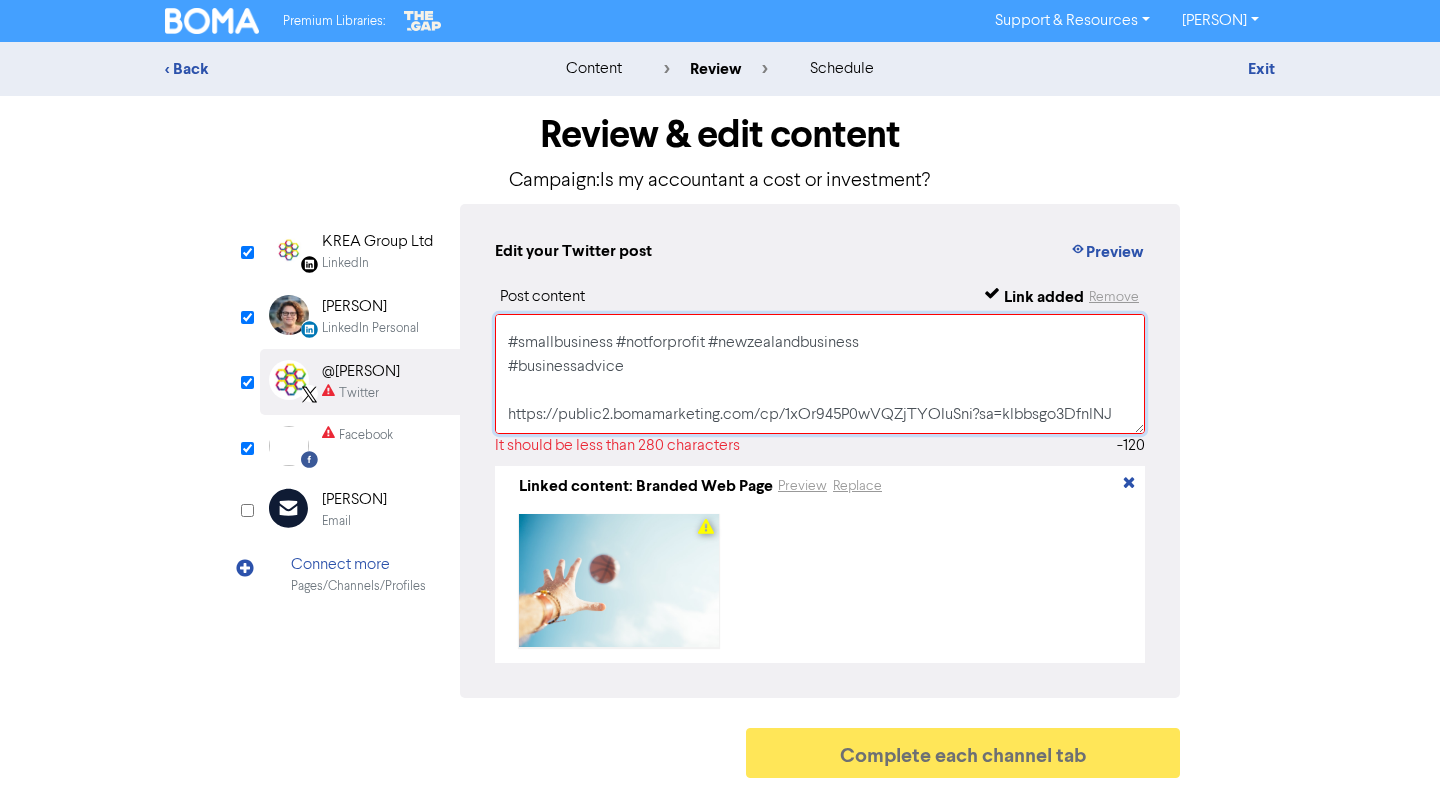 drag, startPoint x: 502, startPoint y: 351, endPoint x: 818, endPoint y: 356, distance: 316.03955 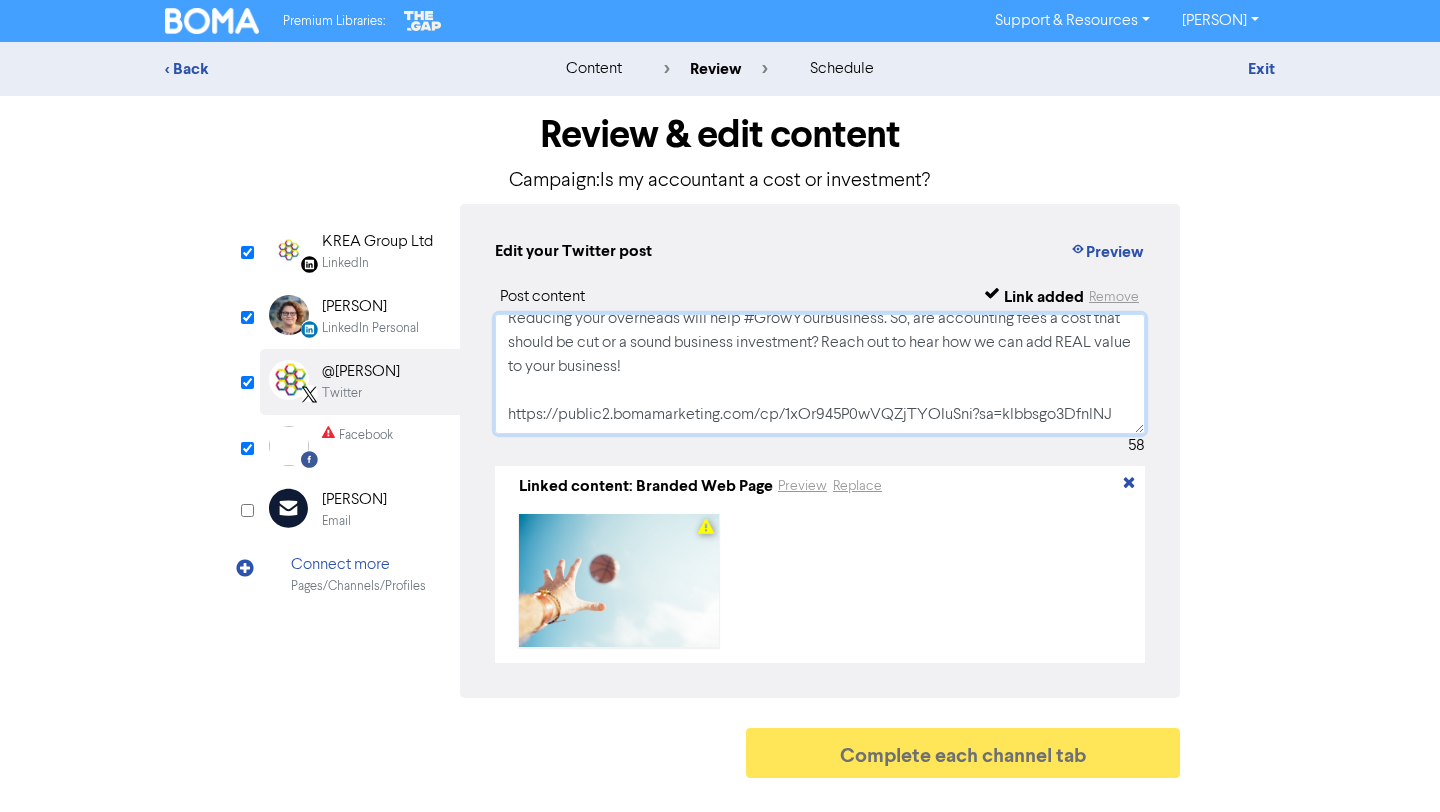 scroll, scrollTop: 14, scrollLeft: 0, axis: vertical 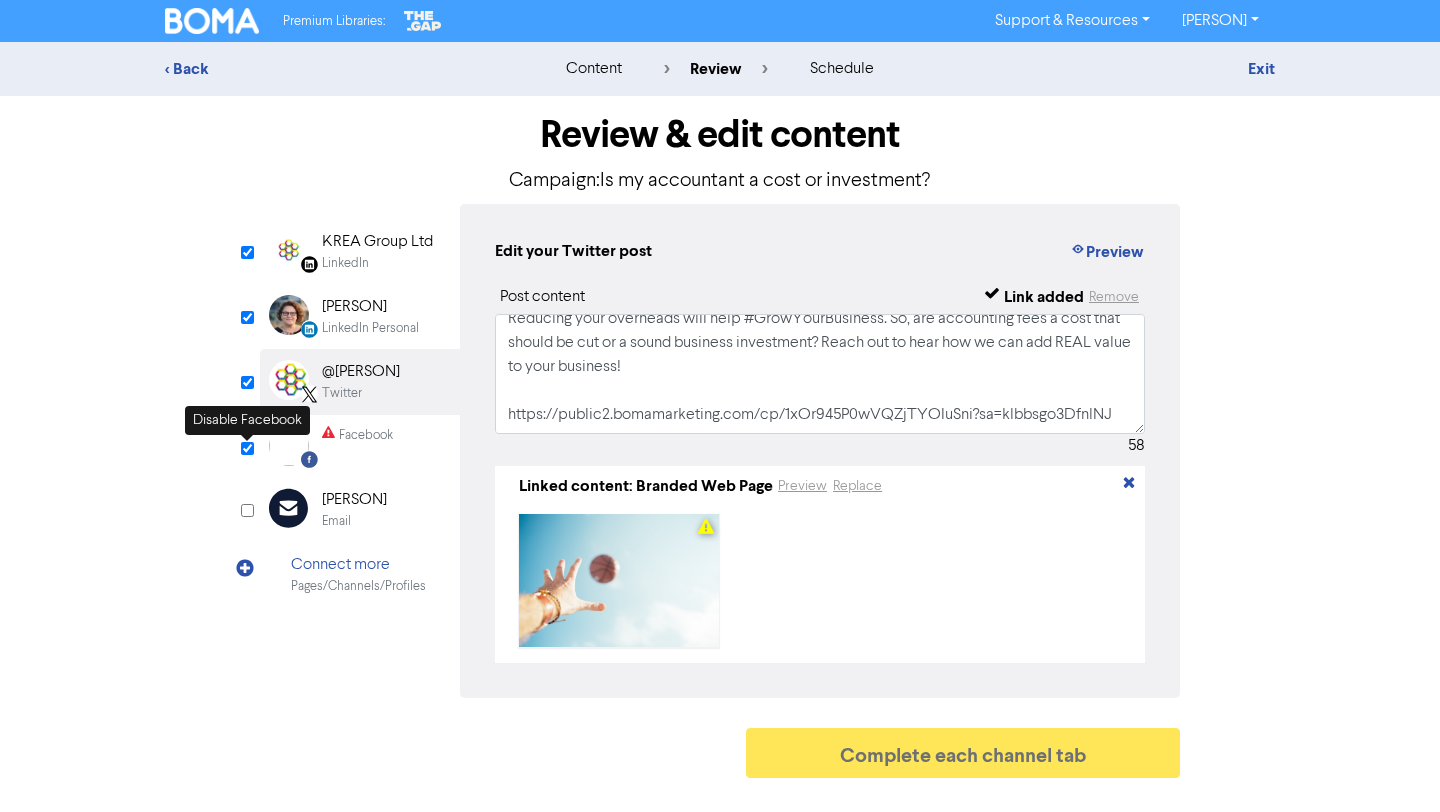 click at bounding box center [247, 448] 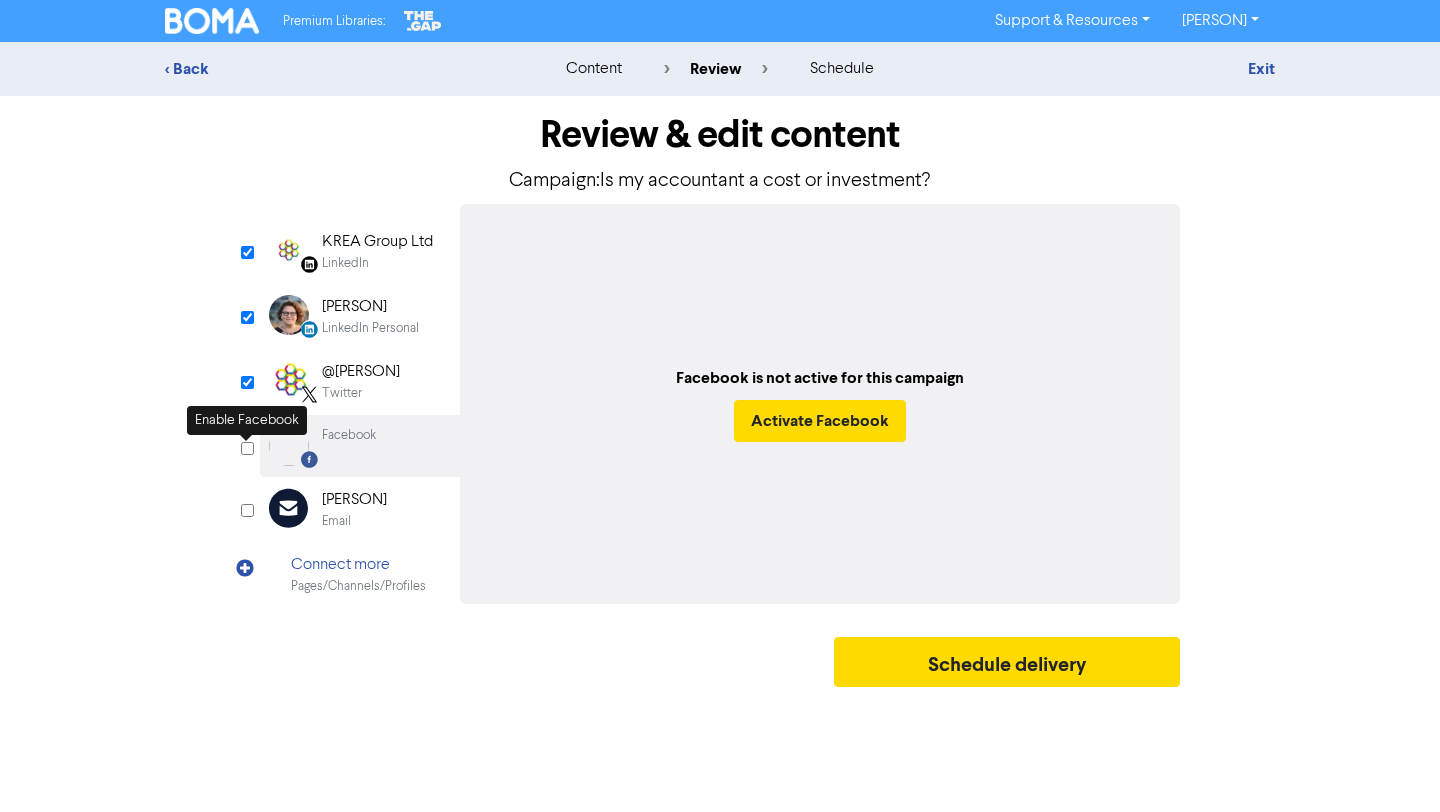 click at bounding box center (247, 448) 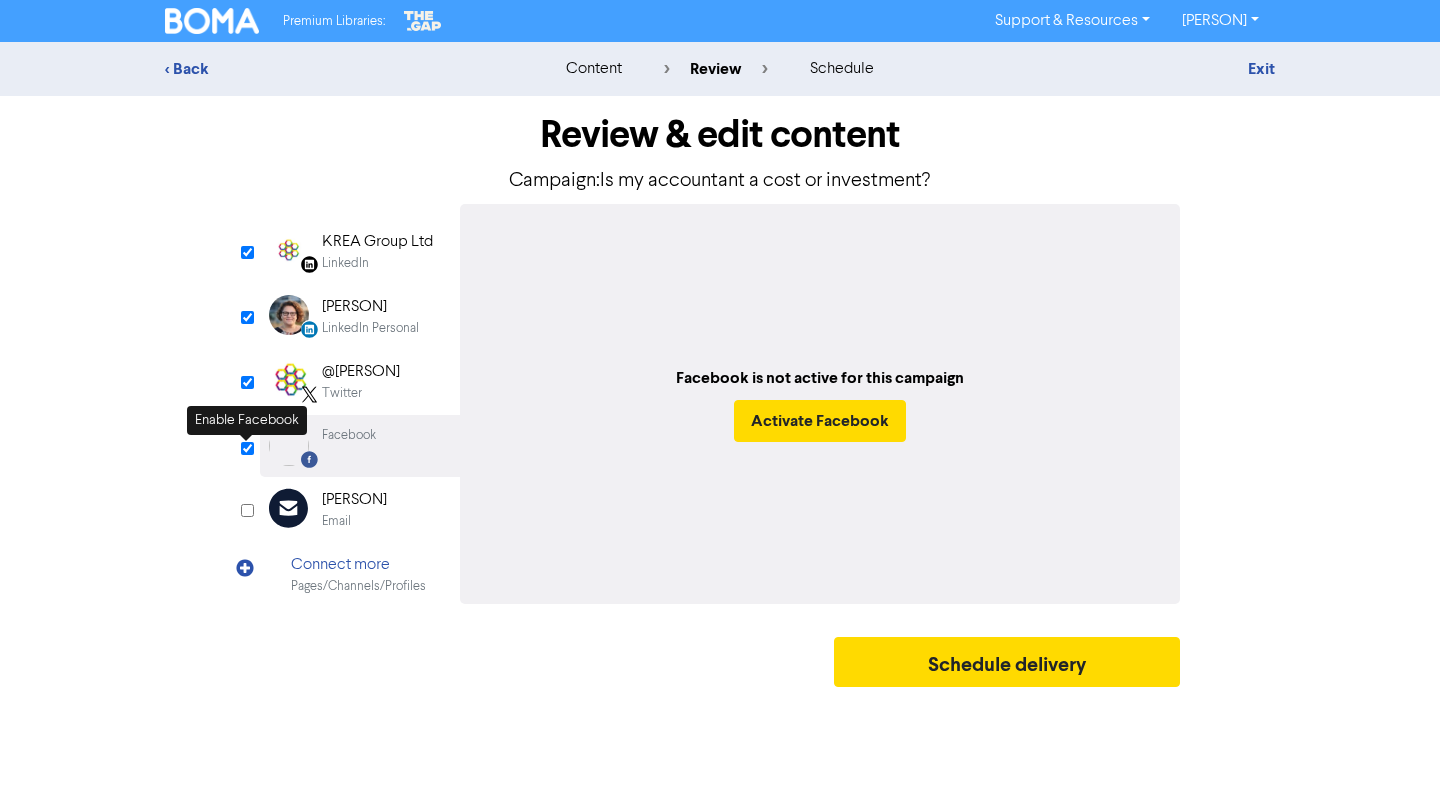 select on "LEARN_MORE" 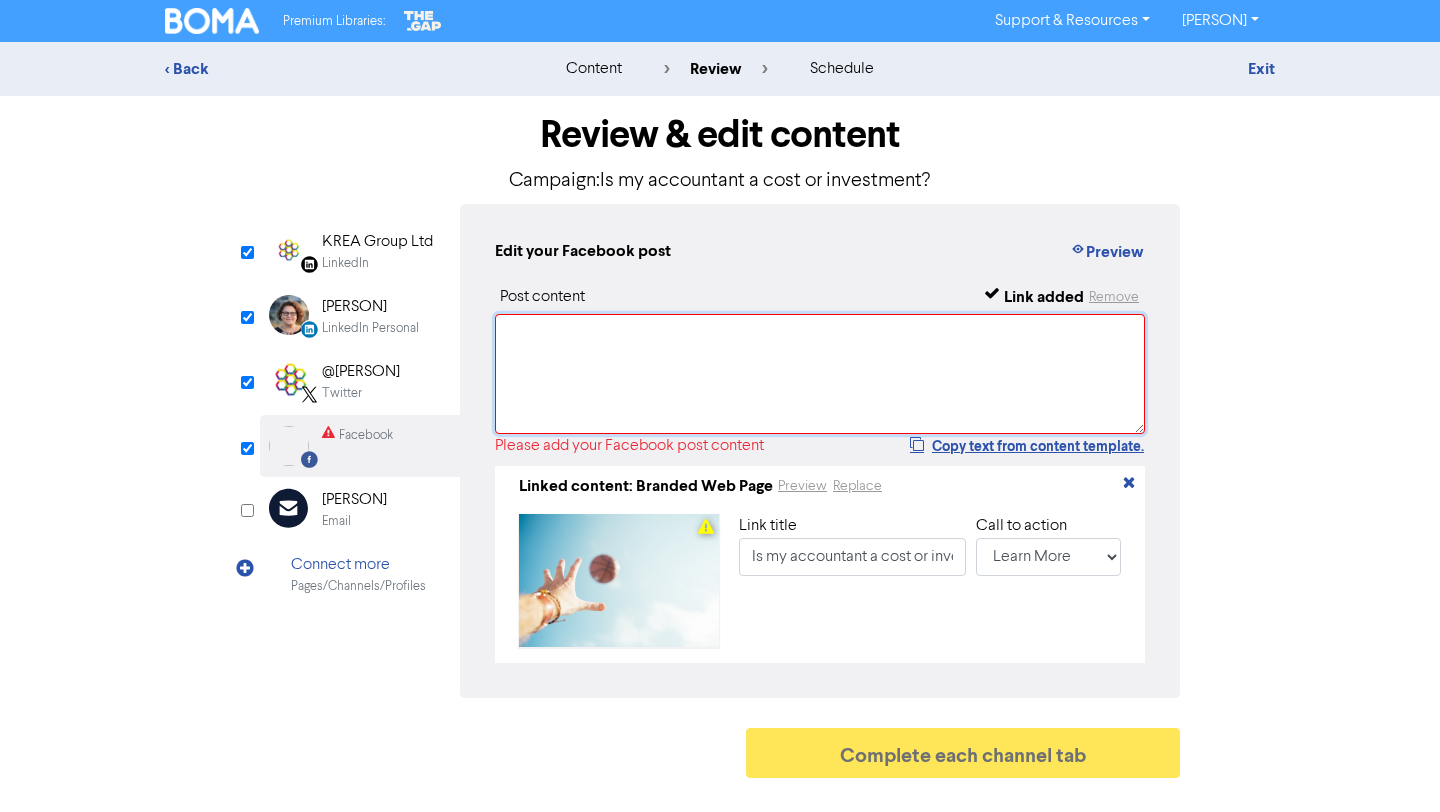 click at bounding box center (820, 374) 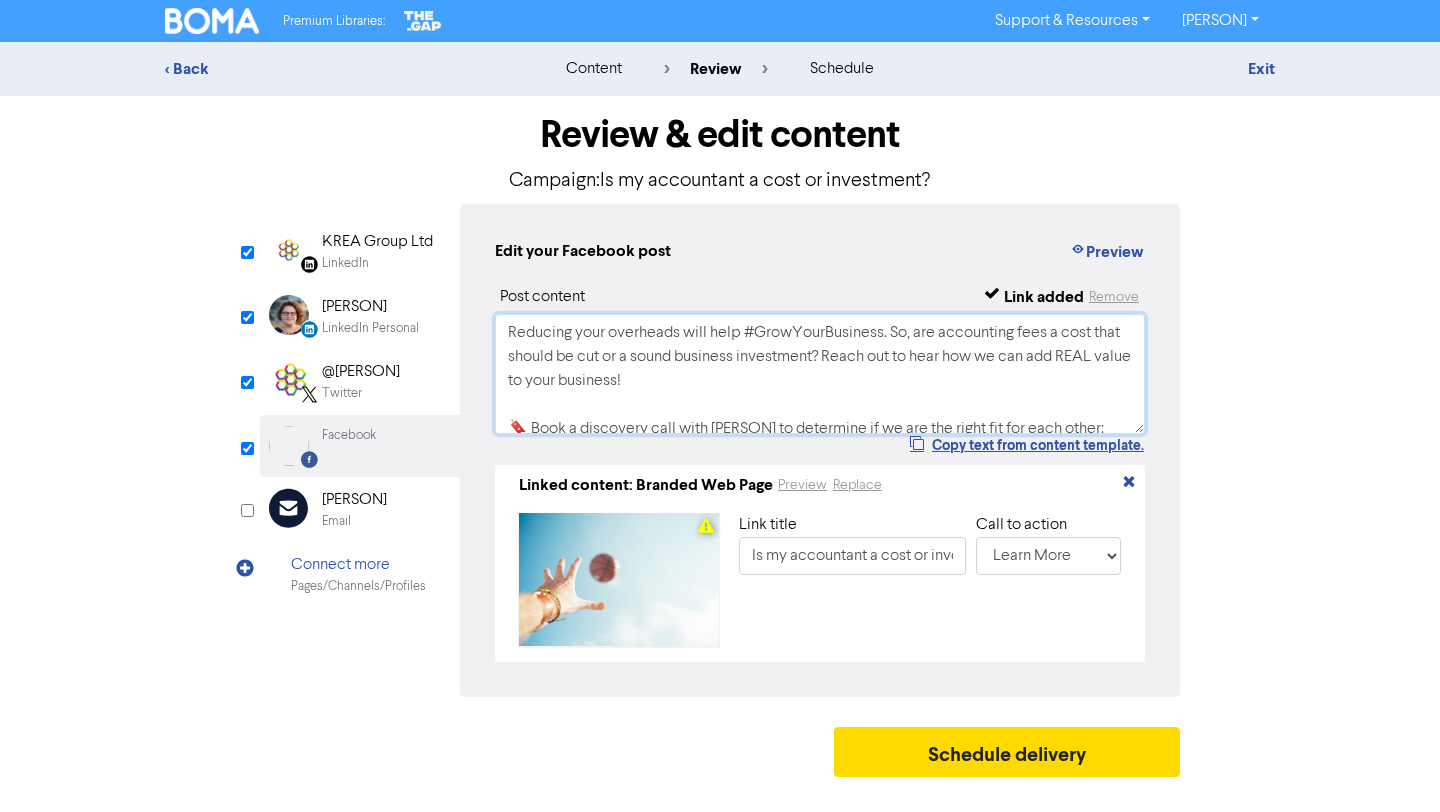 scroll, scrollTop: 100, scrollLeft: 0, axis: vertical 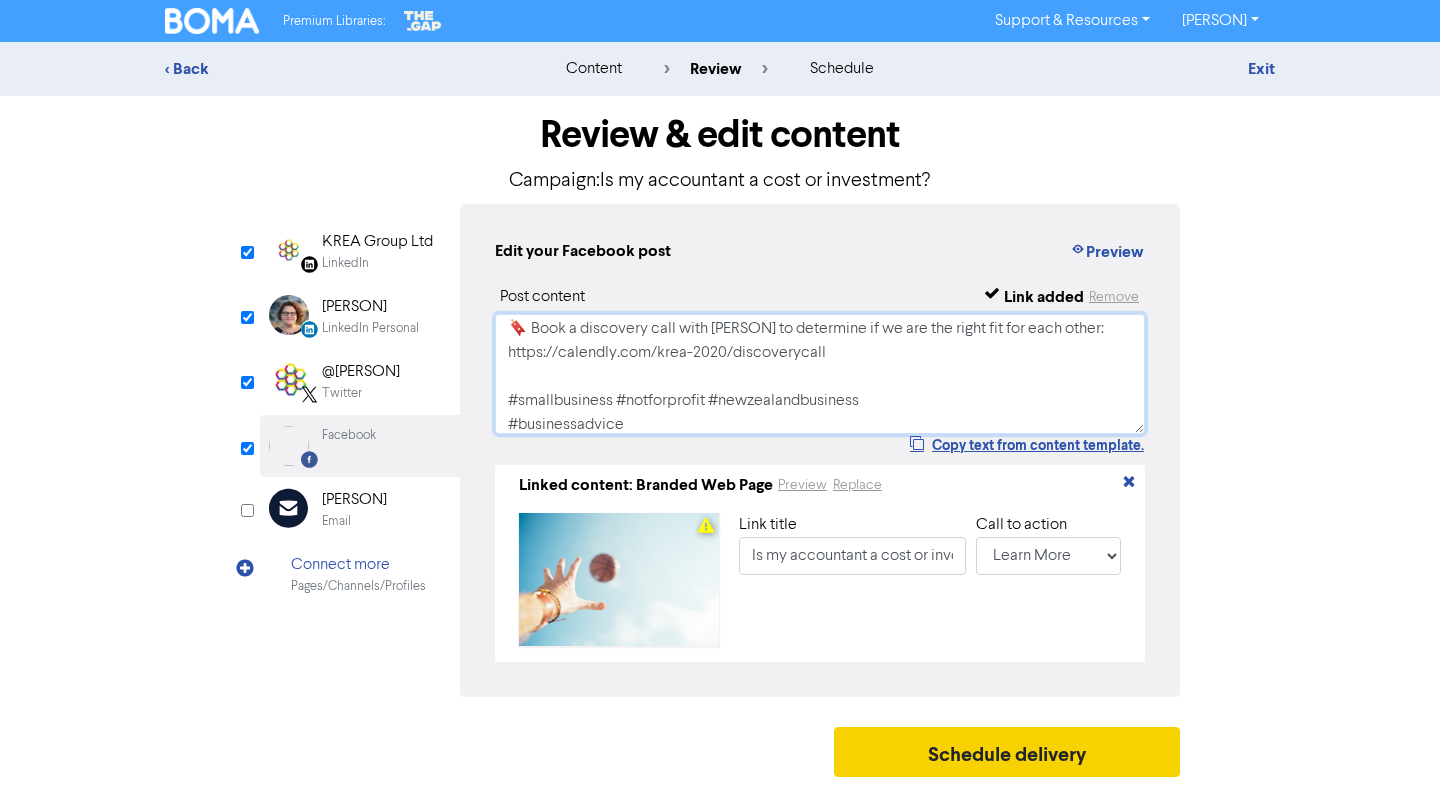 type on "Reducing your overheads will help #GrowYourBusiness. So, are accounting fees a cost that should be cut or a sound business investment? Reach out to hear how we can add REAL value to your business!
🔖 Book a discovery call with [PERSON] to determine if we are the right fit for each other:
https://calendly.com/krea-2020/discoverycall
#smallbusiness #notforprofit #newzealandbusiness
#businessadvice" 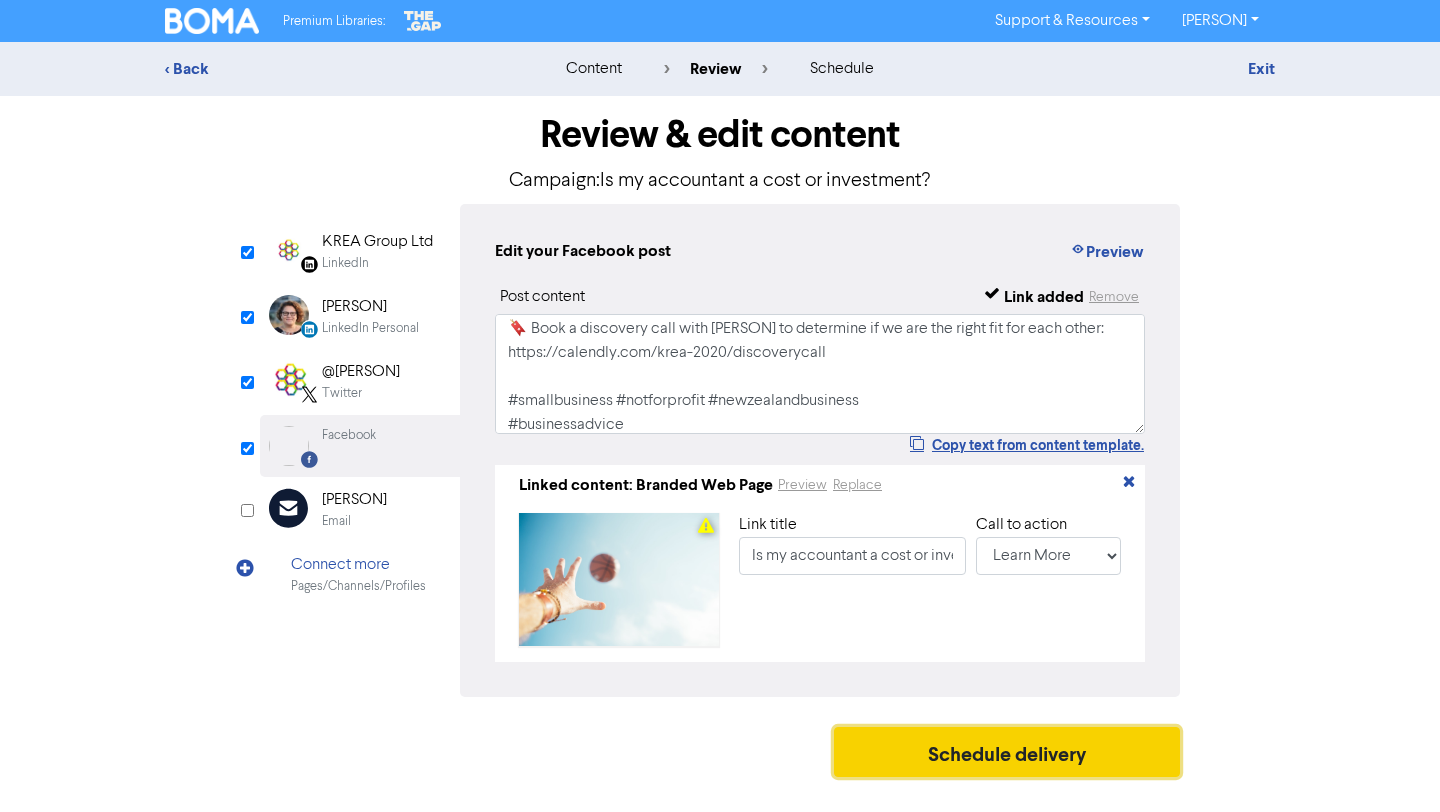 click on "Schedule delivery" at bounding box center [1007, 752] 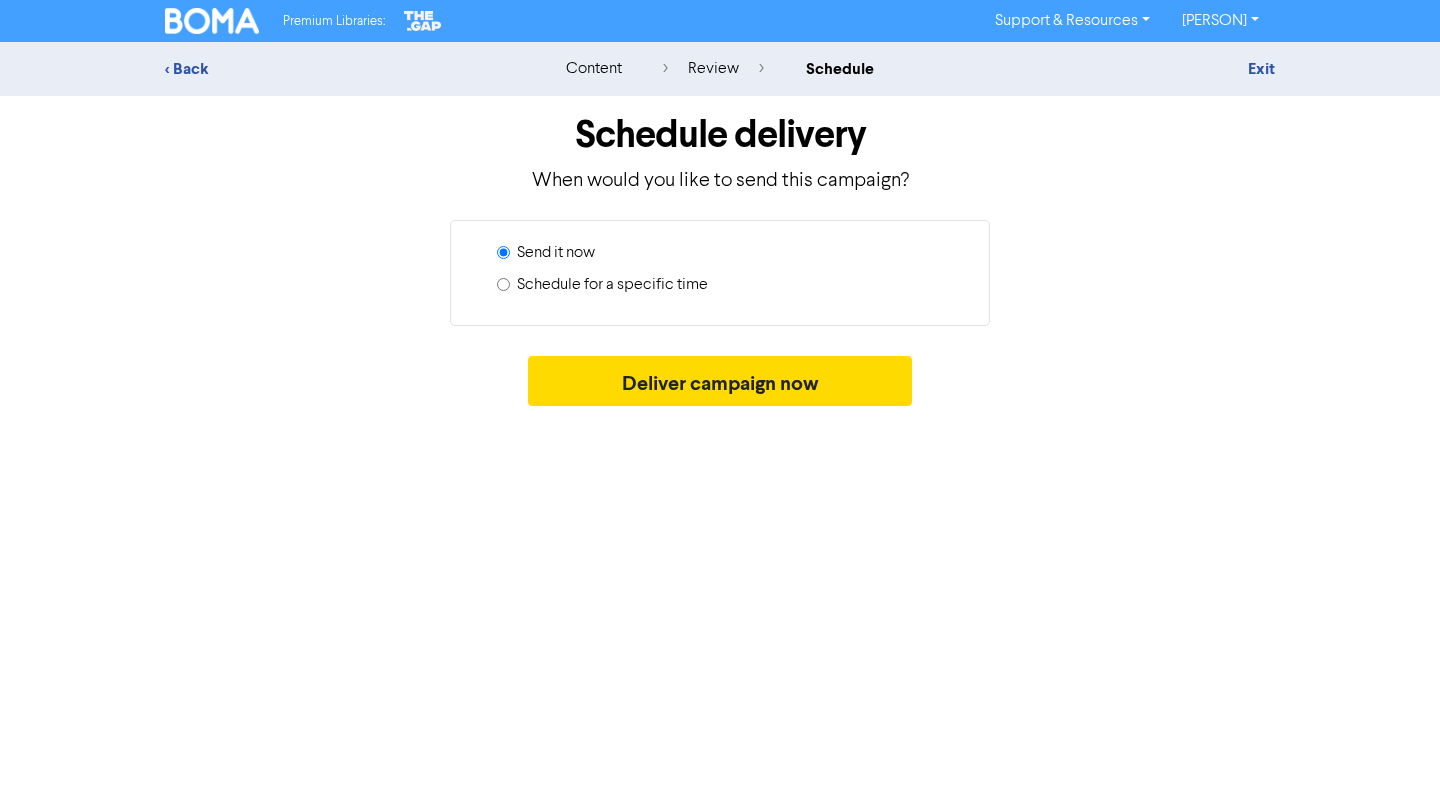 click on "Schedule for a specific time" at bounding box center [612, 285] 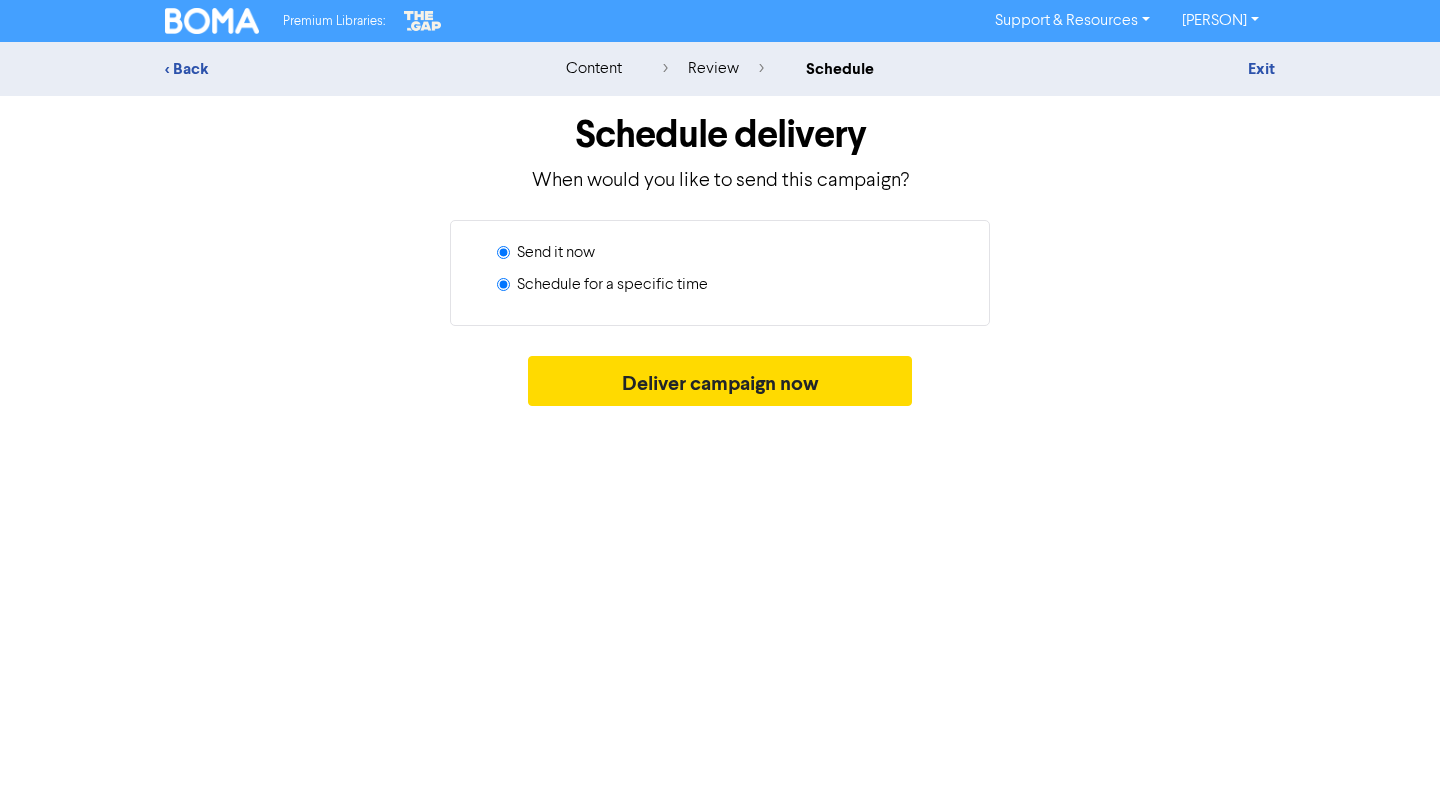 radio on "true" 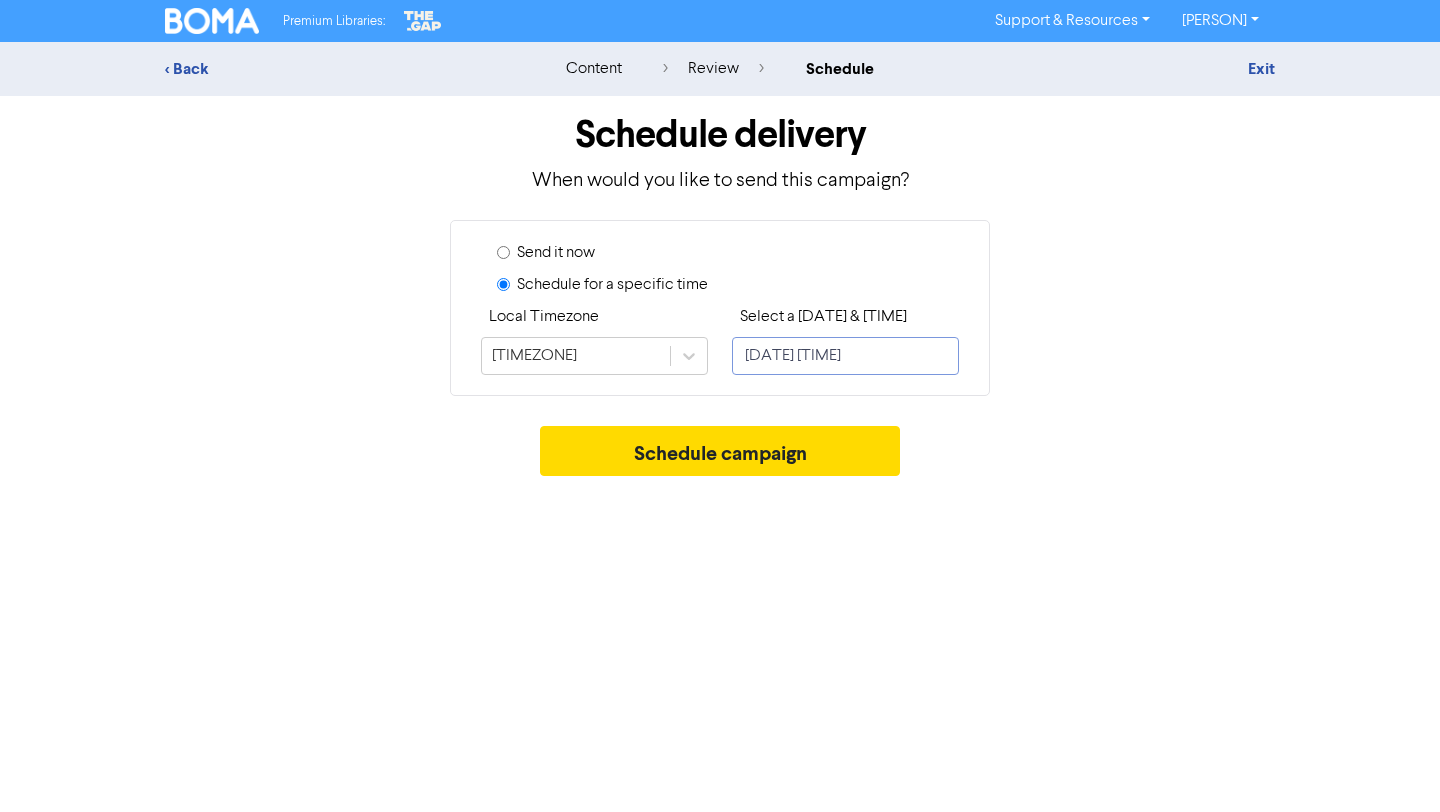 select on "7" 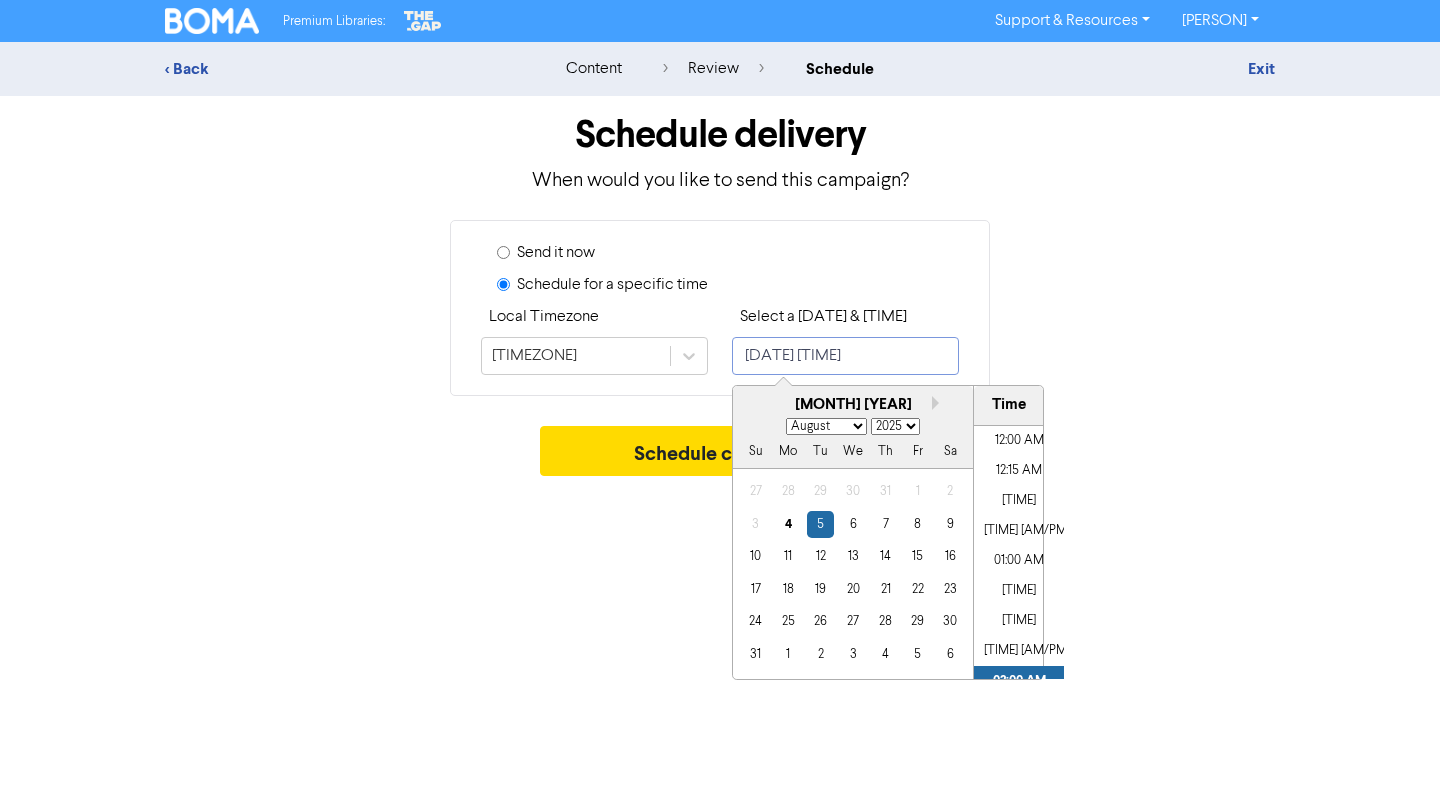 click on "[DATE] [TIME]" at bounding box center (845, 356) 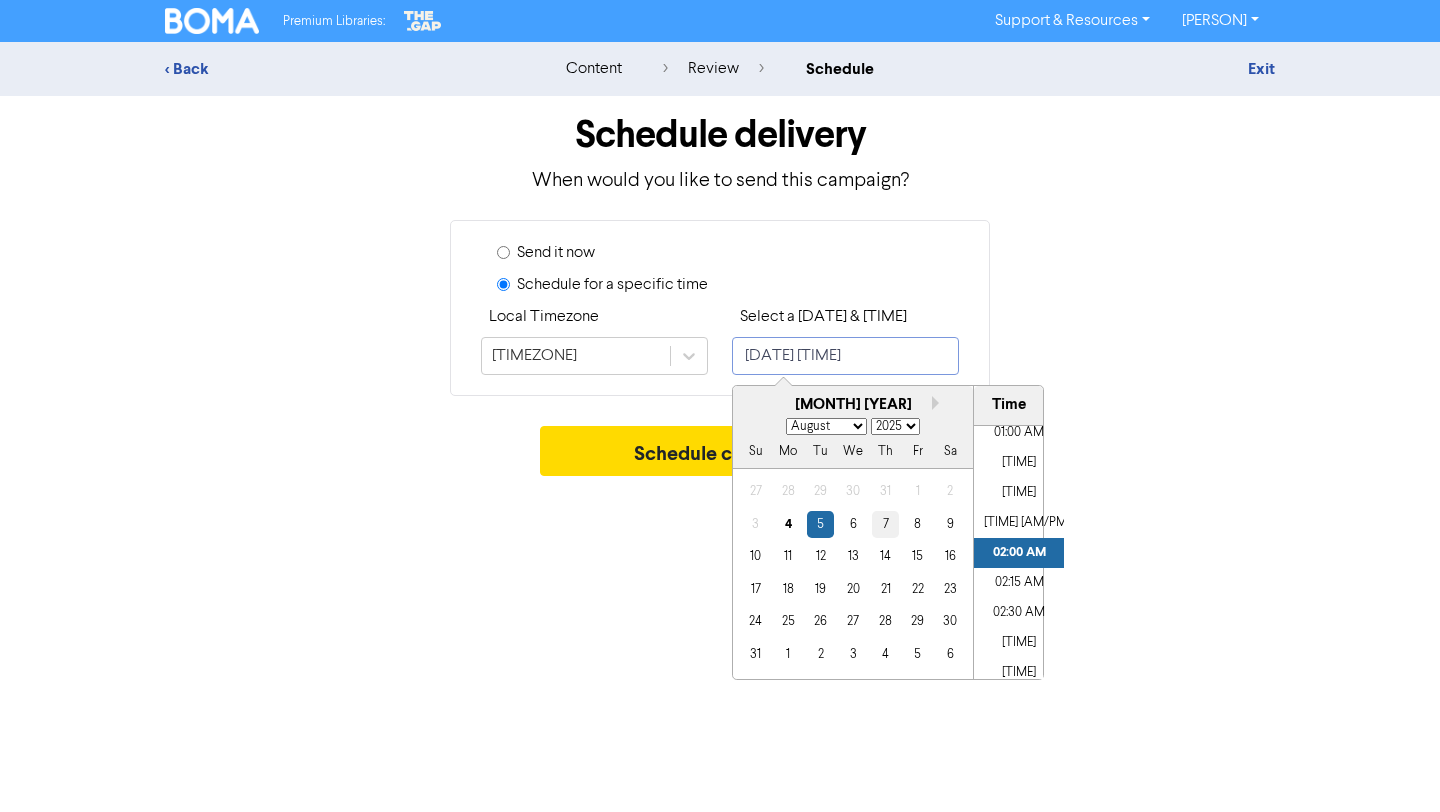 click on "7" at bounding box center (885, 524) 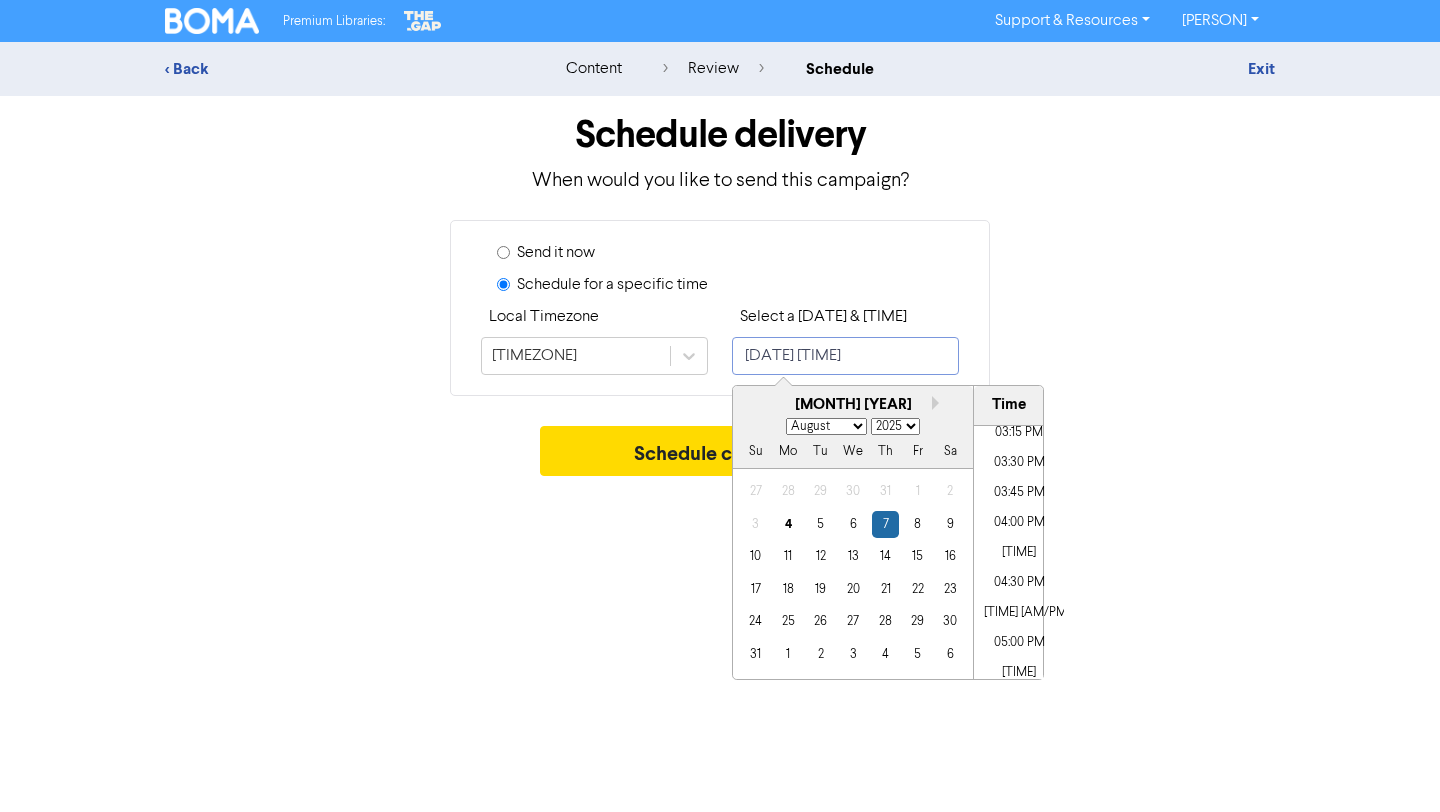 scroll, scrollTop: 1878, scrollLeft: 0, axis: vertical 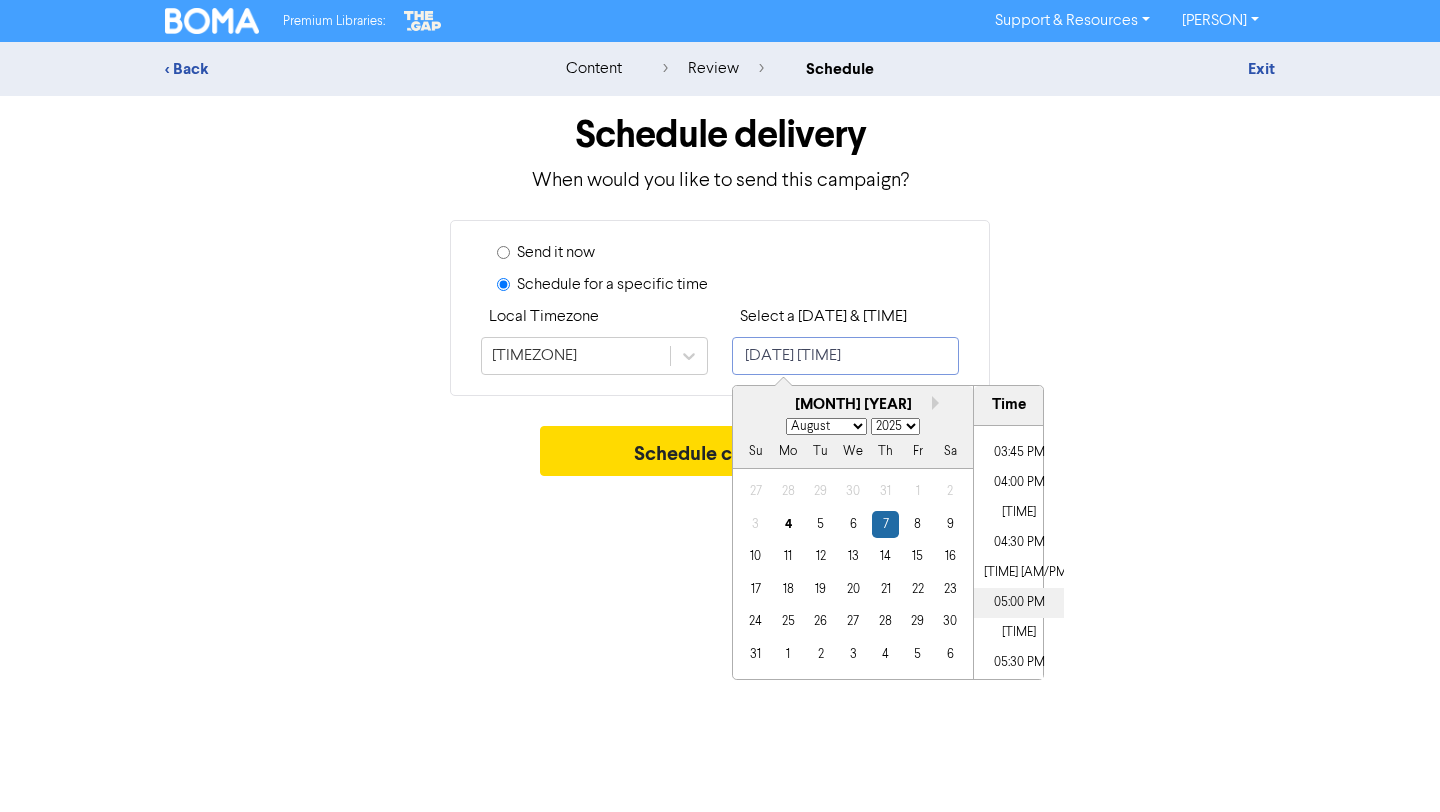 click on "05:00 PM" at bounding box center (1019, 603) 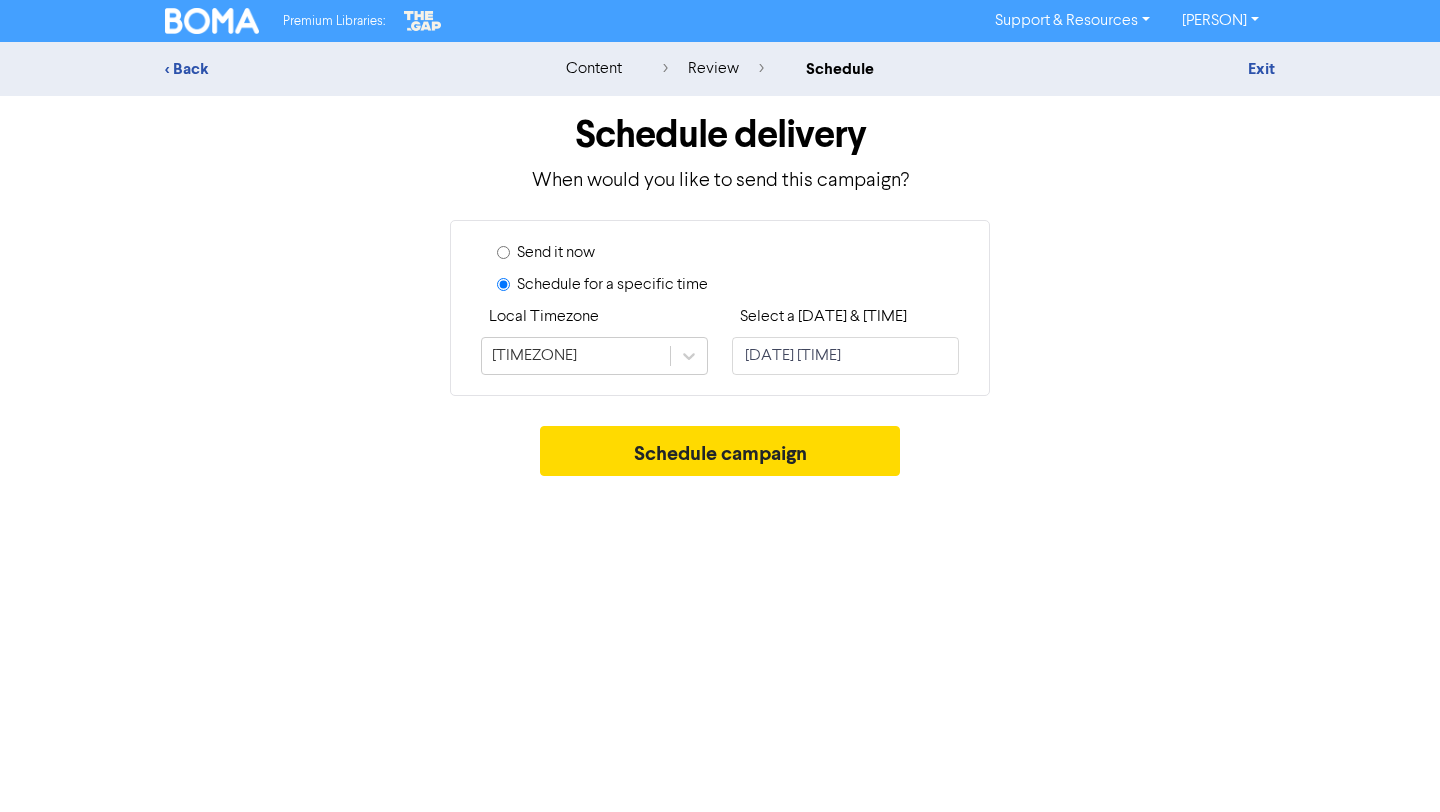 click on "Schedule campaign" at bounding box center [720, 456] 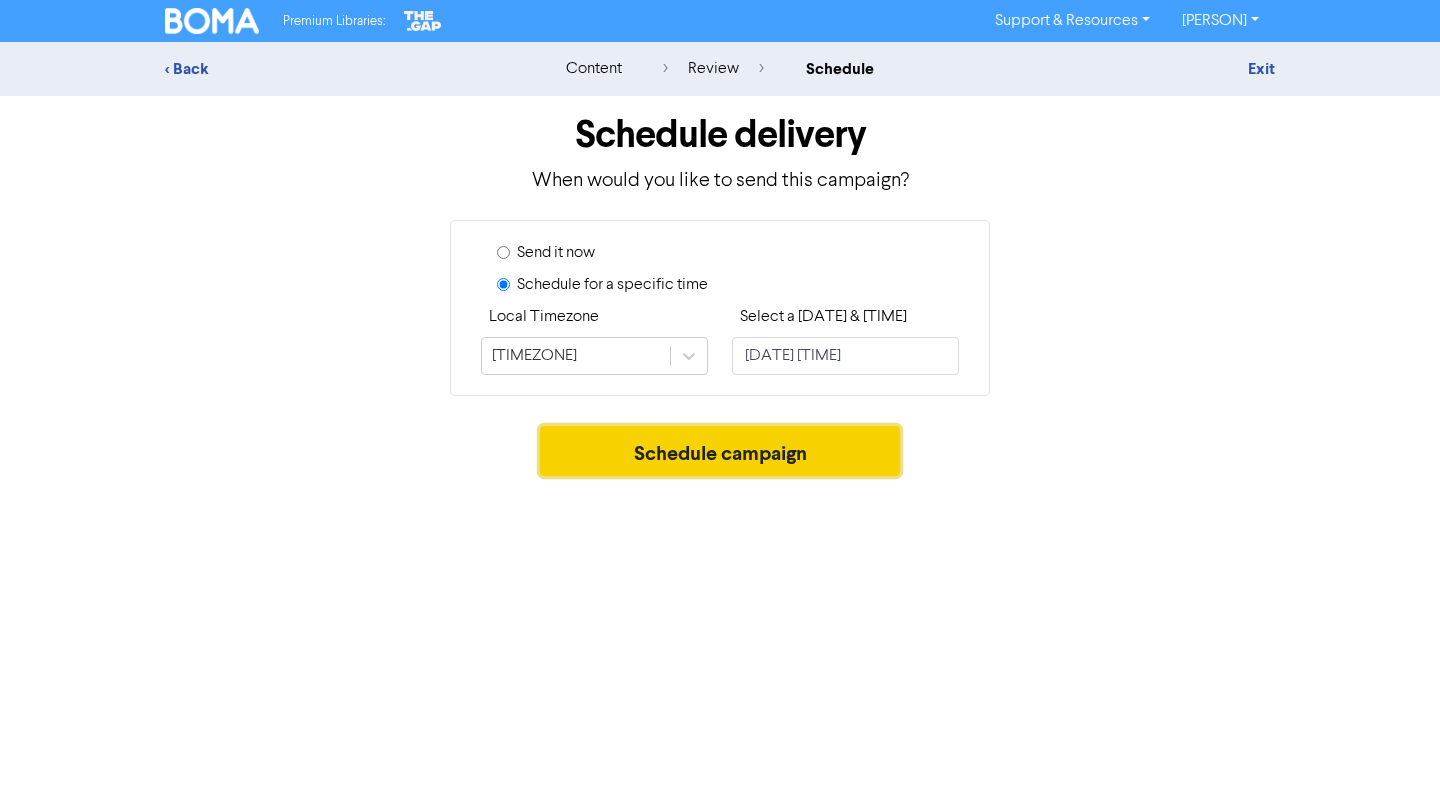 click on "Schedule campaign" at bounding box center [720, 451] 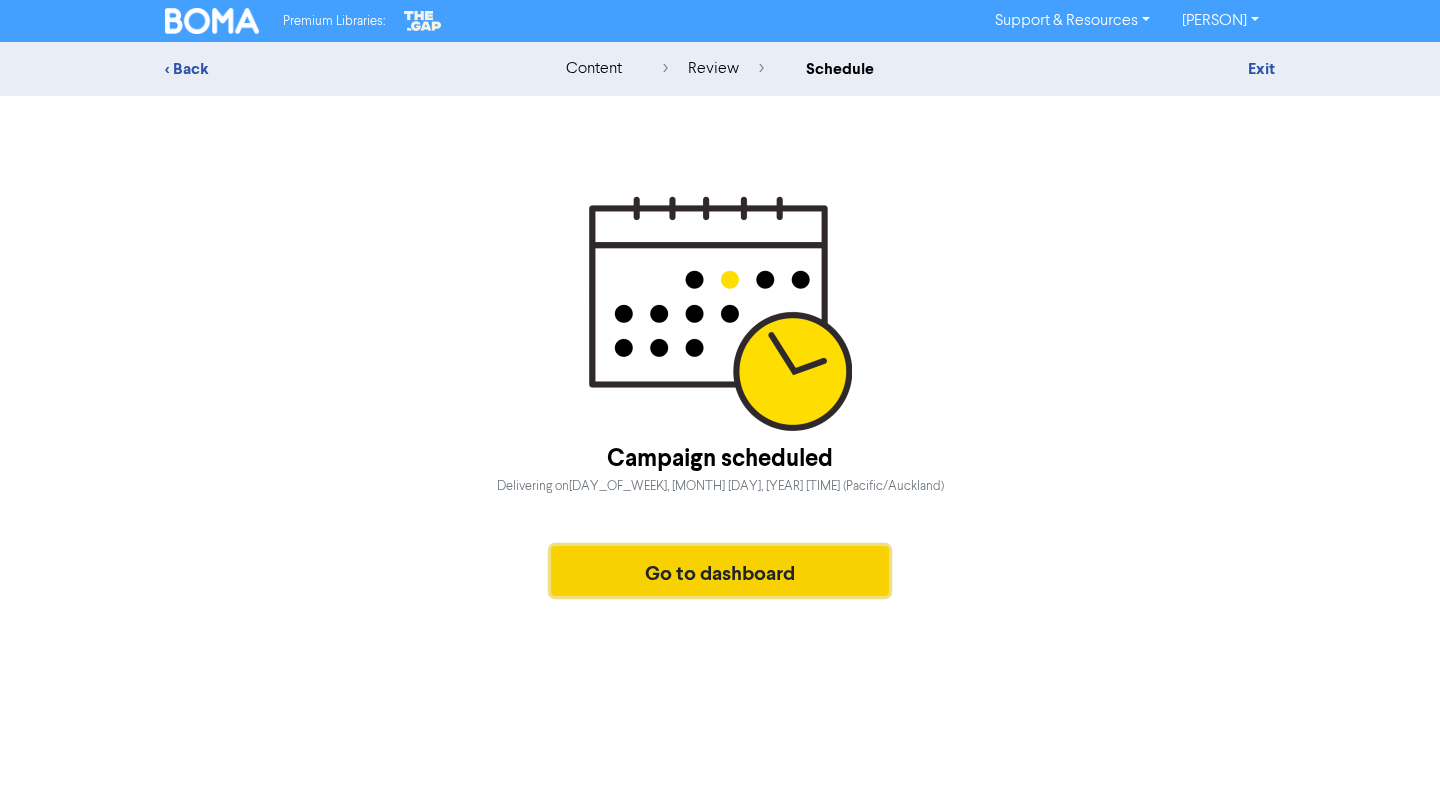 click on "Go to dashboard" at bounding box center [720, 571] 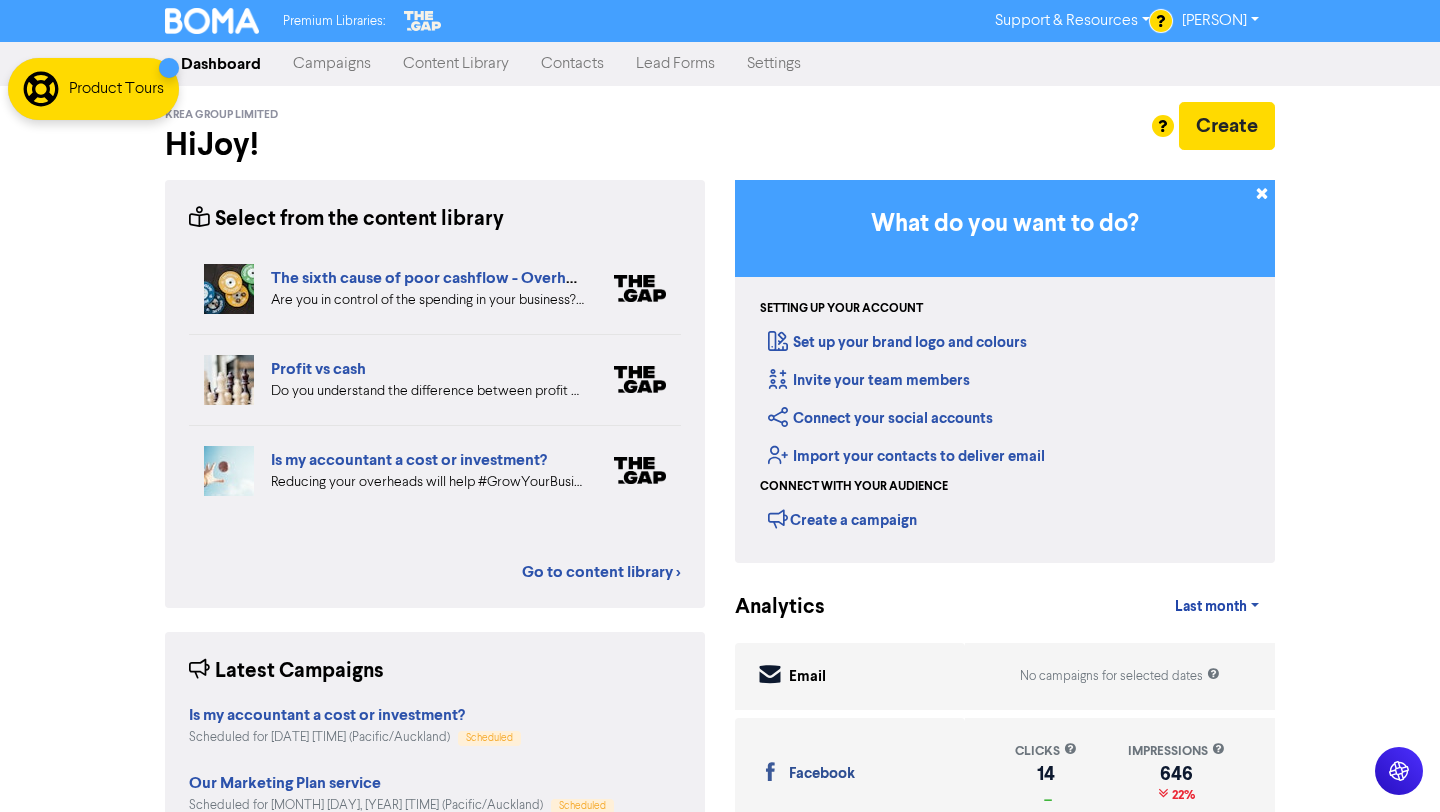 click on "Campaigns" at bounding box center [332, 64] 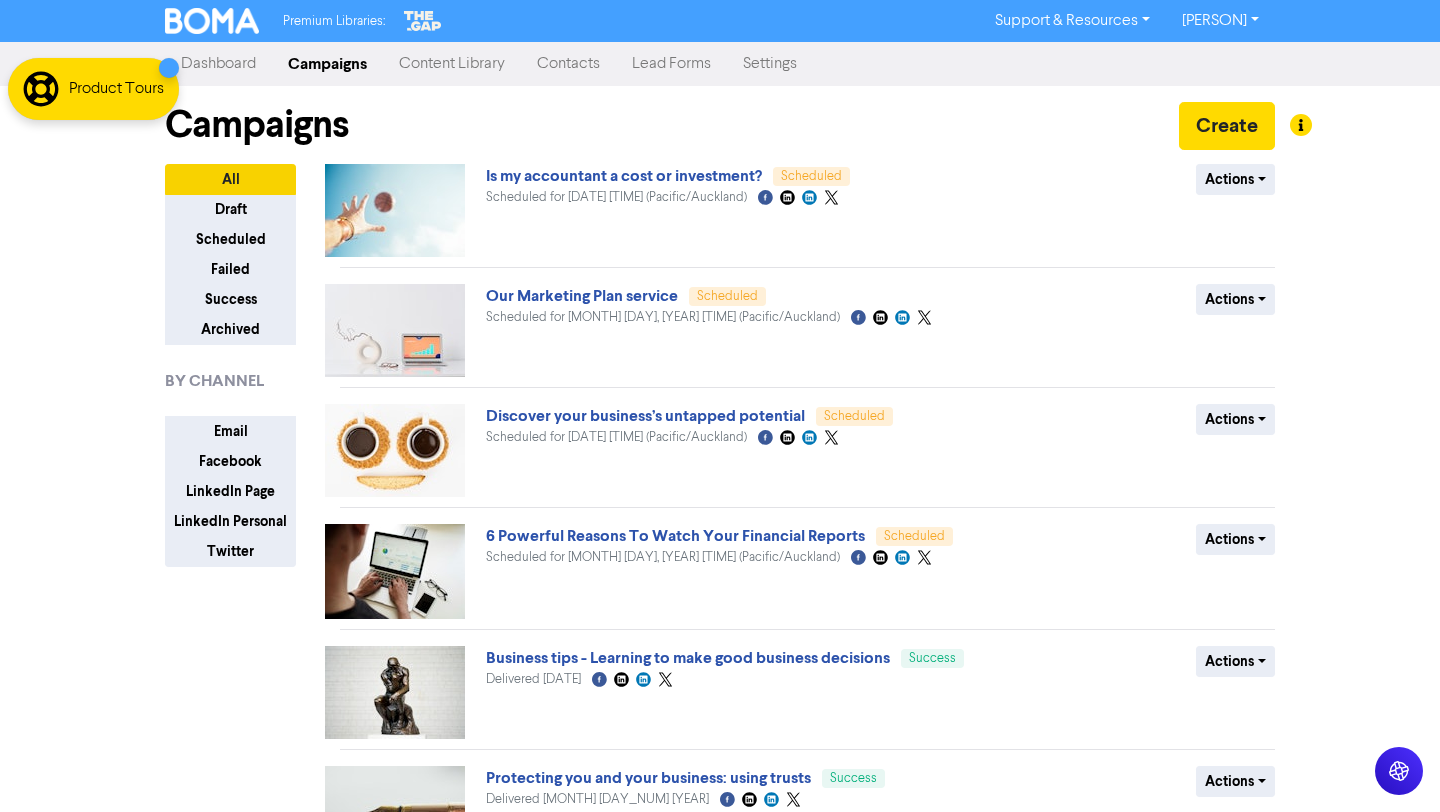 click on "Content Library" at bounding box center [452, 64] 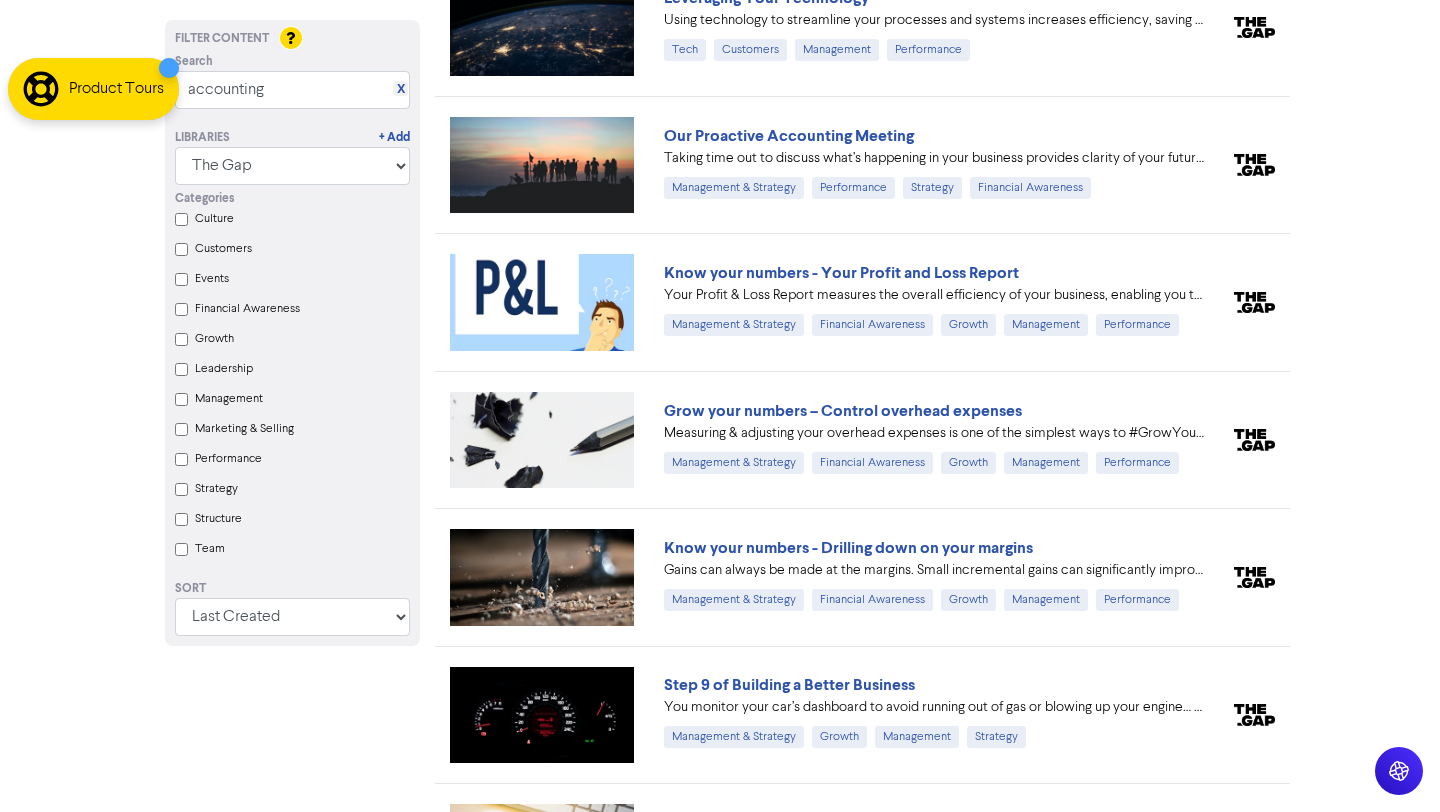 scroll, scrollTop: 595, scrollLeft: 0, axis: vertical 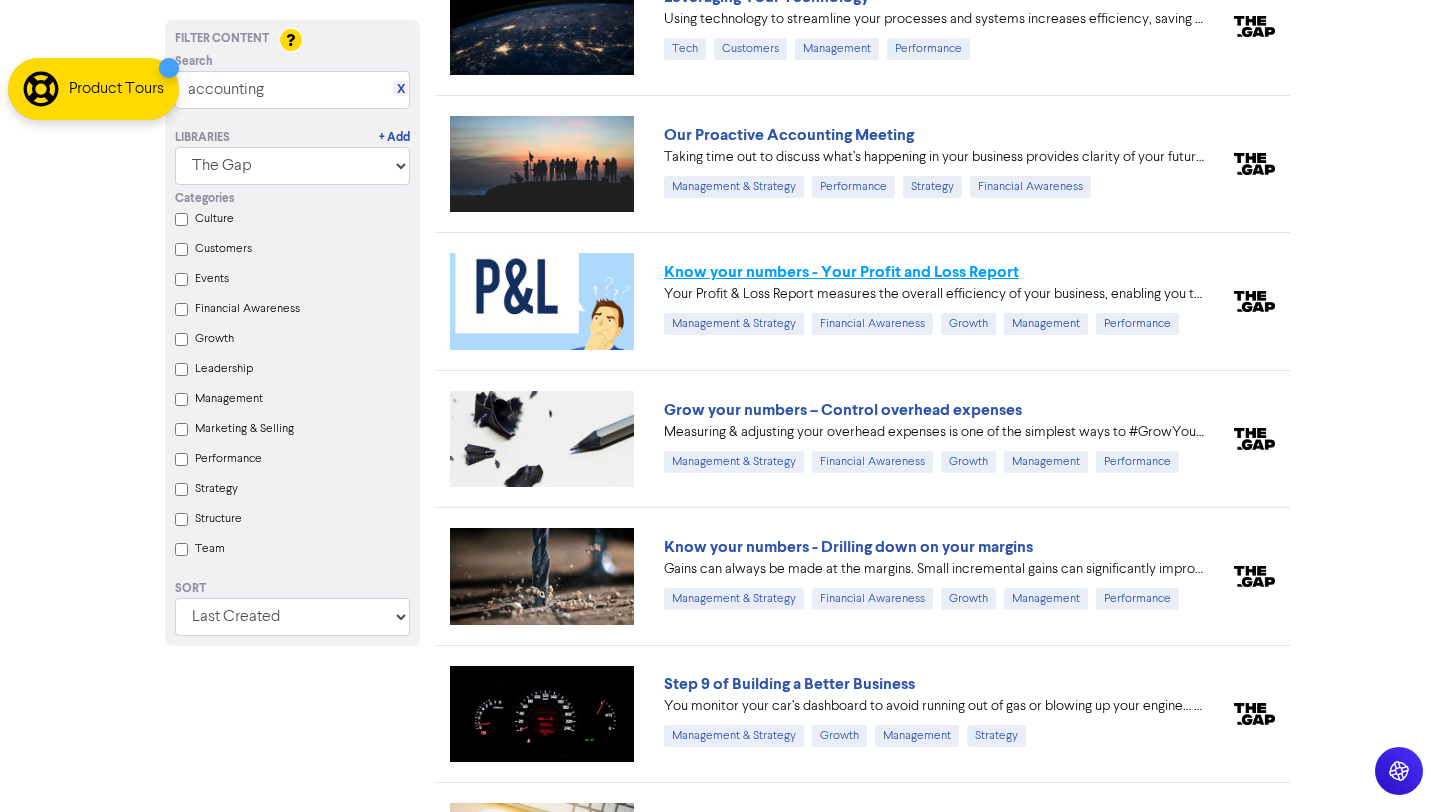 click on "Know your numbers -  Your Profit and Loss Report" at bounding box center (841, 272) 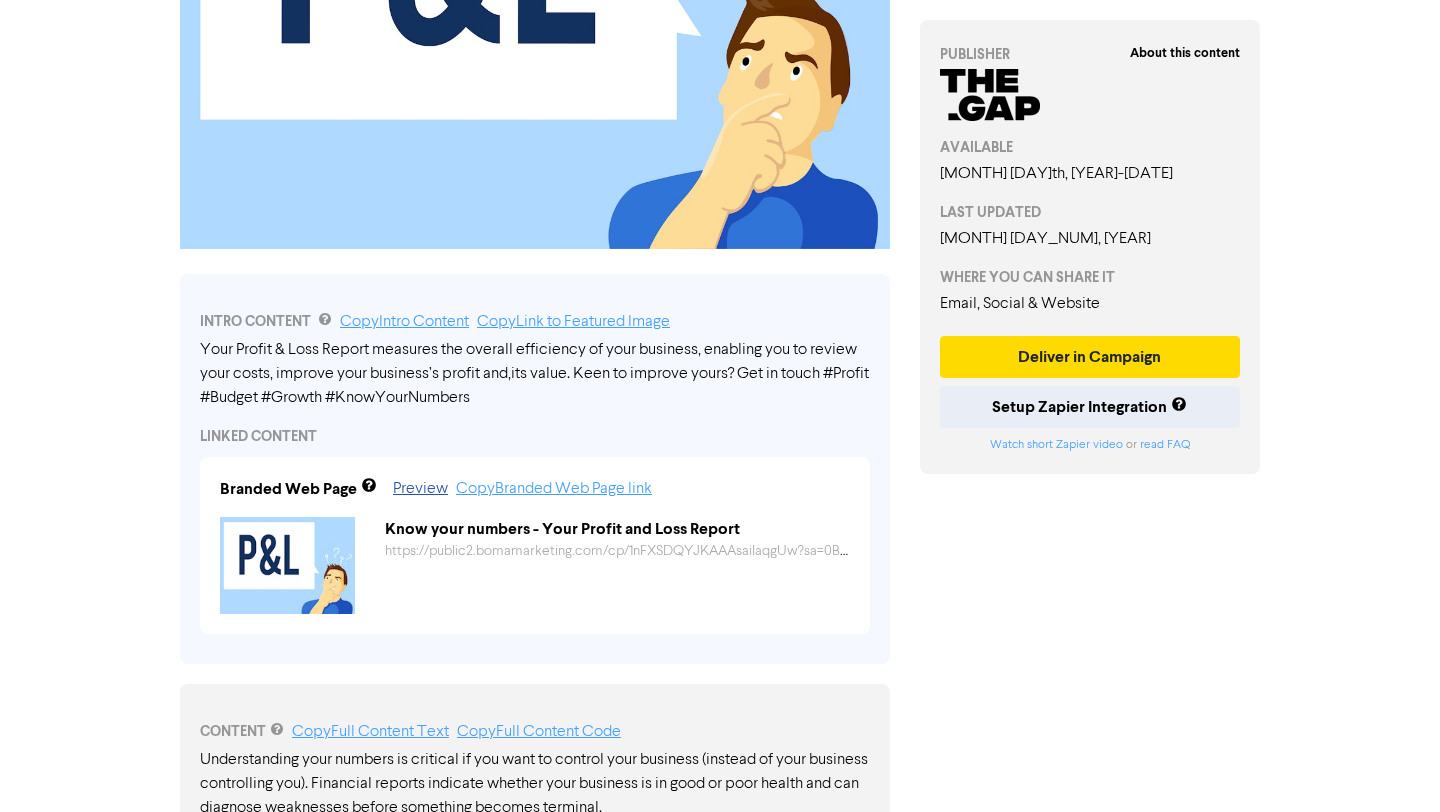 scroll, scrollTop: 368, scrollLeft: 0, axis: vertical 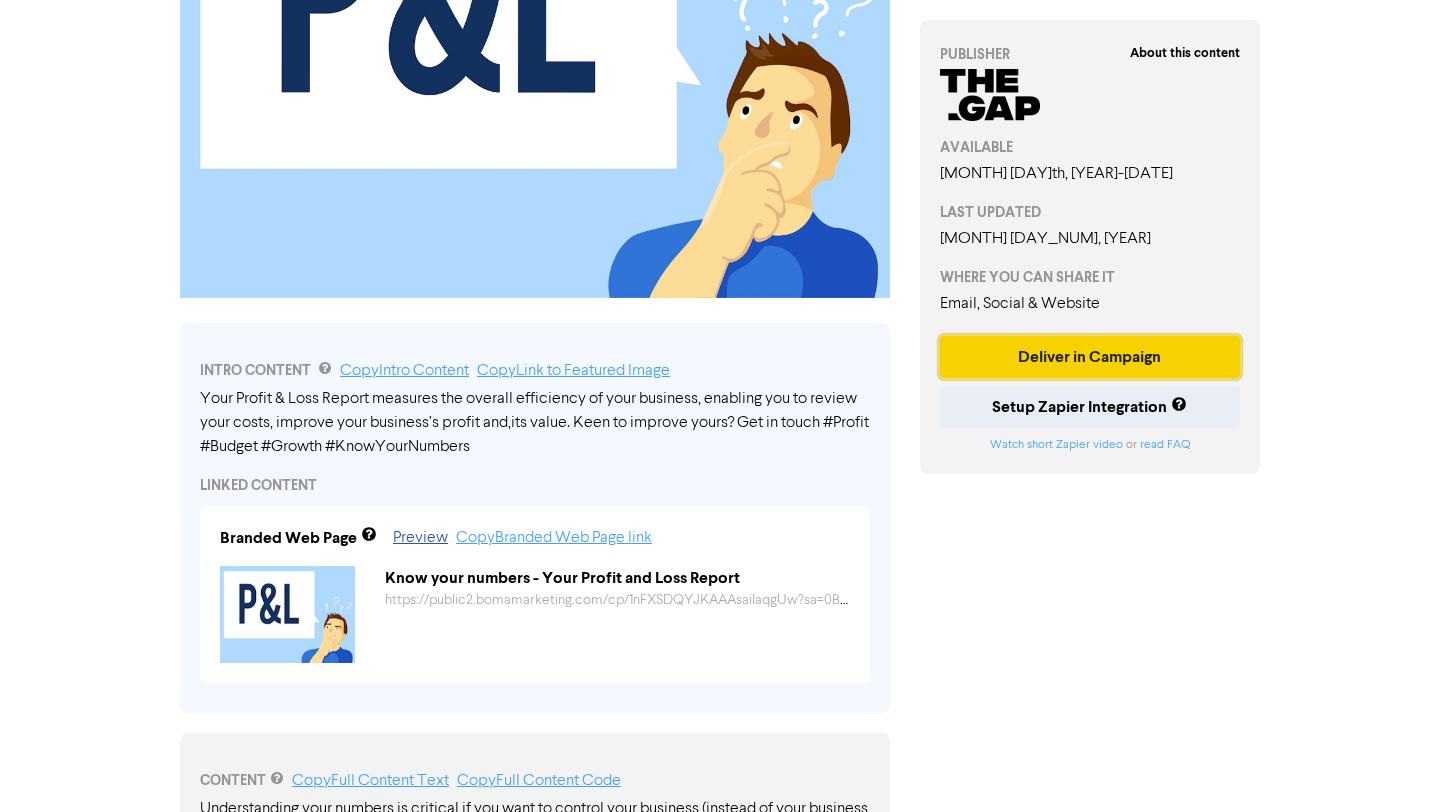 click on "Deliver in Campaign" at bounding box center [1090, 357] 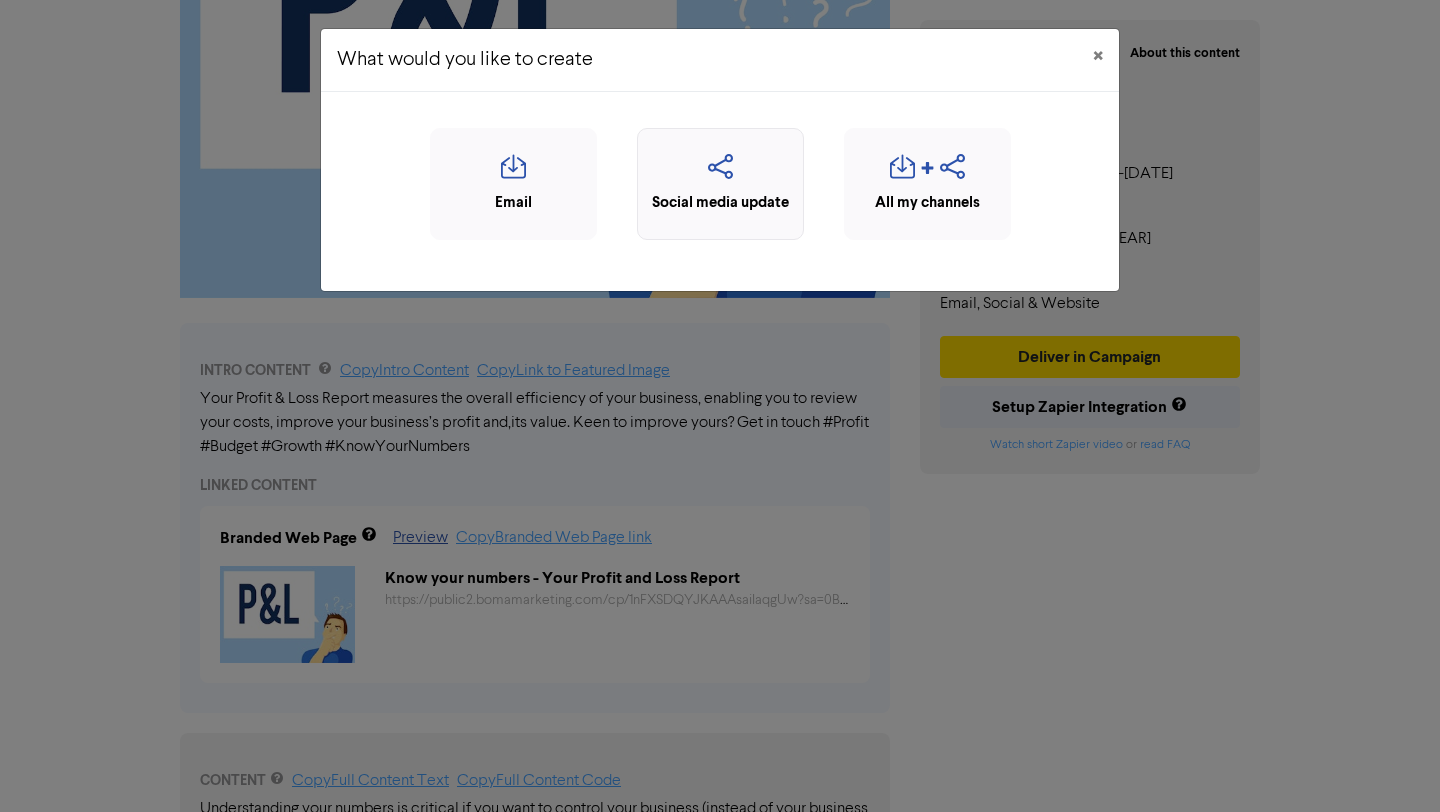 click at bounding box center [720, 173] 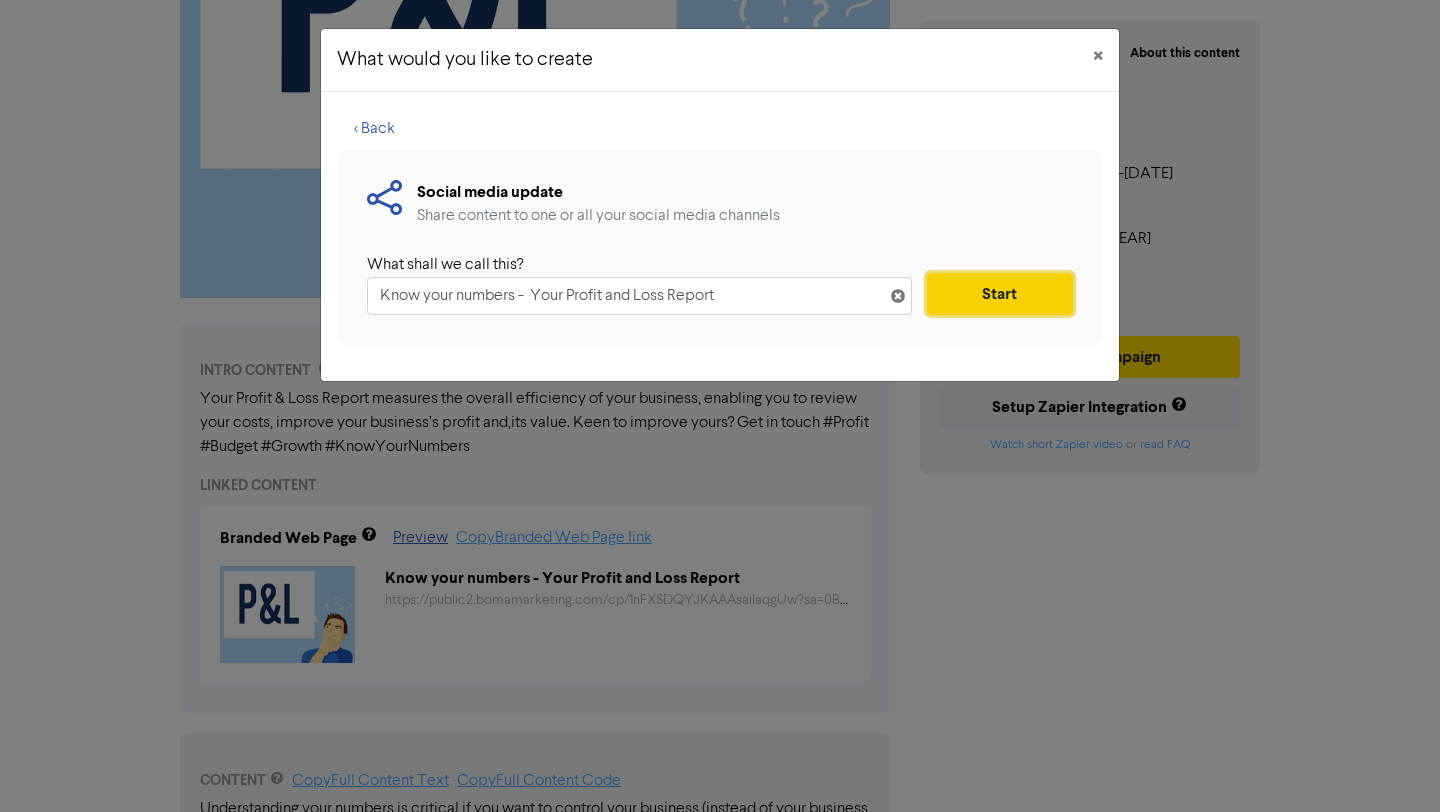 click on "Start" at bounding box center (1000, 294) 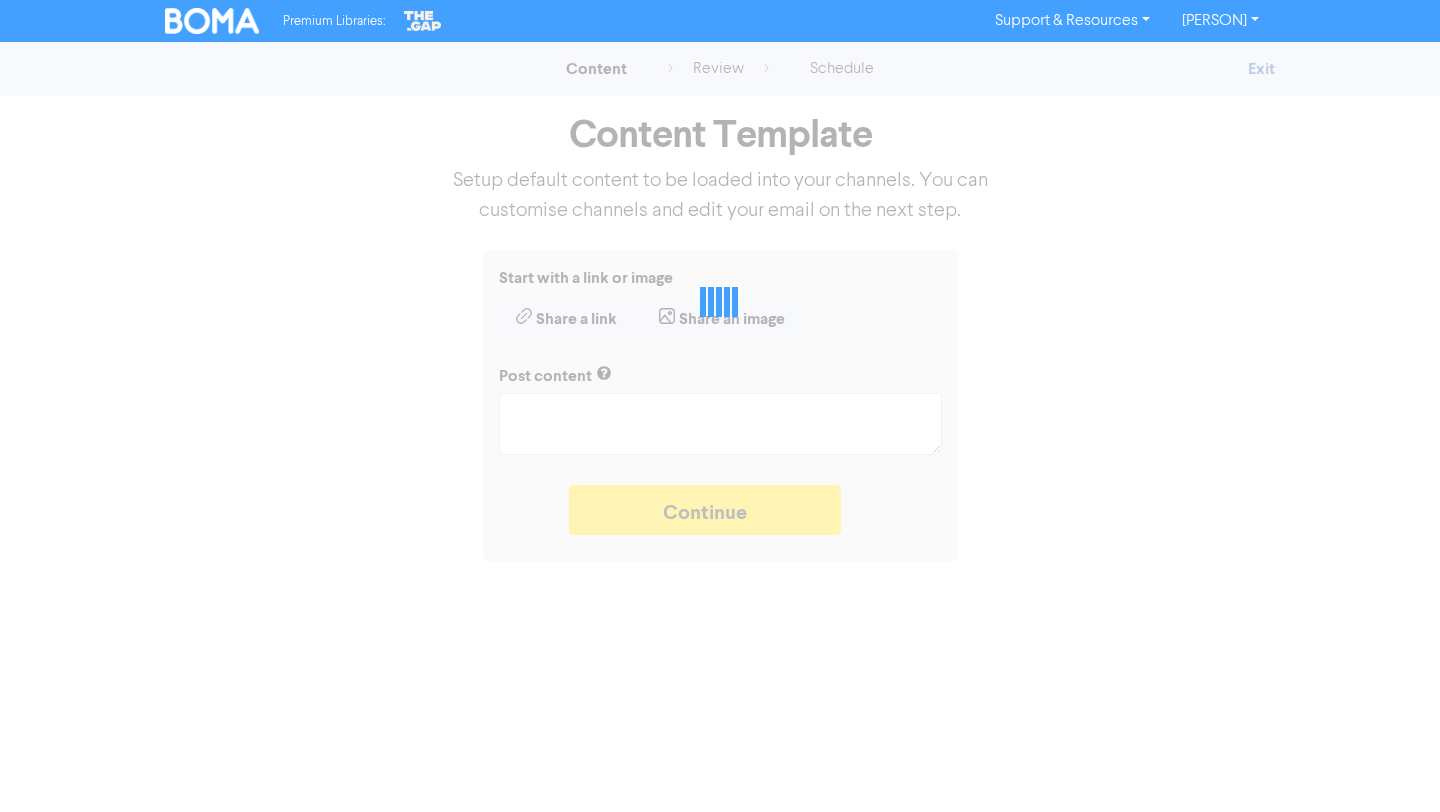 scroll, scrollTop: 0, scrollLeft: 0, axis: both 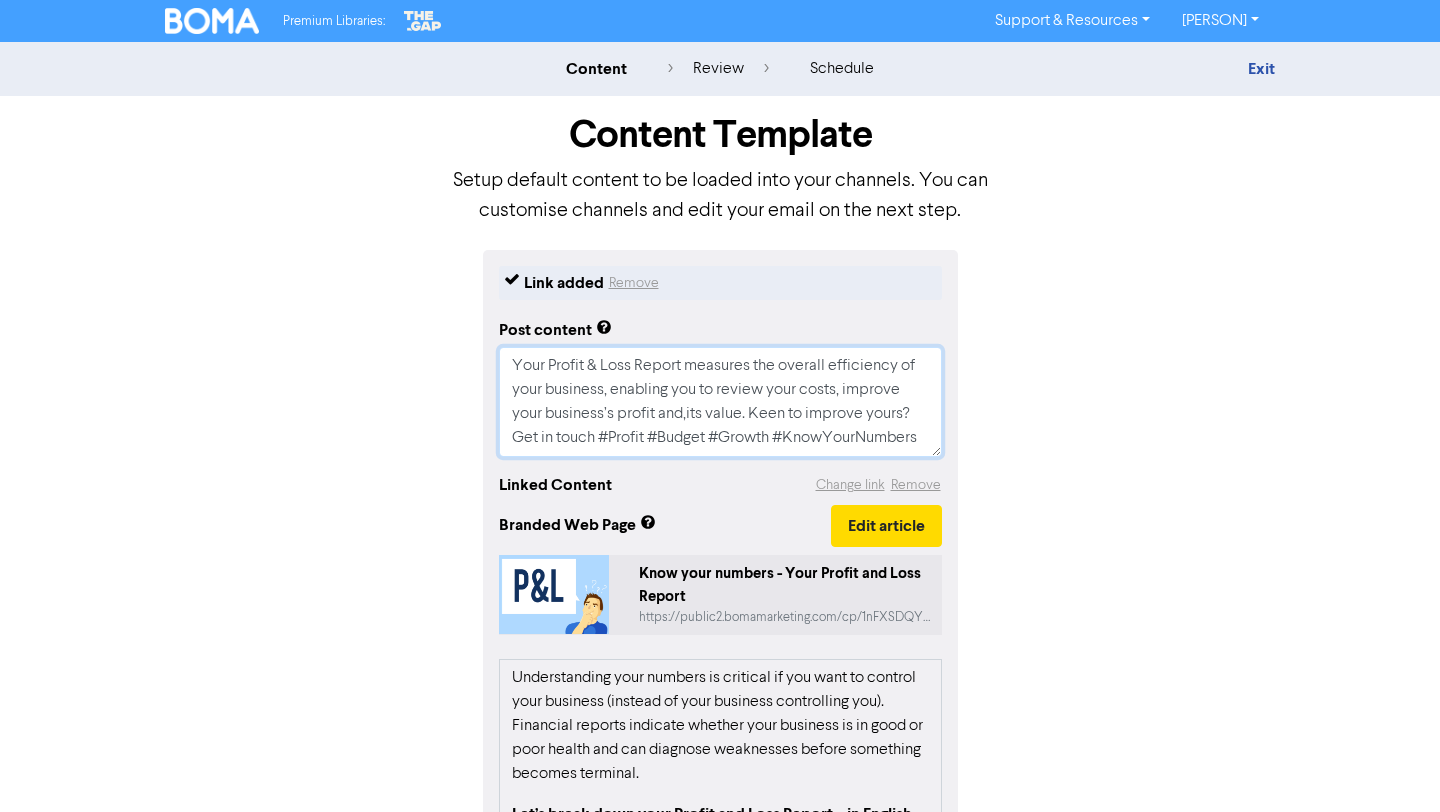 click on "Your Profit & Loss Report measures the overall efficiency of your business, enabling you to review your costs, improve your business’s profit and,its value. Keen to improve yours? Get in touch #Profit #Budget #Growth #KnowYourNumbers" at bounding box center [720, 402] 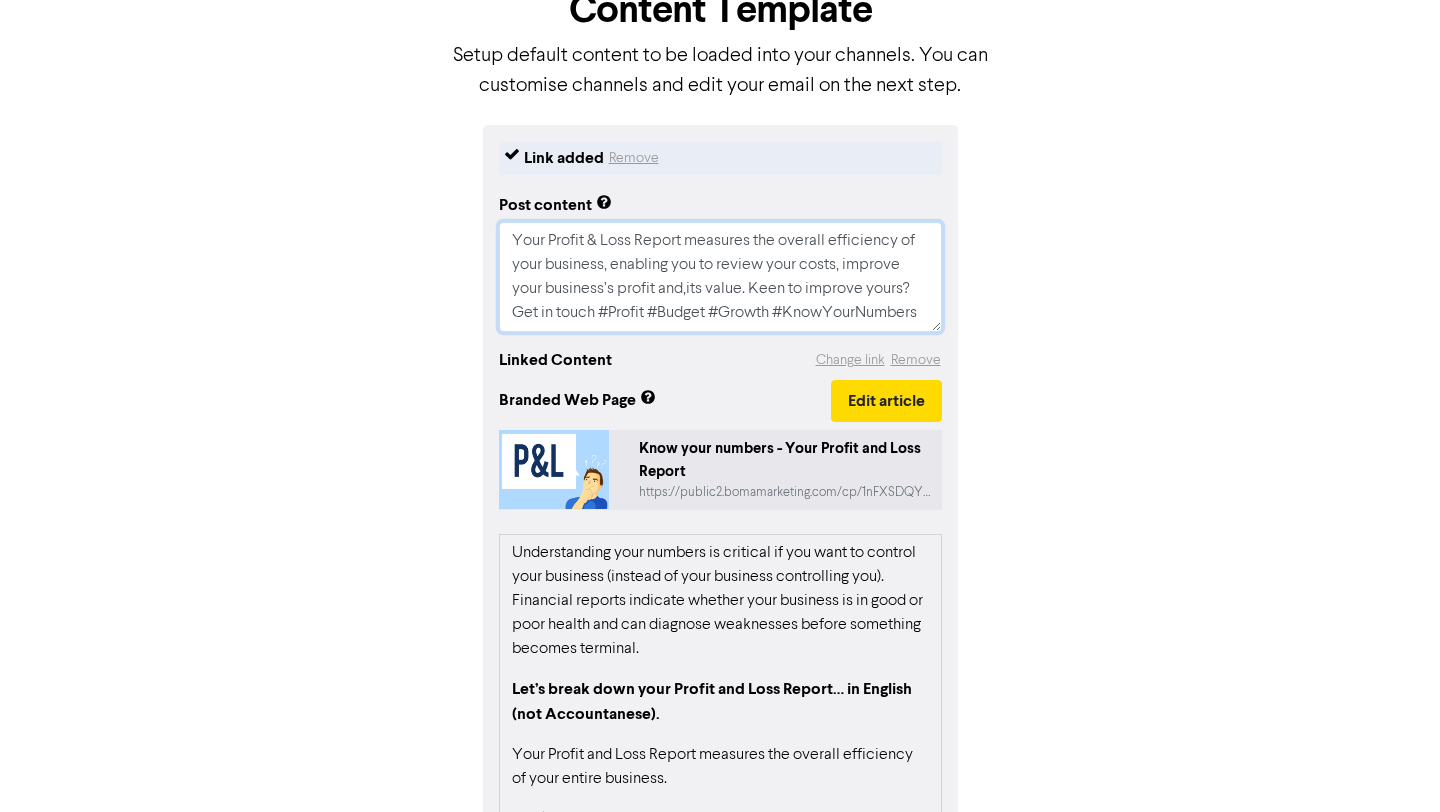 scroll, scrollTop: 133, scrollLeft: 0, axis: vertical 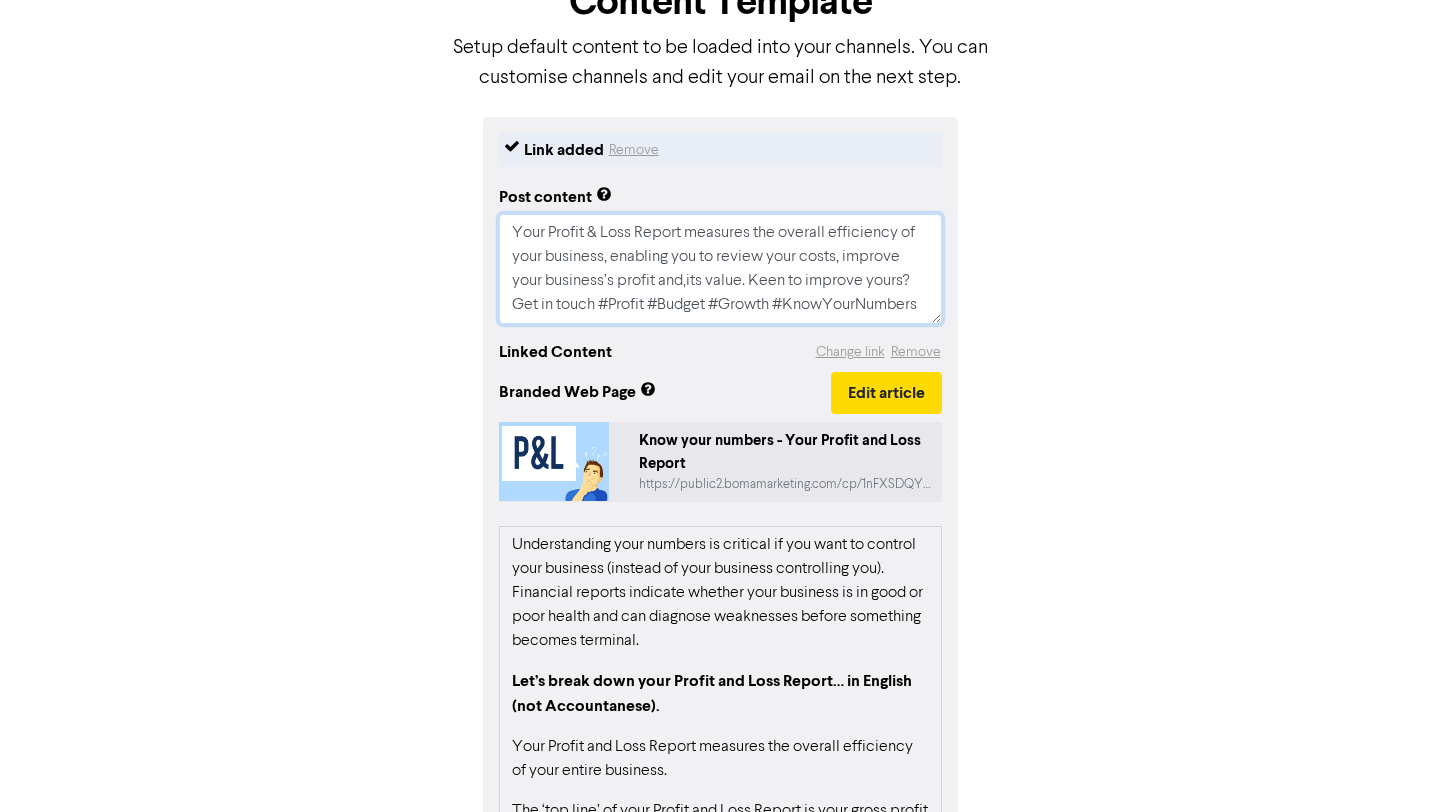 drag, startPoint x: 598, startPoint y: 301, endPoint x: 956, endPoint y: 337, distance: 359.8055 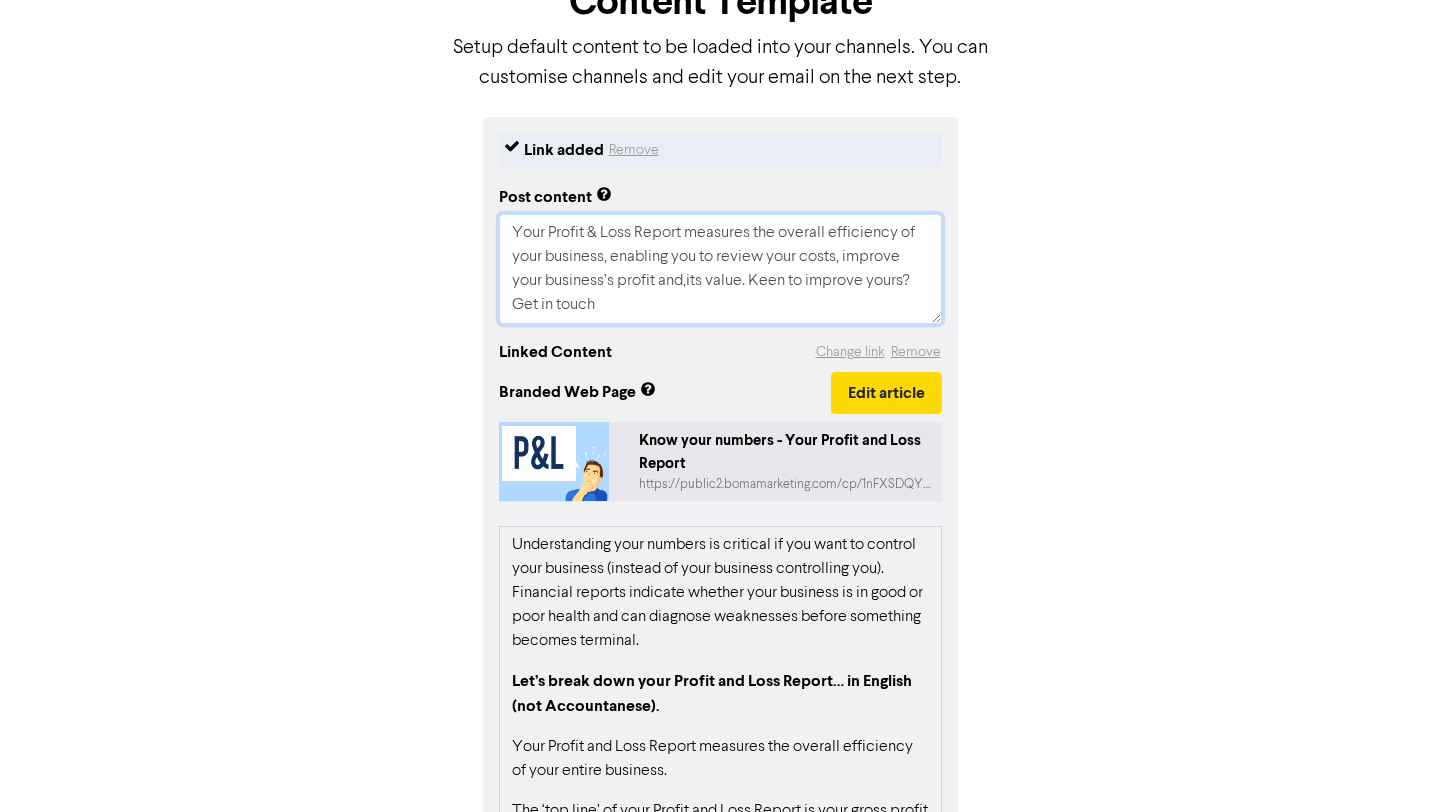 type on "x" 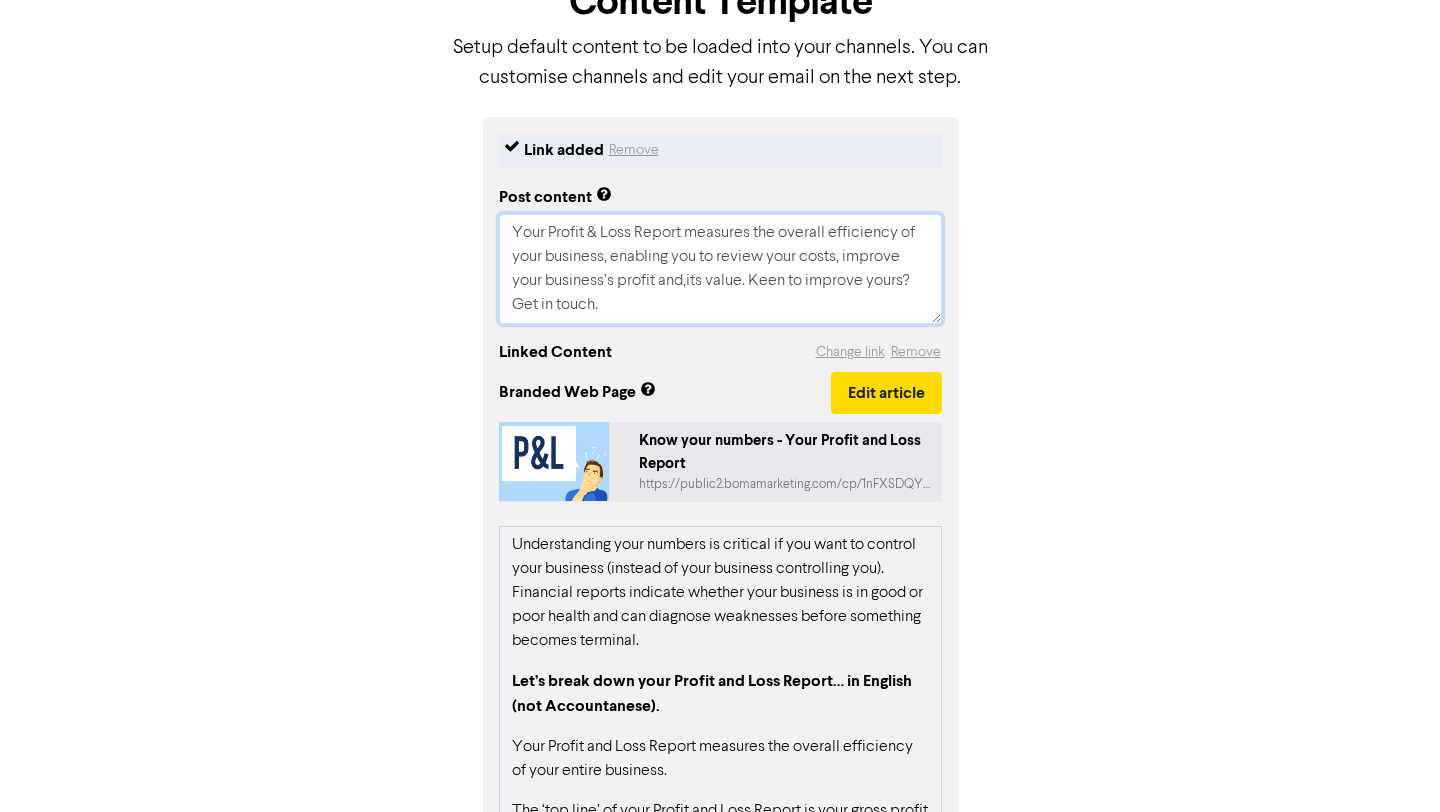 type on "x" 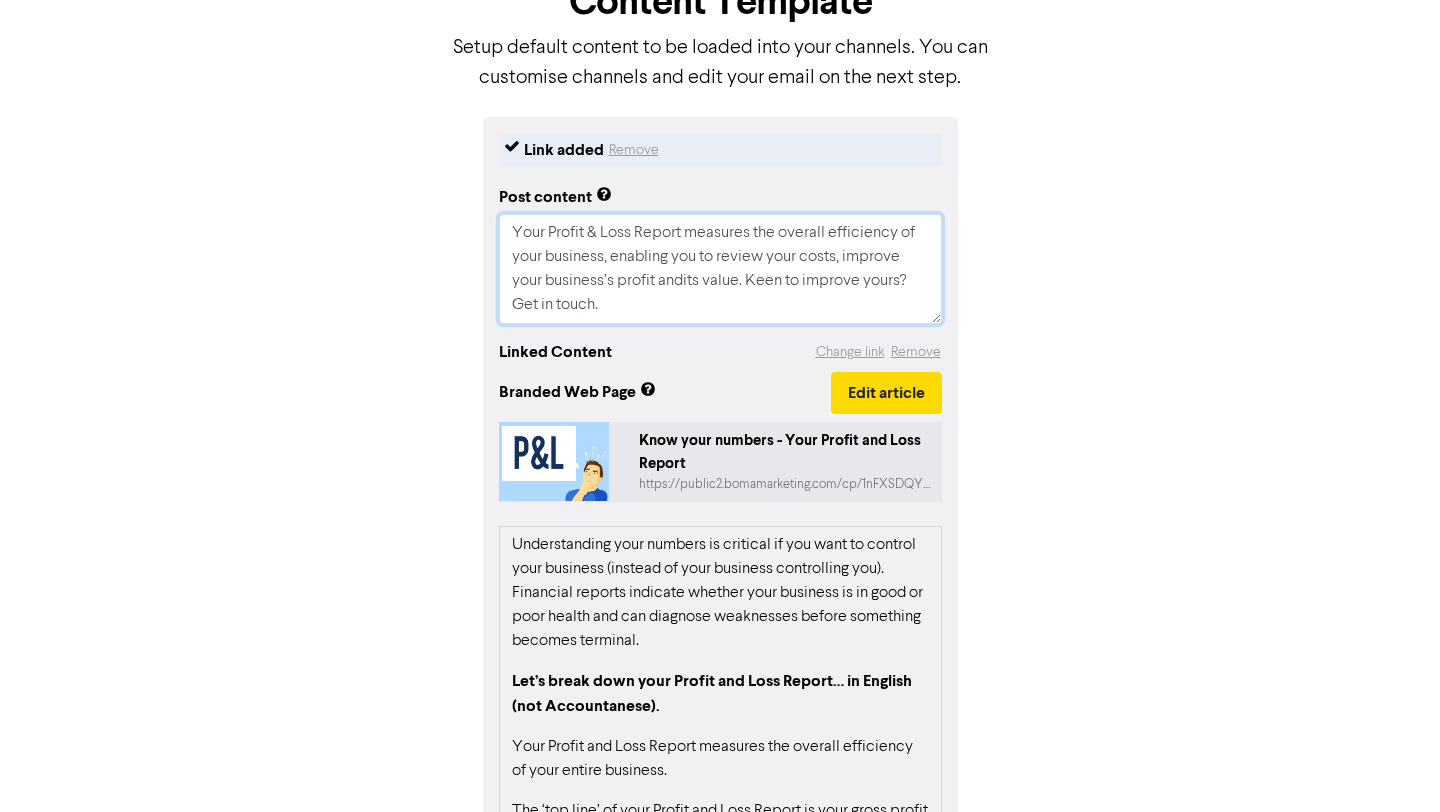 type on "x" 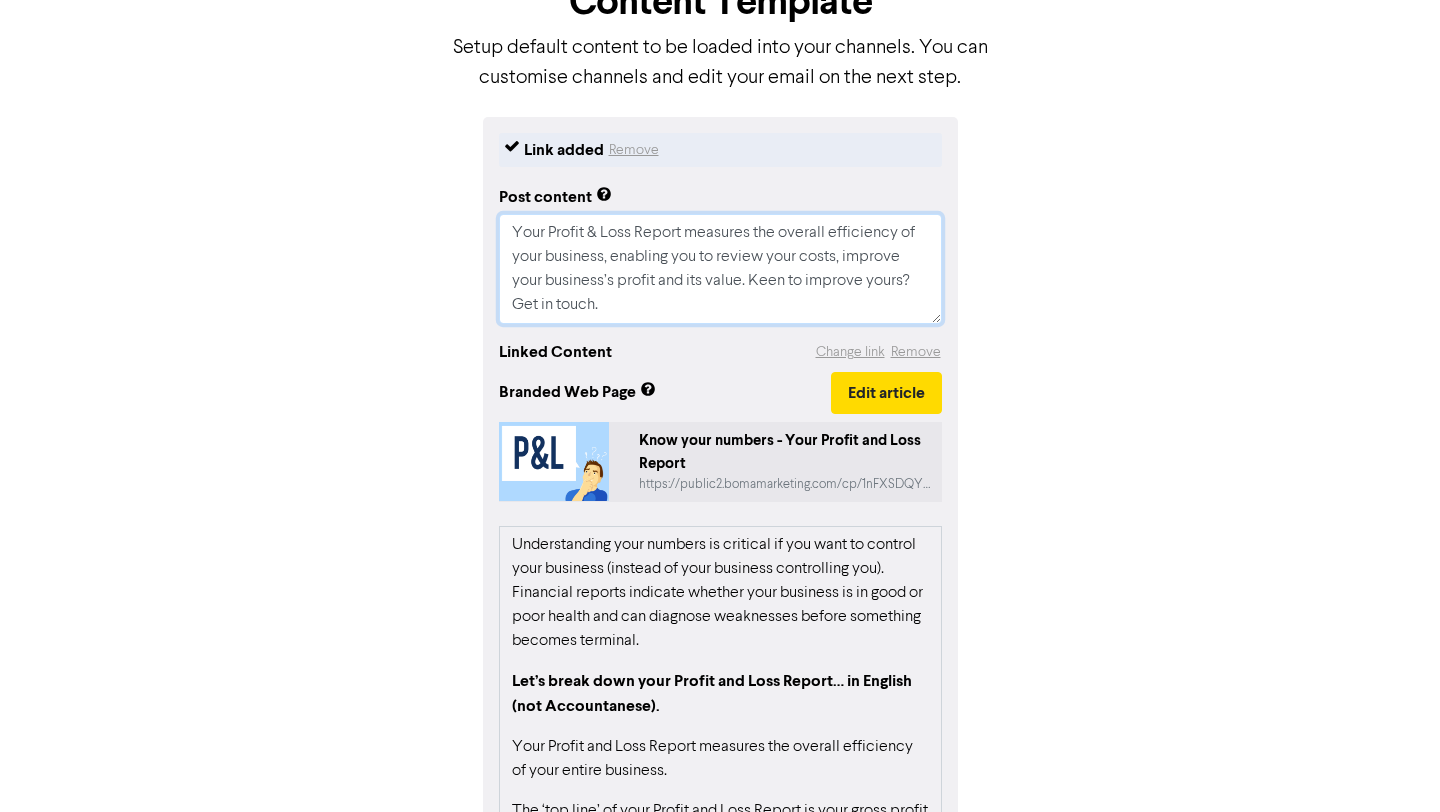 click on "Your Profit & Loss Report measures the overall efficiency of your business, enabling you to review your costs, improve your business’s profit and its value. Keen to improve yours? Get in touch." at bounding box center [720, 269] 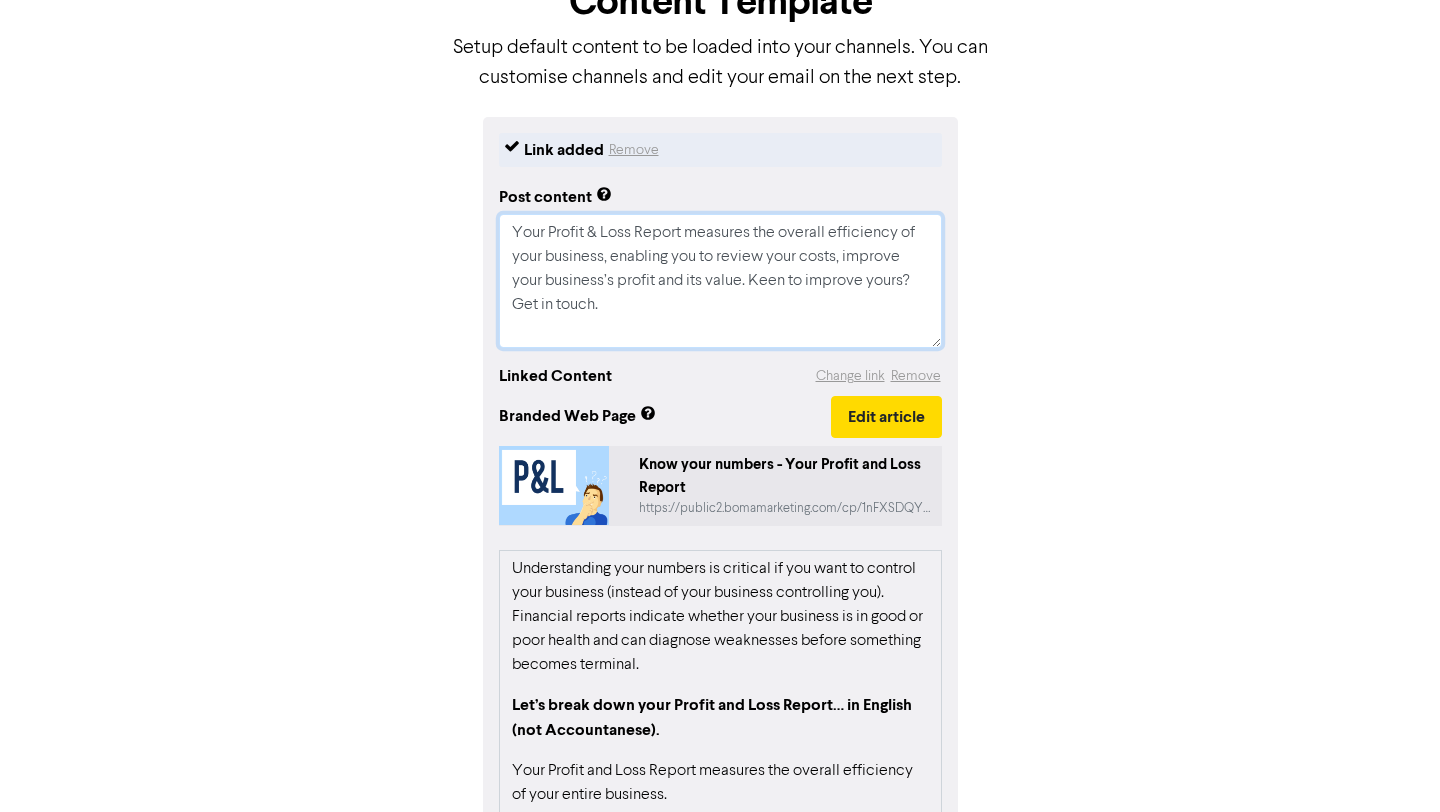 type on "x" 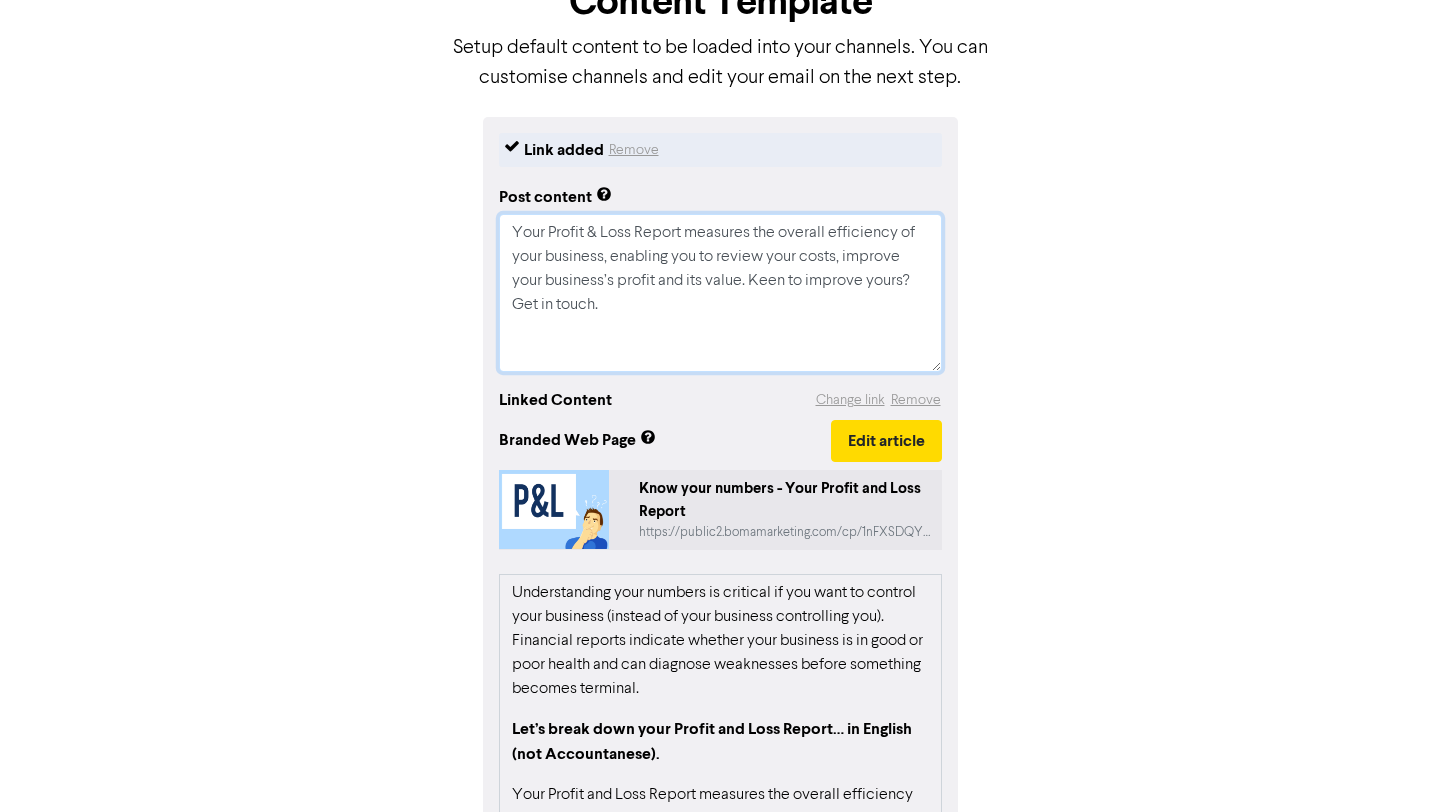 paste on "Reducing your overheads will help #GrowYourBusiness. So, are accounting fees a cost that should be cut or a sound business investment? Reach out to hear how we can add REAL value to your business!
🔖 Book a discovery call with [PERSON] to determine if we are the right fit for each other:
https://calendly.com/krea-2020/discoverycall
#smallbusiness #notforprofit #newzealandbusiness
#businessadvice" 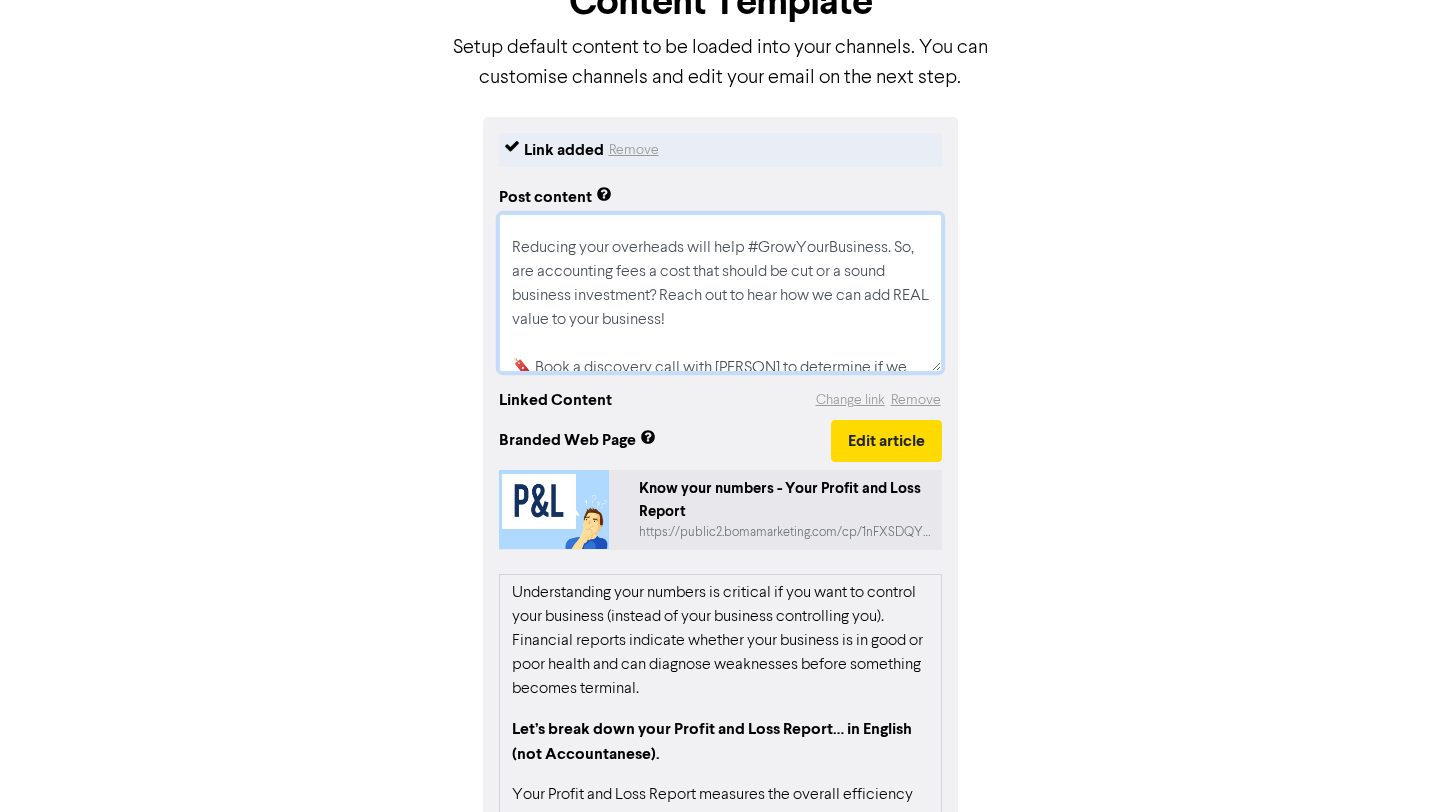 scroll, scrollTop: 110, scrollLeft: 0, axis: vertical 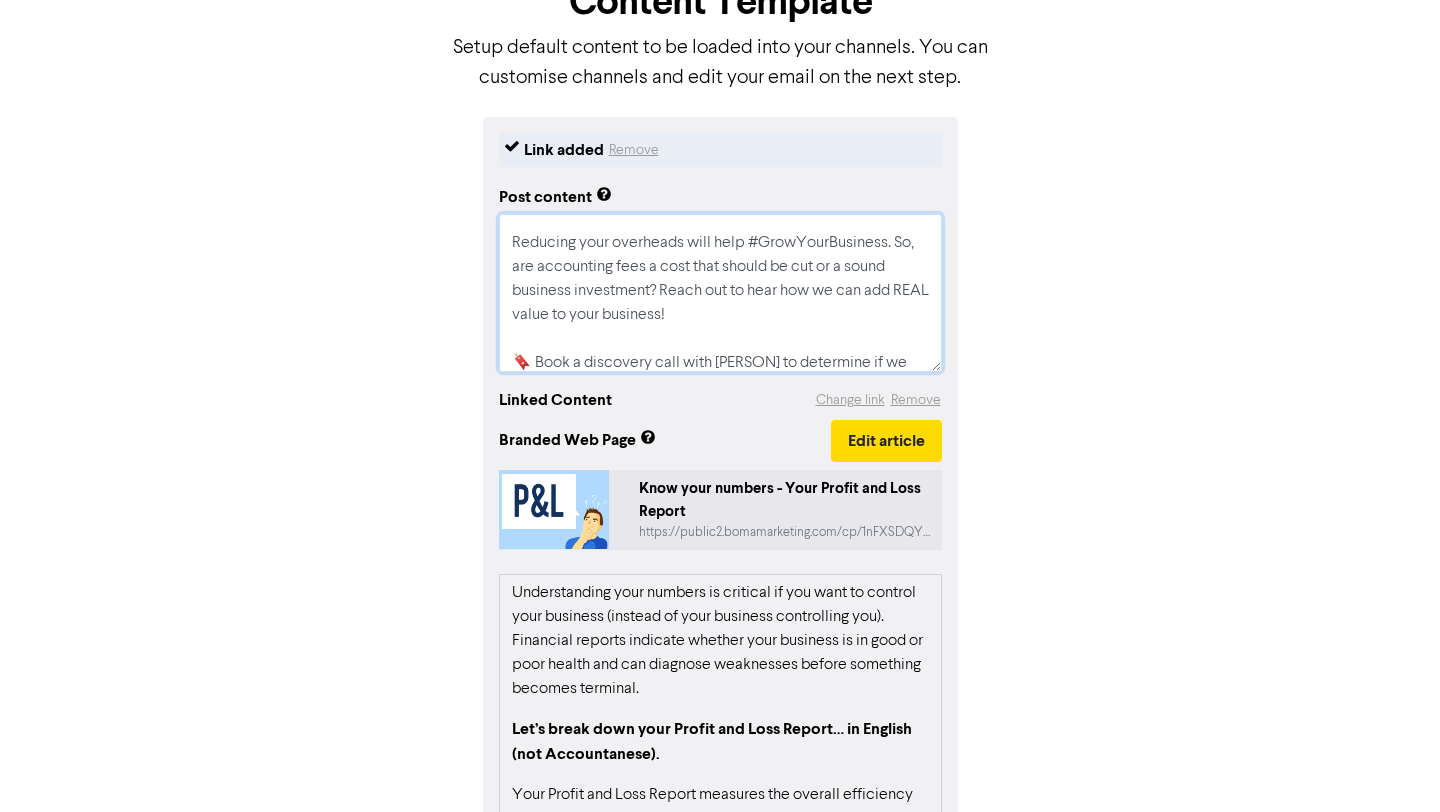 drag, startPoint x: 713, startPoint y: 310, endPoint x: 501, endPoint y: 242, distance: 222.63872 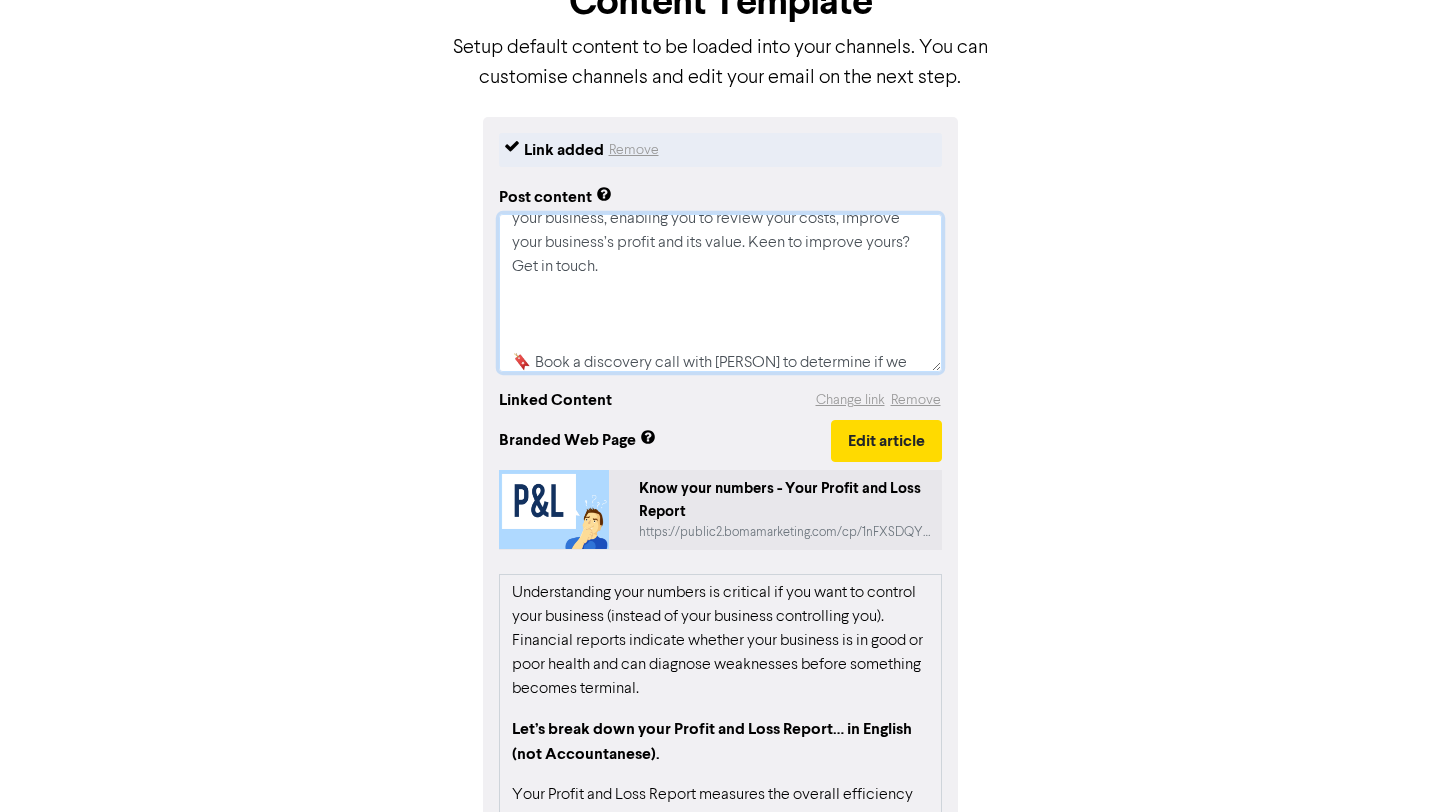 type on "x" 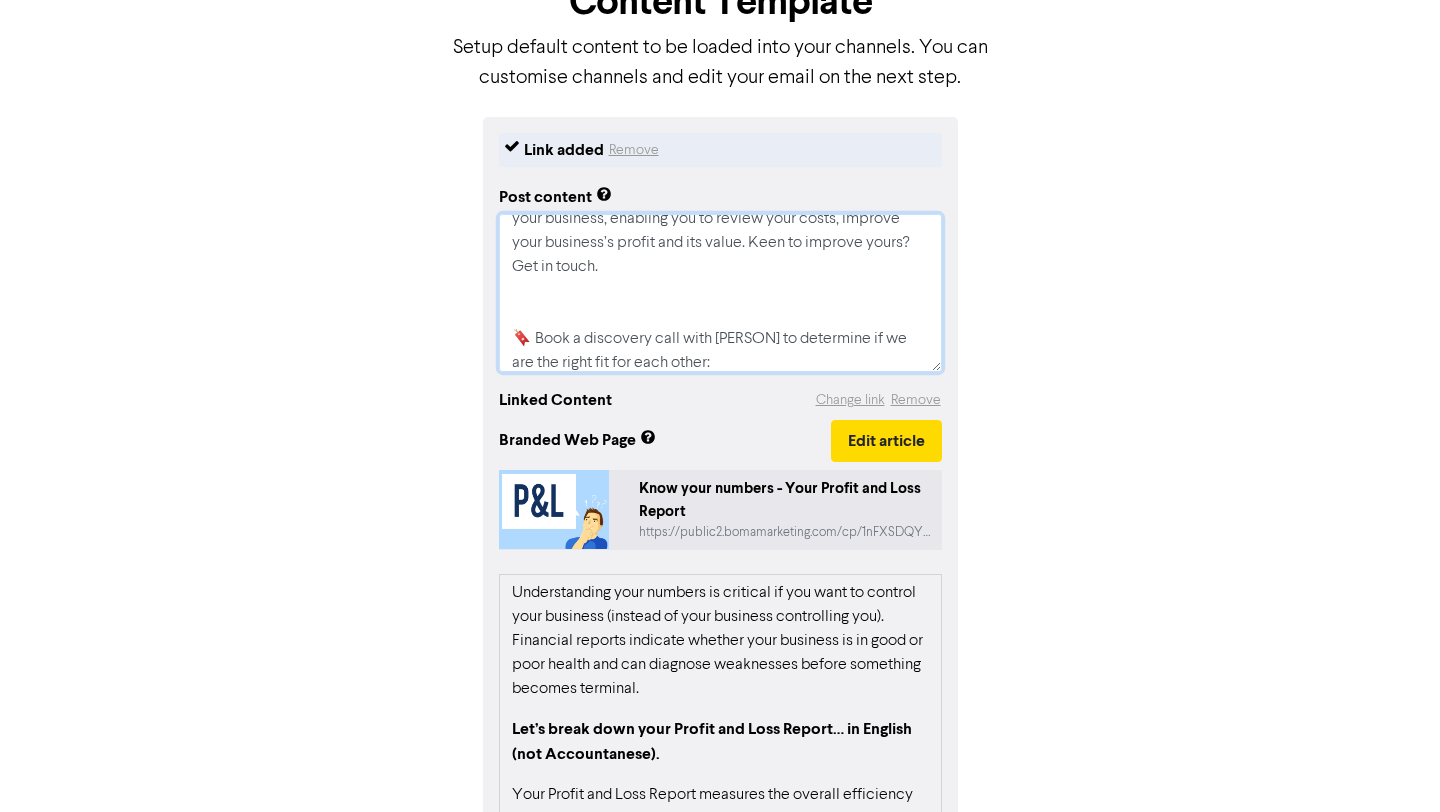 scroll, scrollTop: 14, scrollLeft: 0, axis: vertical 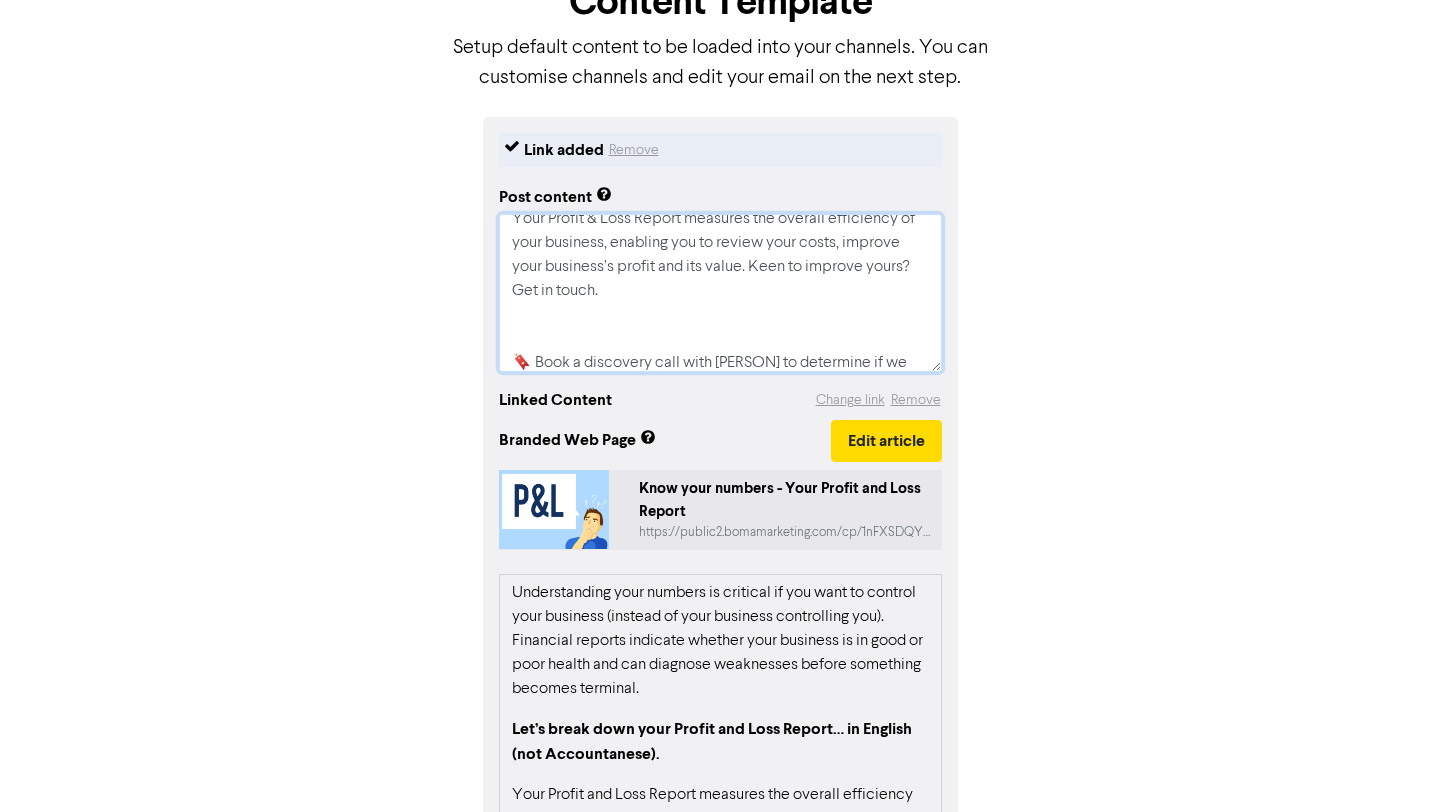 type on "x" 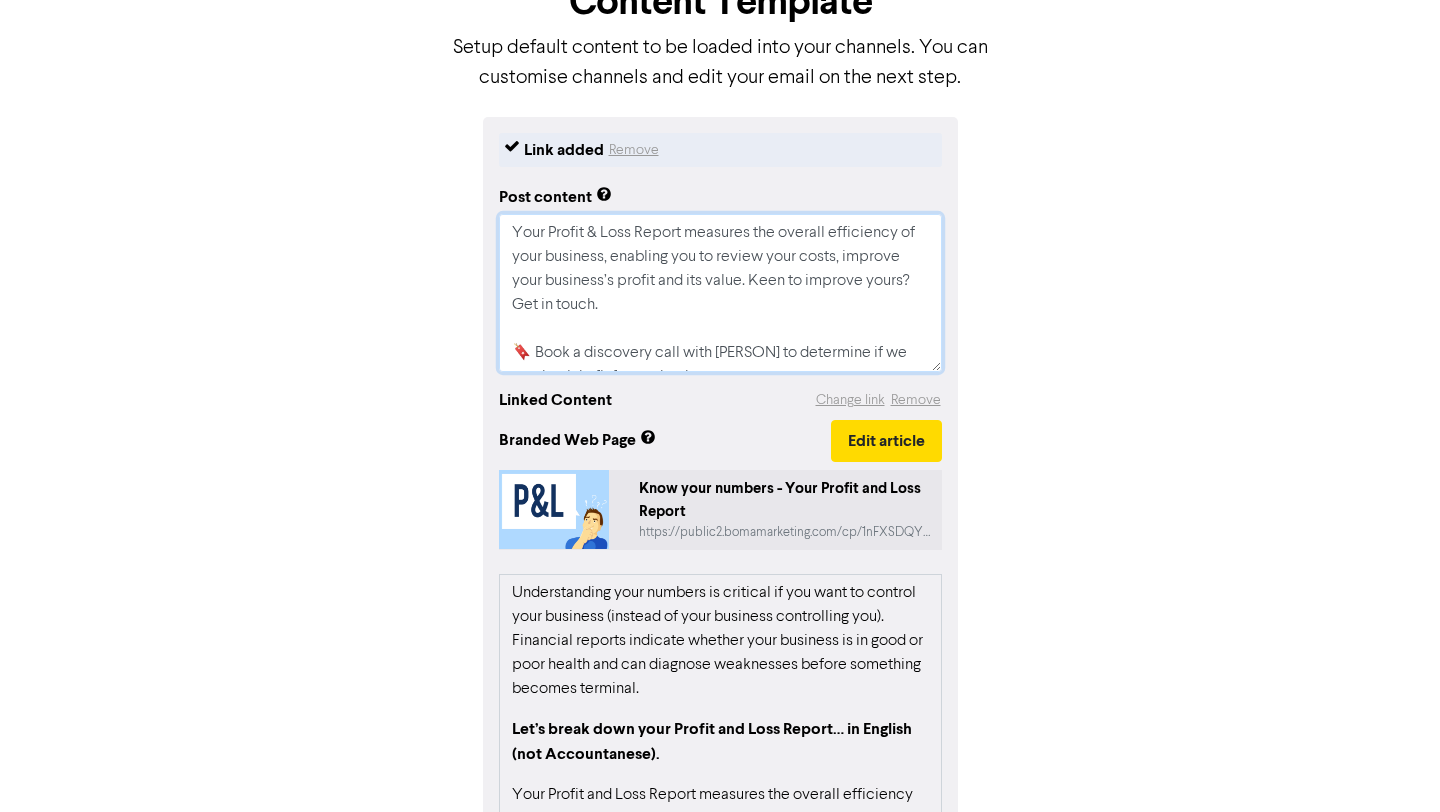 scroll, scrollTop: 120, scrollLeft: 0, axis: vertical 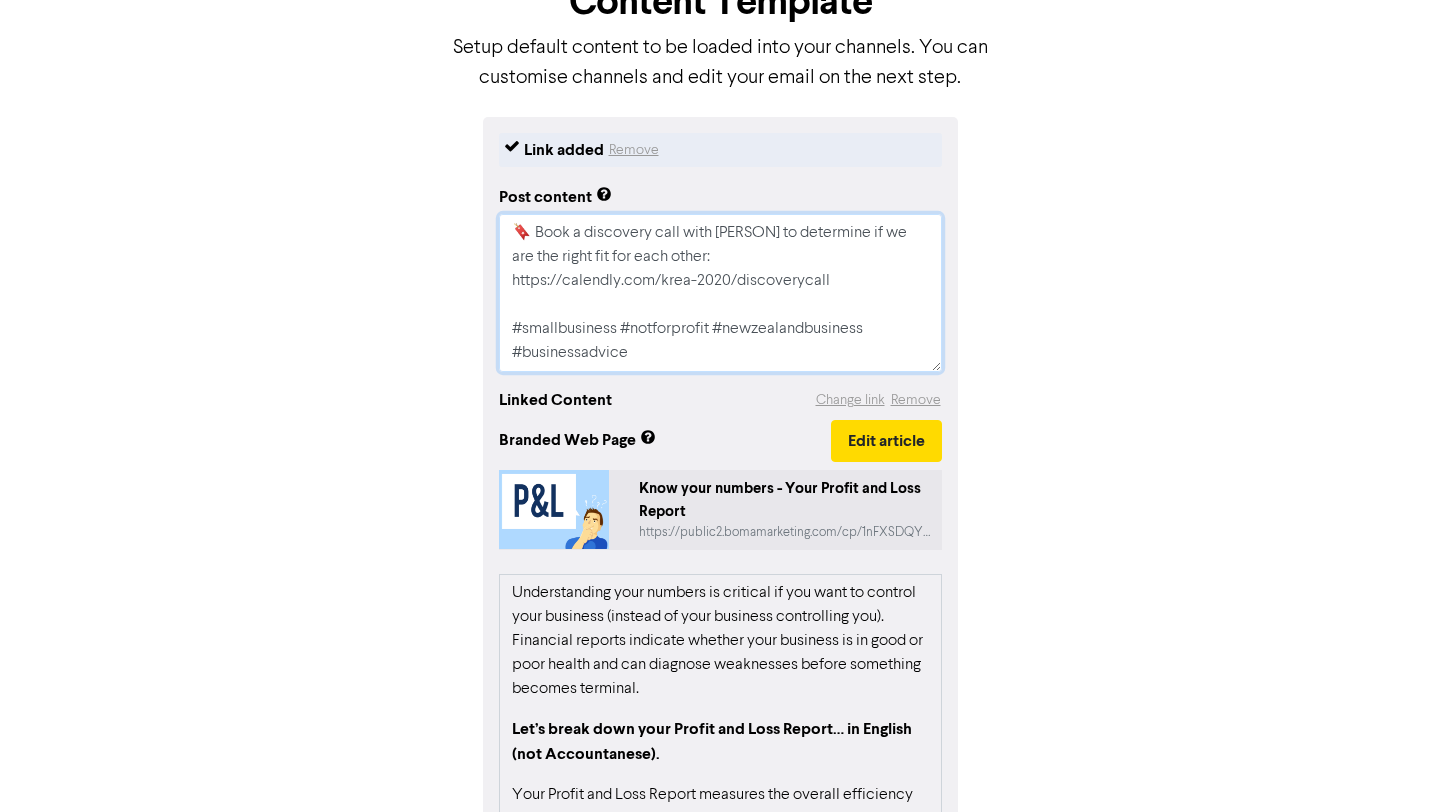 drag, startPoint x: 632, startPoint y: 355, endPoint x: 522, endPoint y: 350, distance: 110.11358 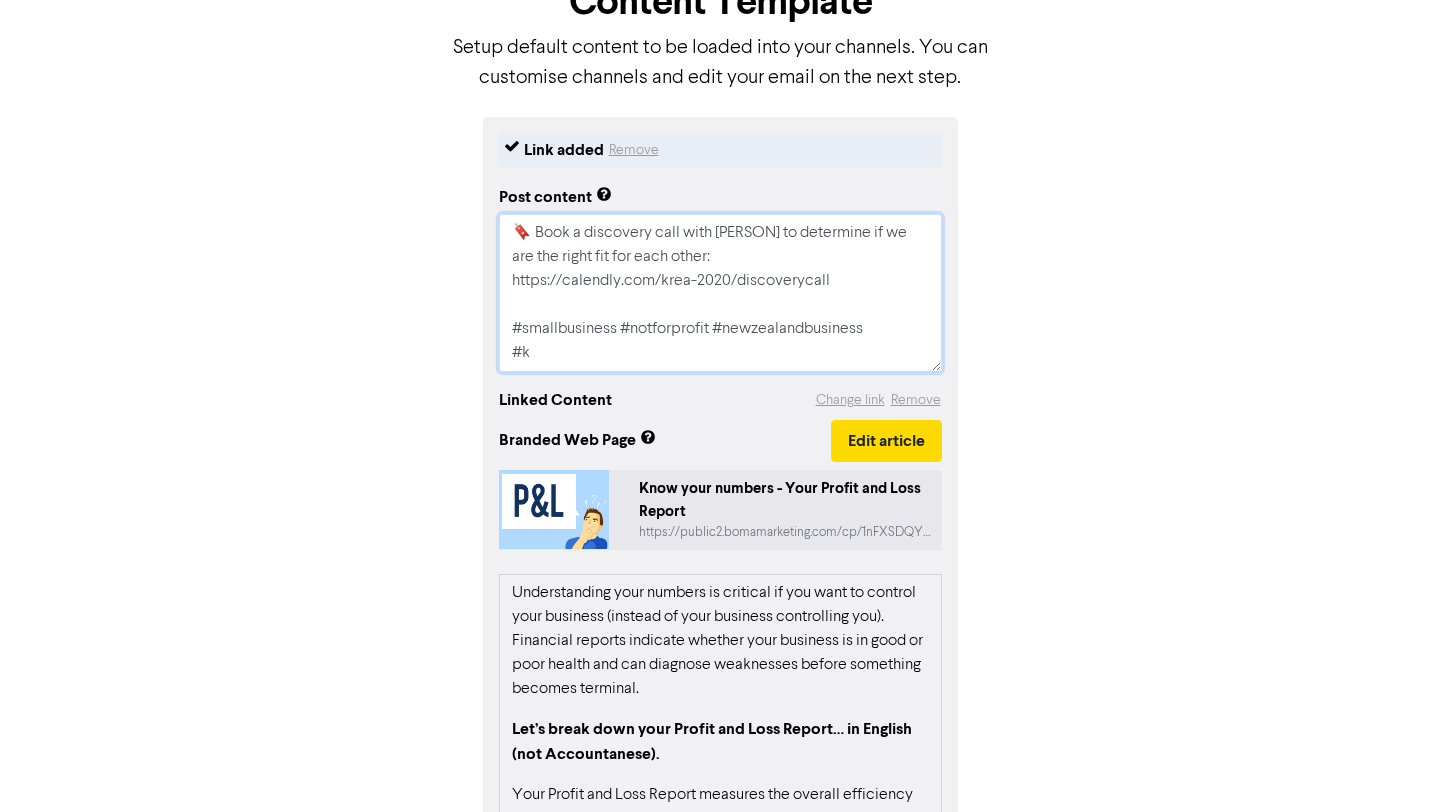 type on "x" 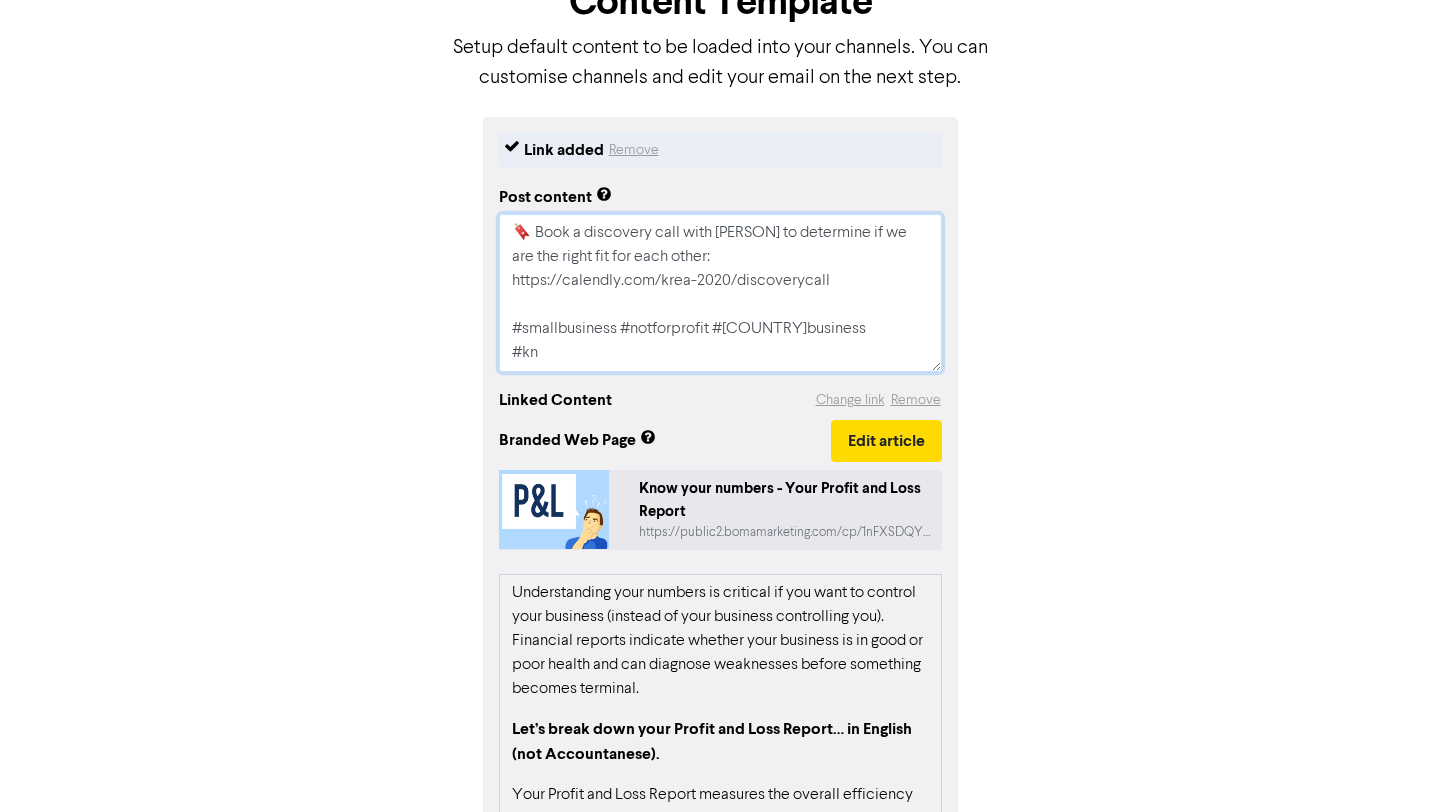 type on "x" 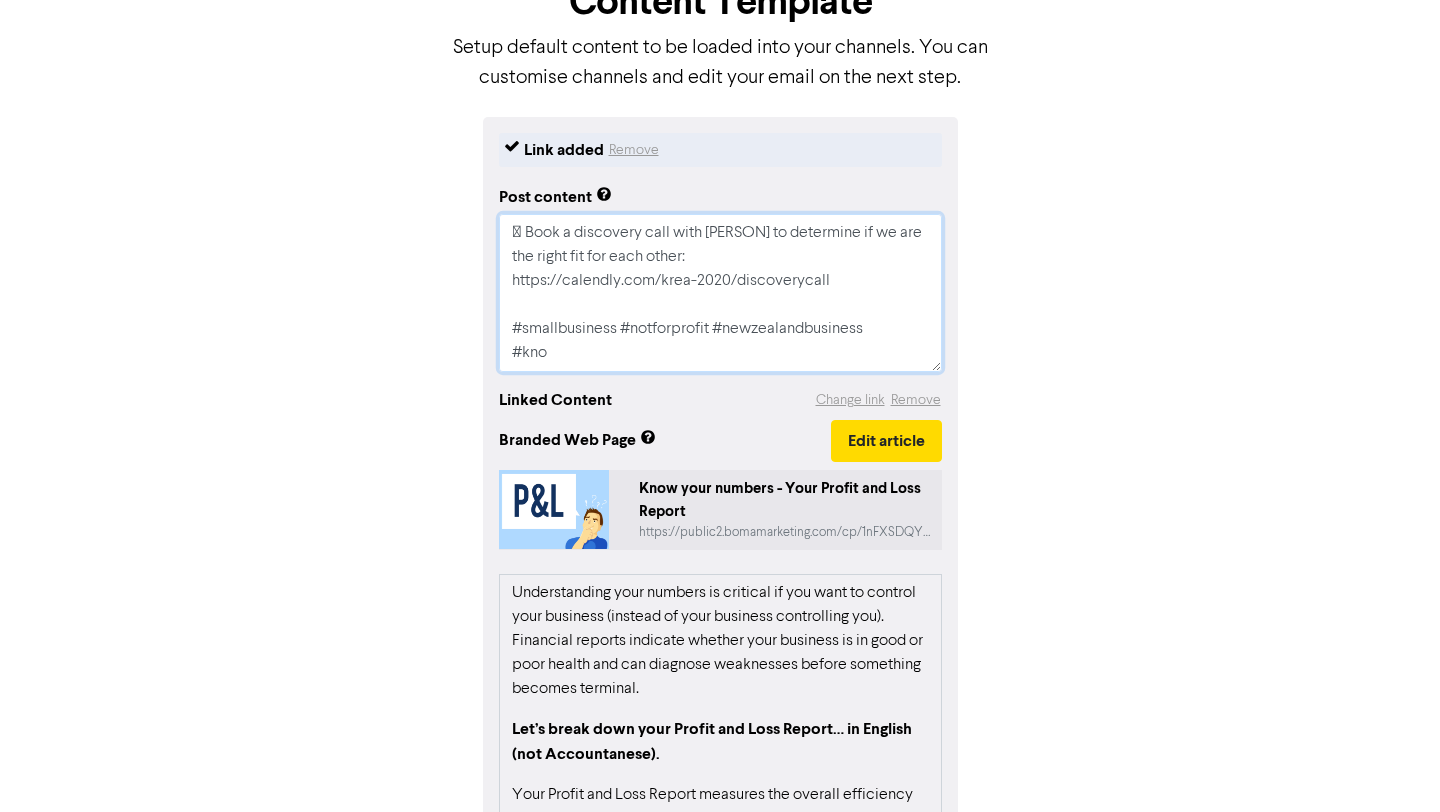 type on "x" 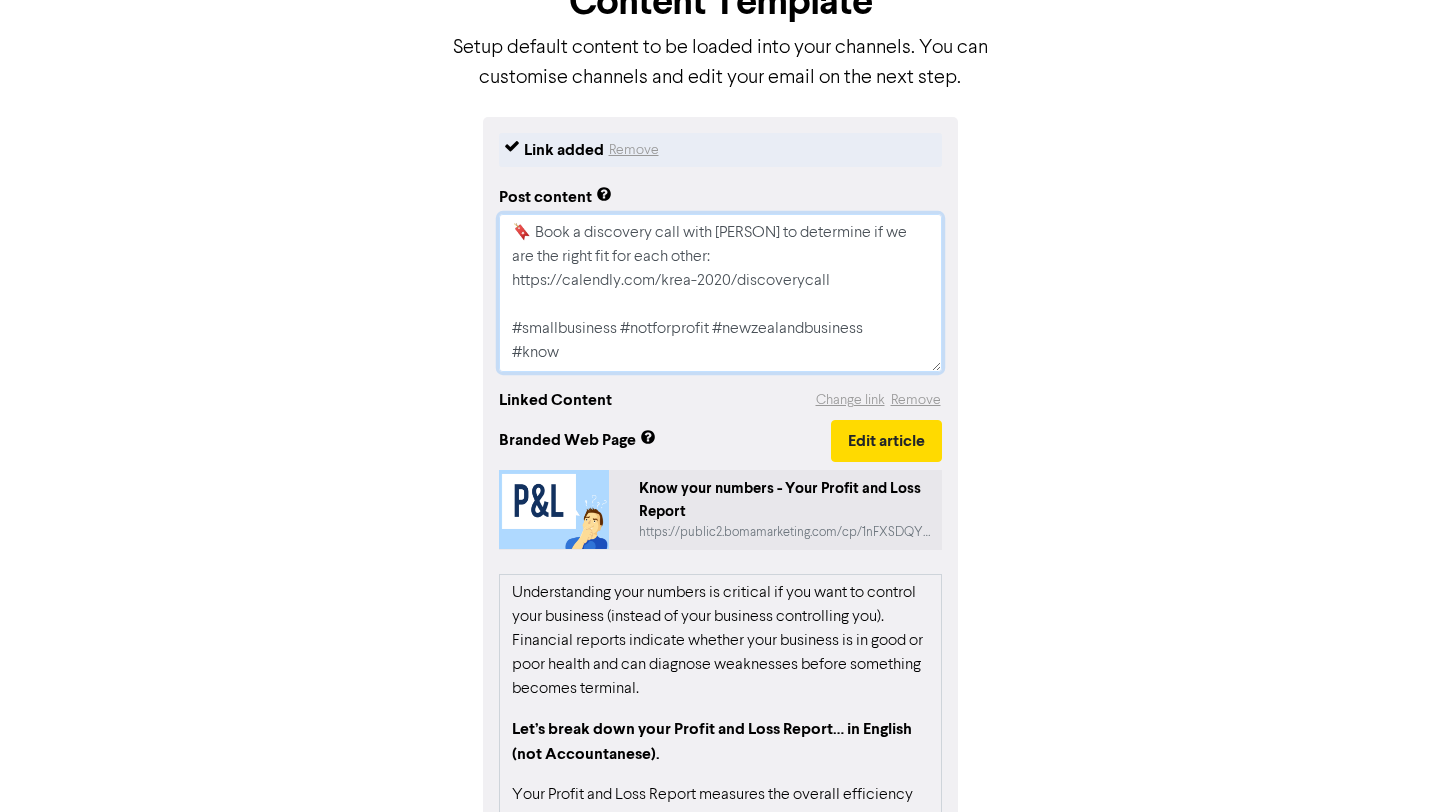 type on "x" 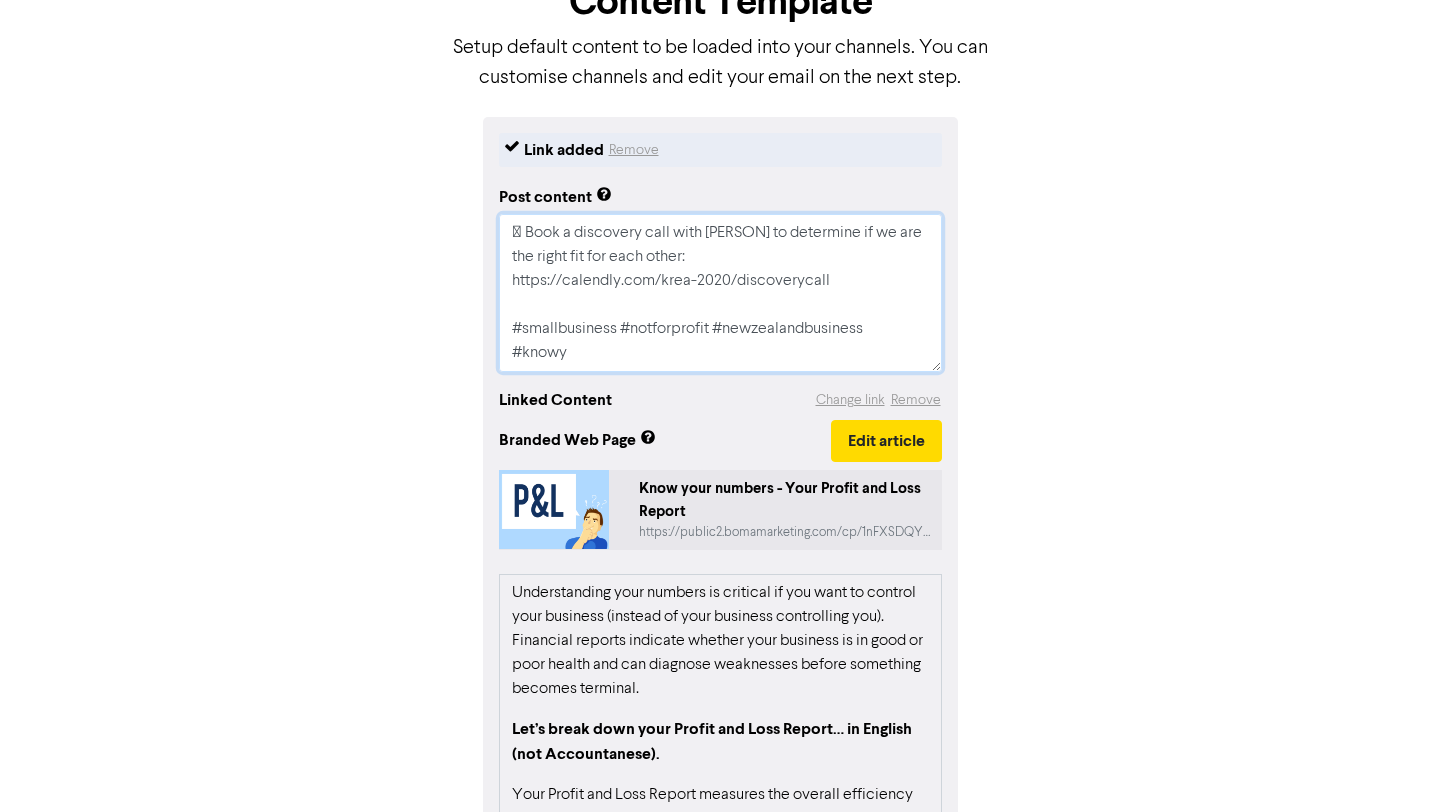 type on "x" 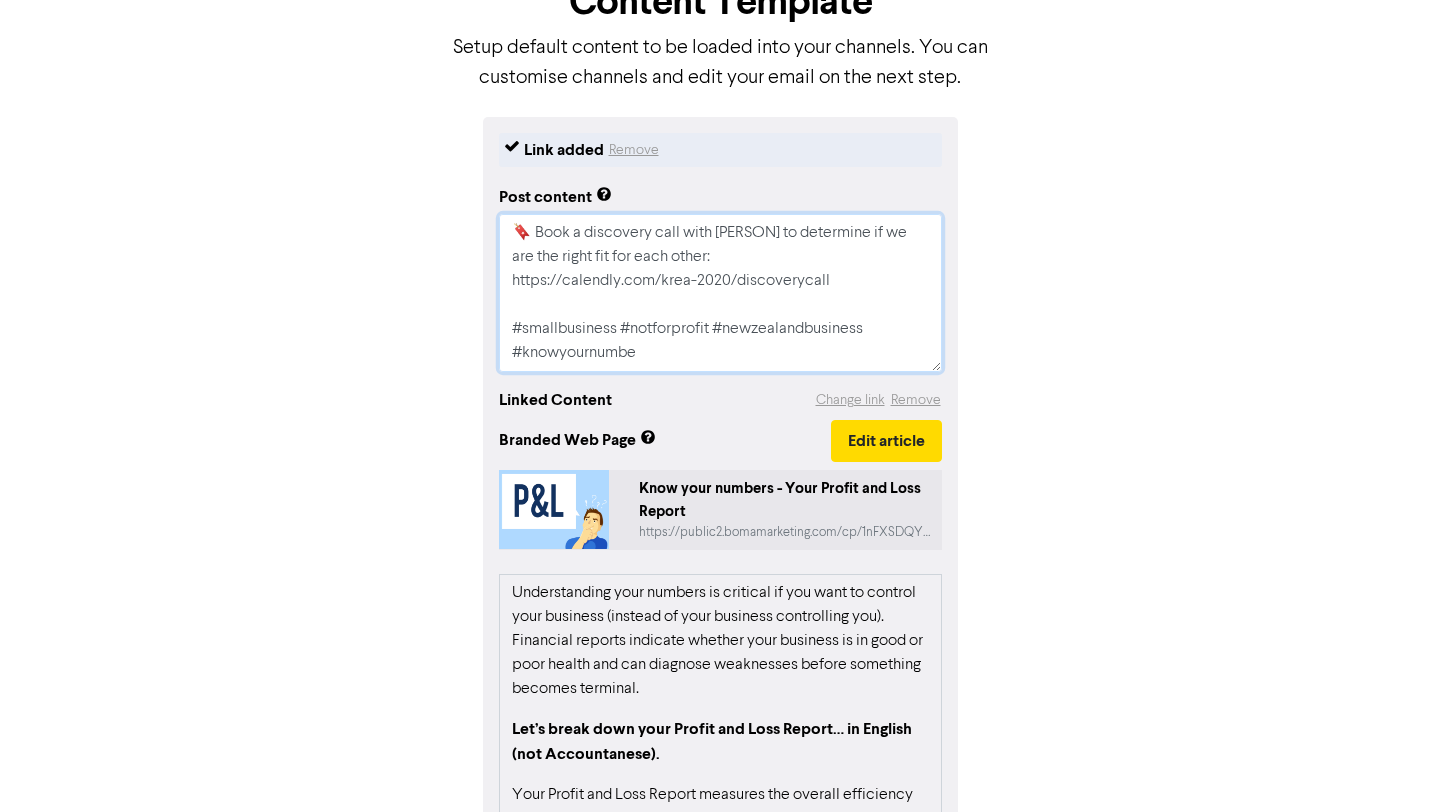 type on "x" 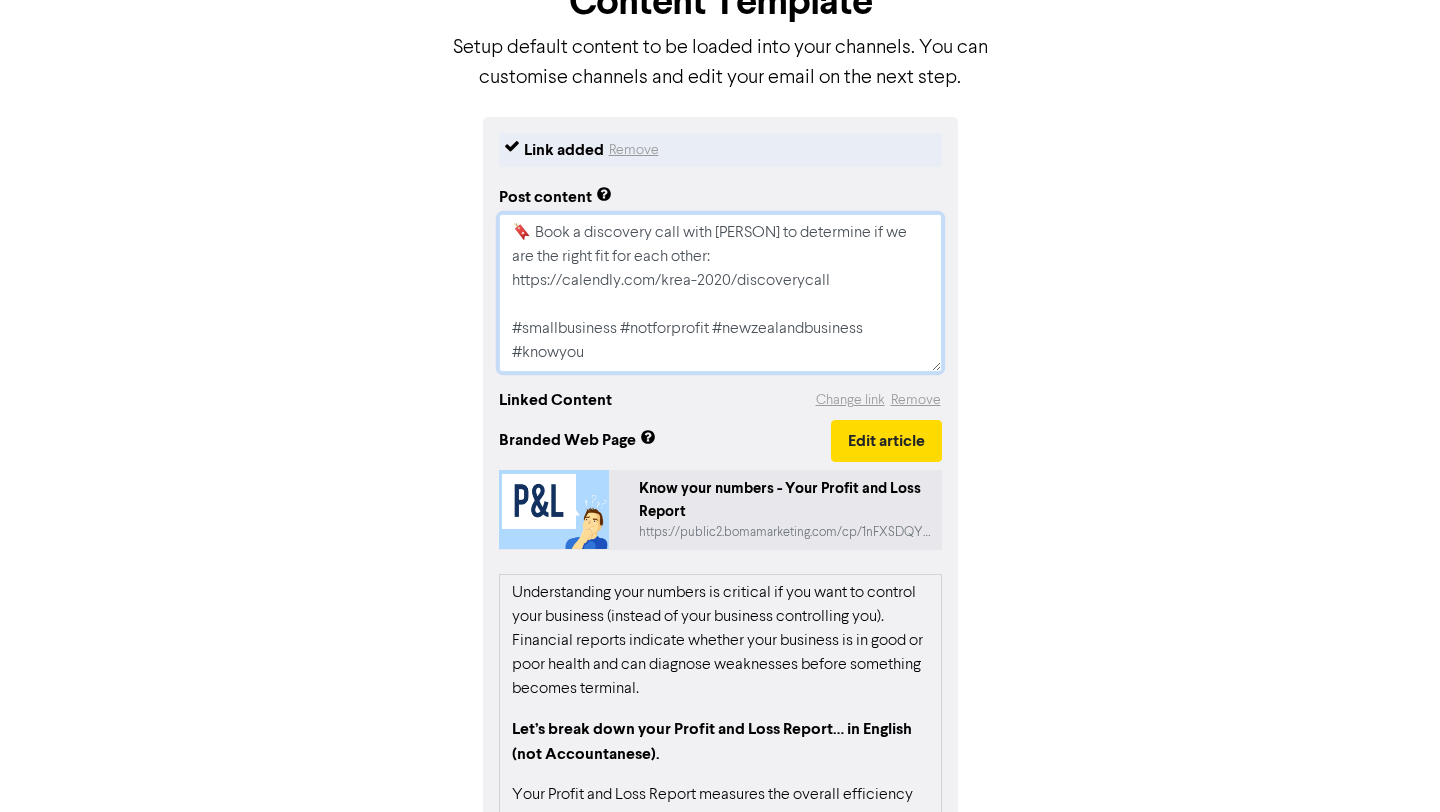 type on "x" 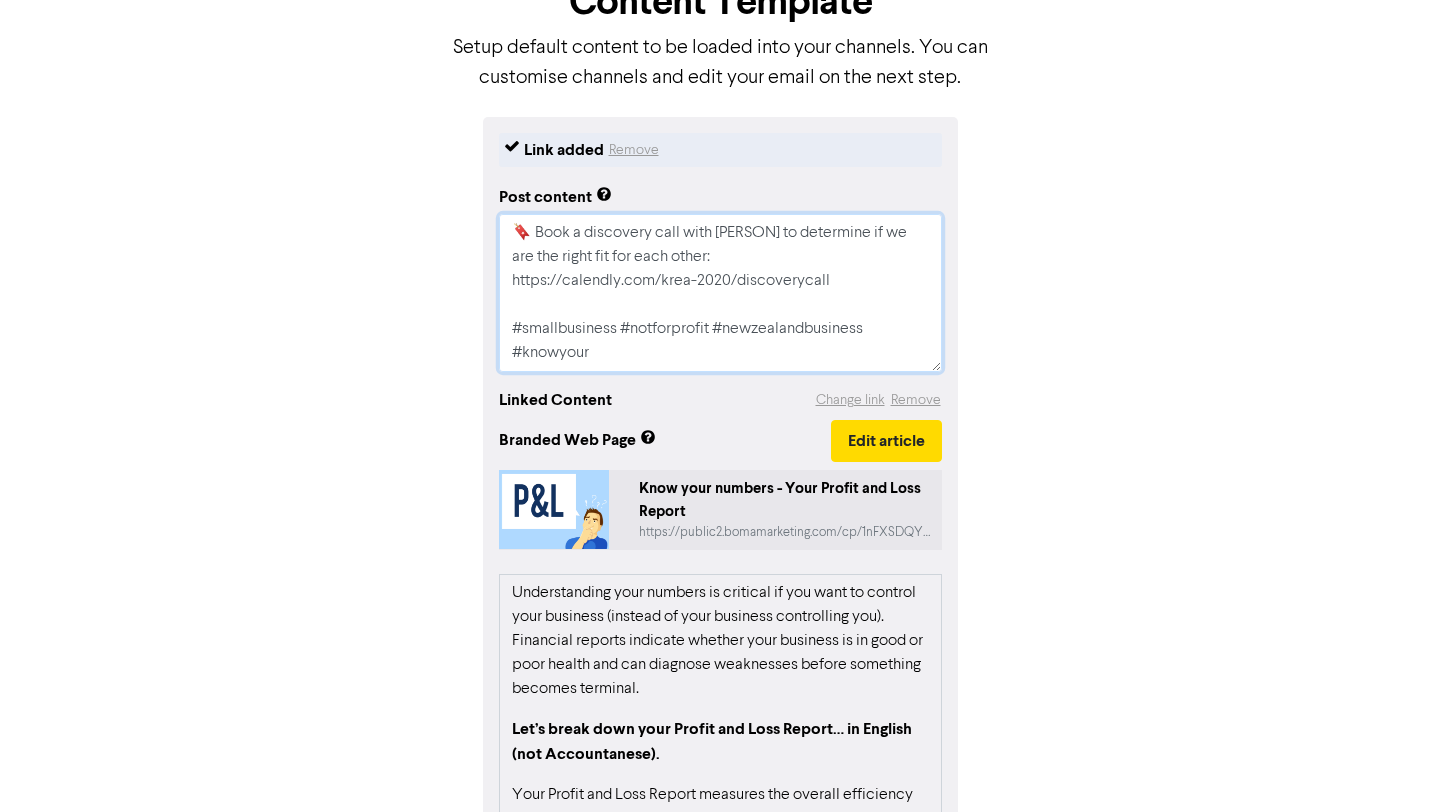 type on "x" 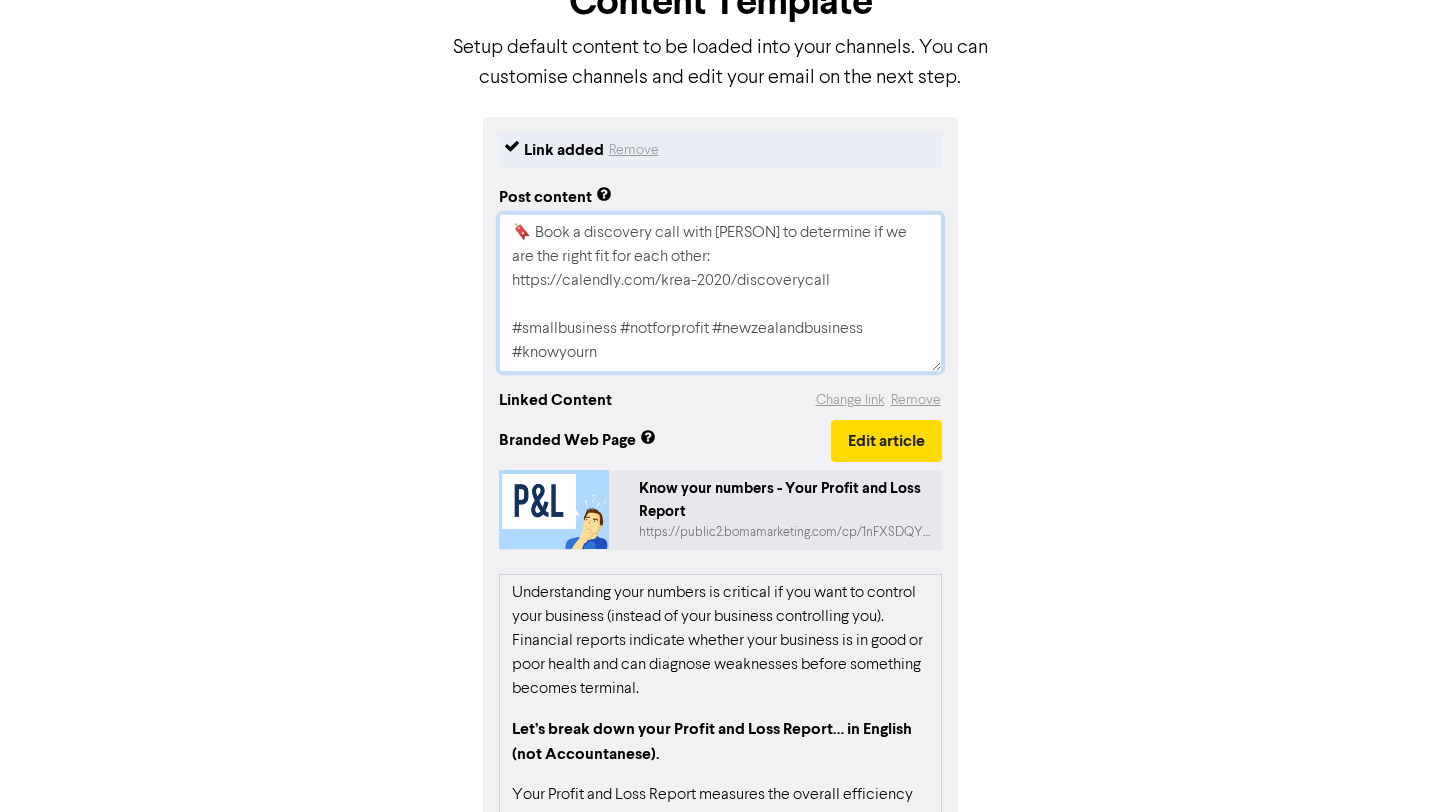 type on "x" 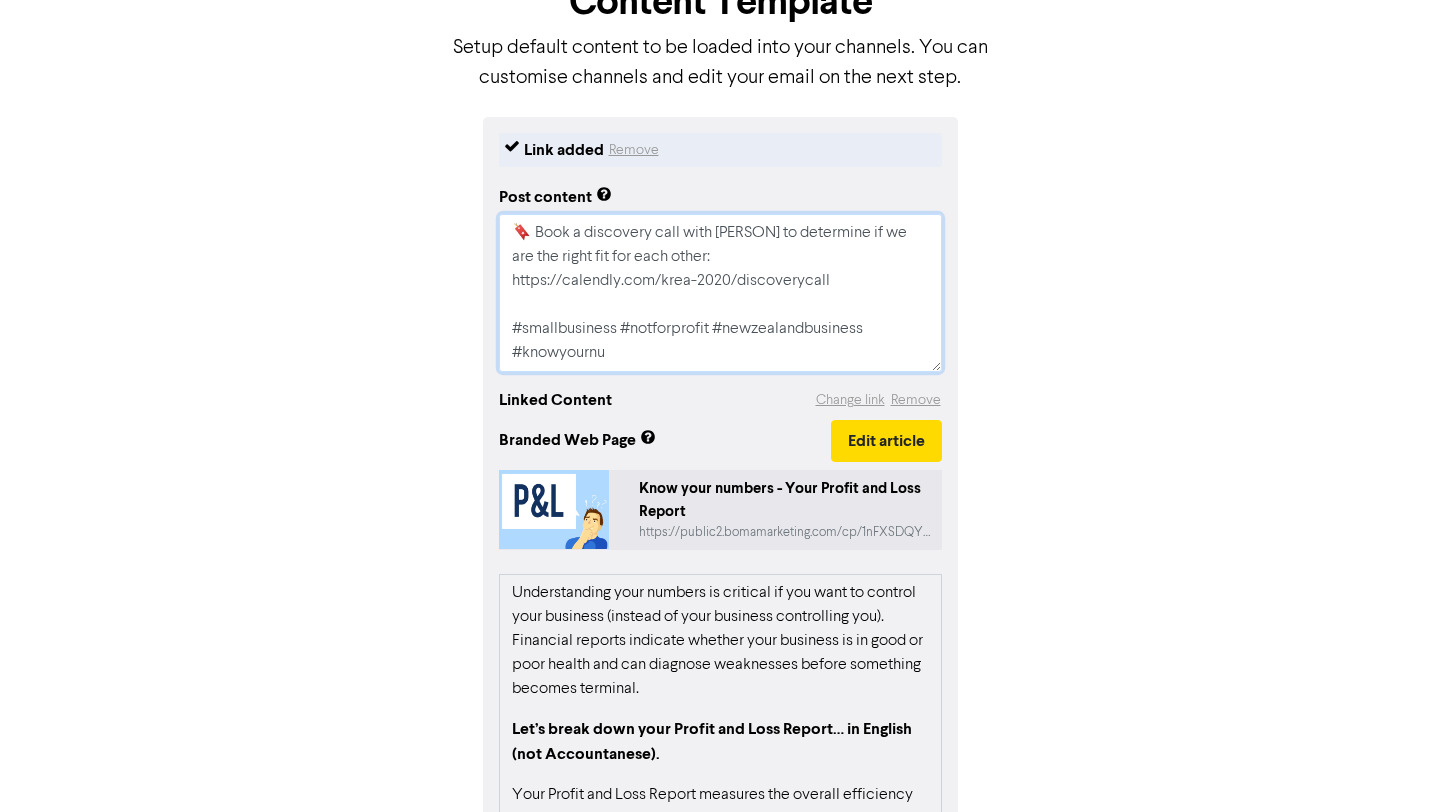 type on "x" 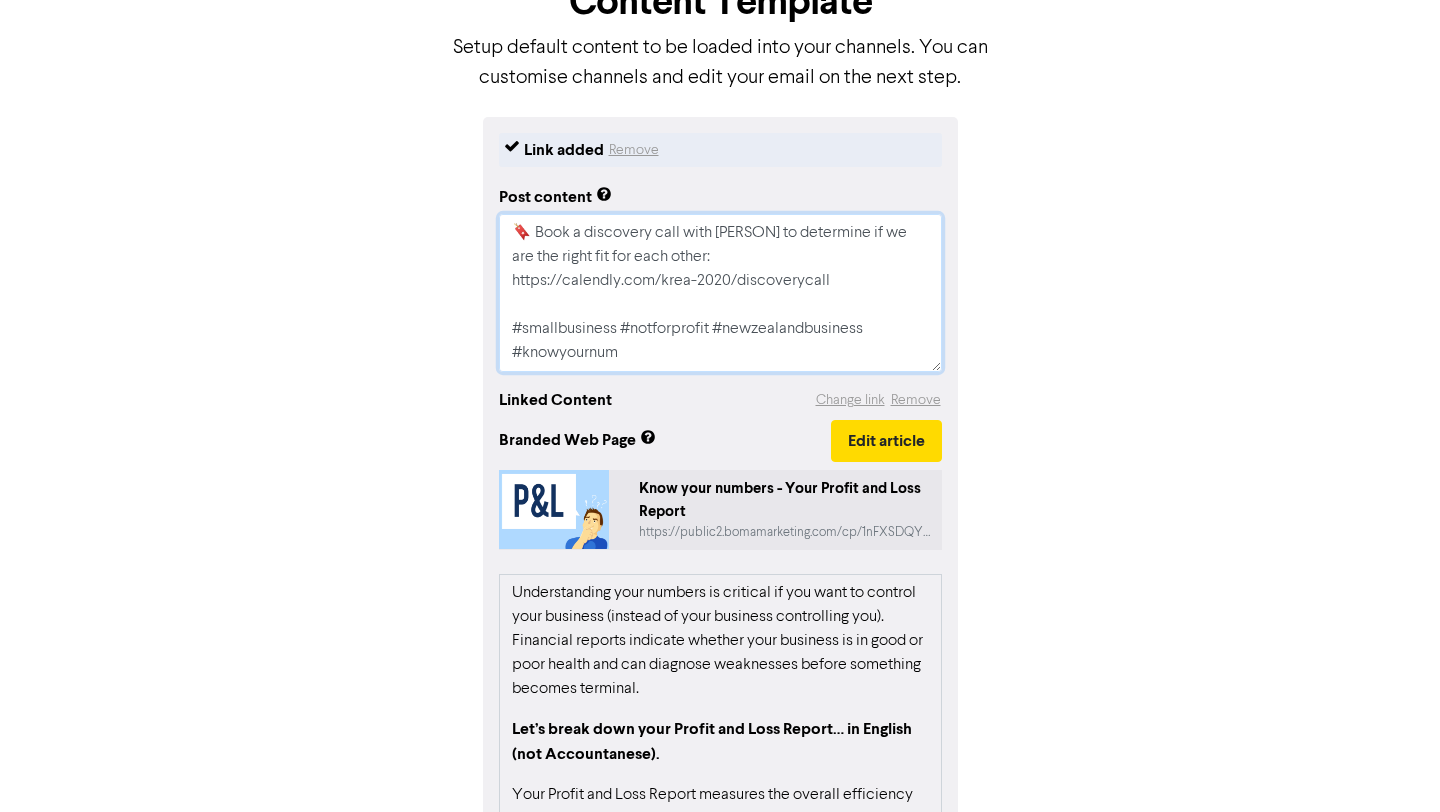 type on "x" 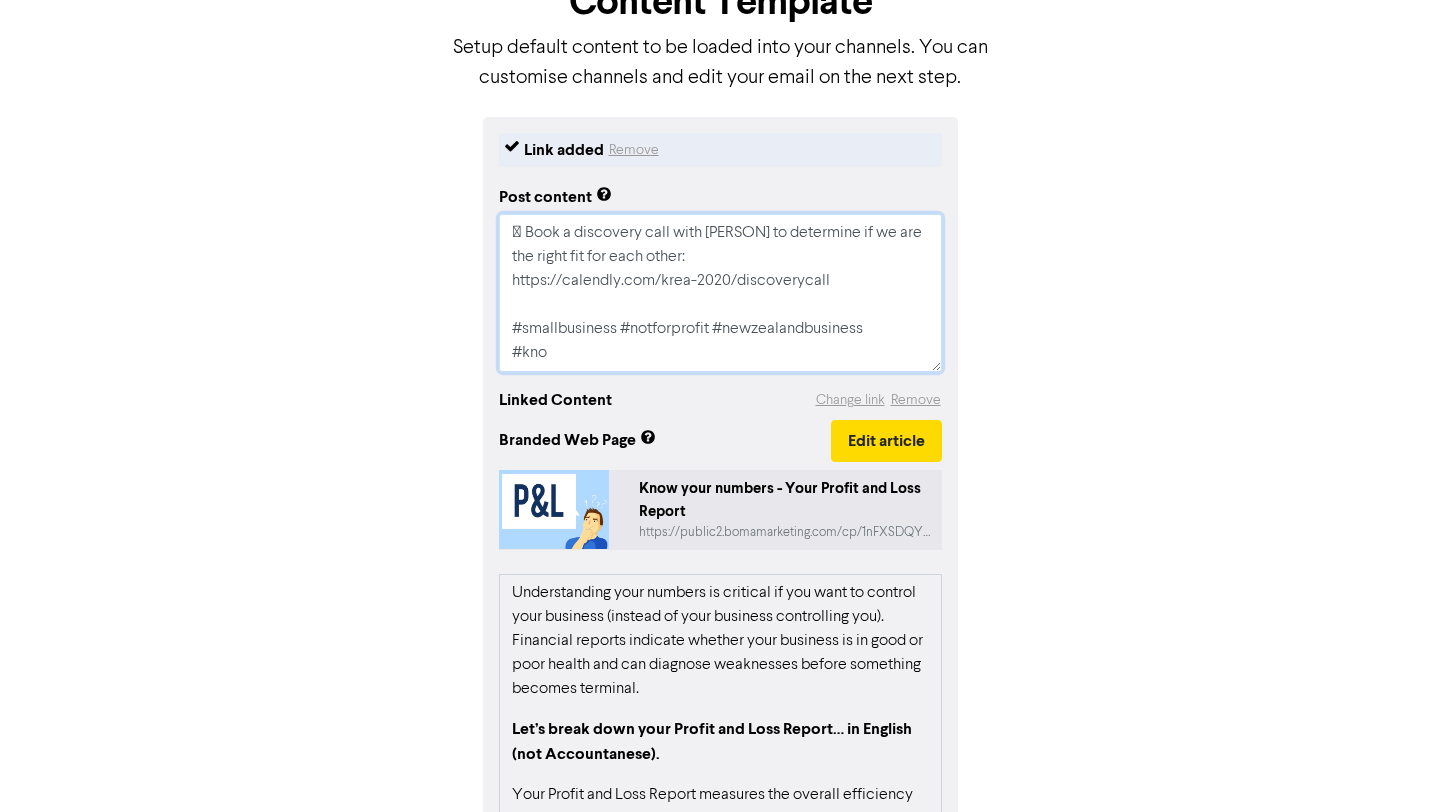 type on "x" 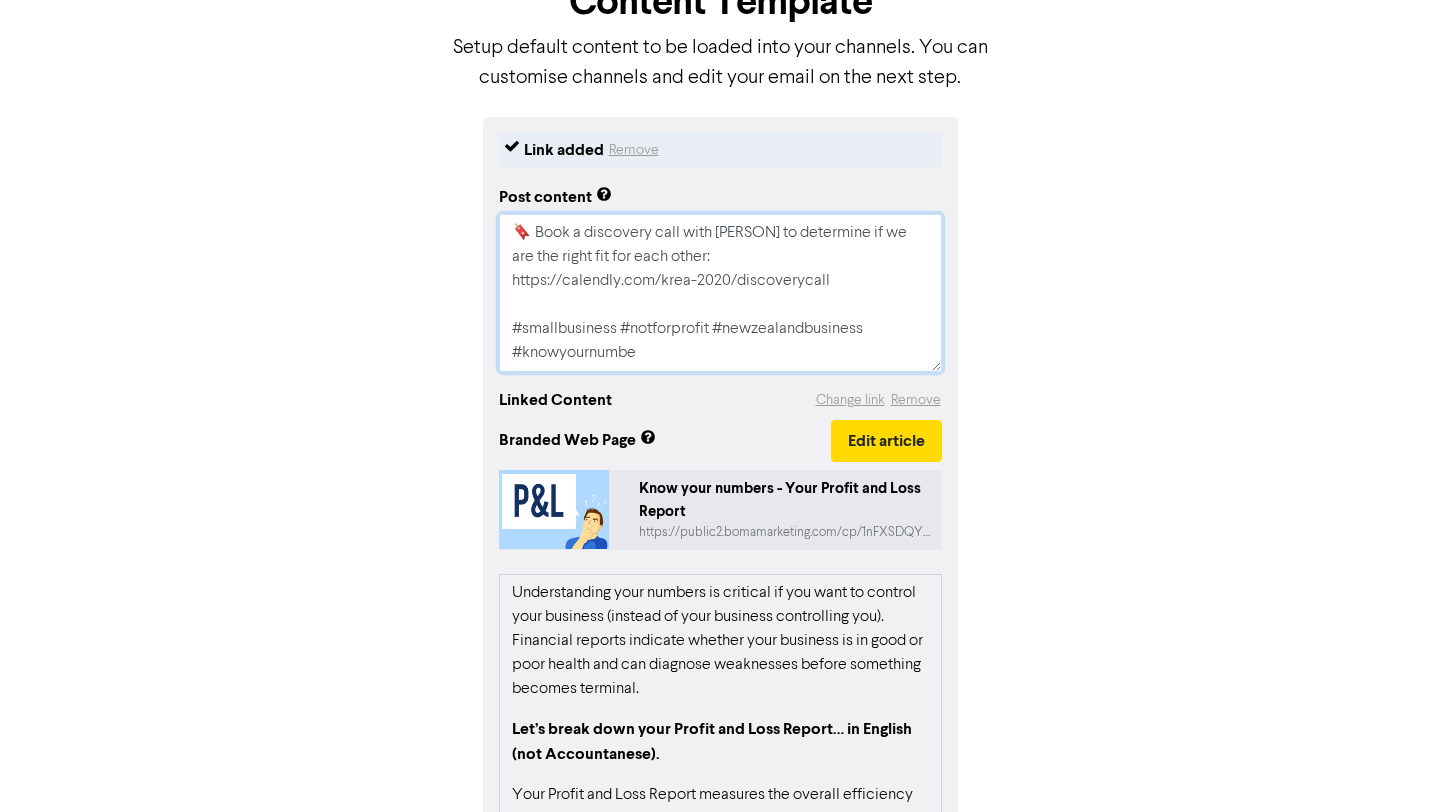 type on "x" 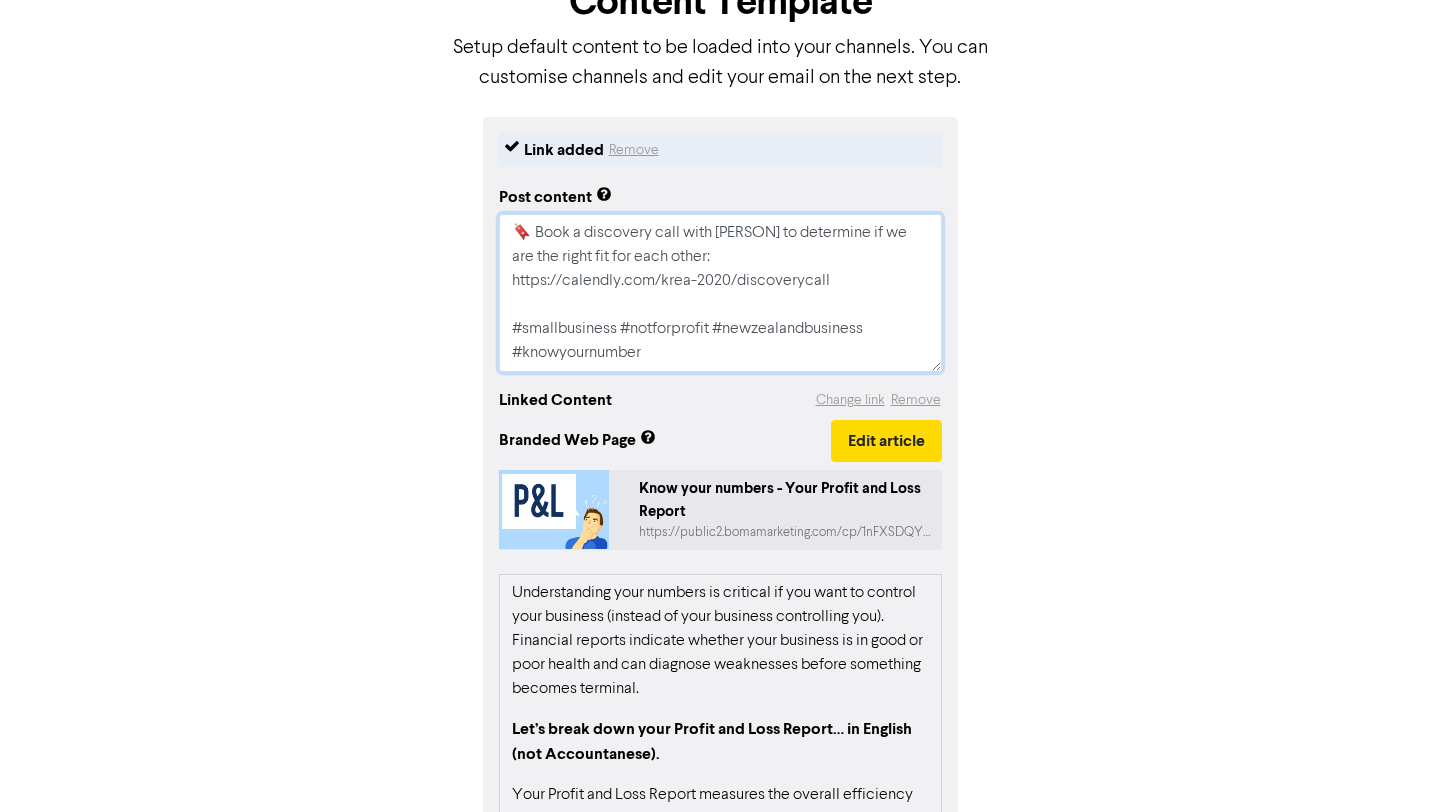 type on "x" 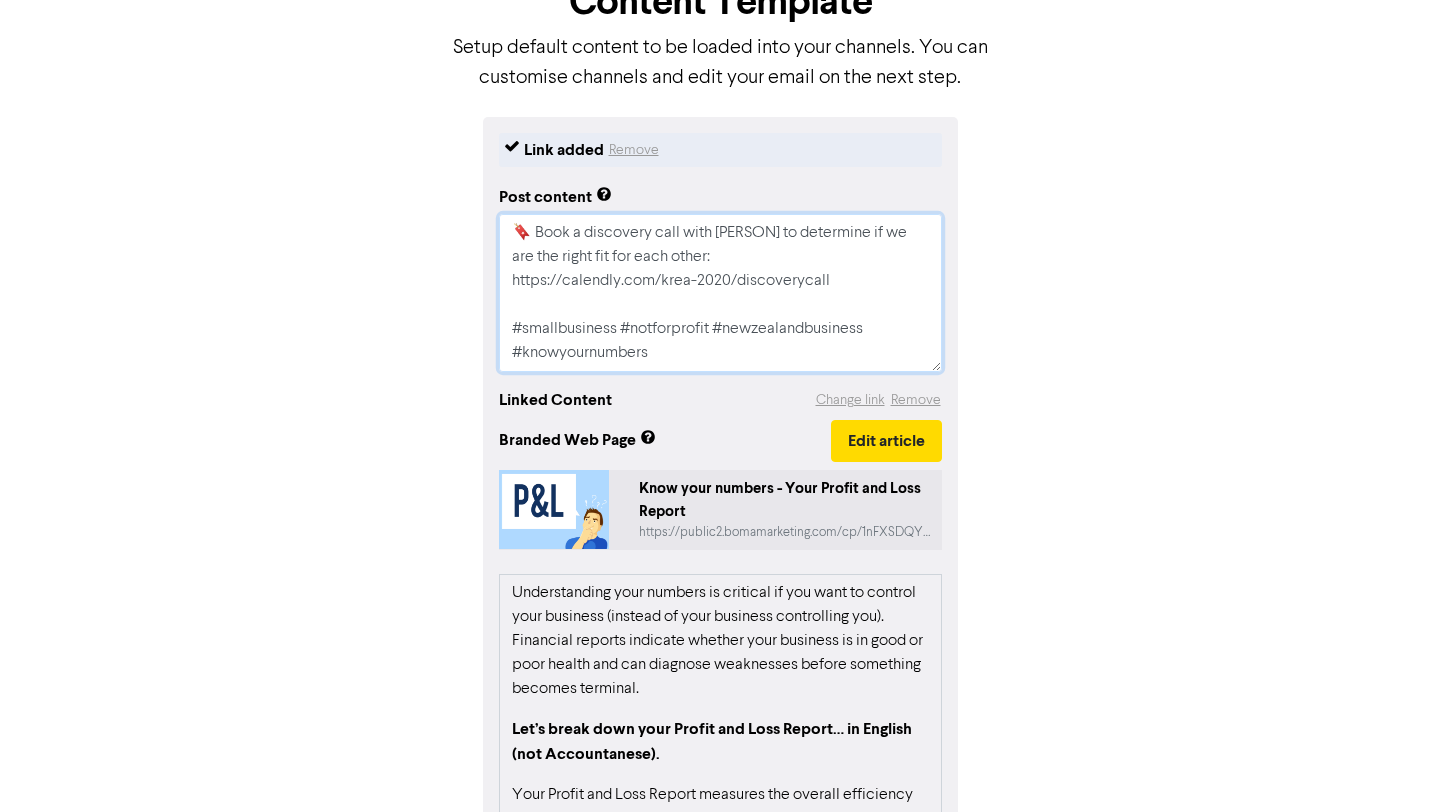 scroll, scrollTop: 0, scrollLeft: 0, axis: both 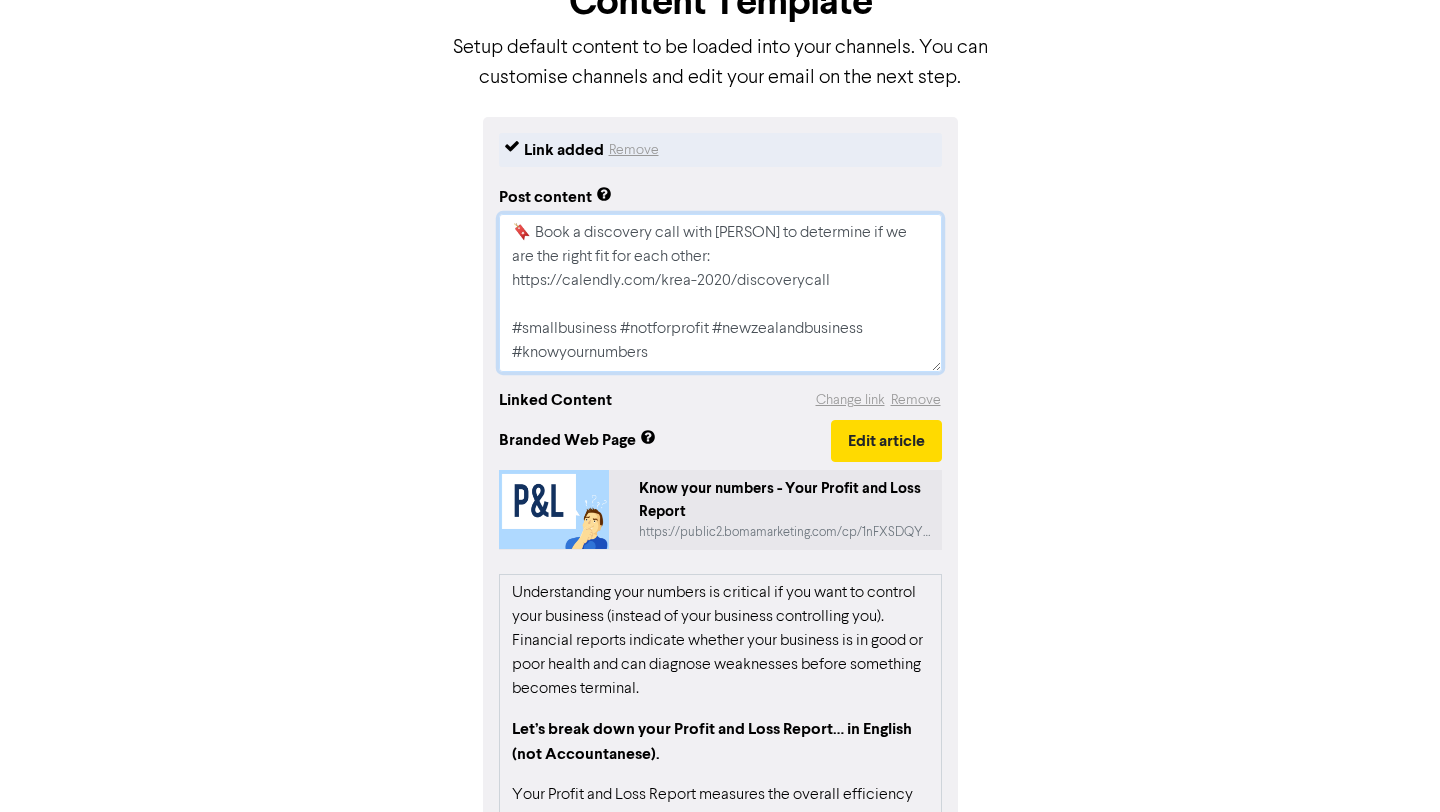 drag, startPoint x: 509, startPoint y: 227, endPoint x: 789, endPoint y: 454, distance: 360.45667 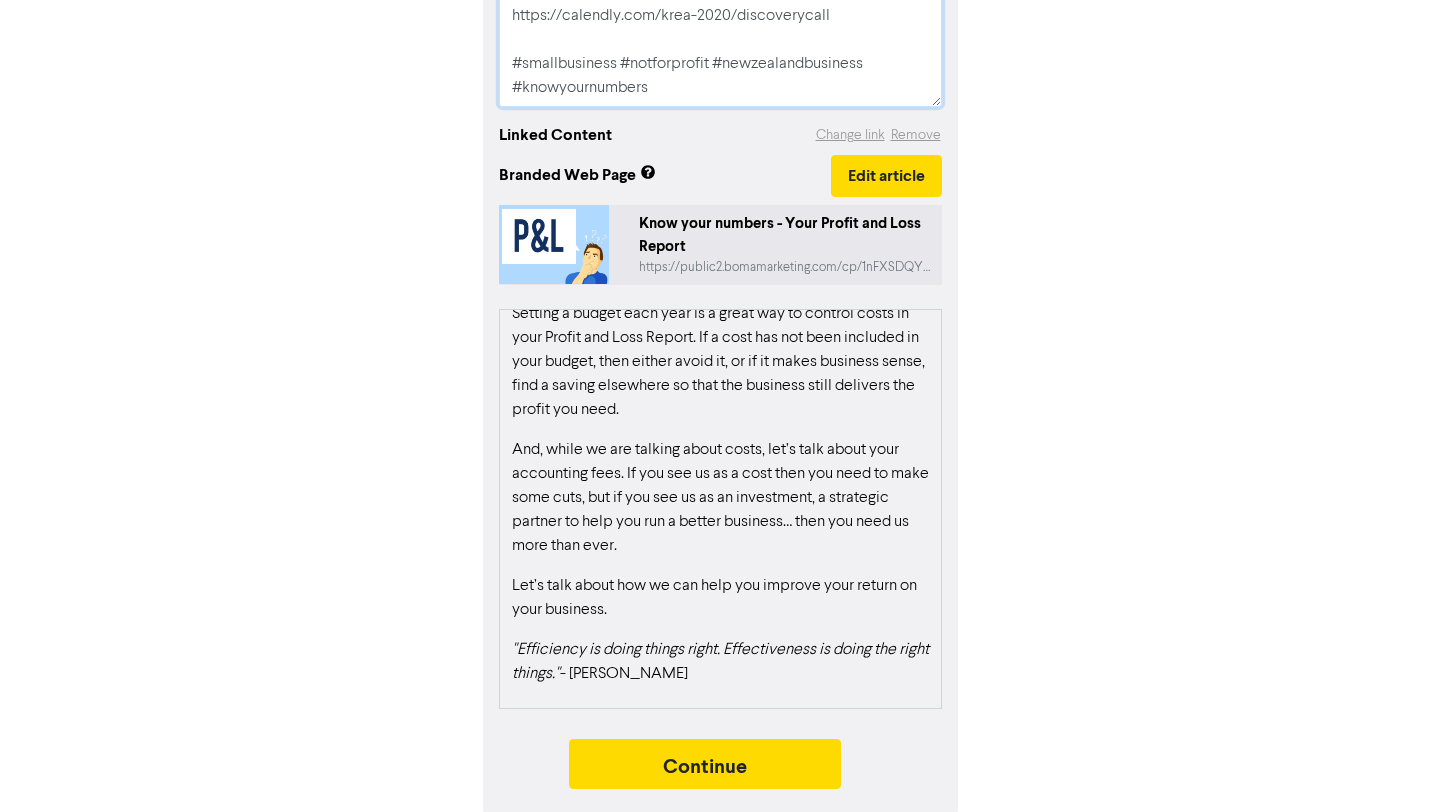 scroll, scrollTop: 397, scrollLeft: 0, axis: vertical 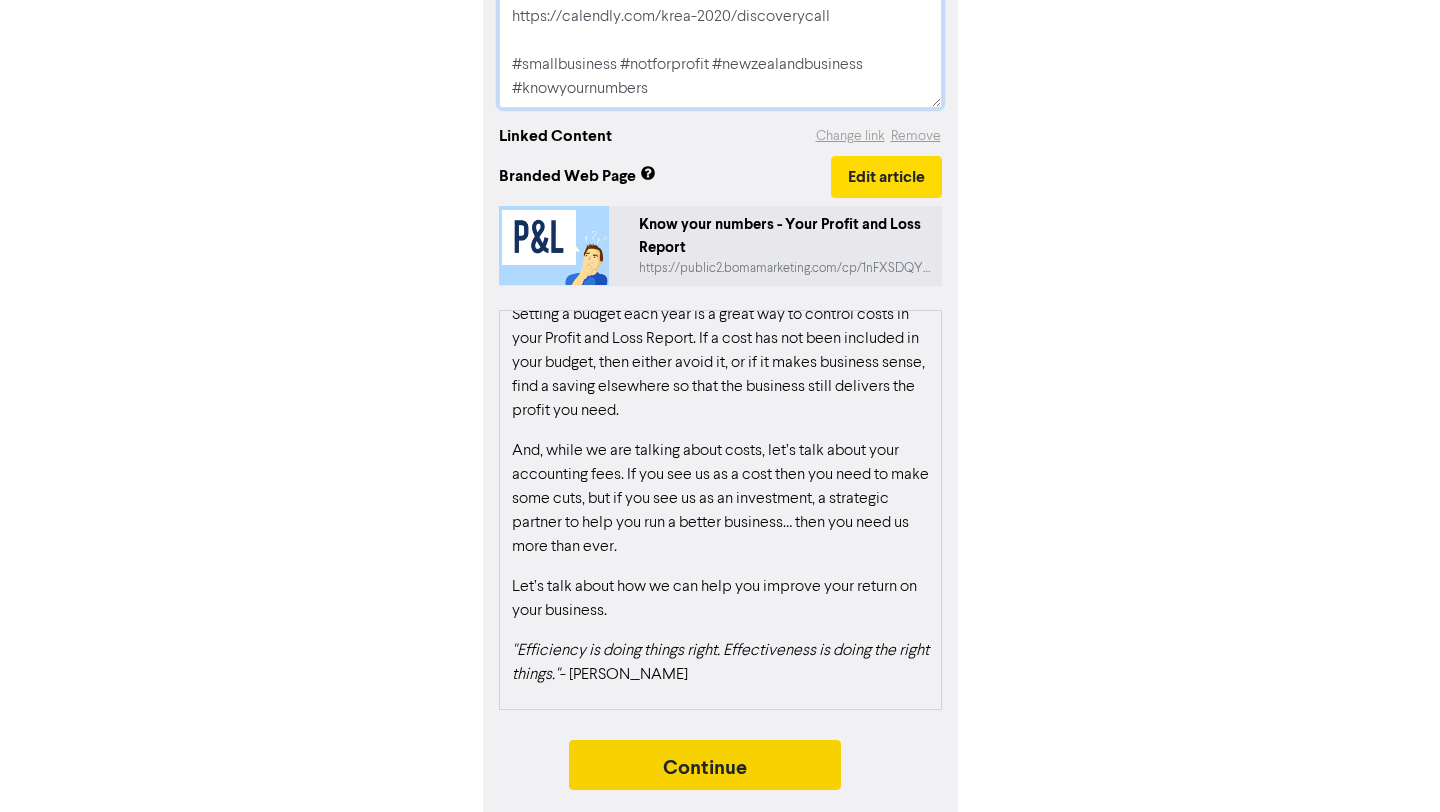 type on "Your Profit & Loss Report measures the overall efficiency of your business, enabling you to review your costs, improve your business’s profit and its value. Keen to improve yours? Get in touch.
🔖 Book a discovery call with [PERSON] to determine if we are the right fit for each other:
https://calendly.com/krea-2020/discoverycall
#smallbusiness #notforprofit #newzealandbusiness
#knowyournumbers" 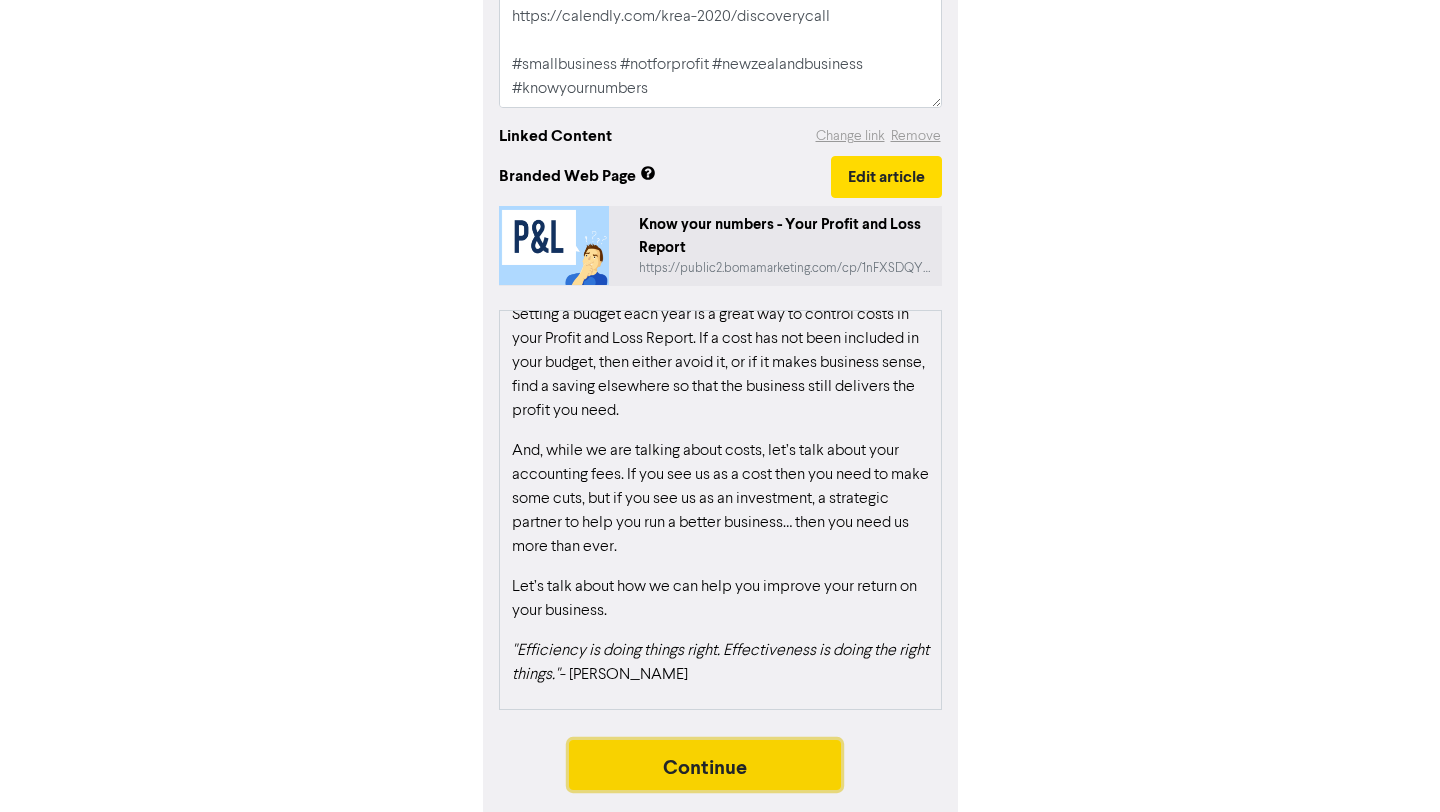 click on "Continue" at bounding box center (705, 765) 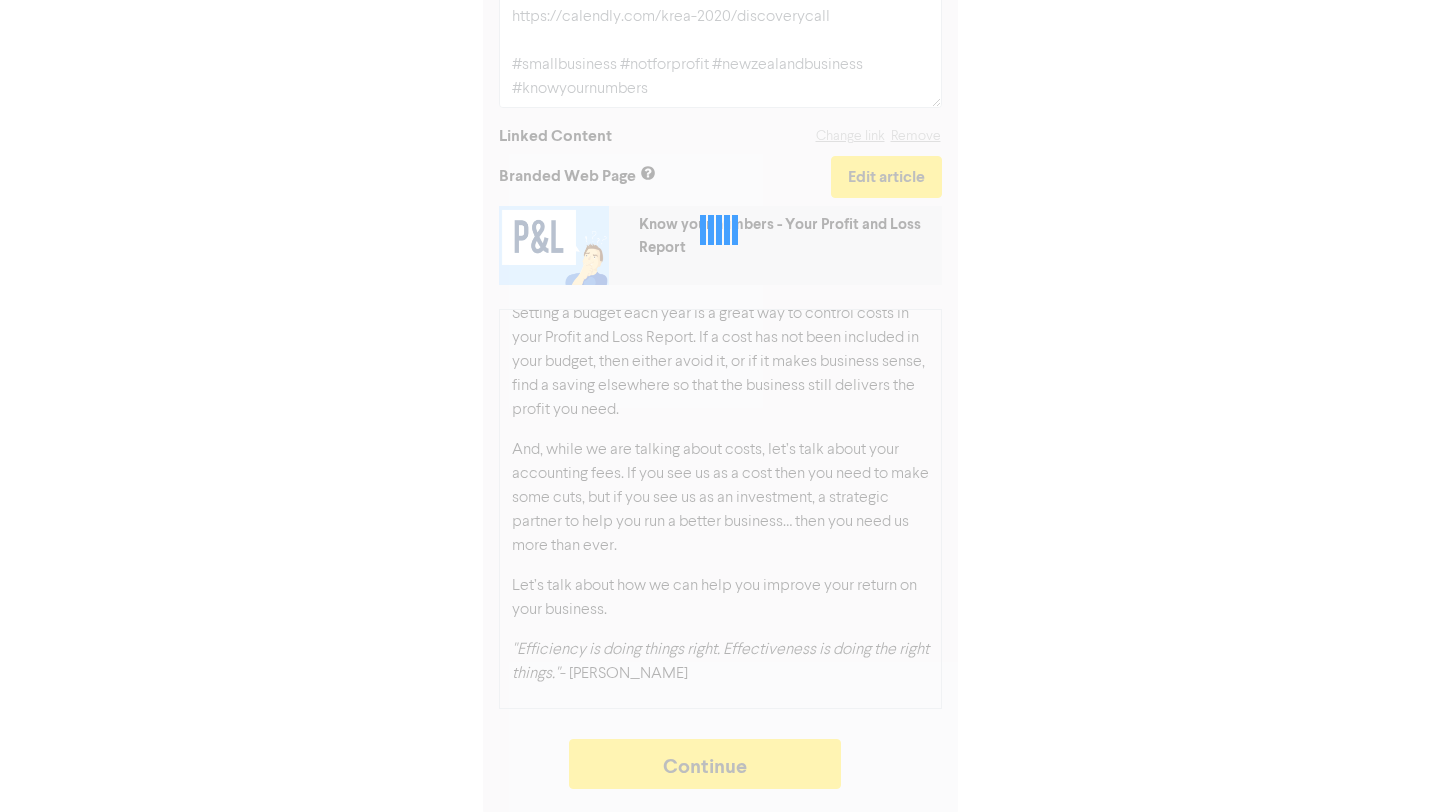 type on "x" 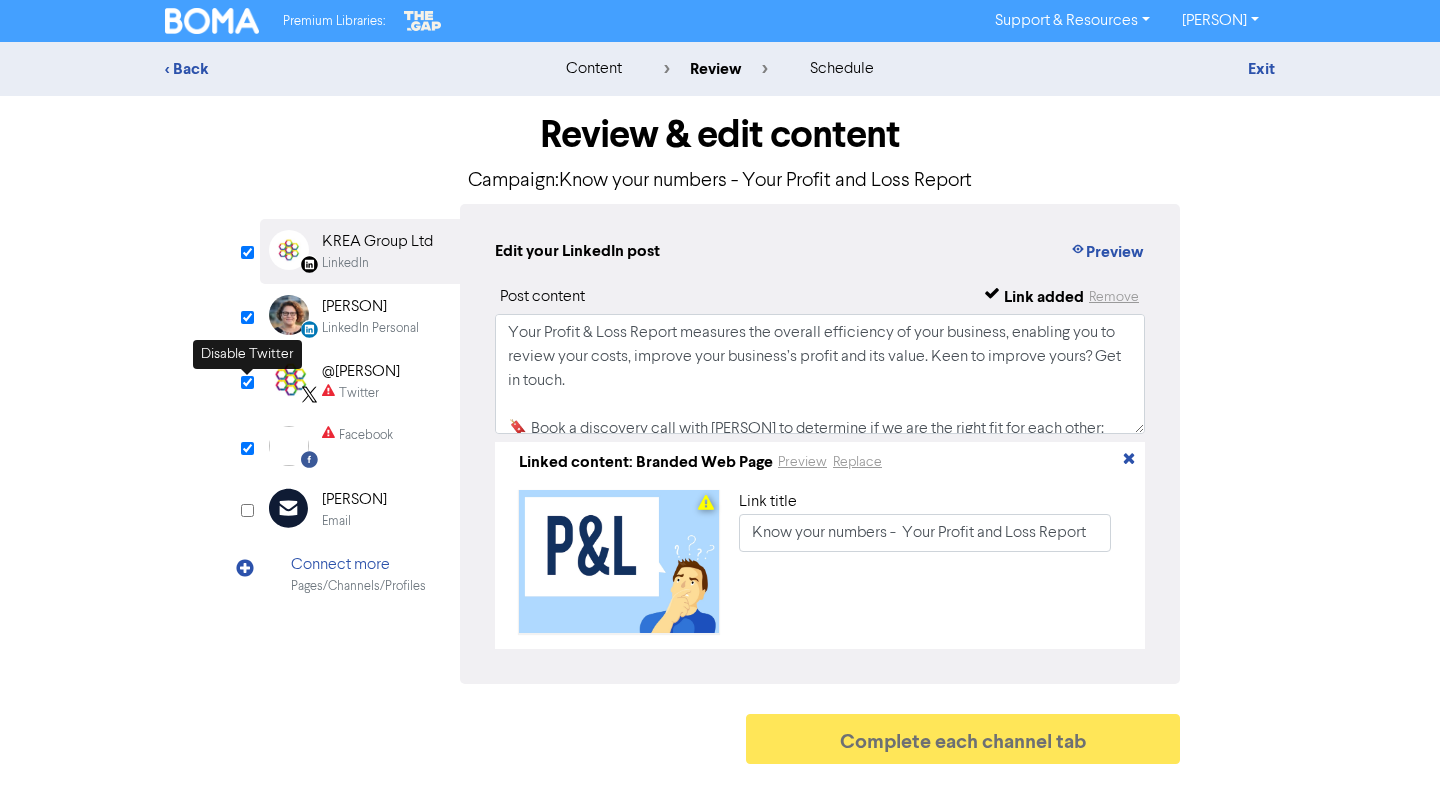 click at bounding box center [247, 382] 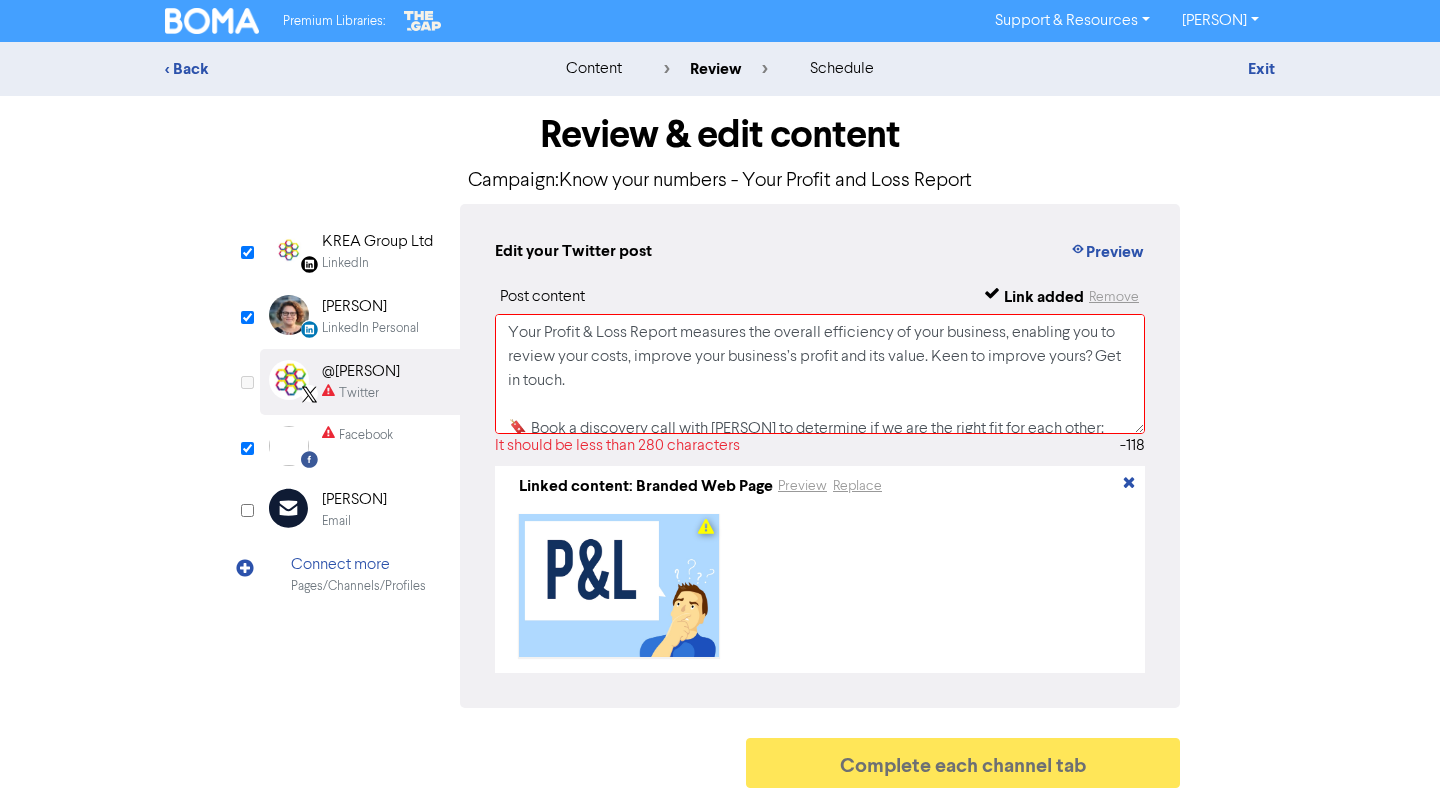 click at bounding box center [247, 382] 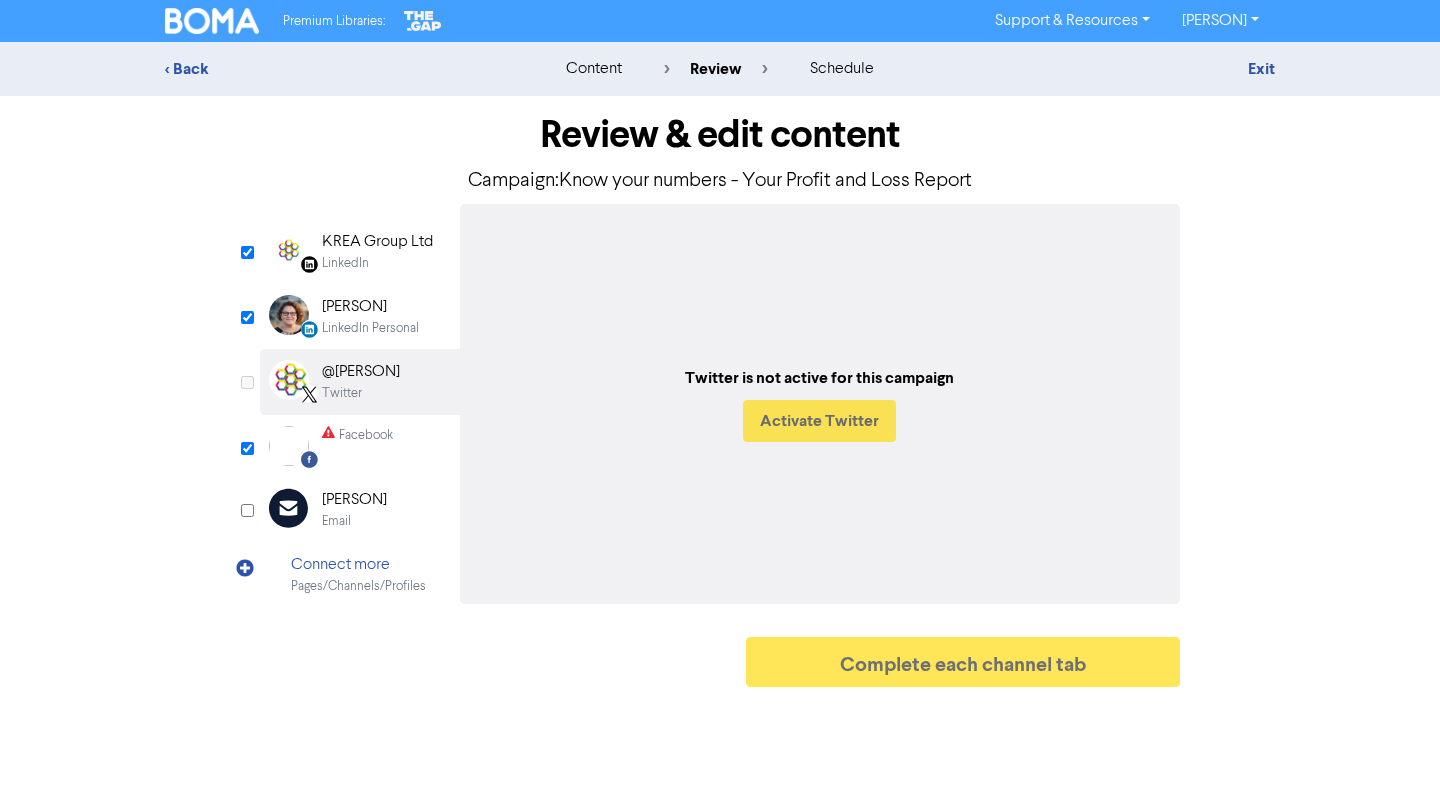 checkbox on "true" 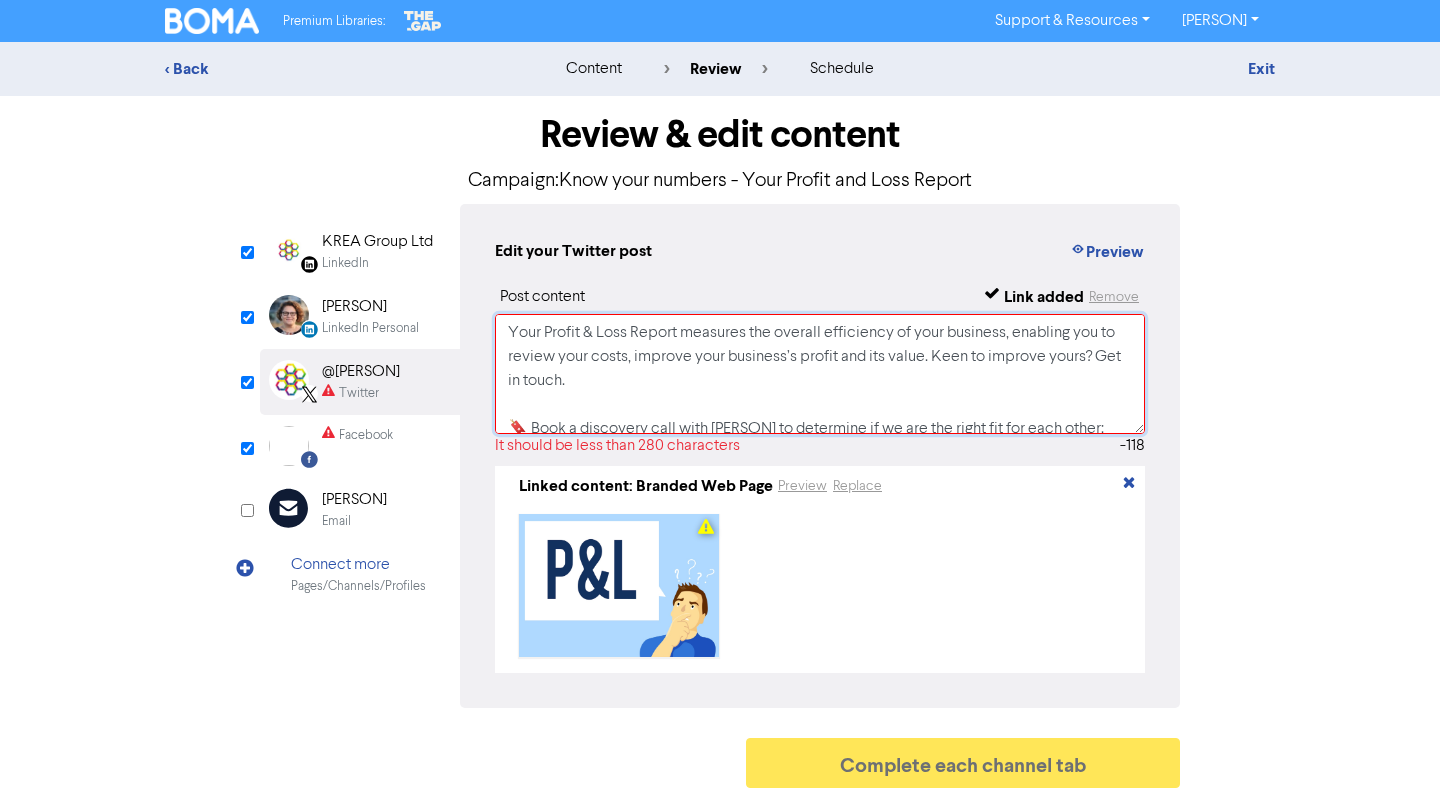 click on "Your Profit & Loss Report measures the overall efficiency of your business, enabling you to review your costs, improve your business’s profit and its value. Keen to improve yours? Get in touch.
🔖 Book a discovery call with [PERSON] to determine if we are the right fit for each other:
https://calendly.com/krea-2020/discoverycall
#smallbusiness #notforprofit #newzealandbusiness
#knowyournumbers
https://public2.bomamarketing.com/cp/1nFXSDQYJKAAAsaiIaqgUw?sa=g0eesg1Y0s7vrx" at bounding box center [820, 374] 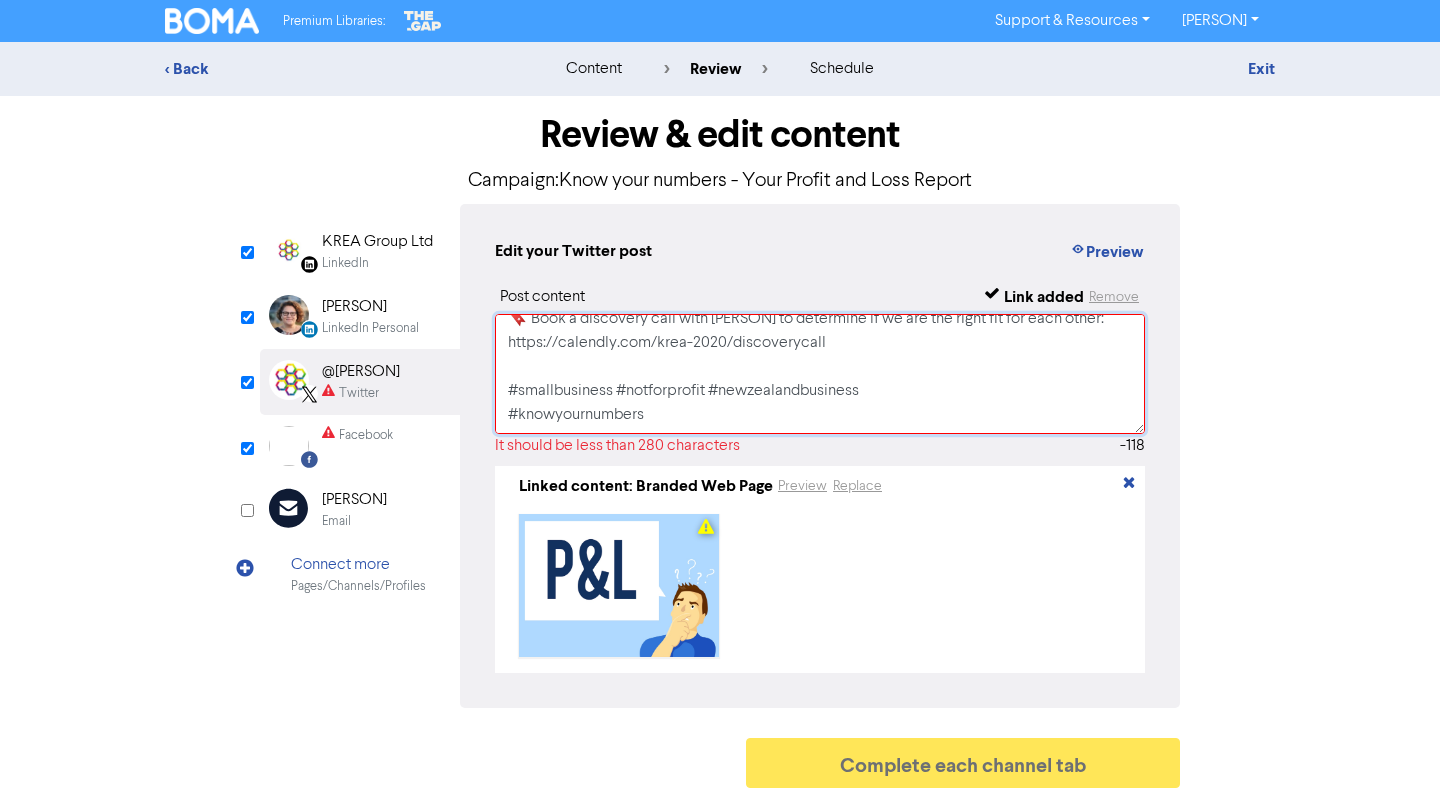 scroll, scrollTop: 158, scrollLeft: 0, axis: vertical 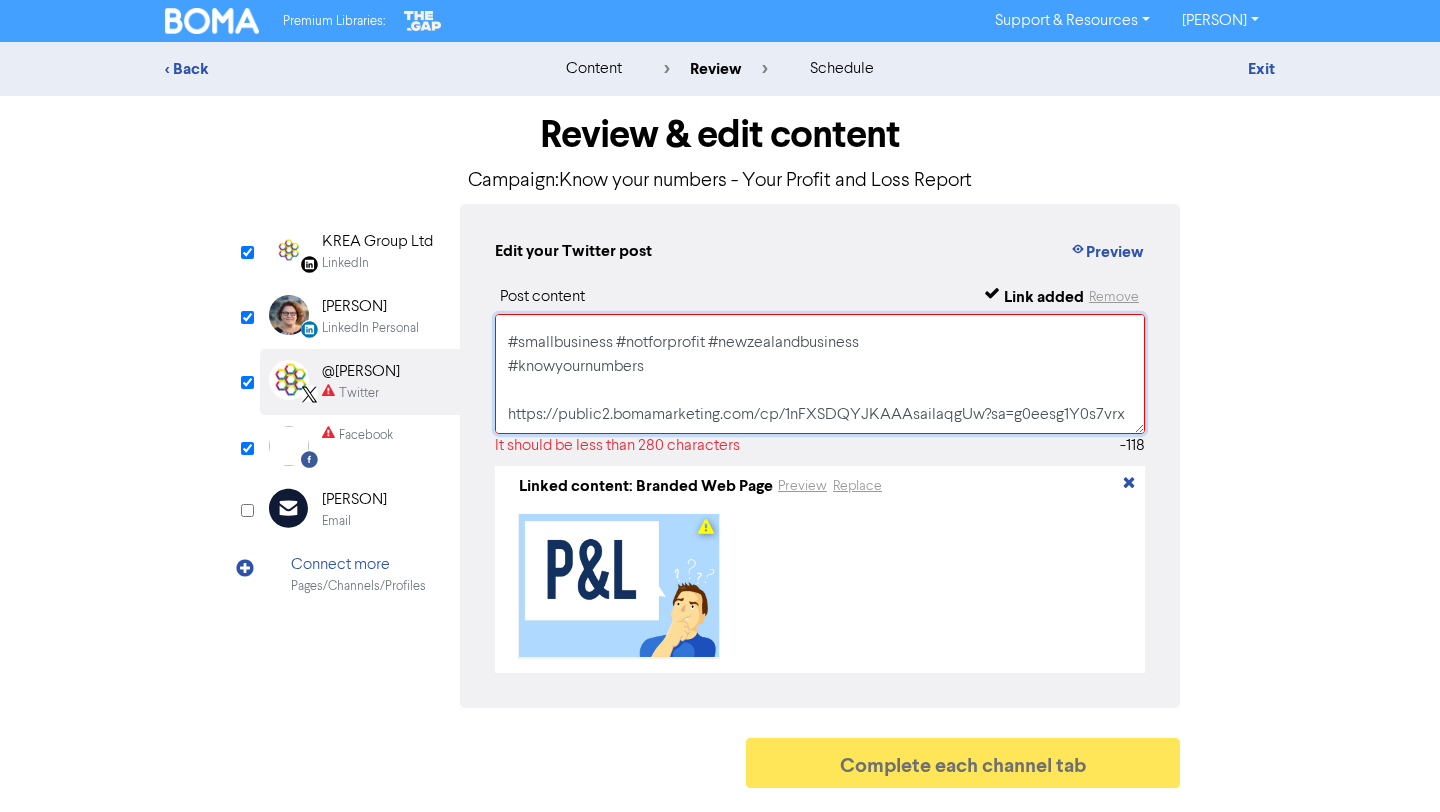 drag, startPoint x: 502, startPoint y: 343, endPoint x: 810, endPoint y: 374, distance: 309.55612 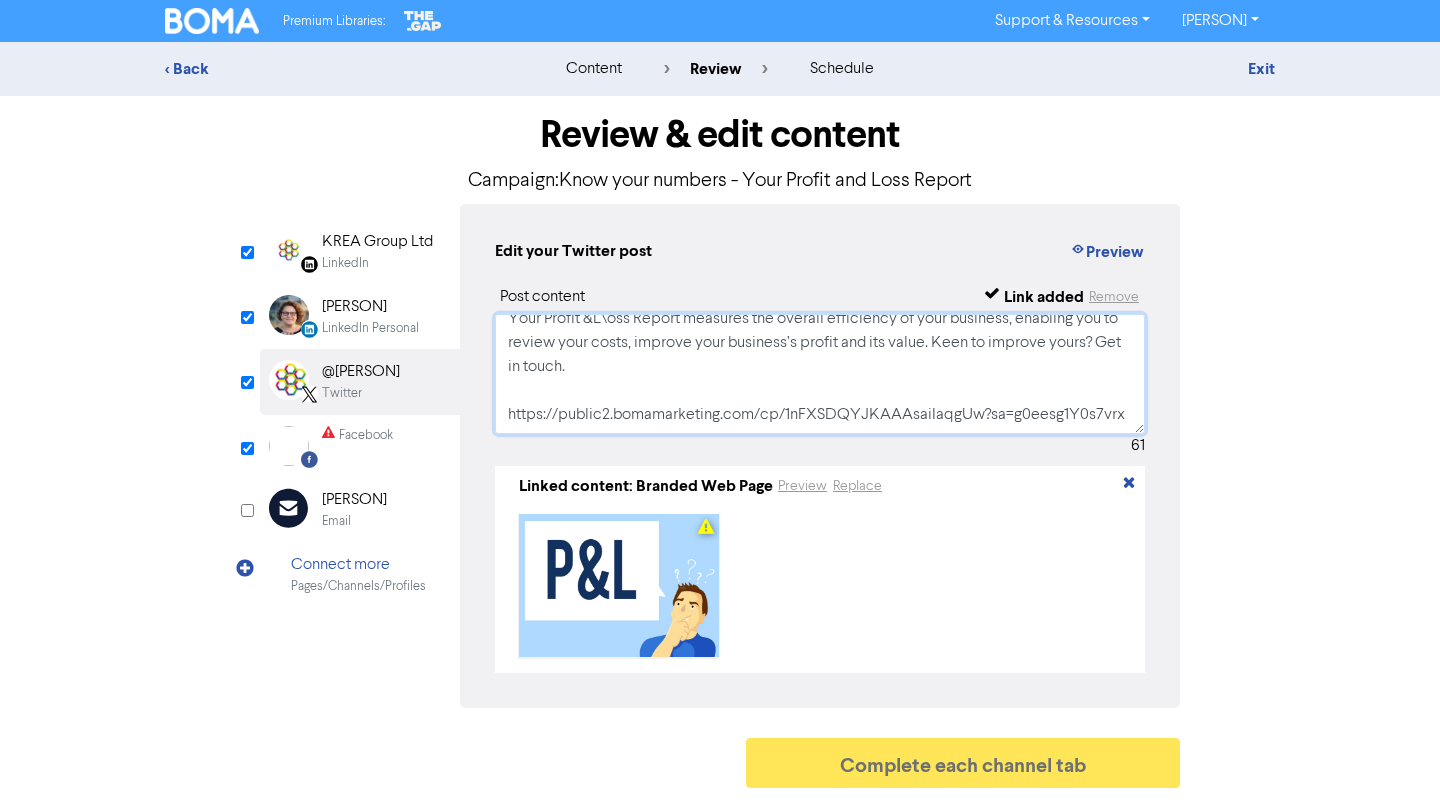 scroll, scrollTop: 14, scrollLeft: 0, axis: vertical 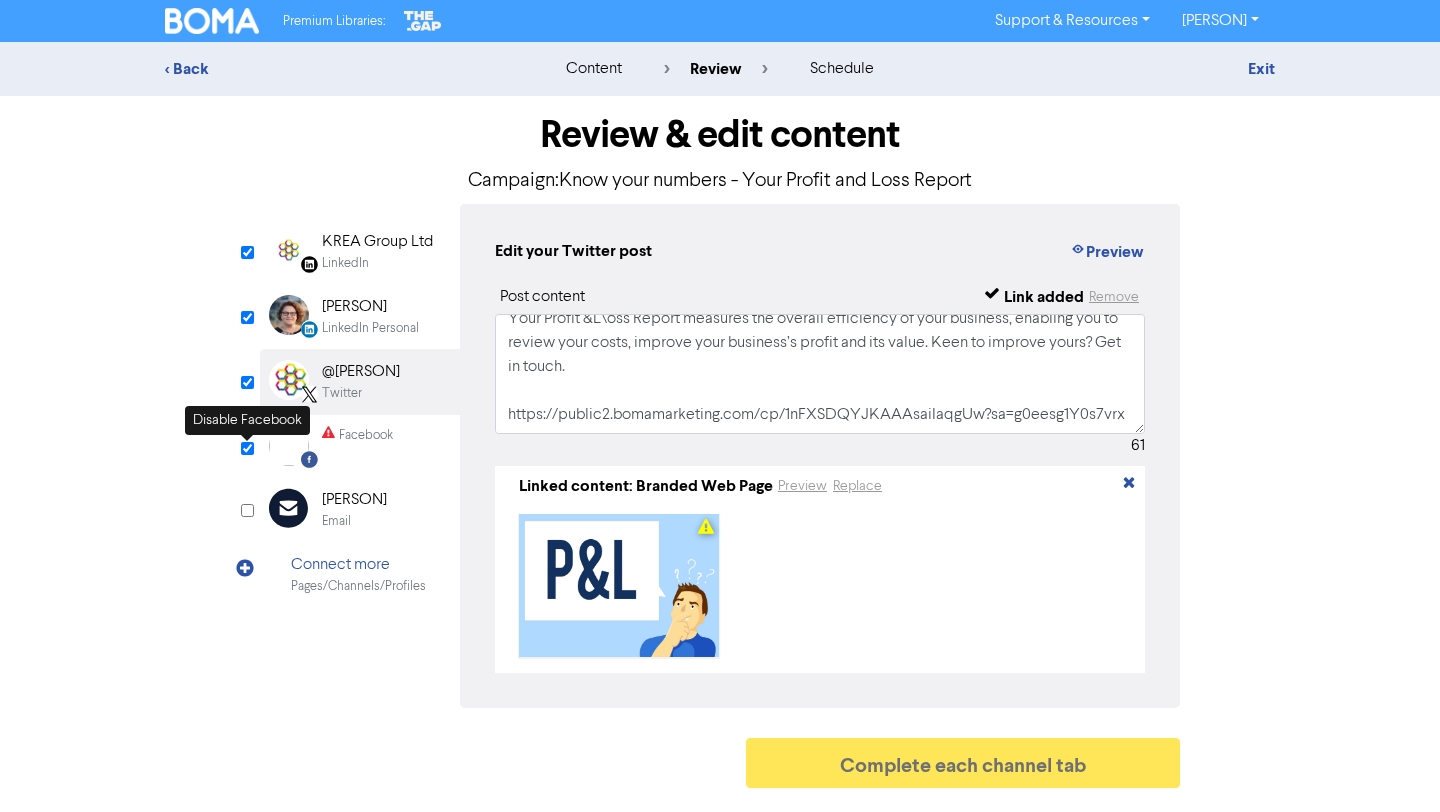 click at bounding box center (247, 448) 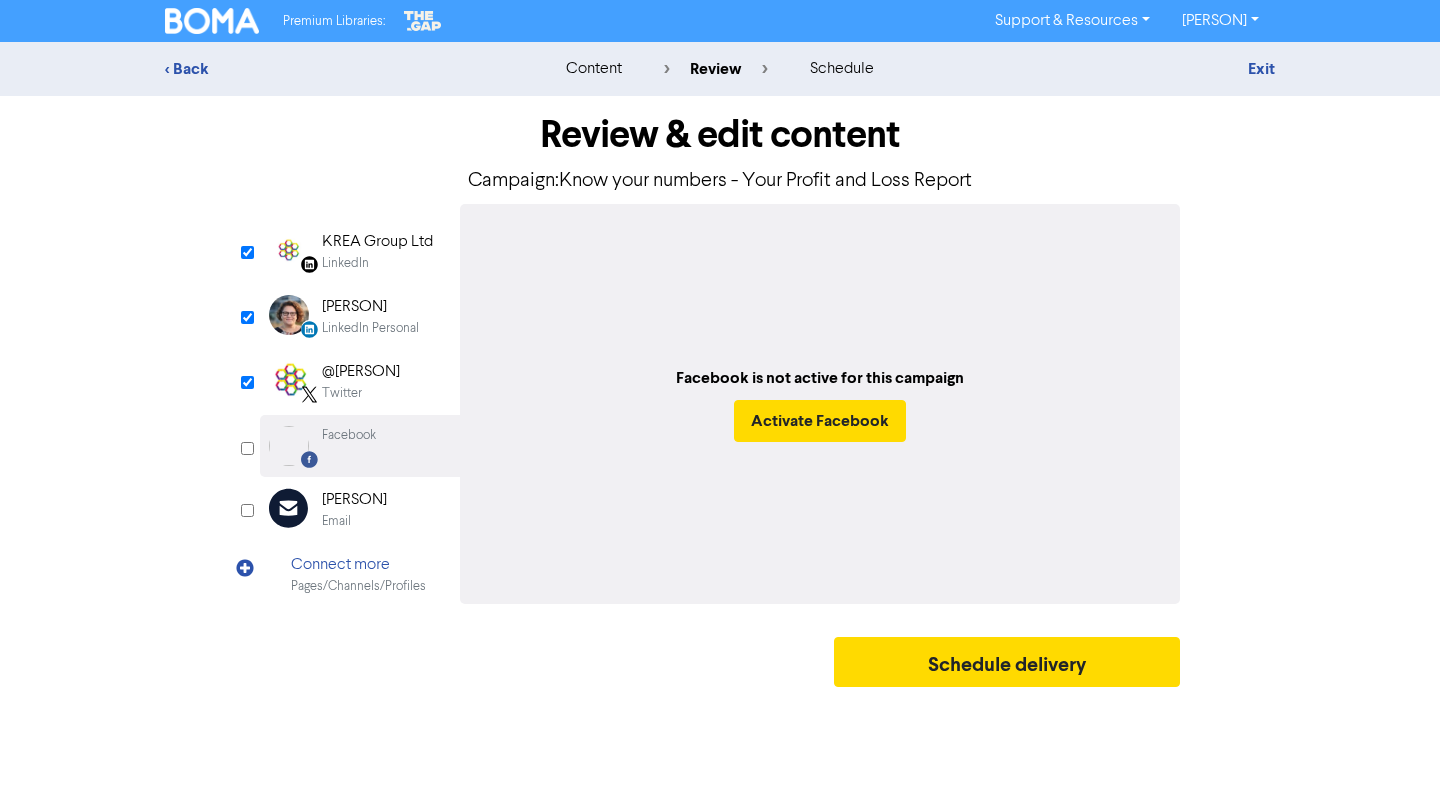 click at bounding box center (247, 448) 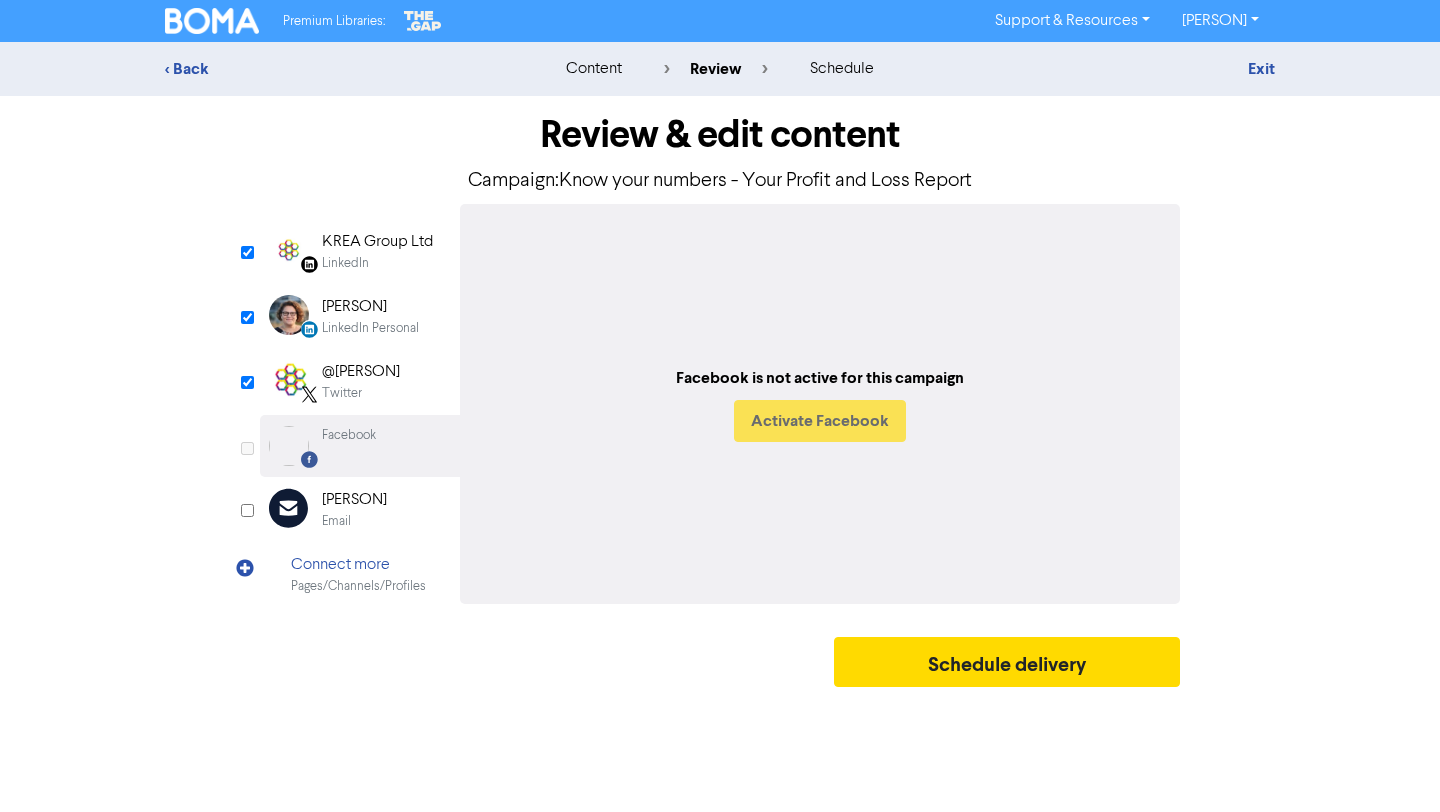 checkbox on "true" 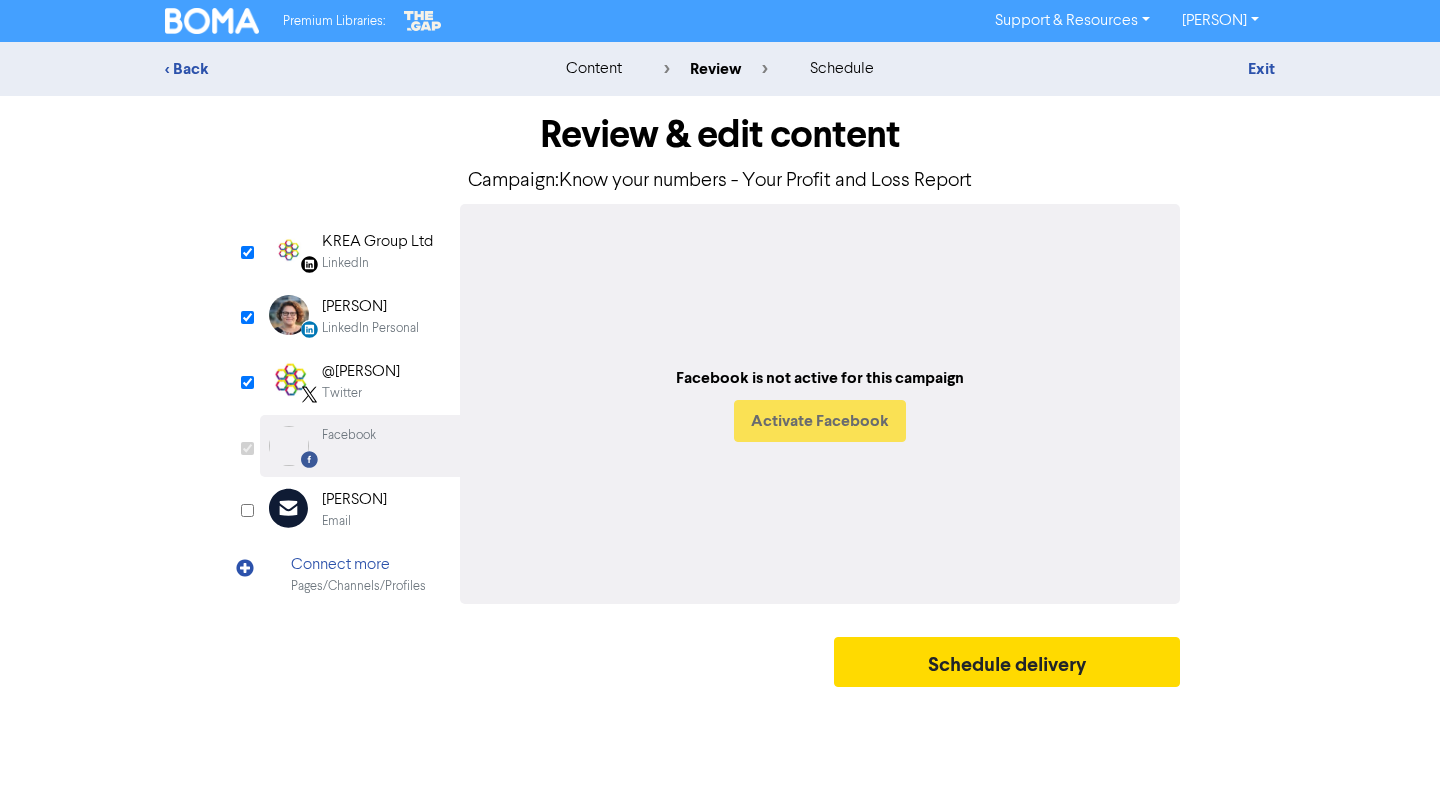 select on "LEARN_MORE" 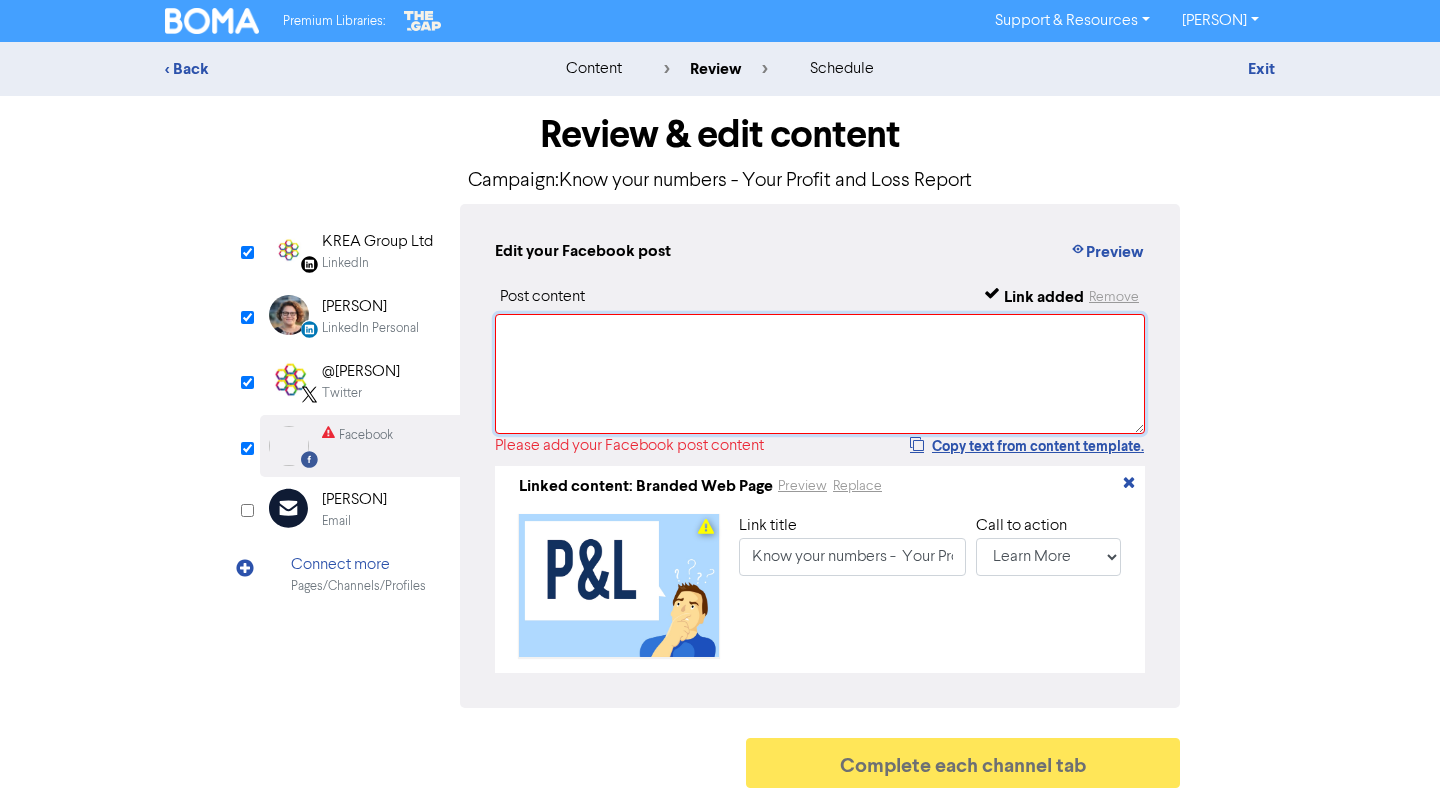 click at bounding box center (820, 374) 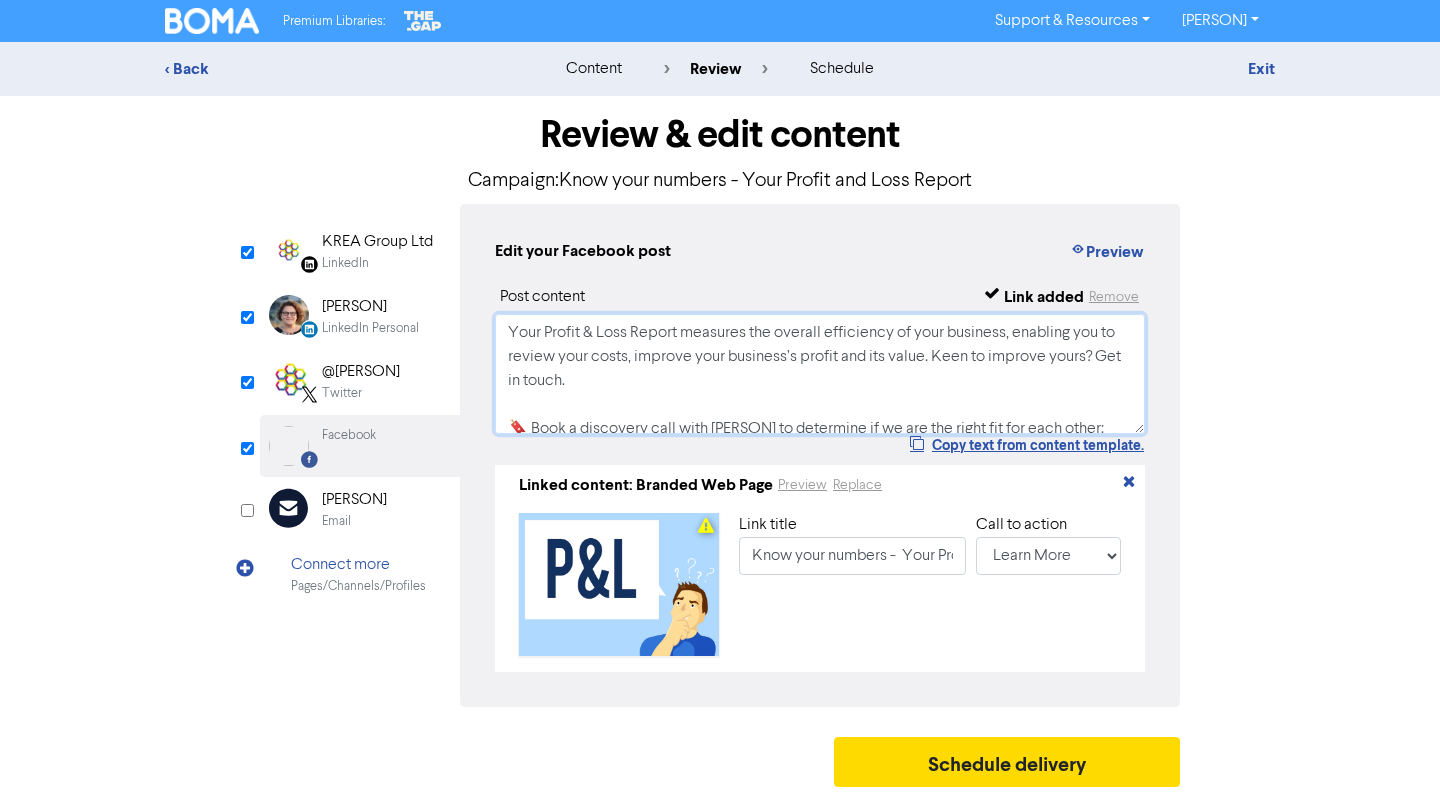 scroll, scrollTop: 100, scrollLeft: 0, axis: vertical 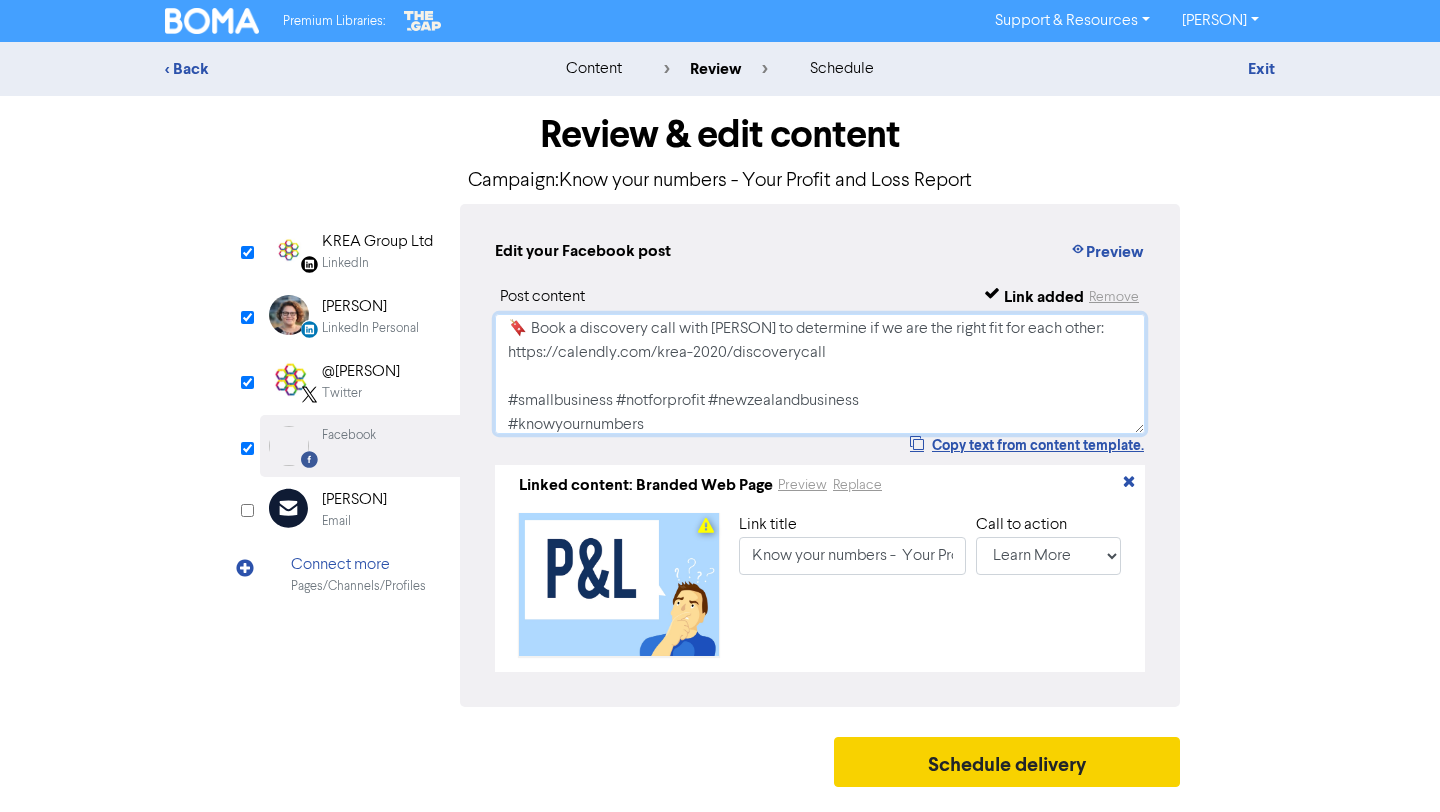 type on "Your Profit & Loss Report measures the overall efficiency of your business, enabling you to review your costs, improve your business’s profit and its value. Keen to improve yours? Get in touch.
🔖 Book a discovery call with [PERSON] to determine if we are the right fit for each other:
https://calendly.com/krea-2020/discoverycall
#smallbusiness #notforprofit #newzealandbusiness
#knowyournumbers" 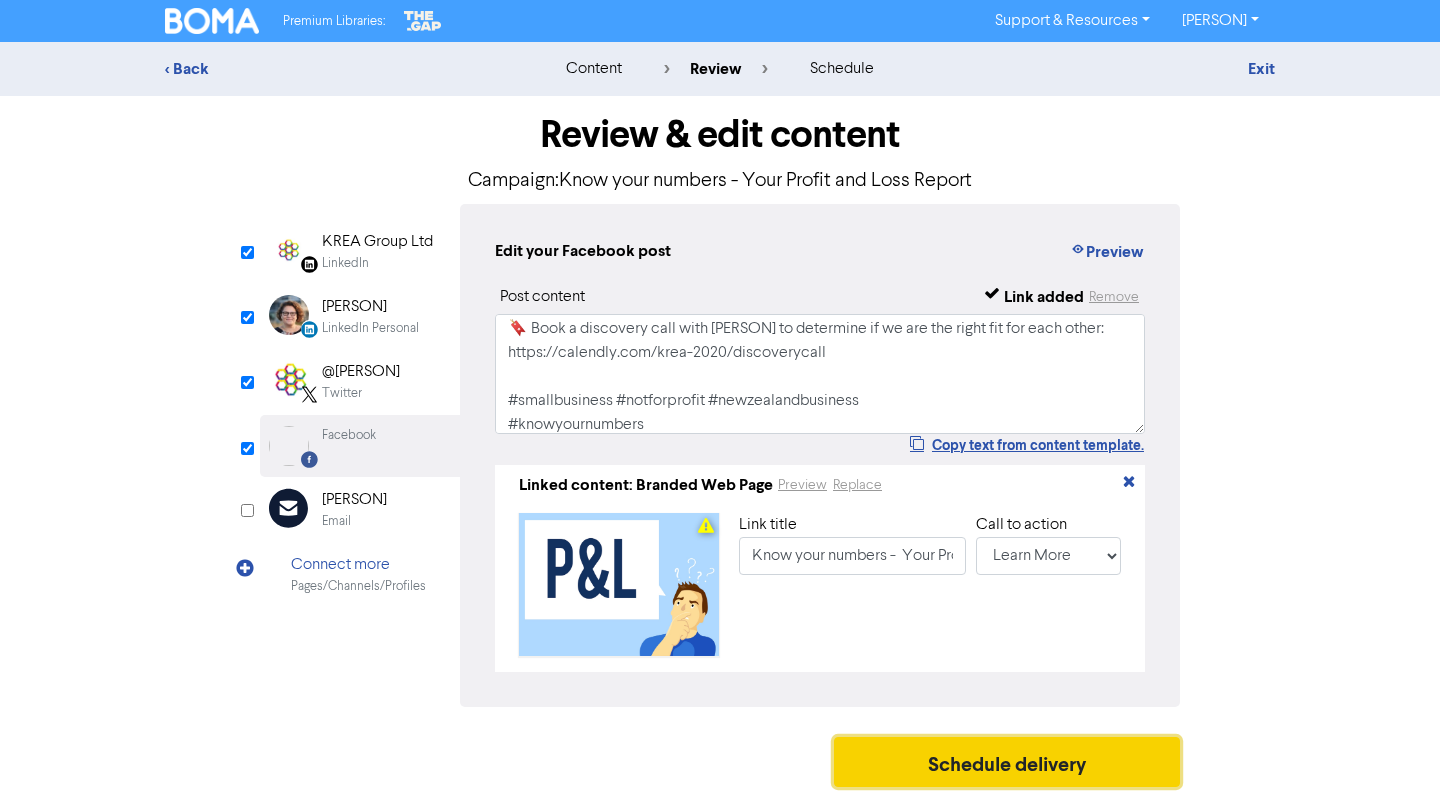 click on "Schedule delivery" at bounding box center (1007, 762) 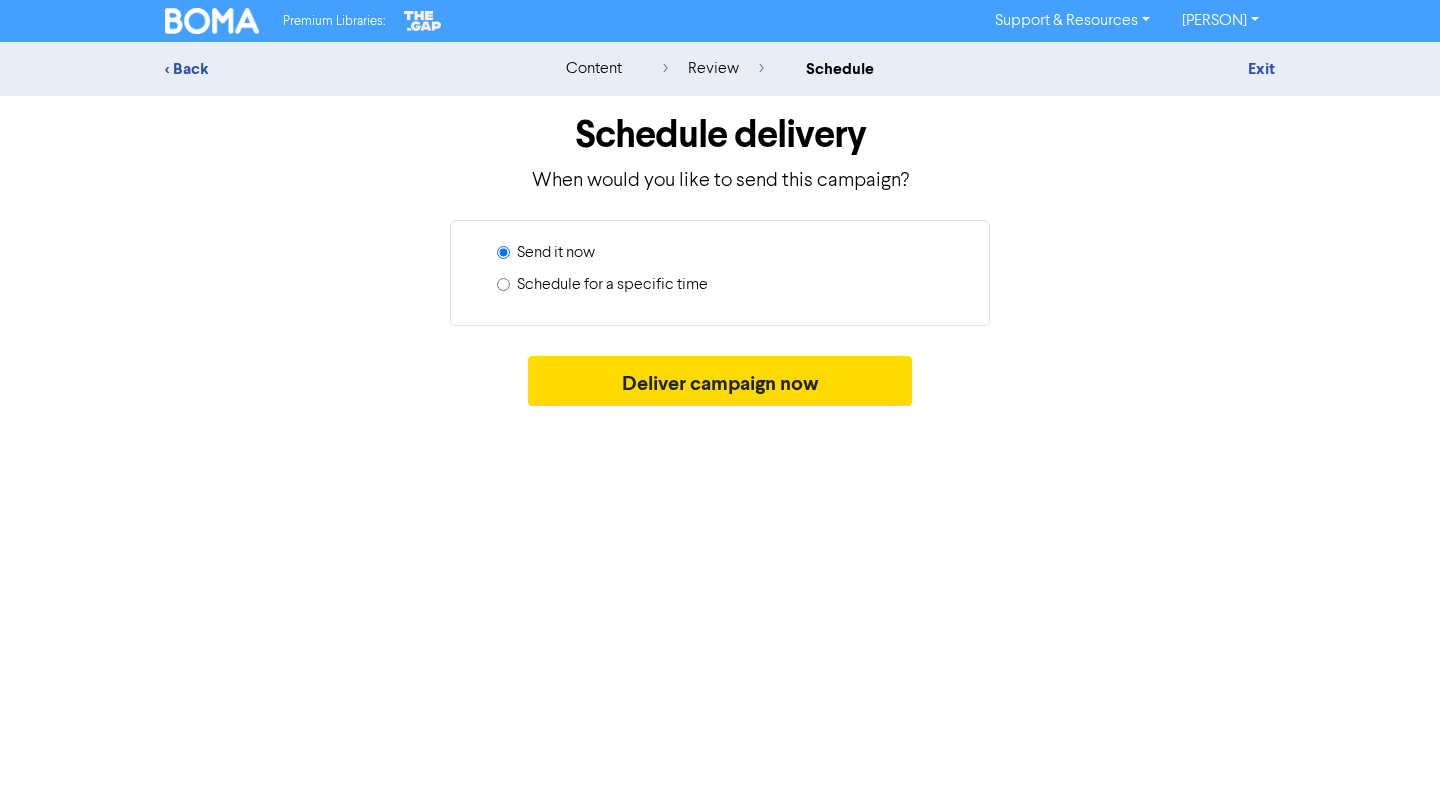 click on "Schedule for a specific time" at bounding box center (612, 285) 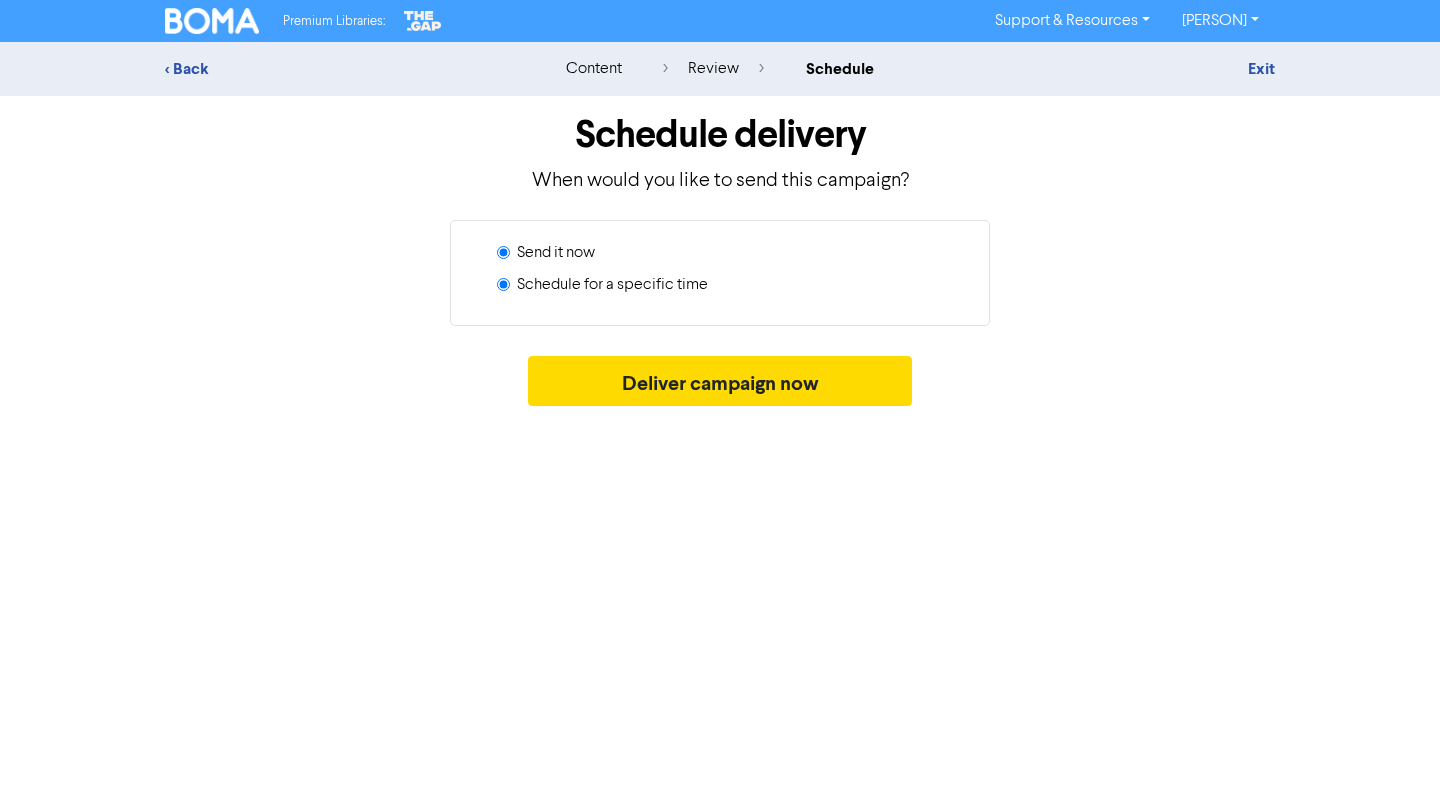 radio on "true" 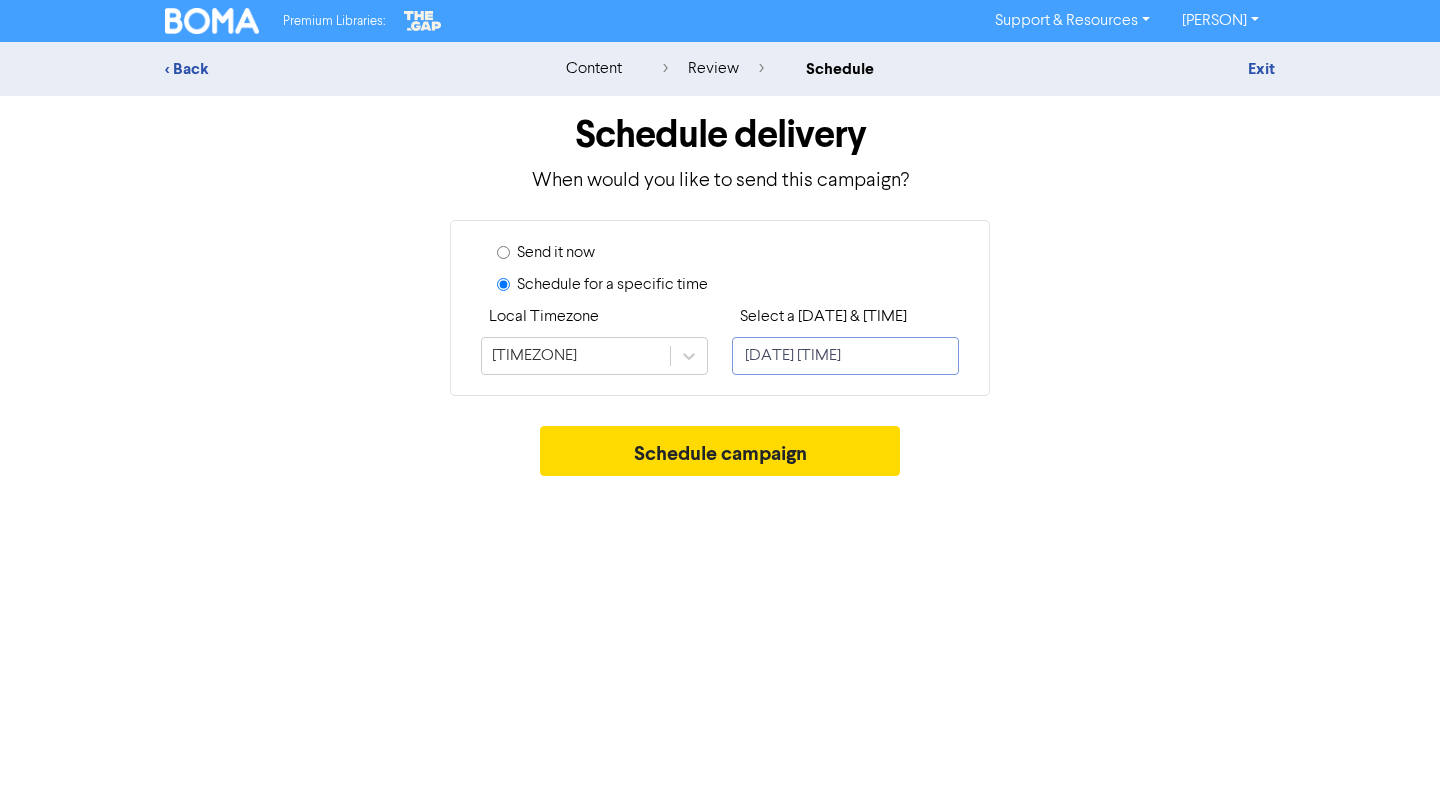 click on "[DATE] [TIME]" at bounding box center [845, 356] 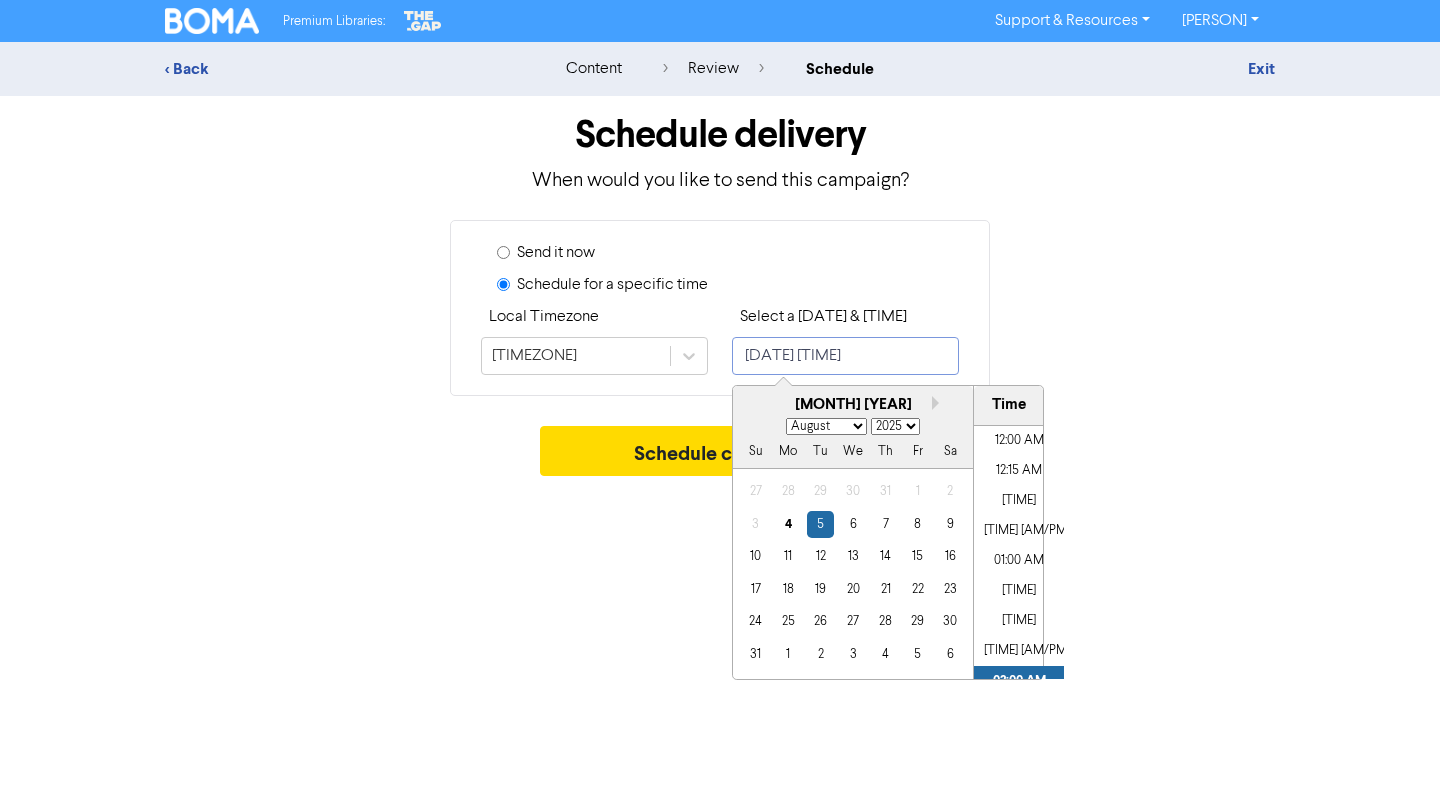 scroll, scrollTop: 128, scrollLeft: 0, axis: vertical 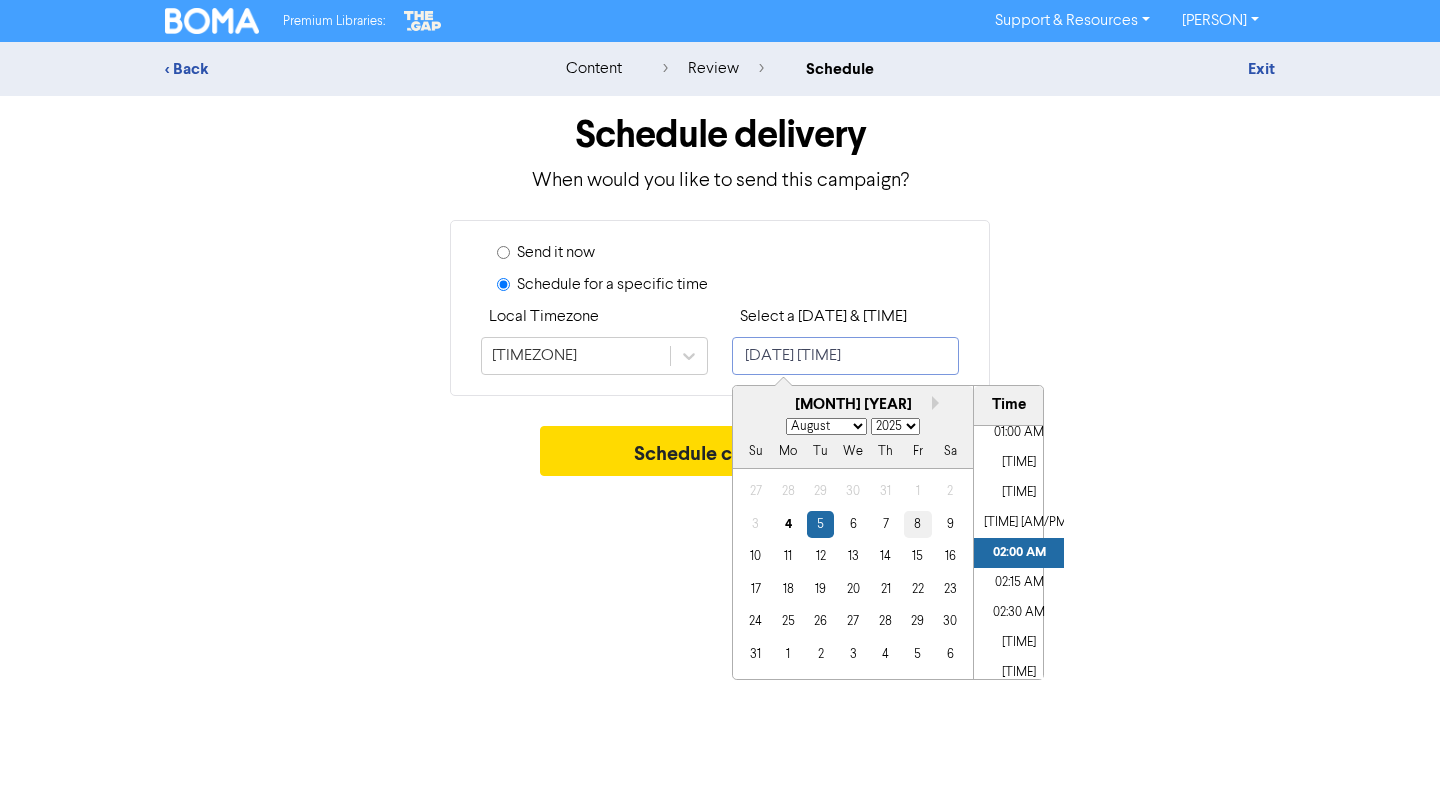 click on "8" at bounding box center (917, 524) 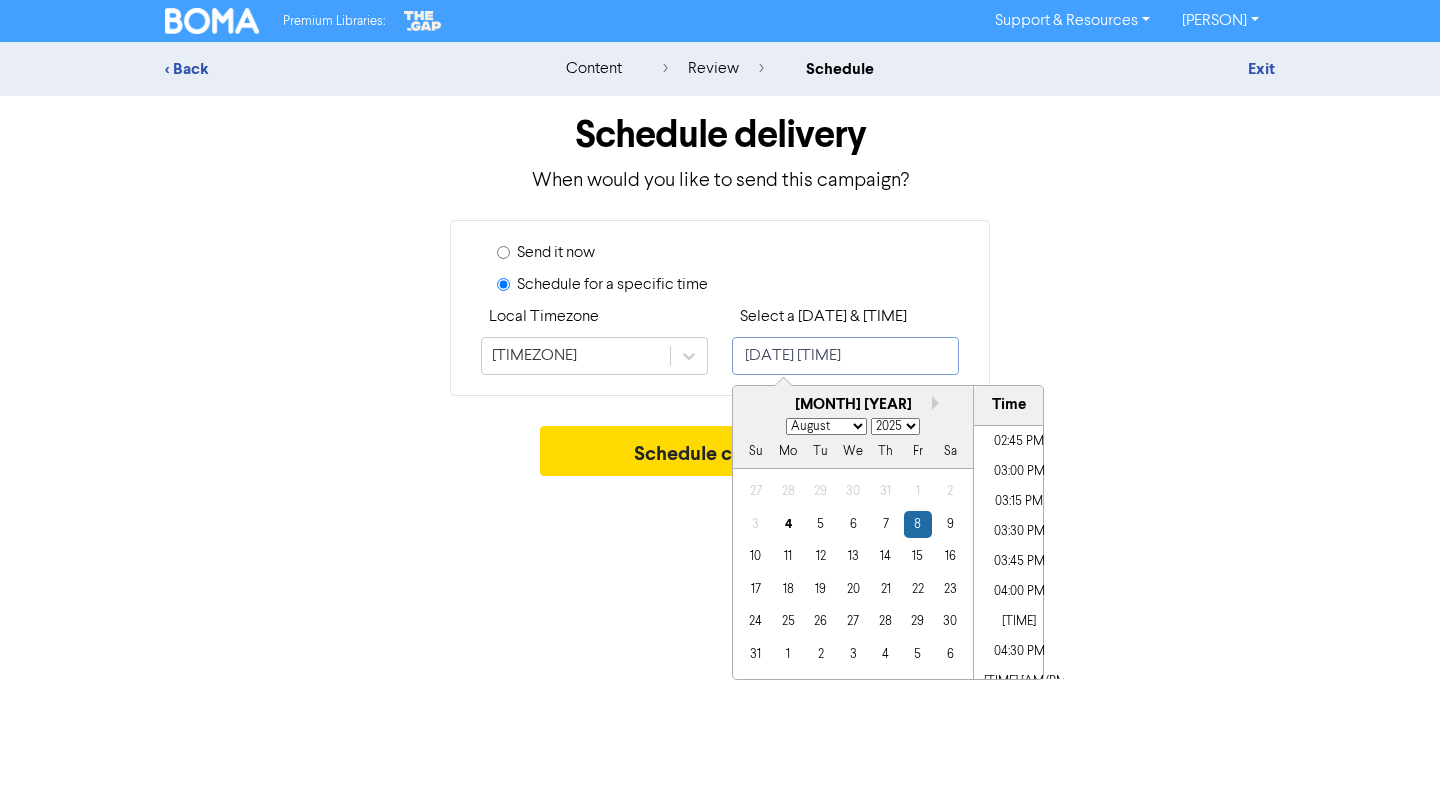 scroll, scrollTop: 2020, scrollLeft: 0, axis: vertical 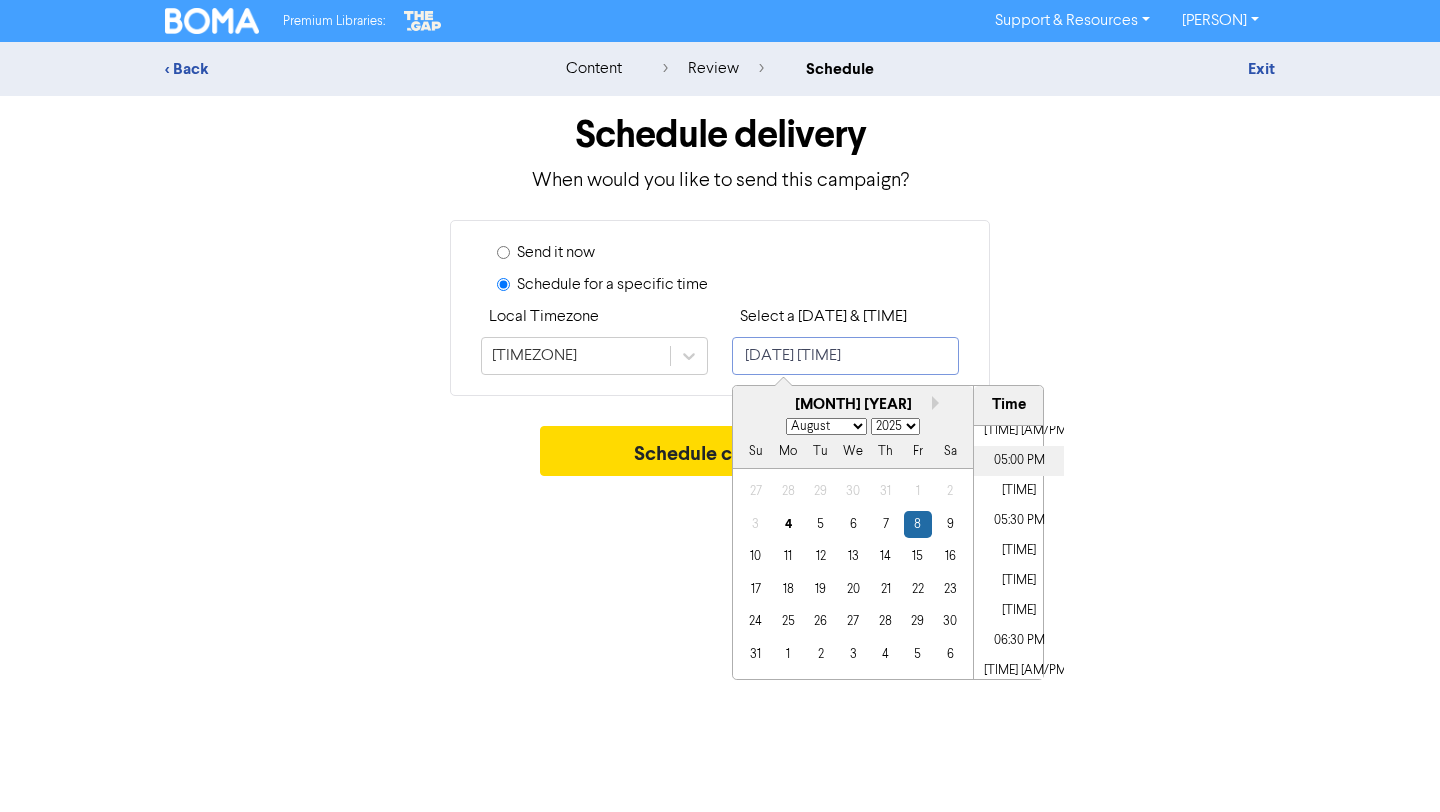 click on "05:00 PM" at bounding box center (1019, 461) 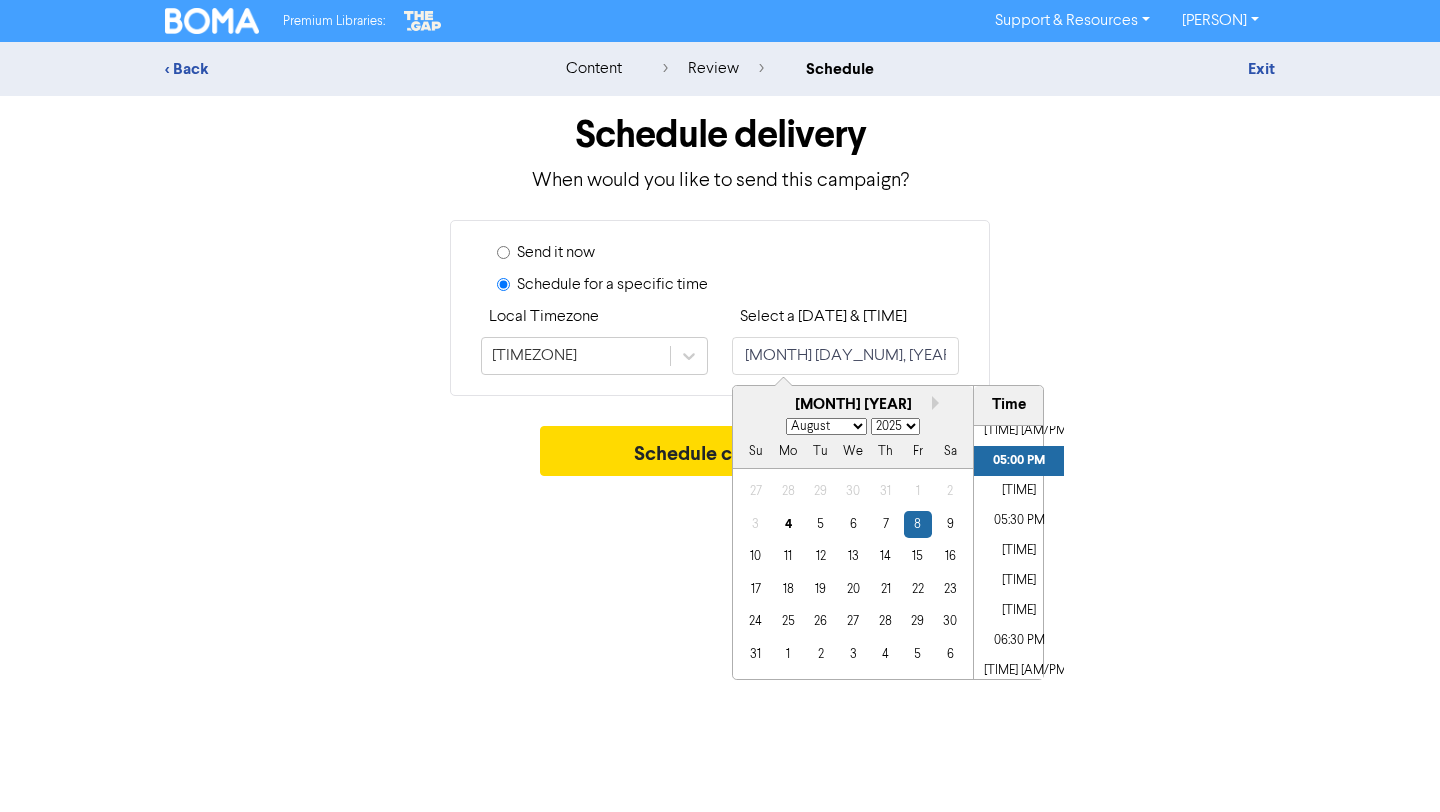 click on "Schedule campaign" at bounding box center (720, 456) 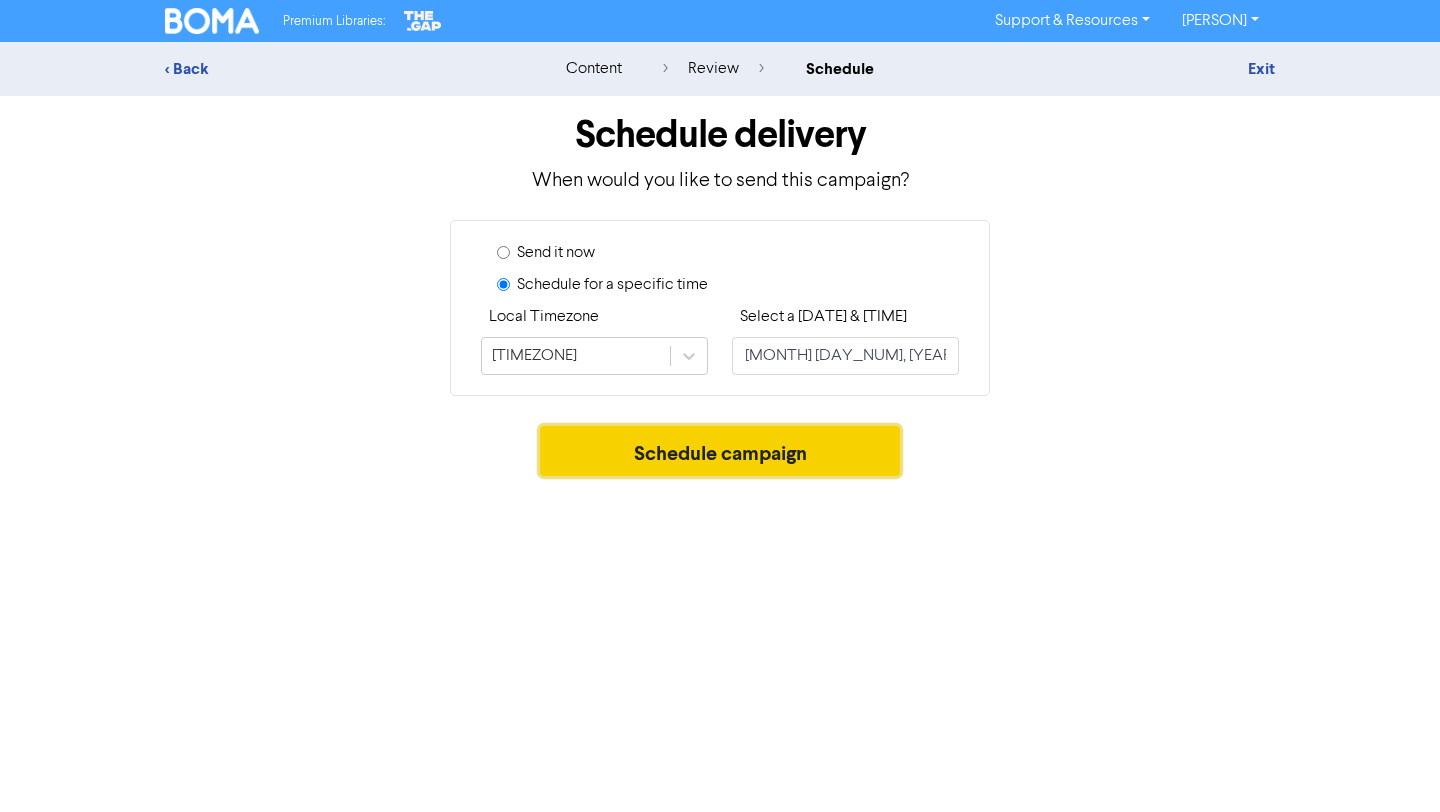 click on "Schedule campaign" at bounding box center (720, 451) 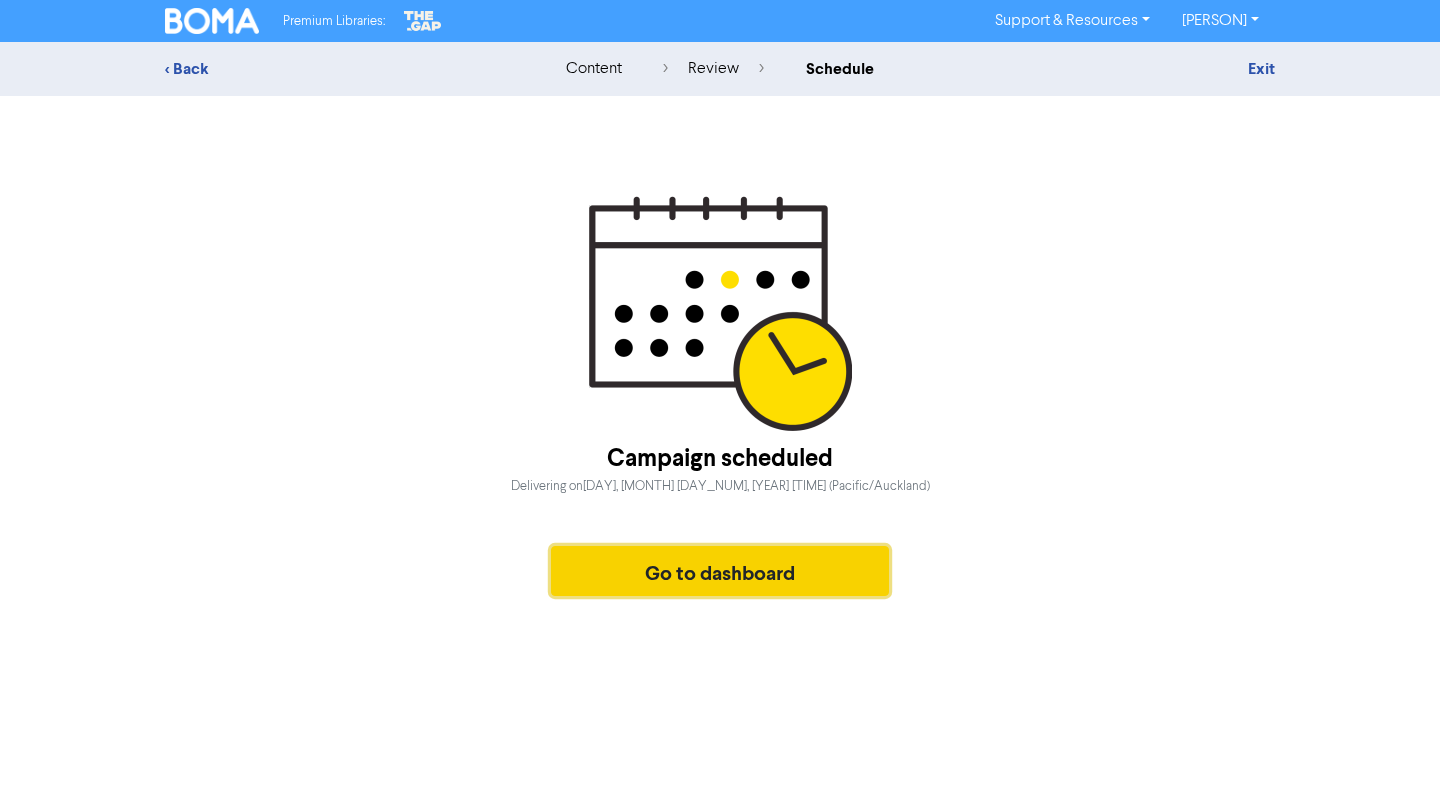 click on "Go to dashboard" at bounding box center [720, 571] 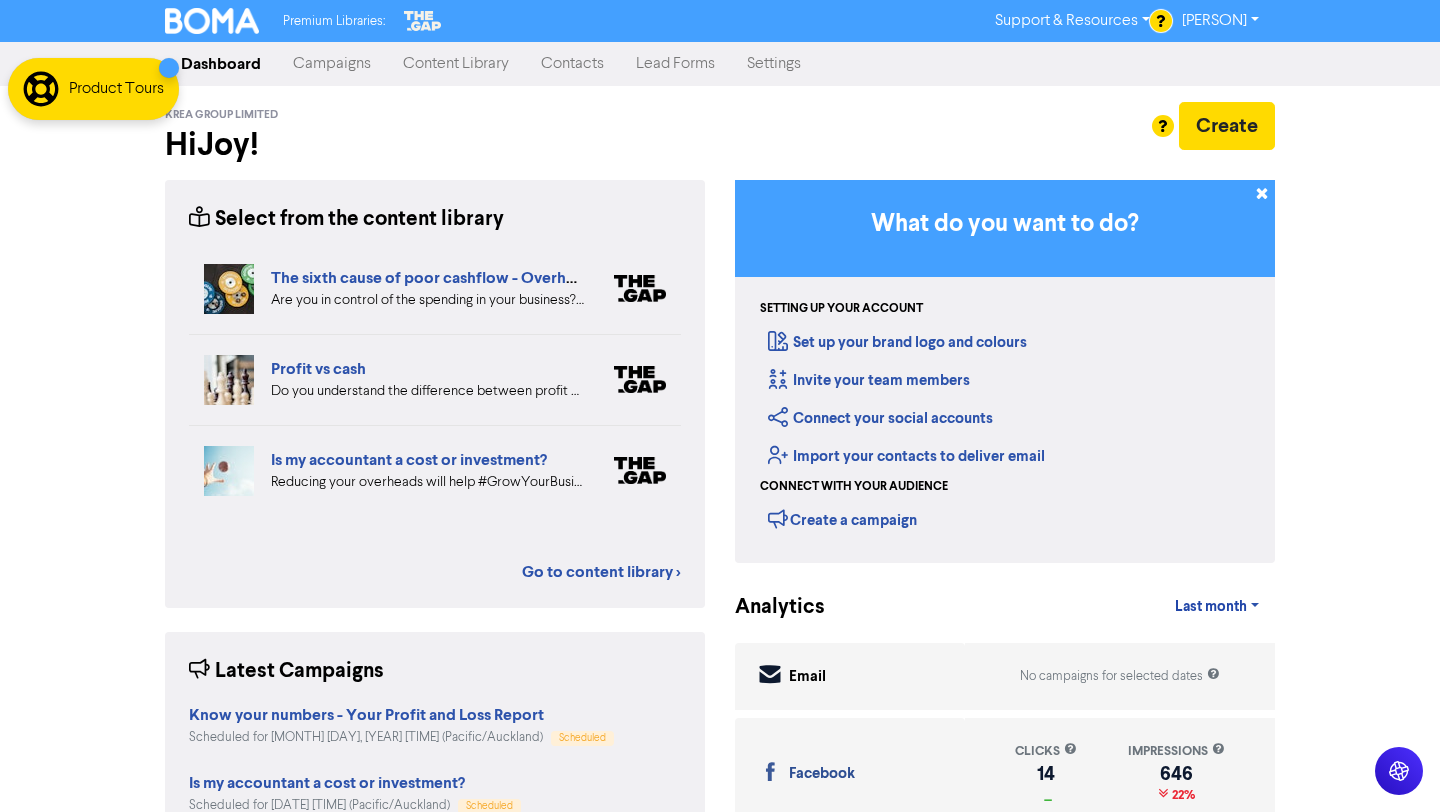 click on "Campaigns" at bounding box center [332, 64] 